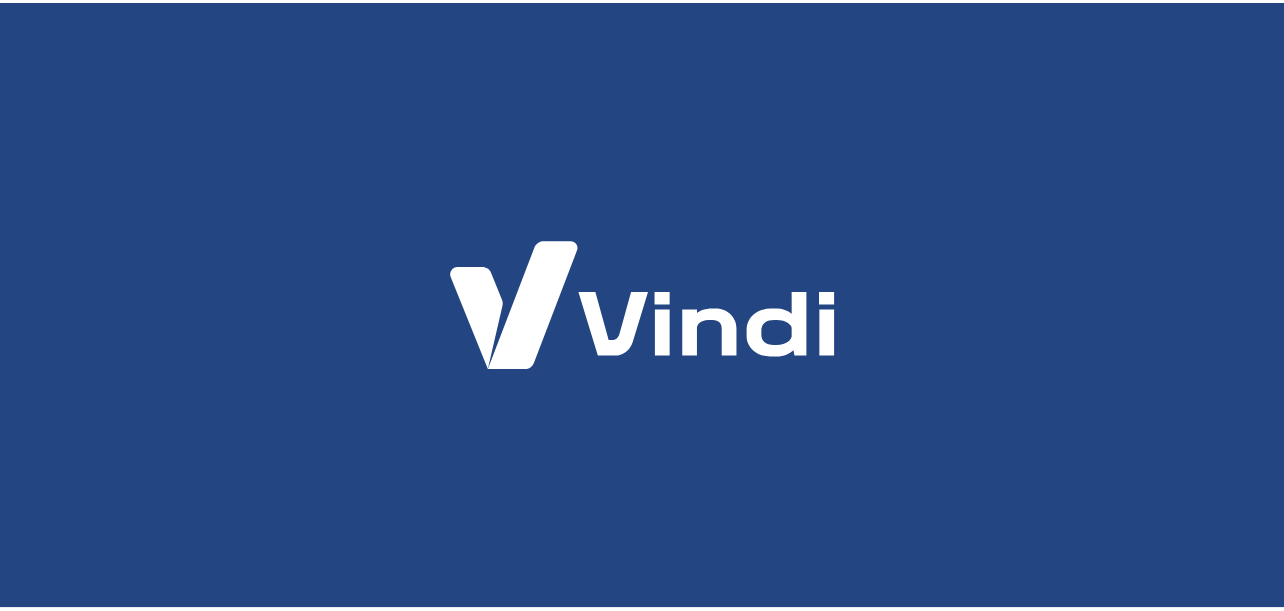 scroll, scrollTop: 0, scrollLeft: 0, axis: both 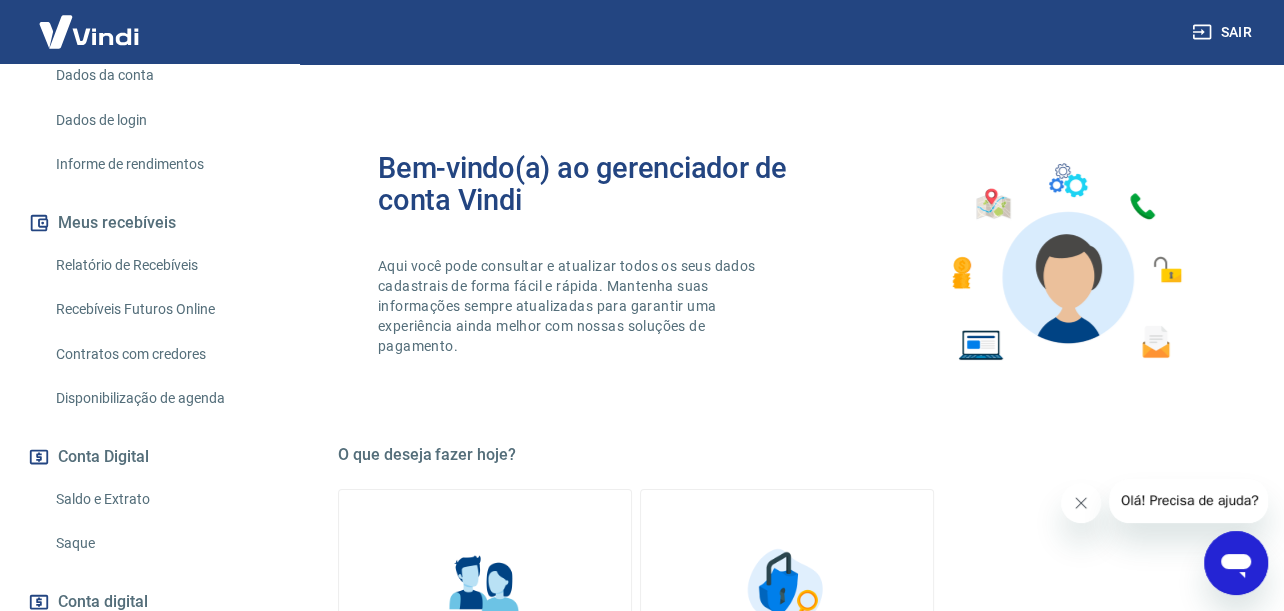 click on "Saldo e Extrato" at bounding box center [161, 499] 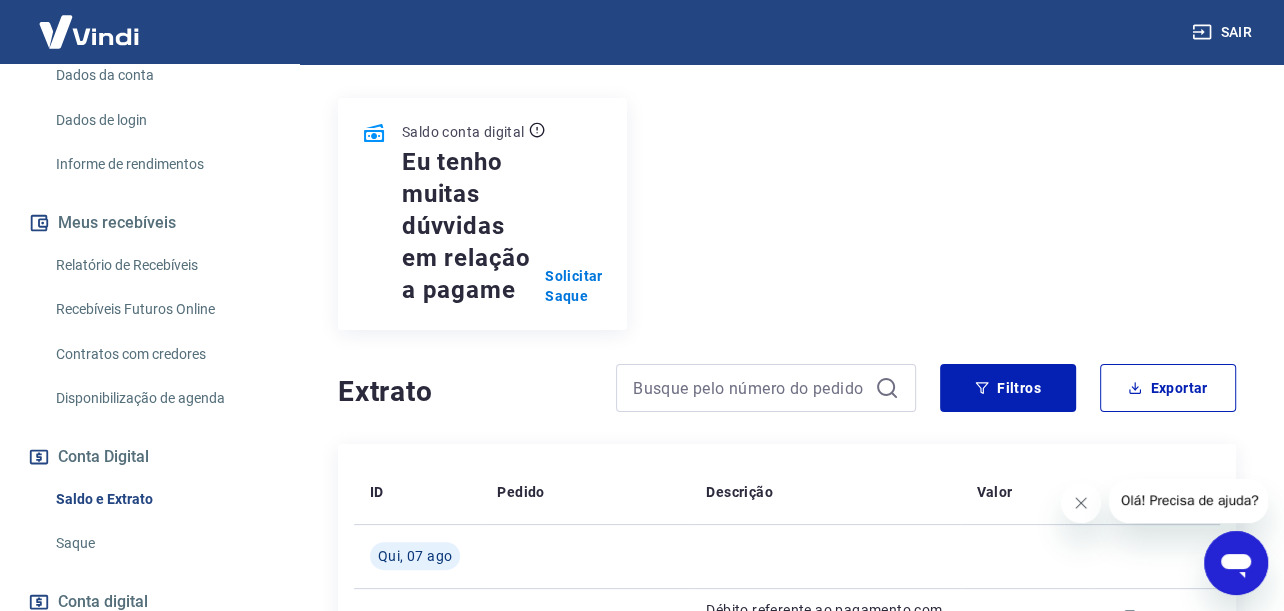 scroll, scrollTop: 204, scrollLeft: 0, axis: vertical 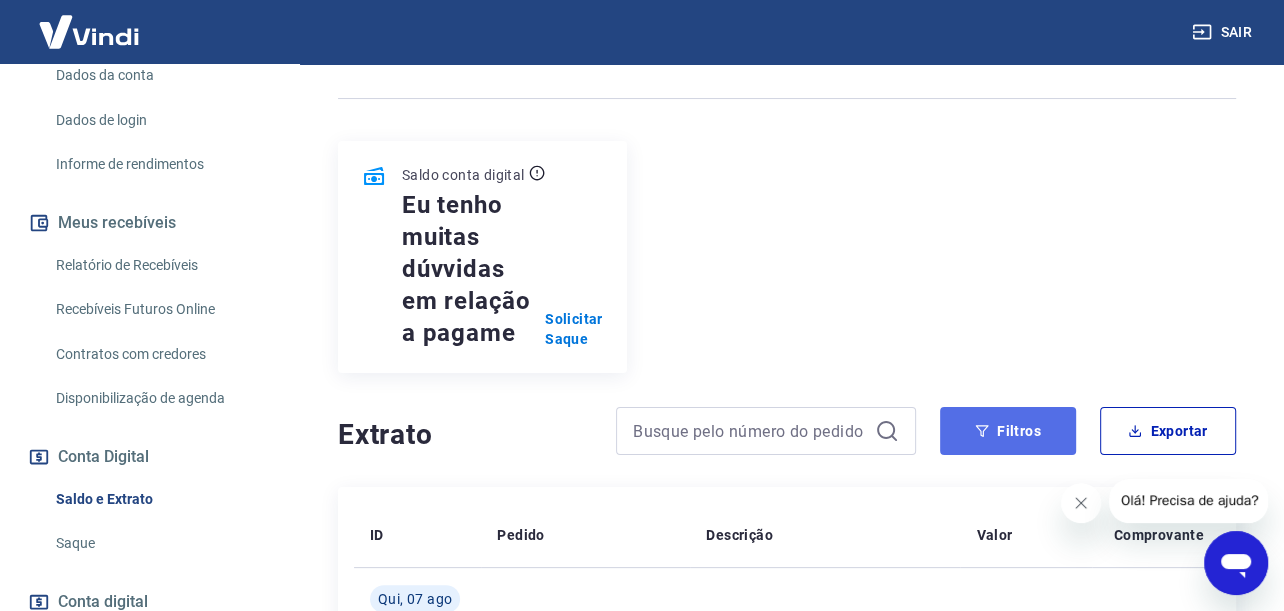 click on "Filtros" at bounding box center [1008, 431] 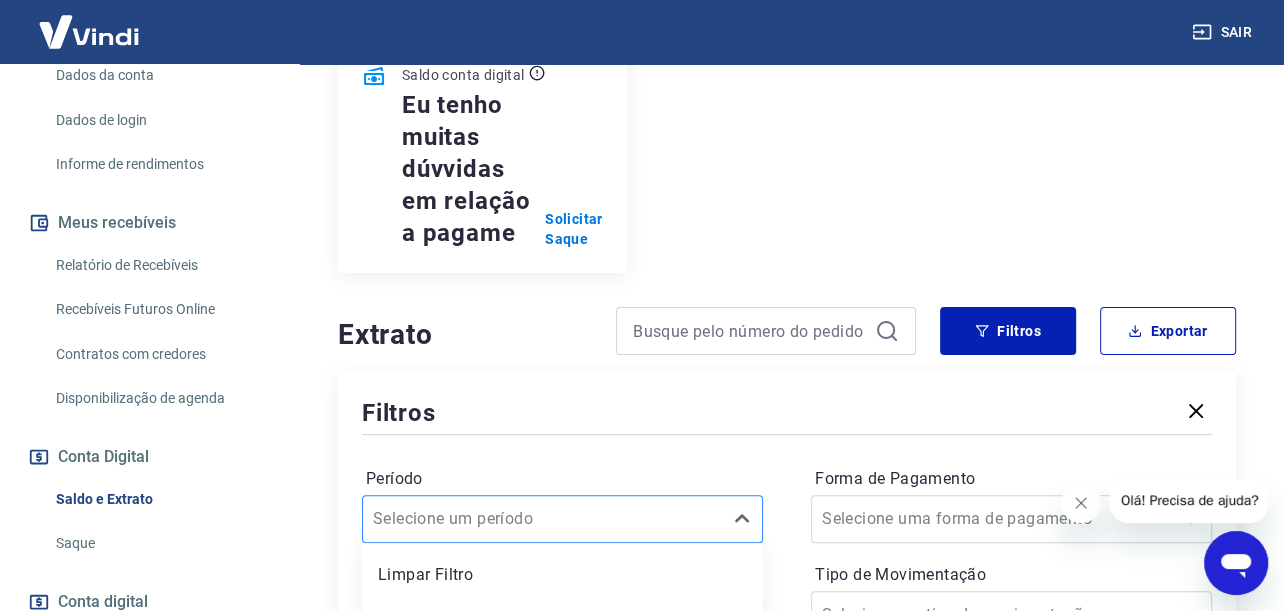 click on "option Hoje focused, 2 of 6. 6 results available. Use Up and Down to choose options, press Enter to select the currently focused option, press Escape to exit the menu, press Tab to select the option and exit the menu. Selecione um período Limpar Filtro Hoje Última semana Últimos 30 dias Últimos 90 dias Últimos 6 meses" at bounding box center [562, 519] 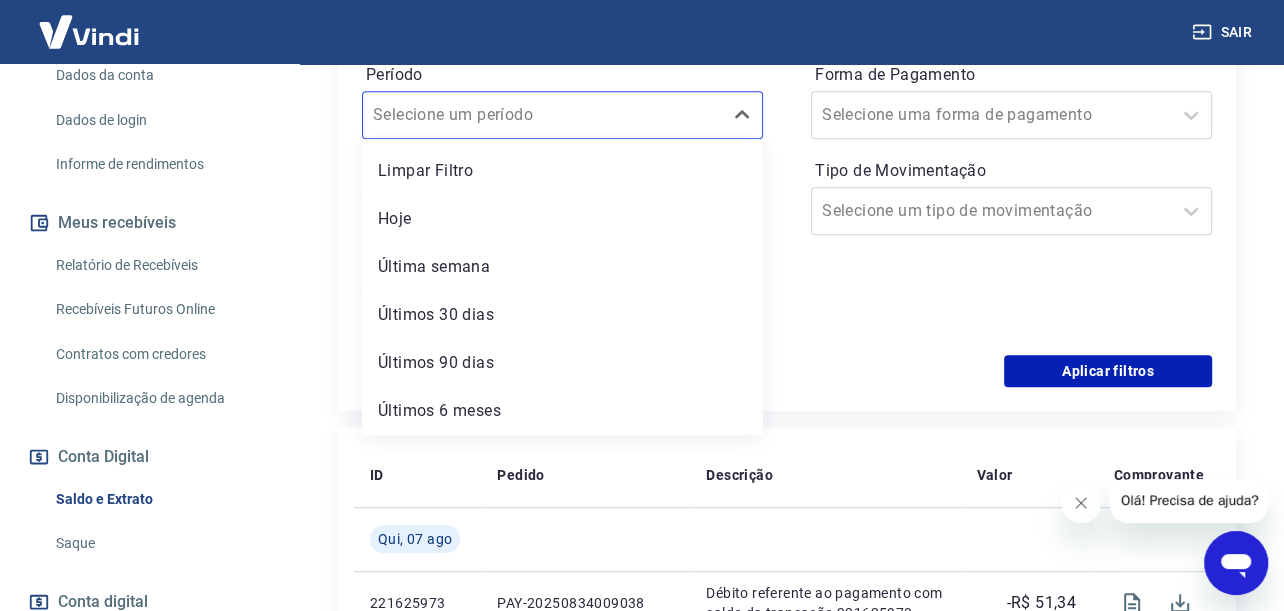 scroll, scrollTop: 623, scrollLeft: 0, axis: vertical 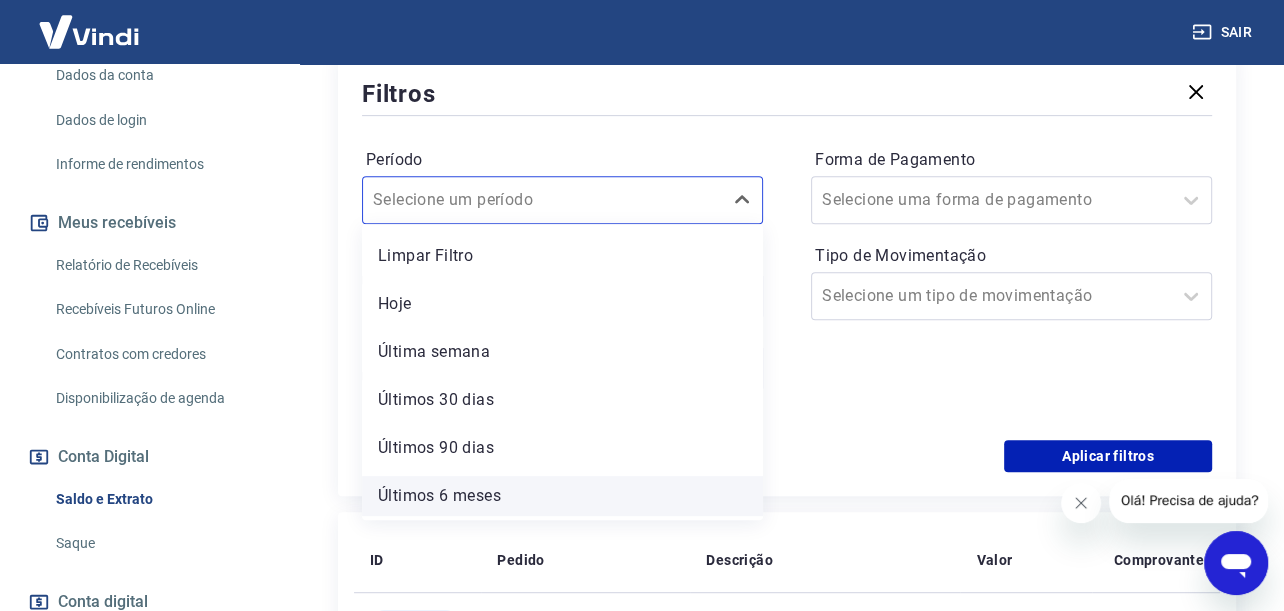 click on "Últimos 6 meses" at bounding box center [562, 496] 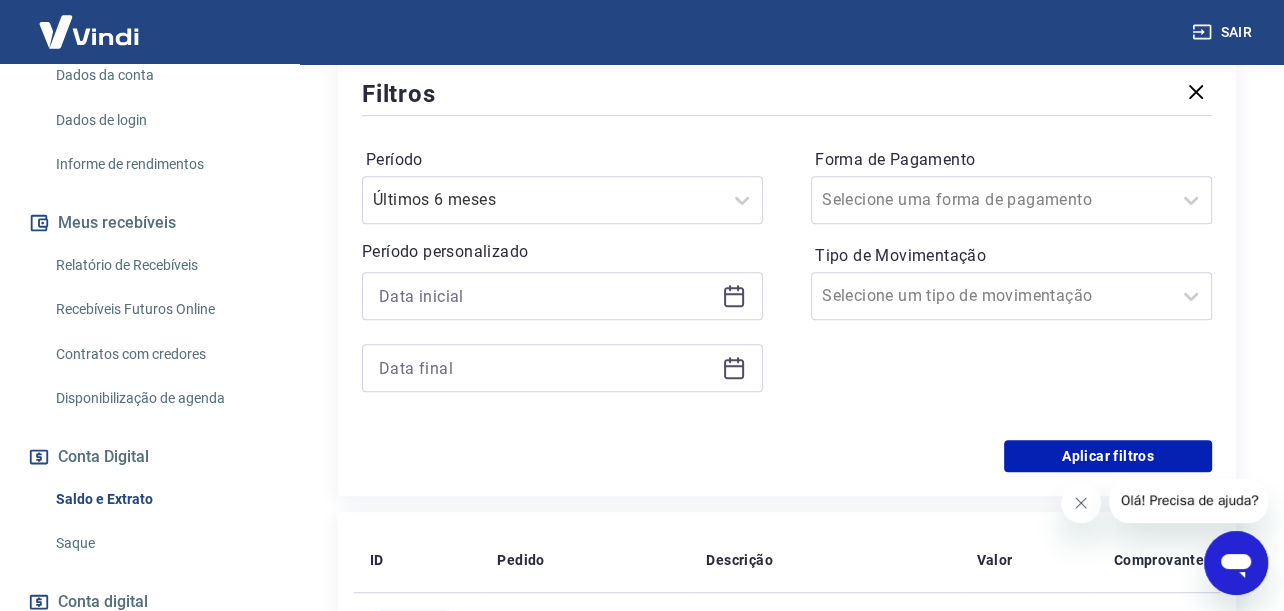 click 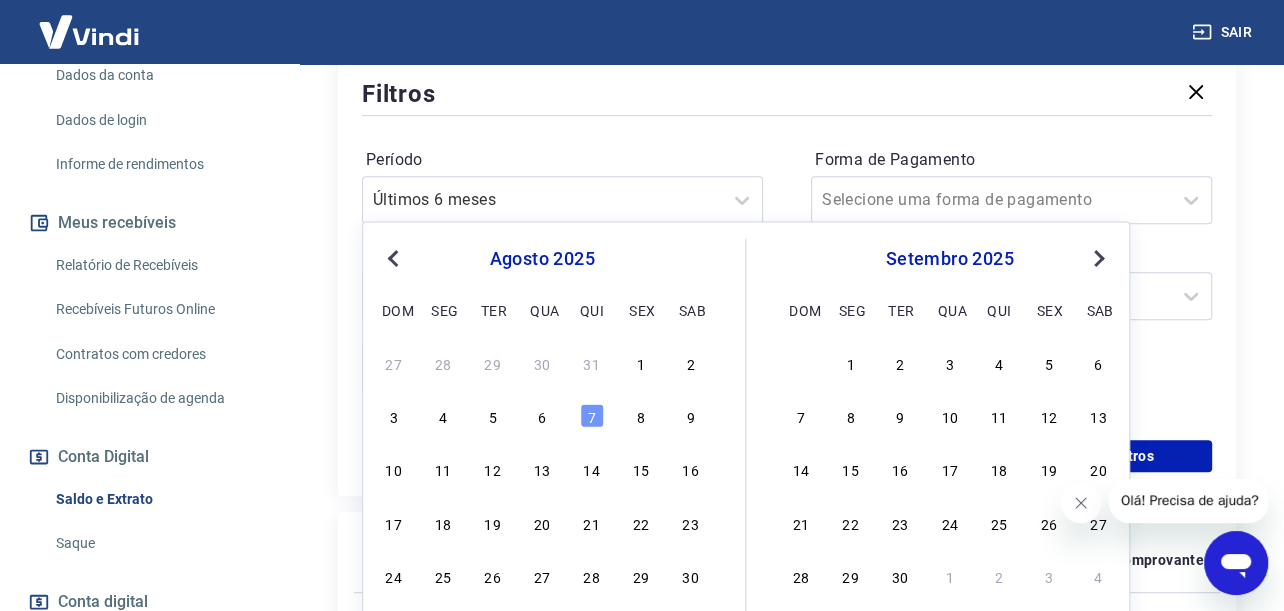 click on "agosto 2025 dom seg ter qua qui sex sab" at bounding box center (542, 280) 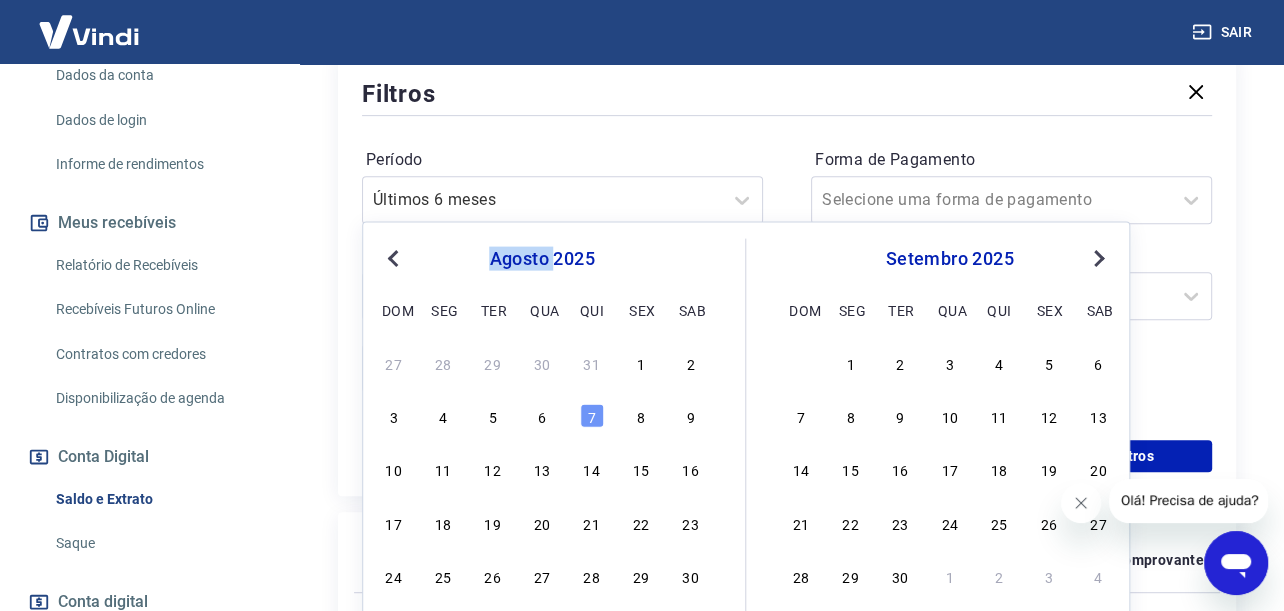 click on "agosto 2025 dom seg ter qua qui sex sab" at bounding box center [542, 280] 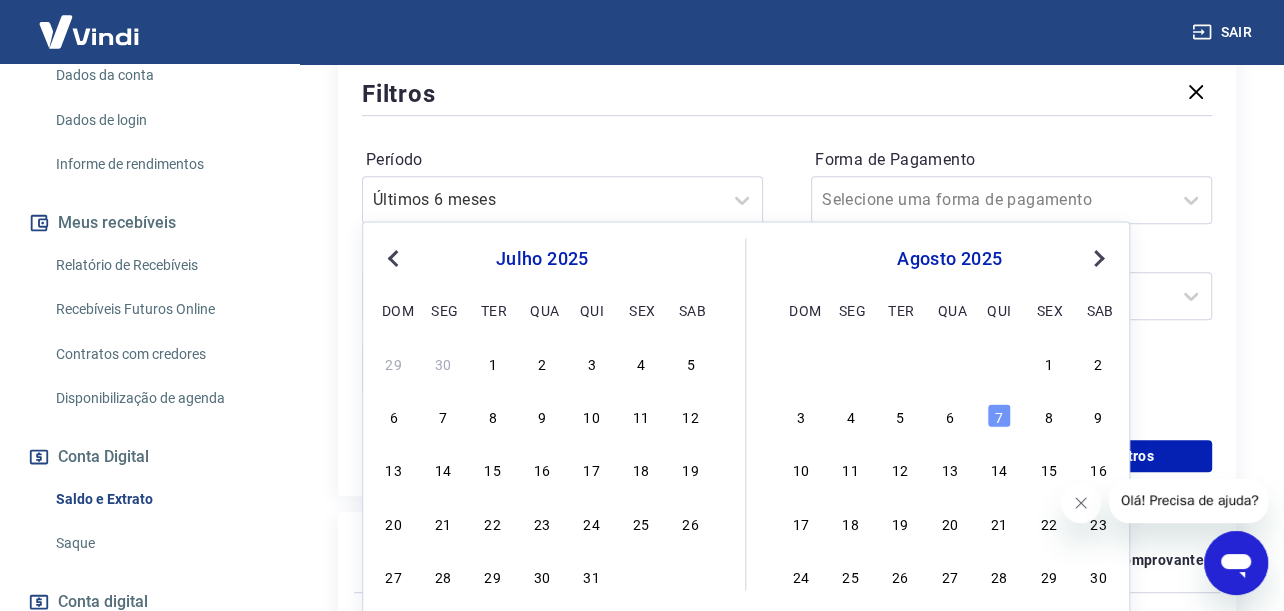 click on "Previous Month" at bounding box center (395, 257) 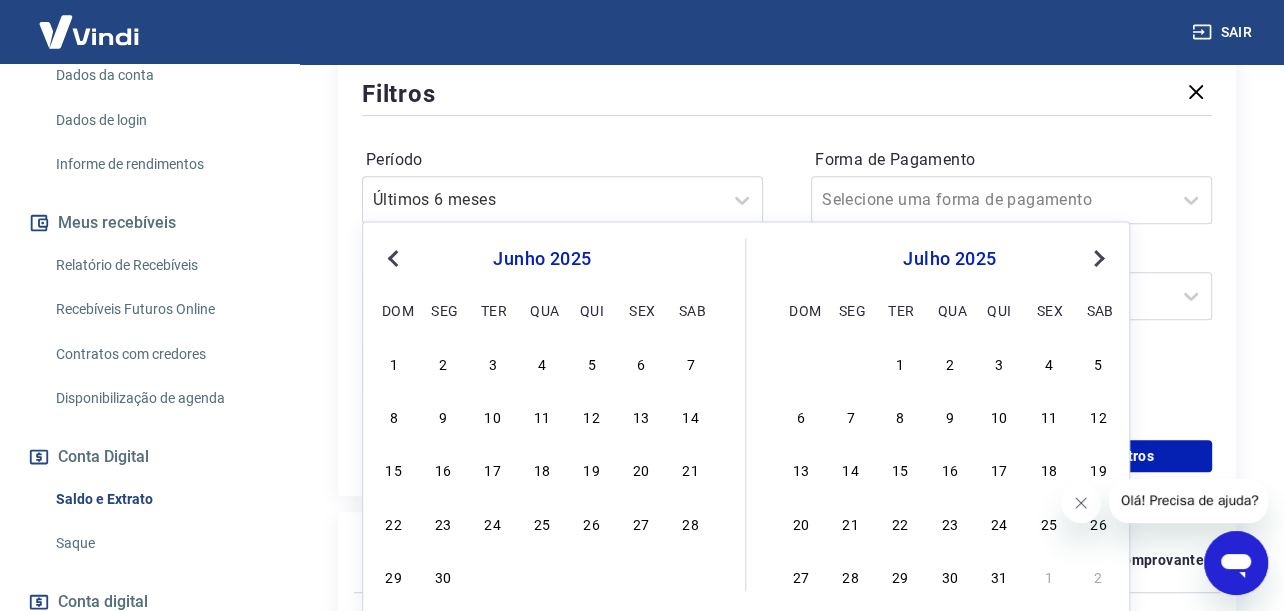 click on "Previous Month" at bounding box center (395, 257) 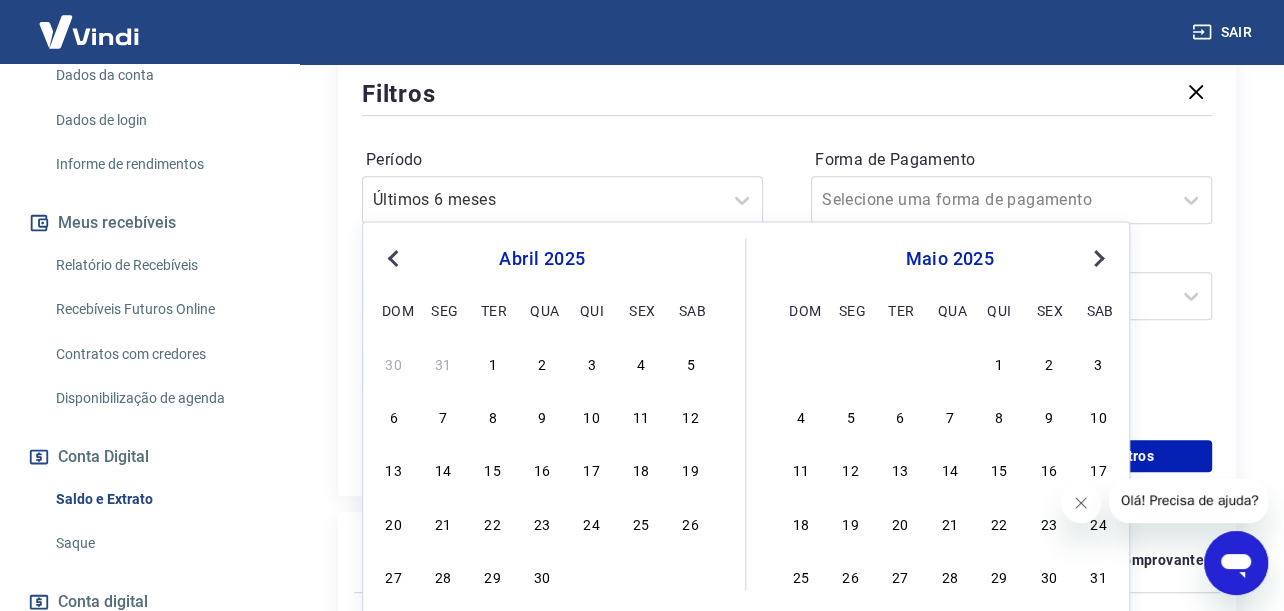 click on "Previous Month" at bounding box center (395, 257) 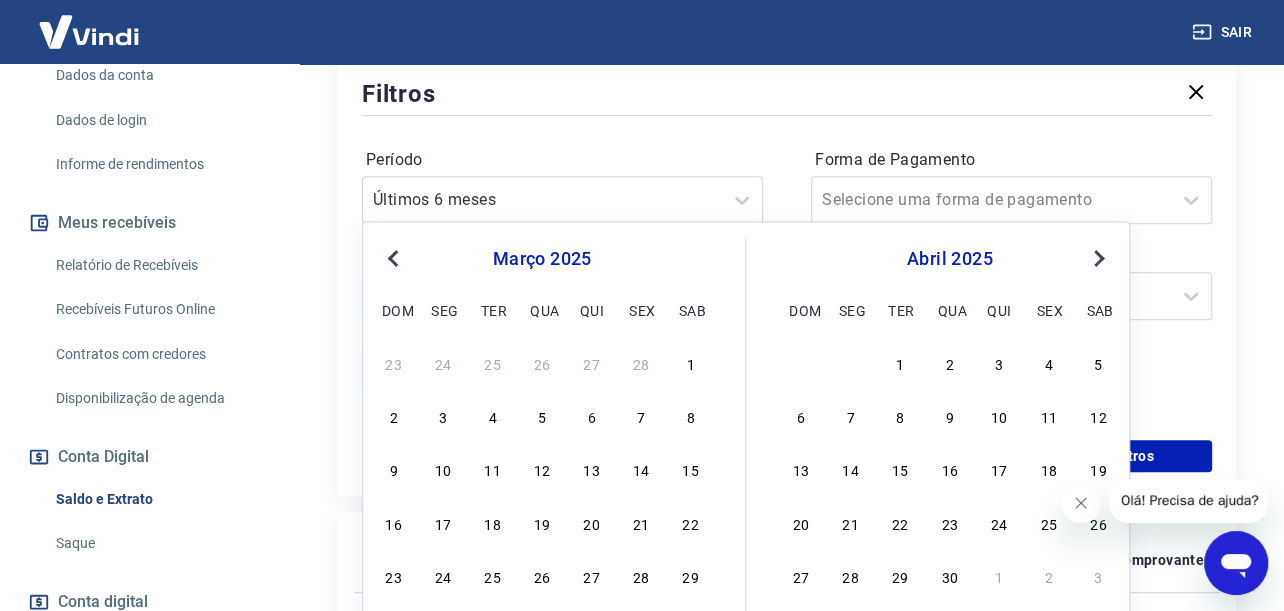 click on "Previous Month" at bounding box center [395, 257] 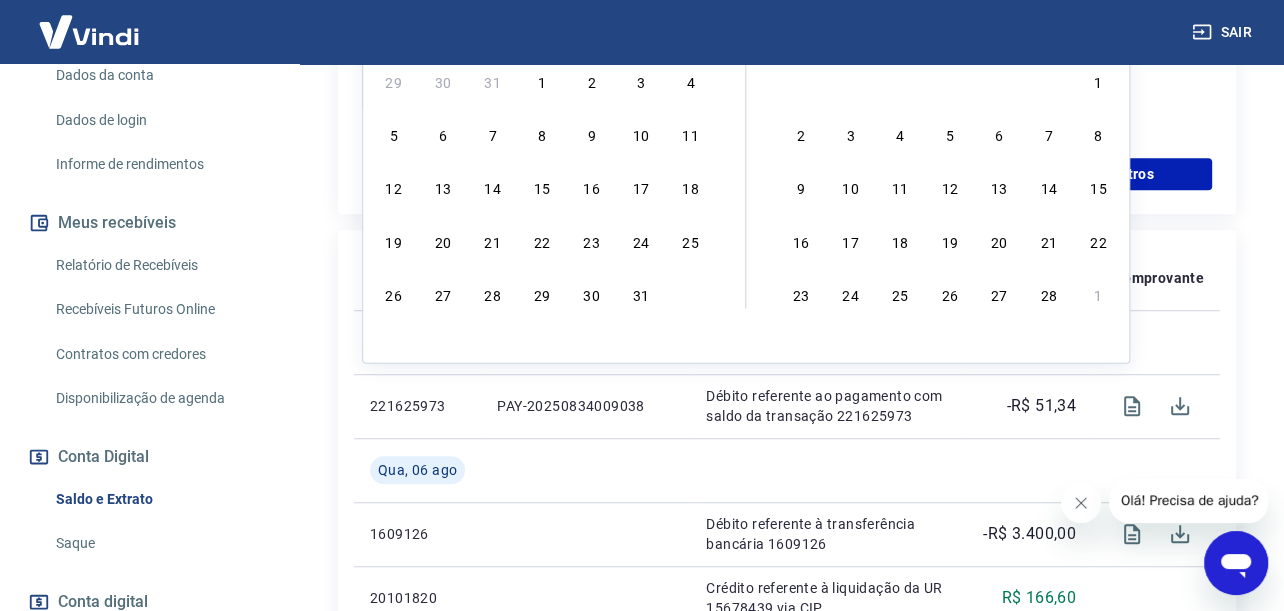 scroll, scrollTop: 823, scrollLeft: 0, axis: vertical 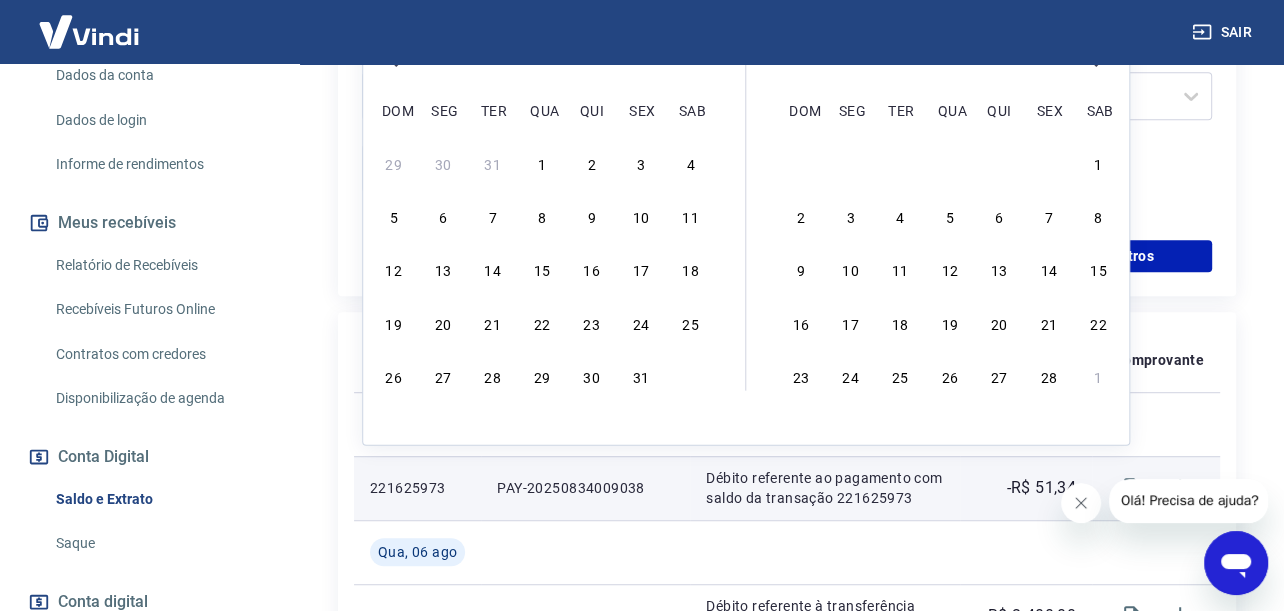click on "27" at bounding box center (443, 376) 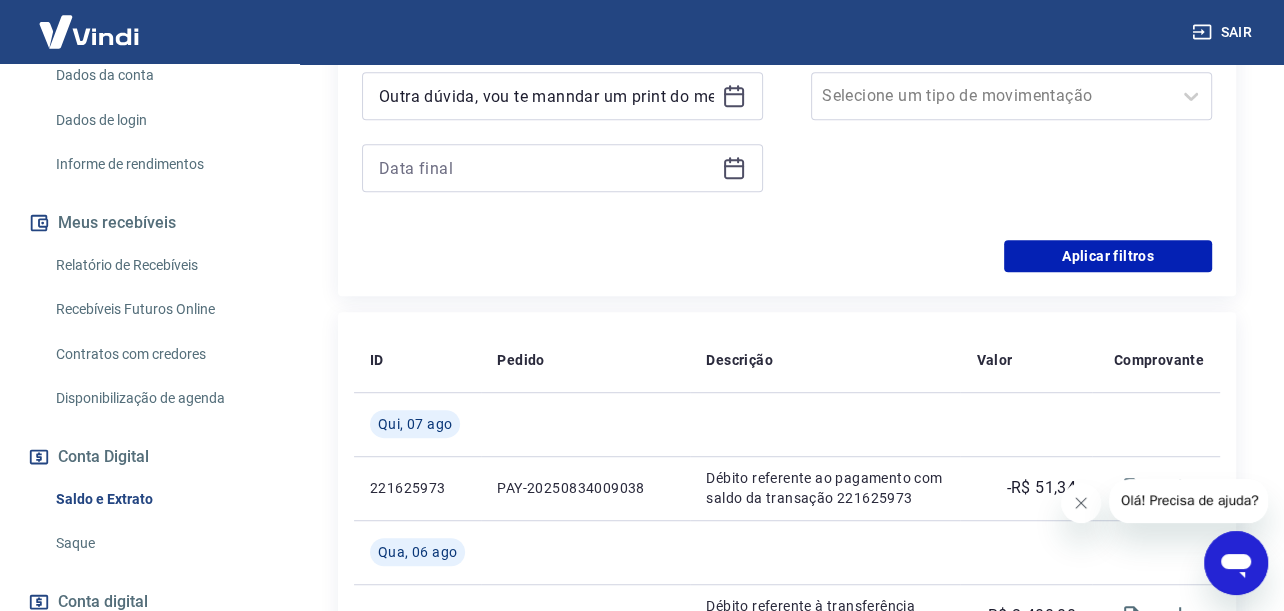 scroll, scrollTop: 523, scrollLeft: 0, axis: vertical 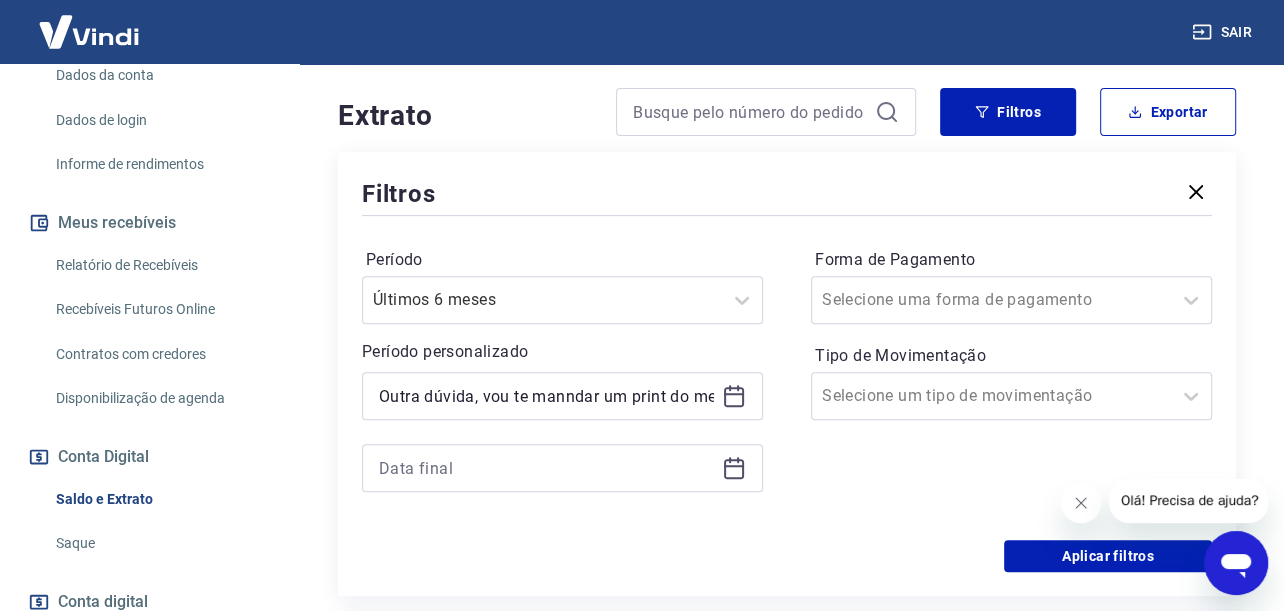 click 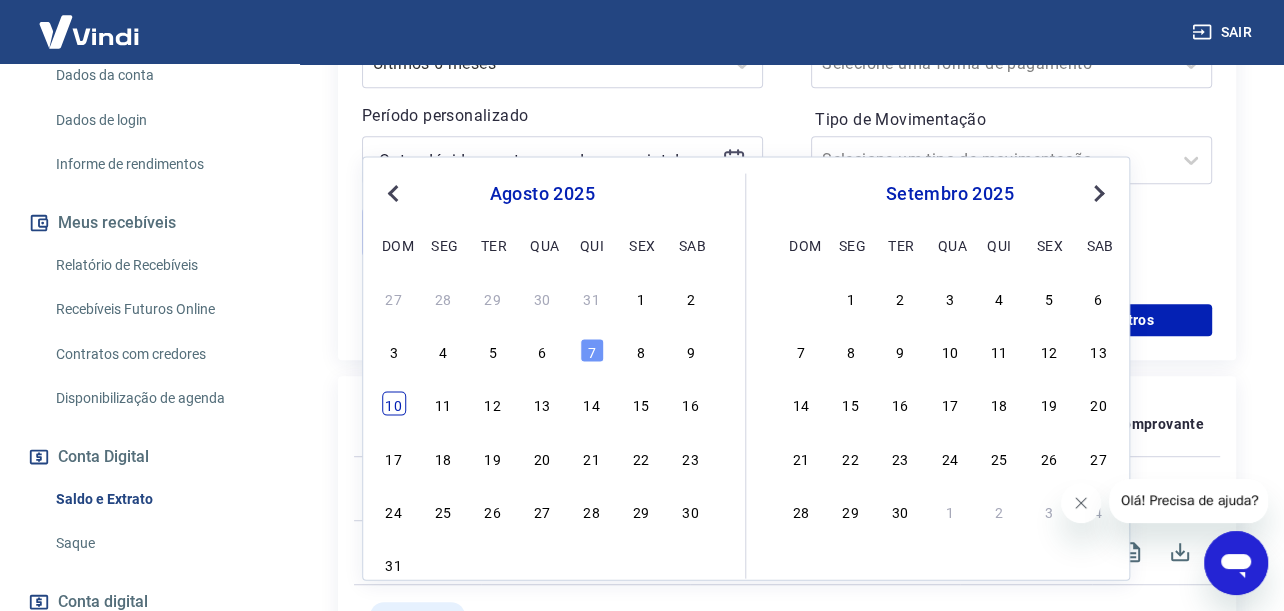 scroll, scrollTop: 823, scrollLeft: 0, axis: vertical 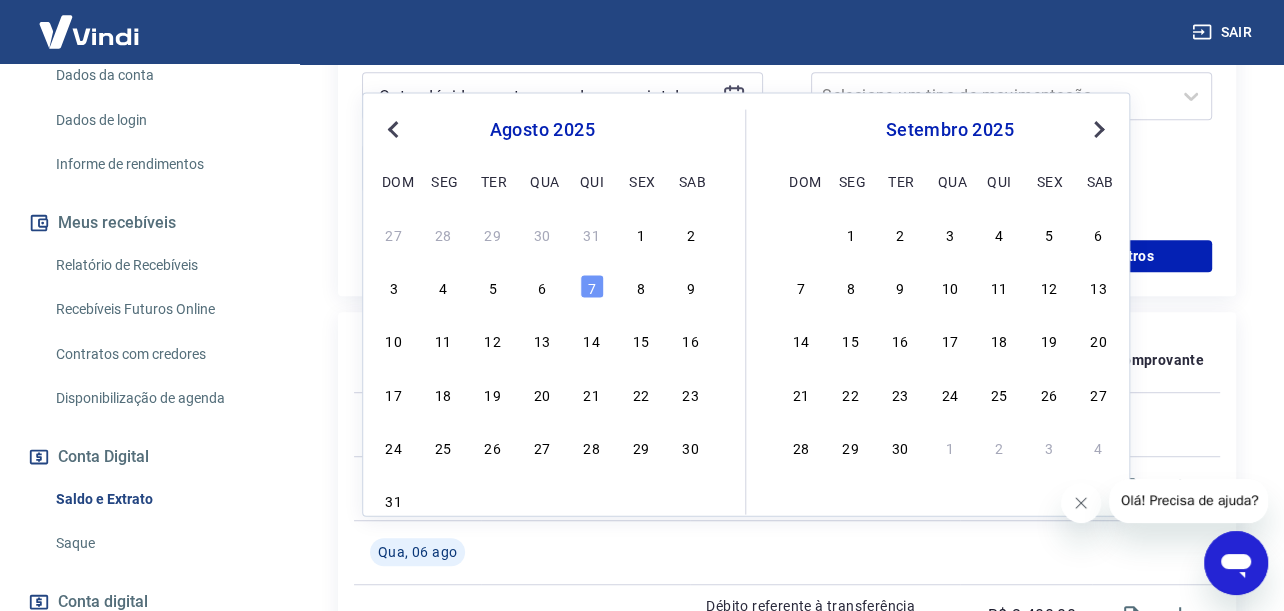 click on "Previous Month" at bounding box center [393, 129] 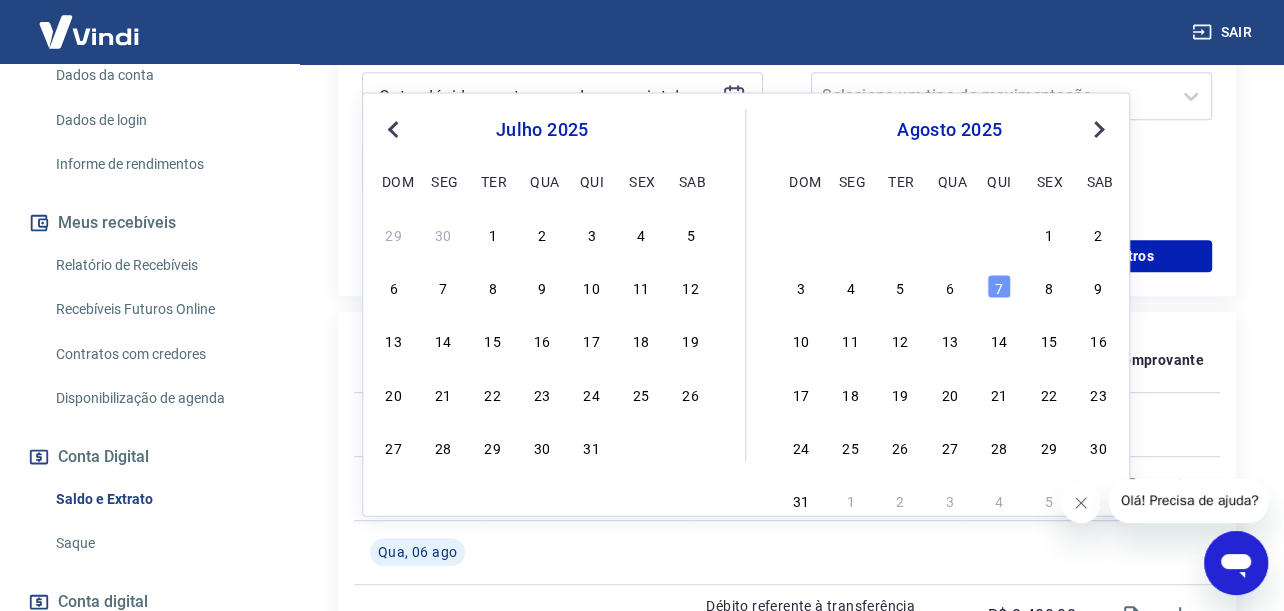 click on "Previous Month" at bounding box center (393, 129) 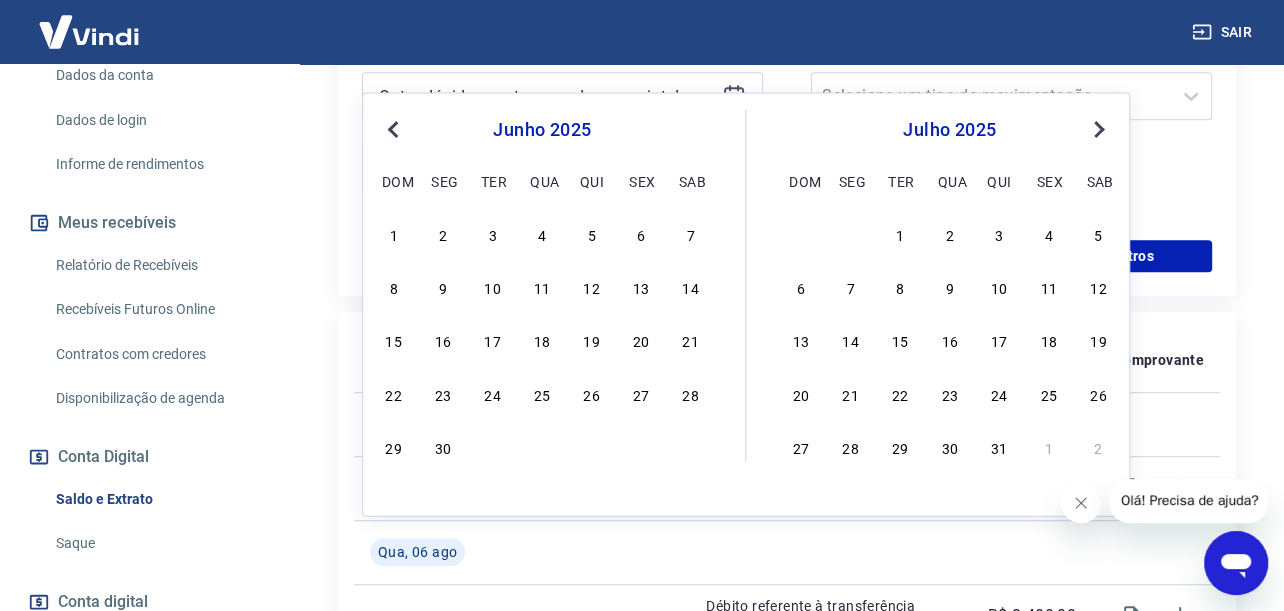 click on "Previous Month" at bounding box center [393, 129] 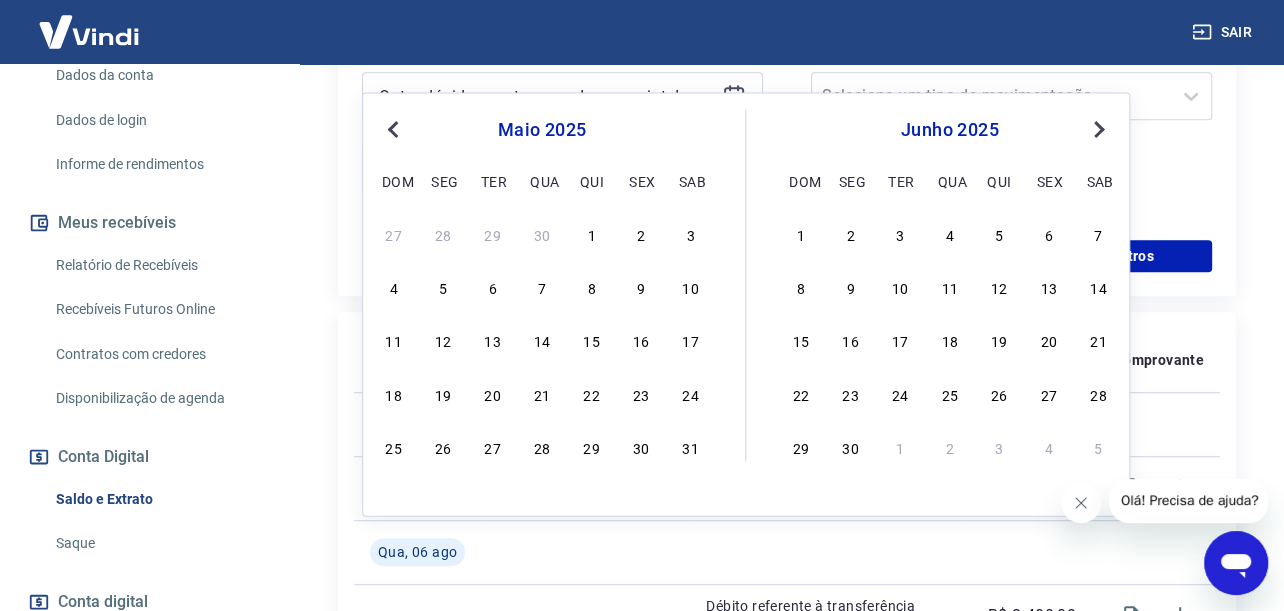 click on "Previous Month" at bounding box center (393, 129) 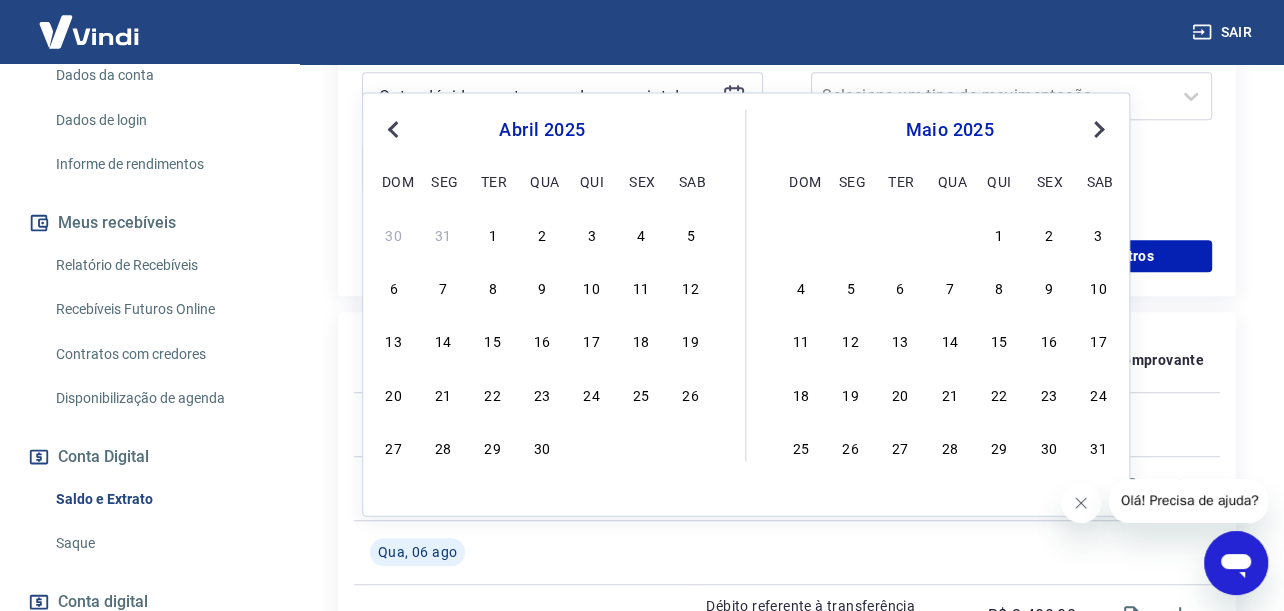click on "Previous Month" at bounding box center [393, 129] 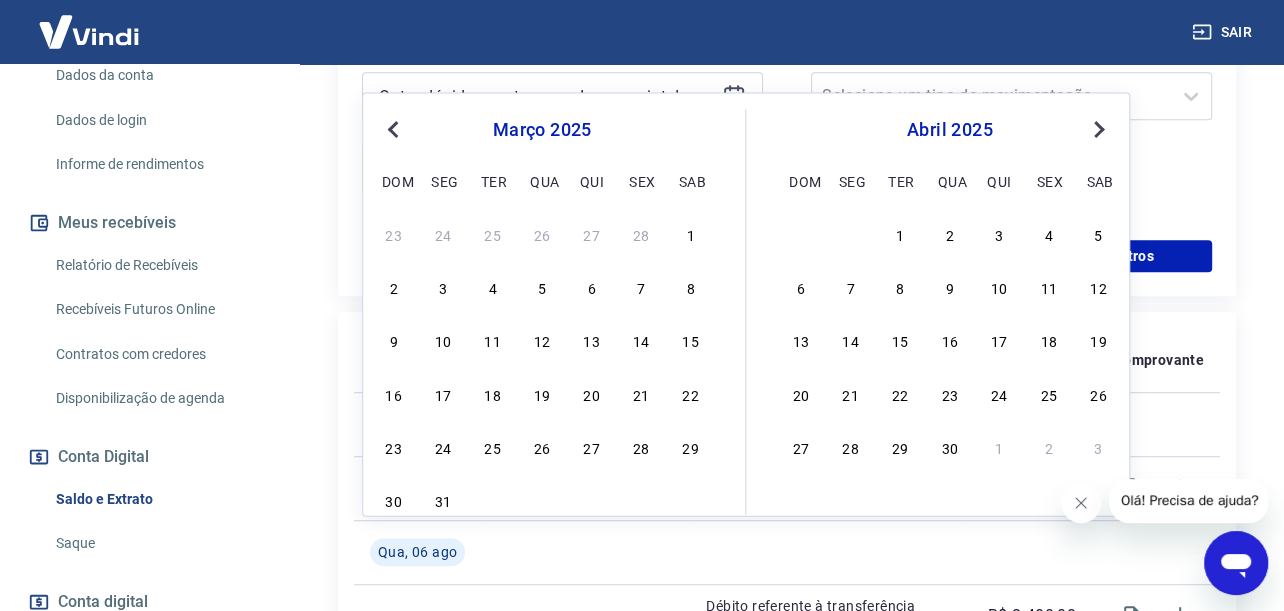 click on "Previous Month" at bounding box center [393, 129] 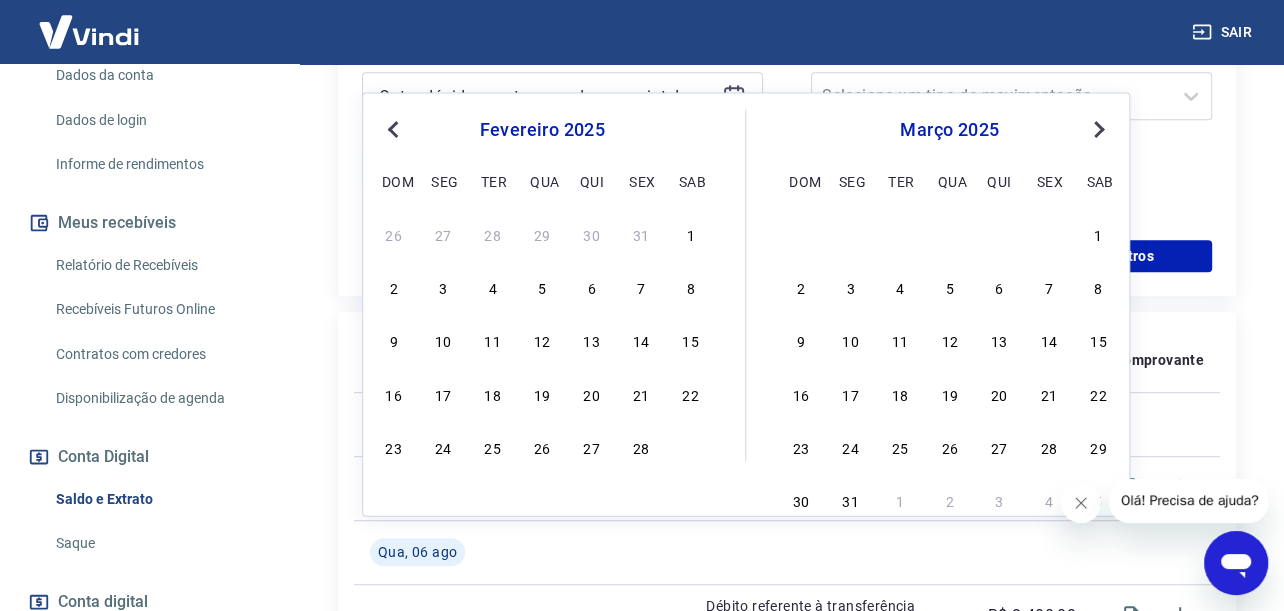 click on "Previous Month" at bounding box center [393, 129] 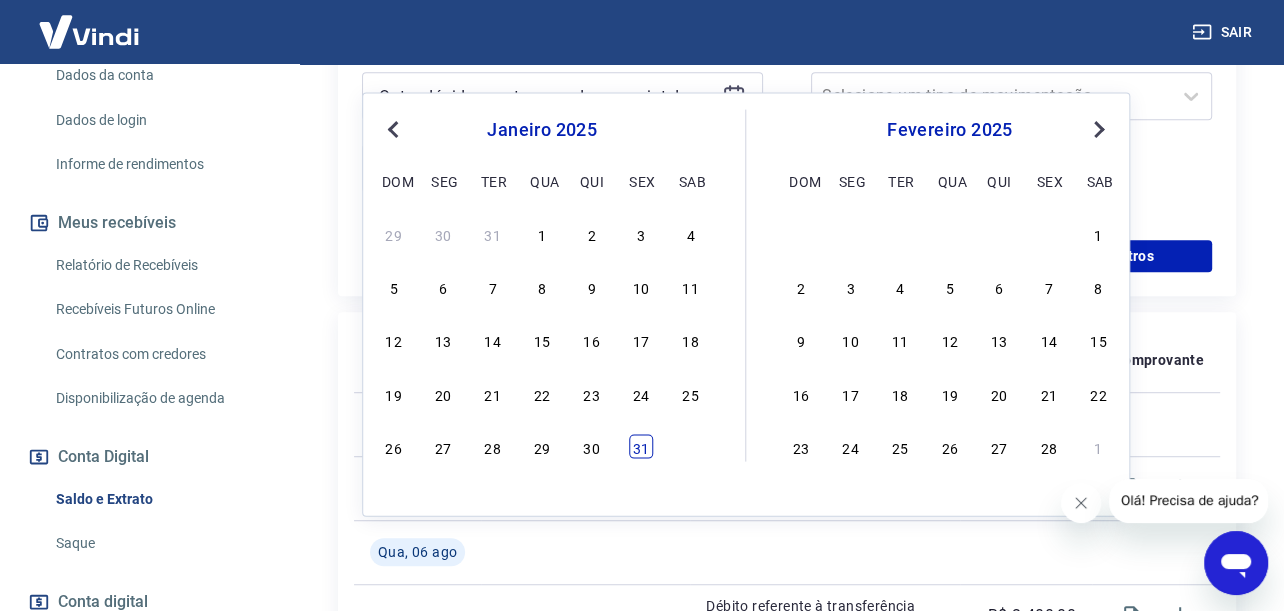 click on "31" at bounding box center [641, 446] 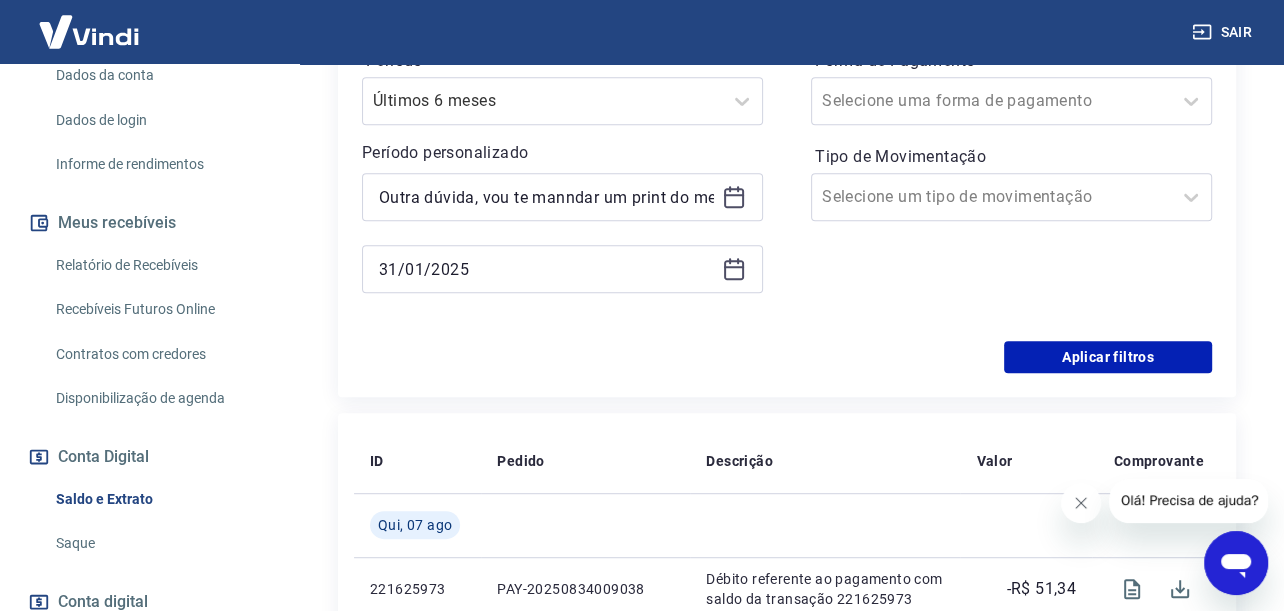 scroll, scrollTop: 523, scrollLeft: 0, axis: vertical 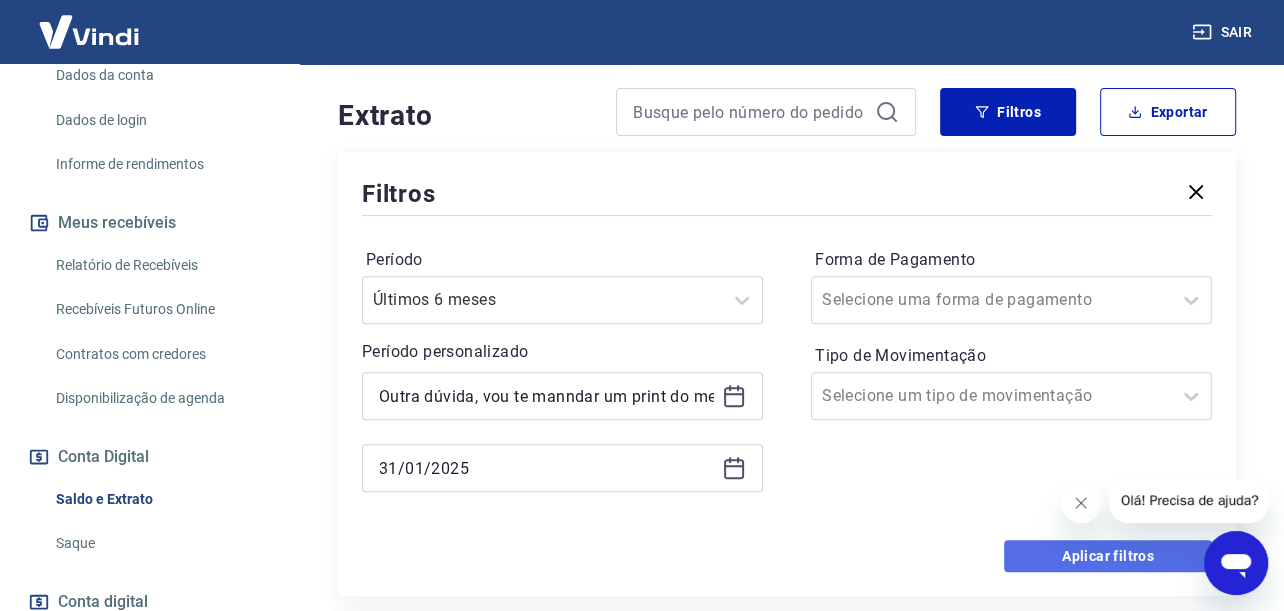 click on "Aplicar filtros" at bounding box center [1108, 556] 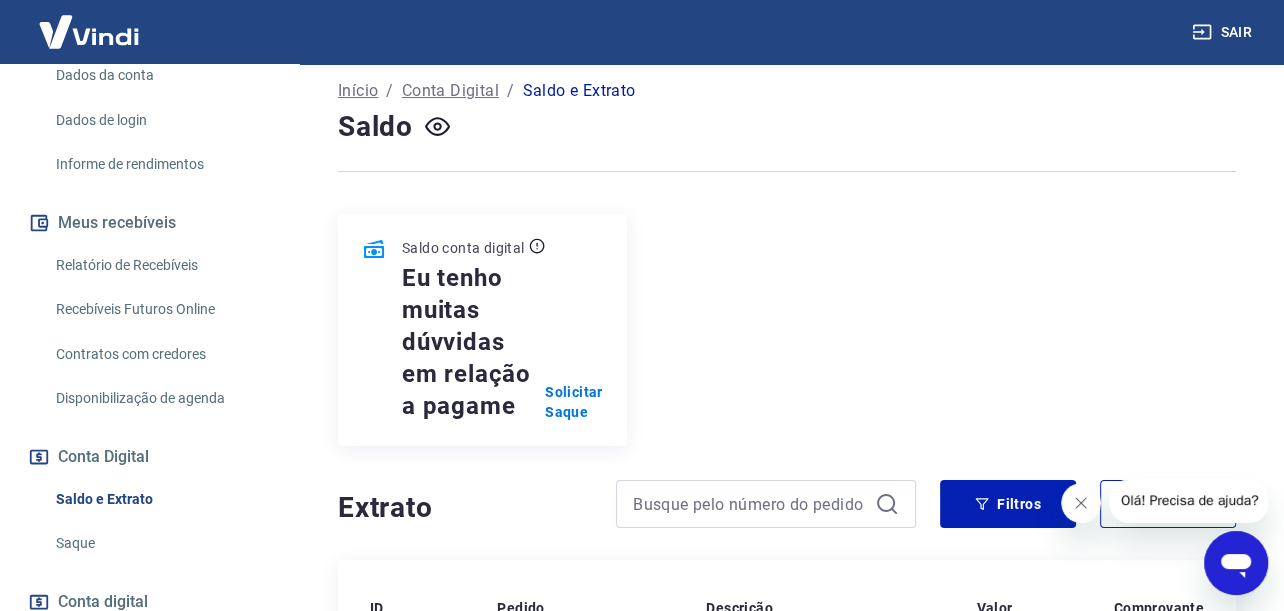 scroll, scrollTop: 0, scrollLeft: 0, axis: both 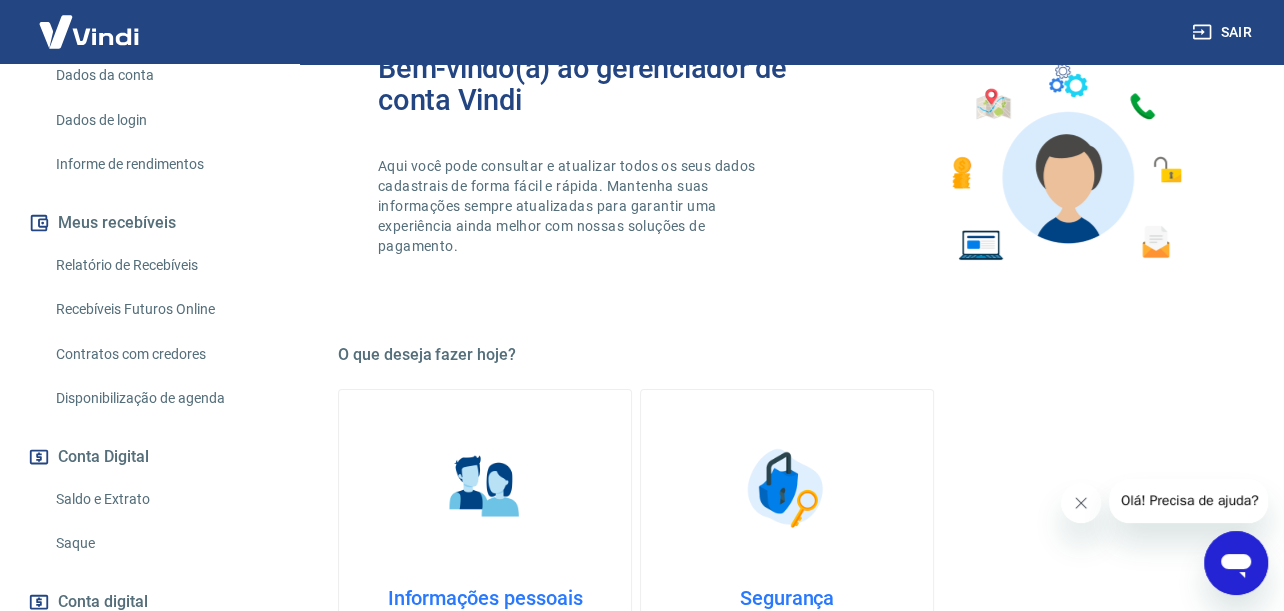 click on "Saldo e Extrato" at bounding box center (161, 499) 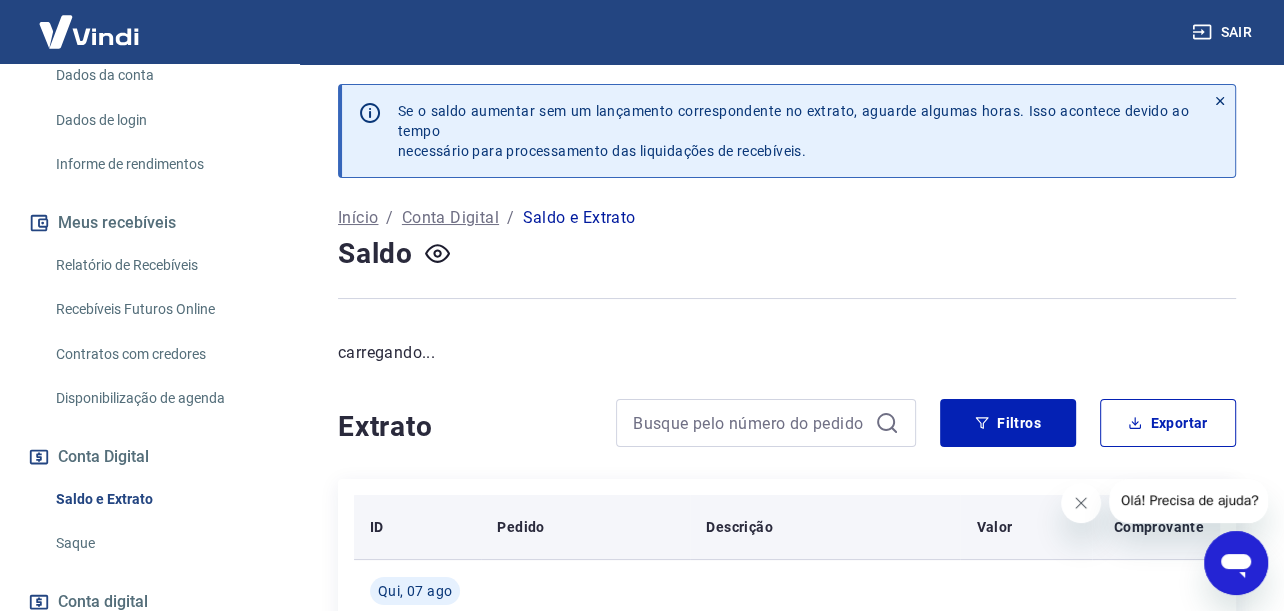 scroll, scrollTop: 100, scrollLeft: 0, axis: vertical 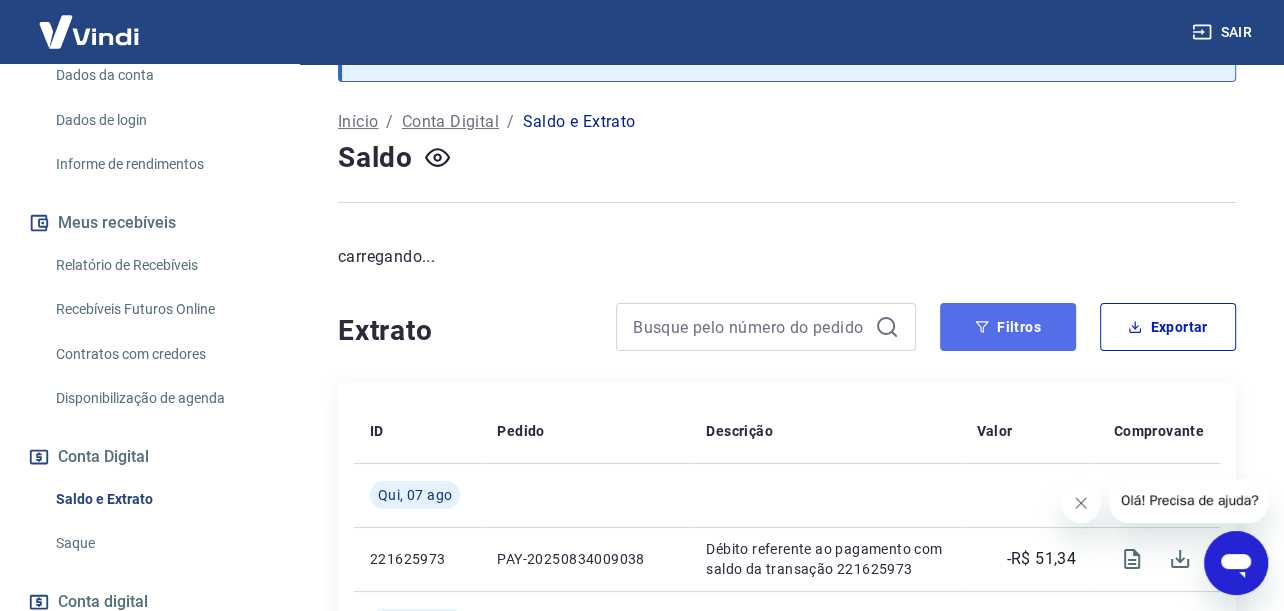 click on "Filtros" at bounding box center (1008, 327) 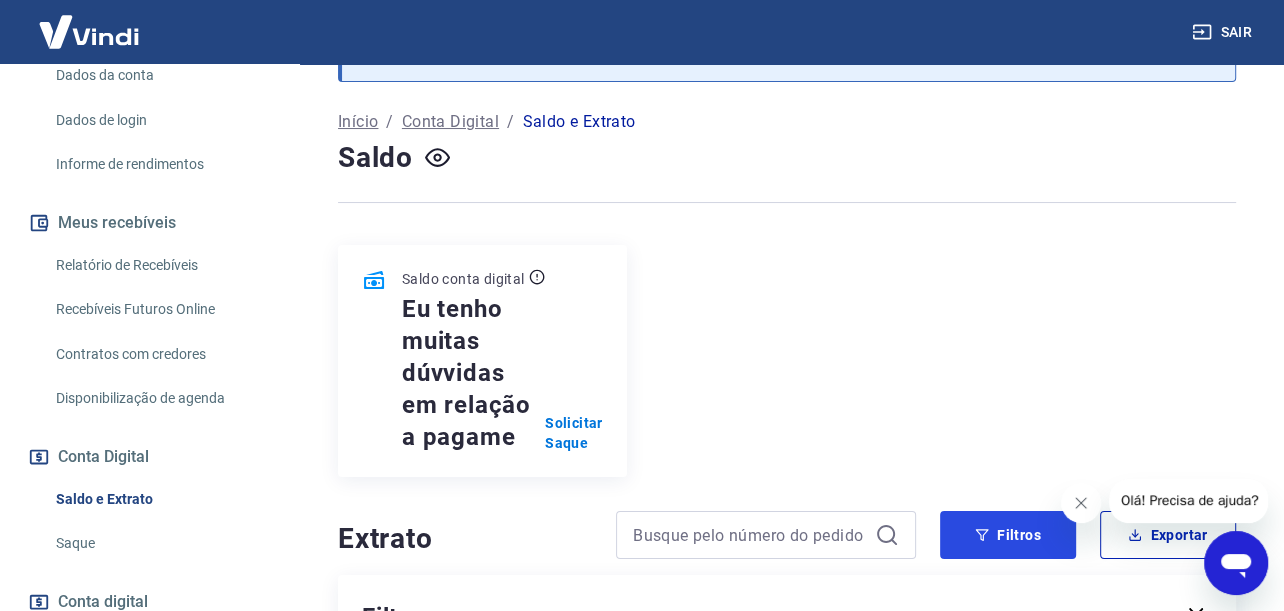 scroll, scrollTop: 300, scrollLeft: 0, axis: vertical 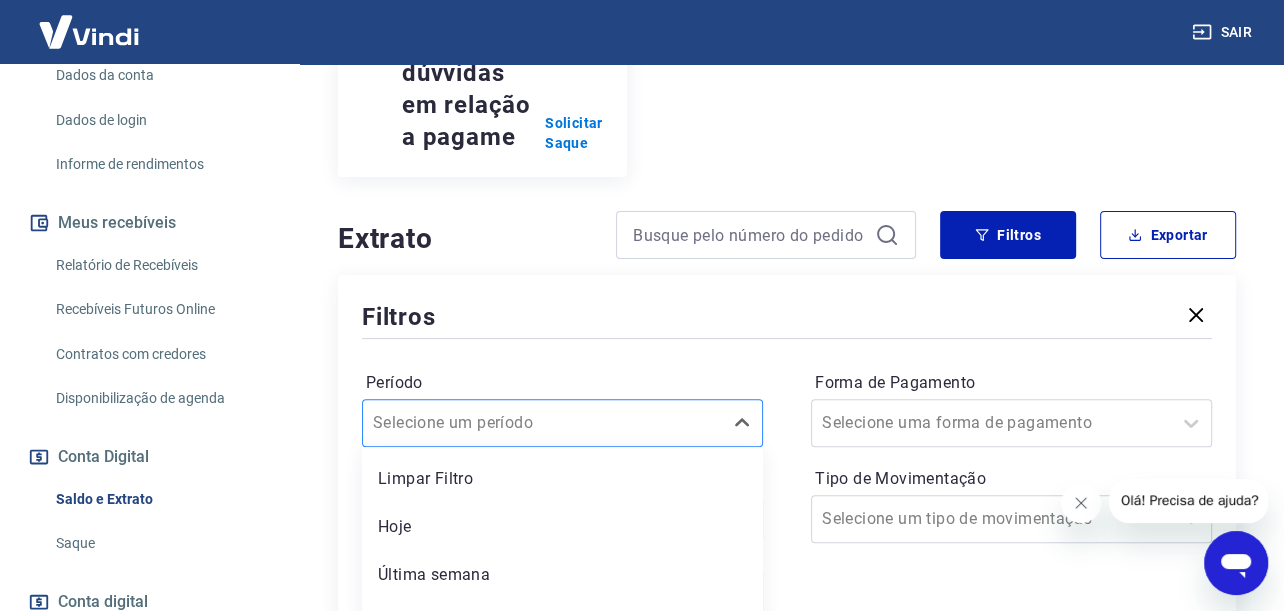 click on "Sempre que acumula um valor  no" at bounding box center [562, 423] 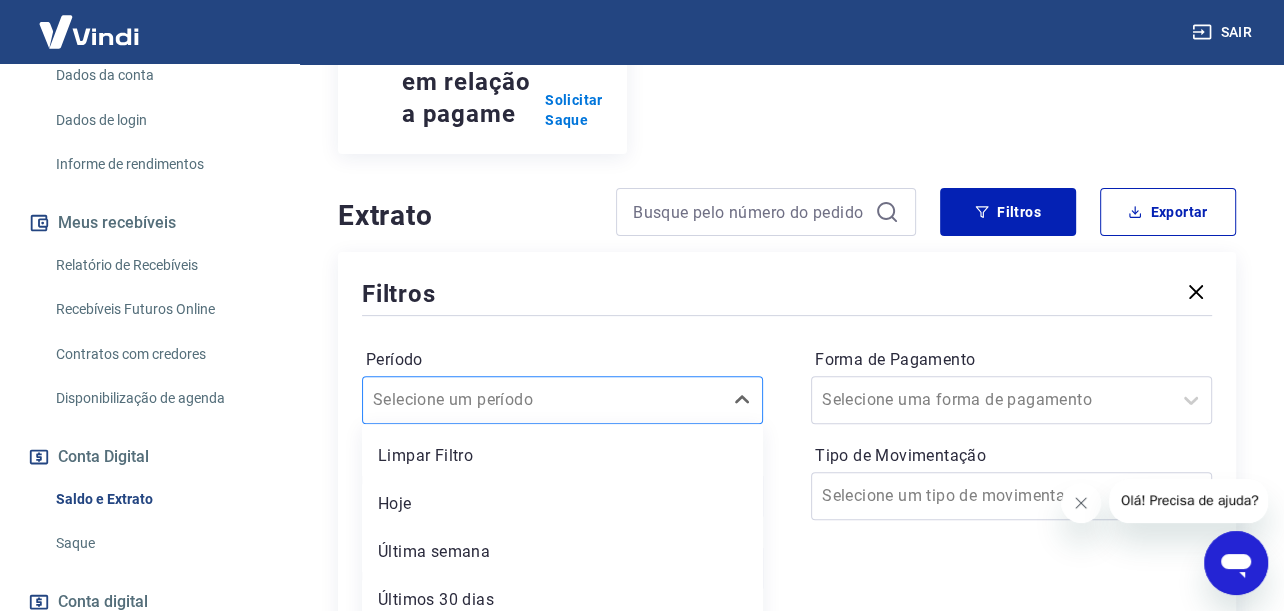 click on "Período" at bounding box center (474, 400) 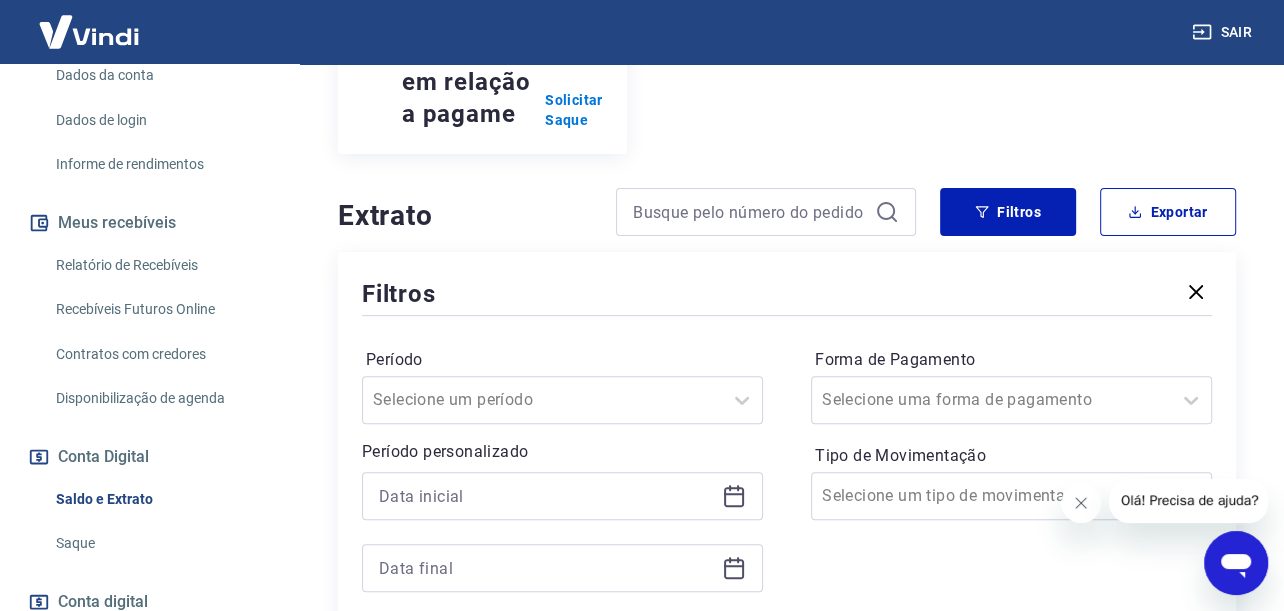 click on "Período Selecione um período Período personalizado Forma de Pagamento Selecione uma forma de pagamento Tipo de Movimentação Selecione um tipo de movimentação" at bounding box center [787, 480] 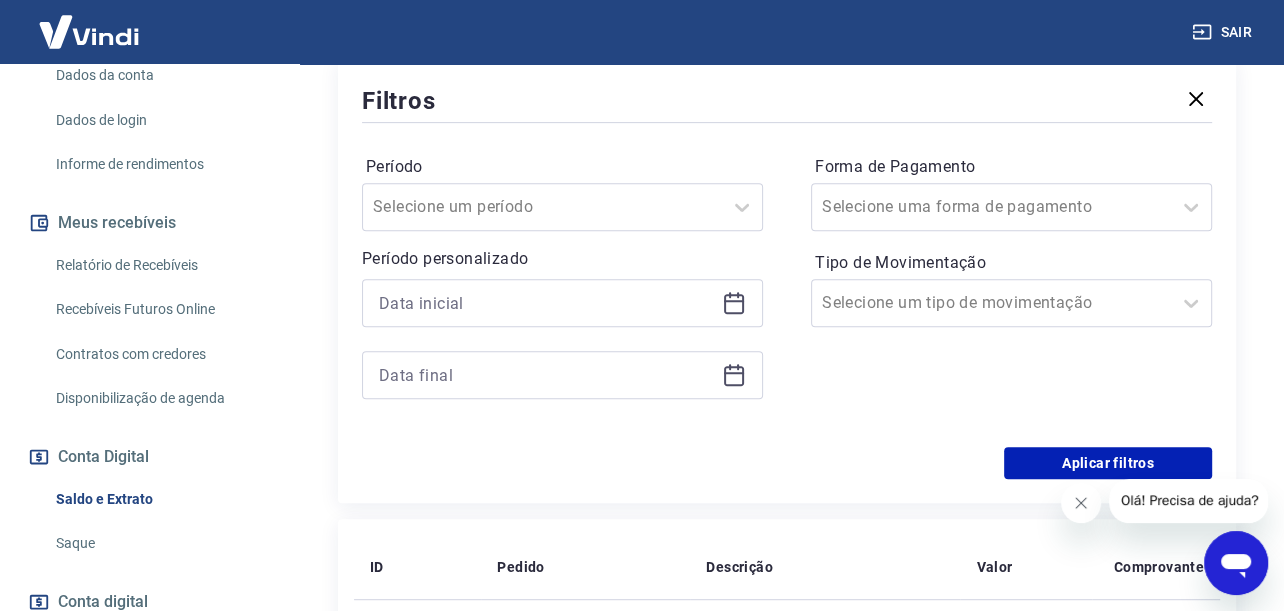 scroll, scrollTop: 623, scrollLeft: 0, axis: vertical 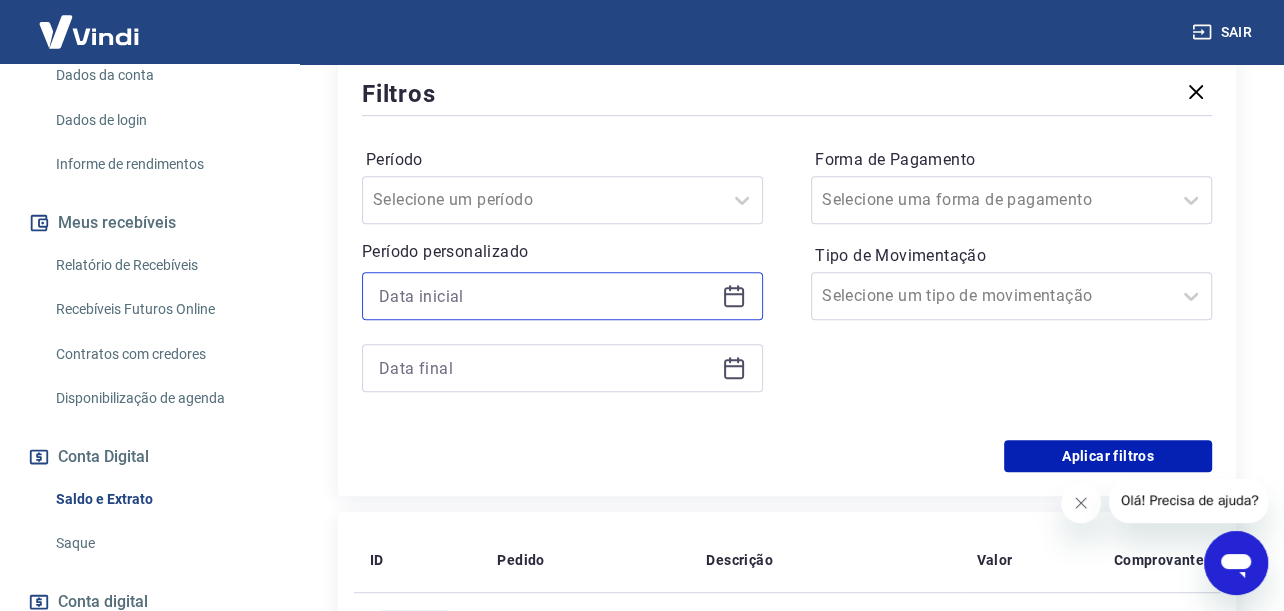 click at bounding box center (546, 296) 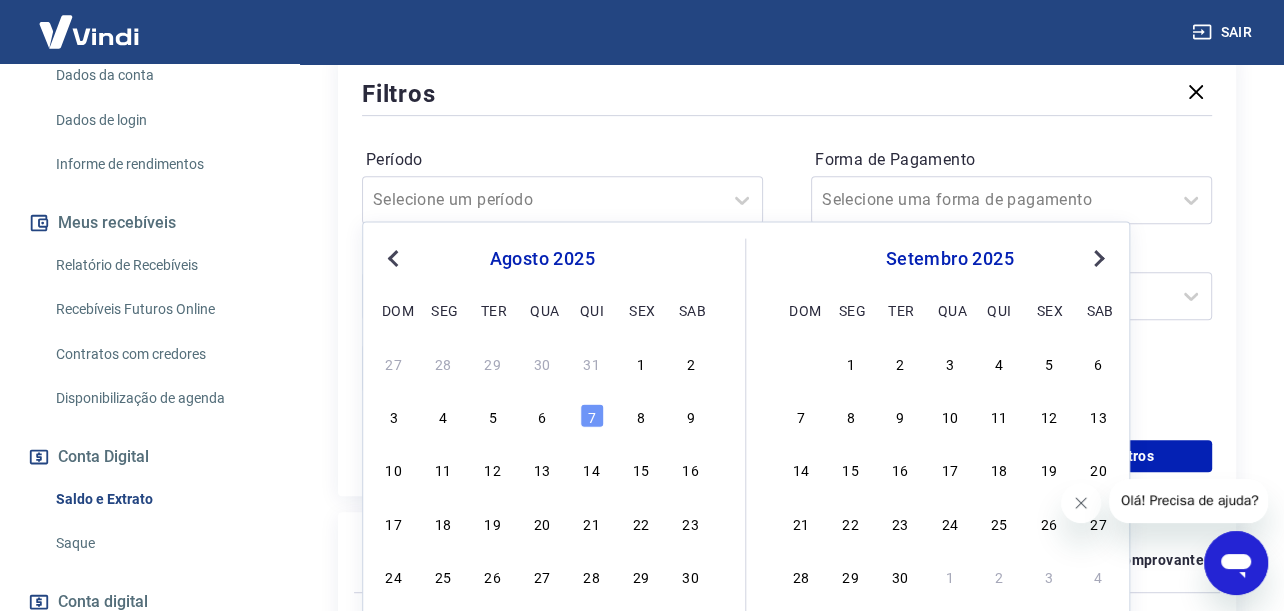 click on "Previous Month" at bounding box center [395, 257] 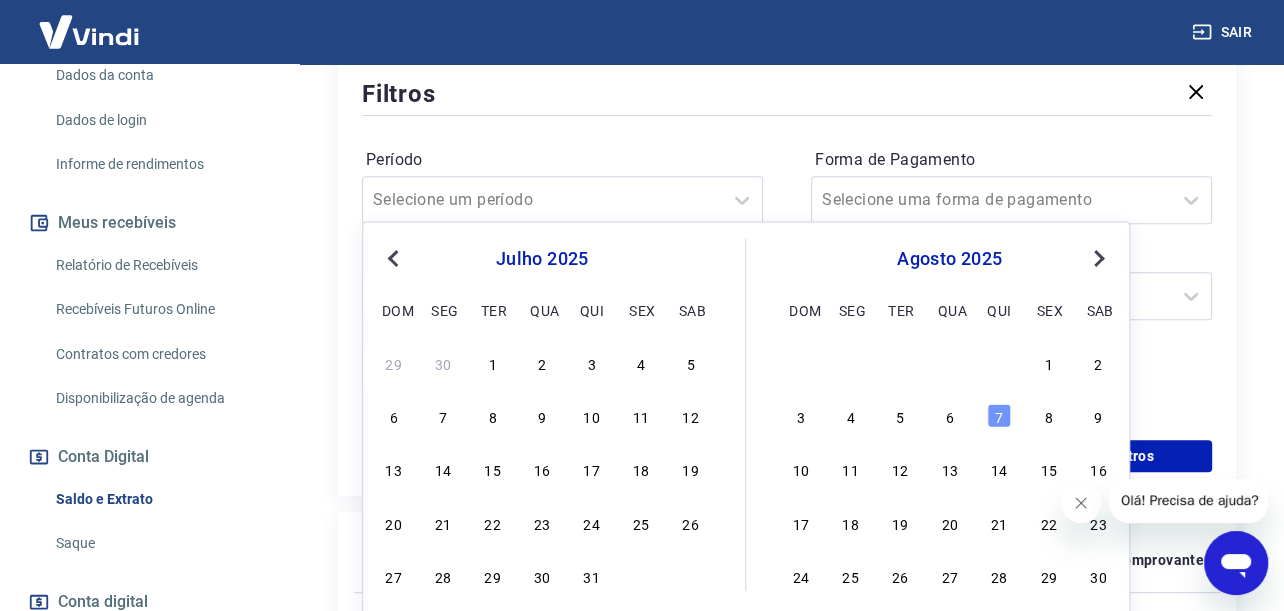 click on "Previous Month" at bounding box center [395, 257] 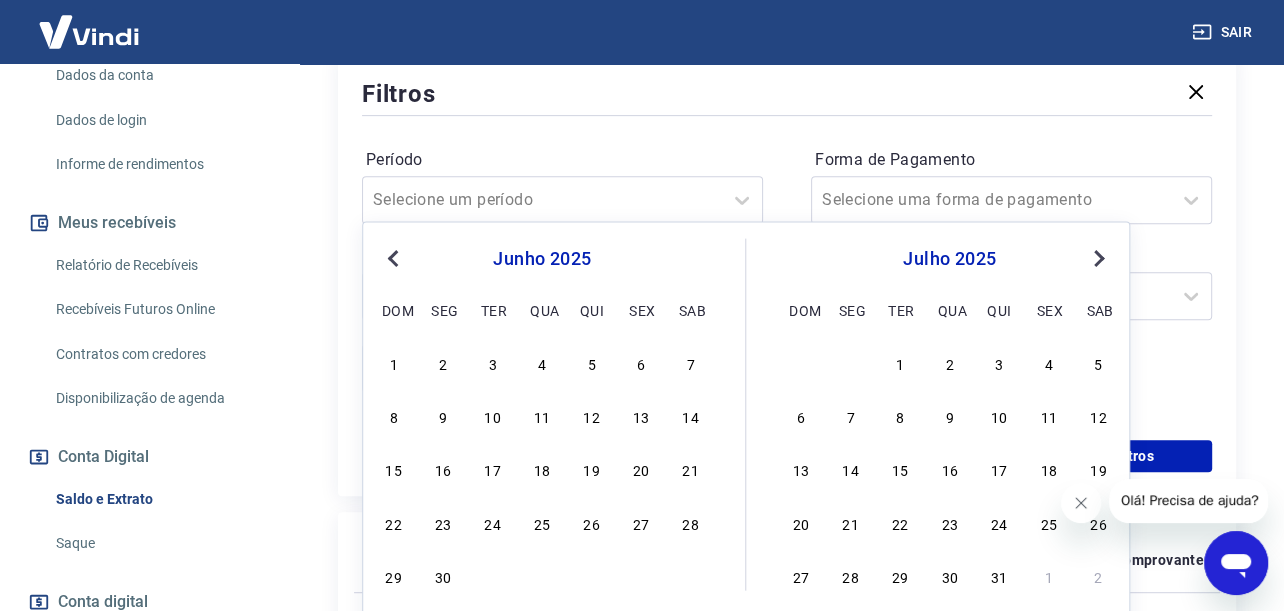 click on "Previous Month" at bounding box center (395, 257) 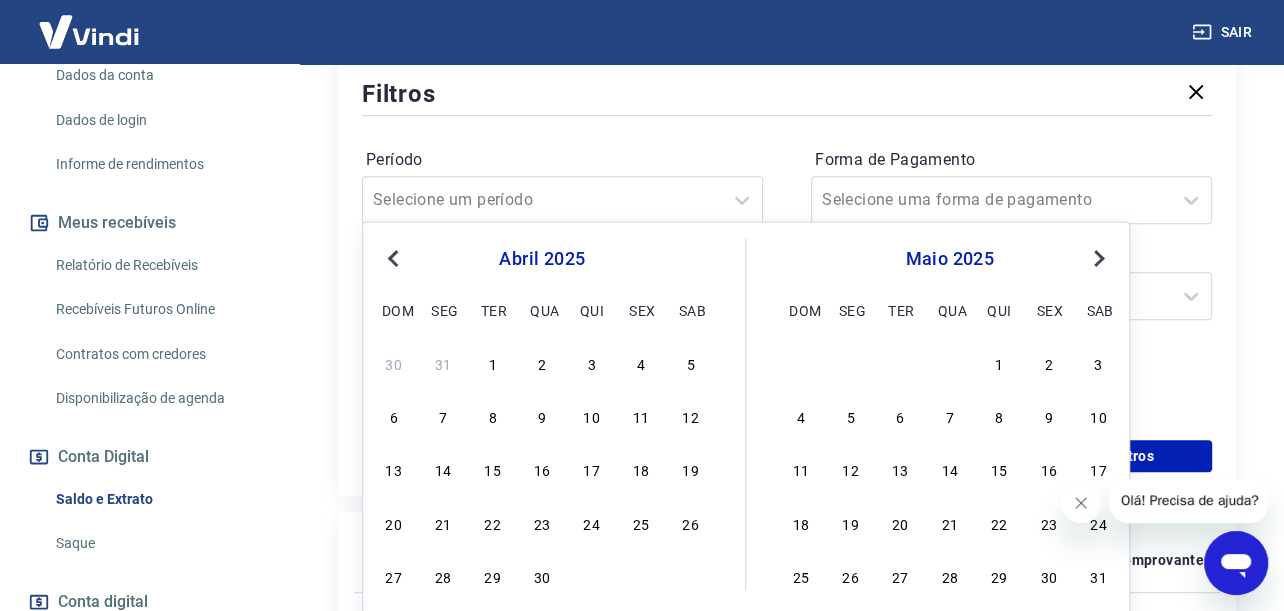 click on "Previous Month" at bounding box center (395, 257) 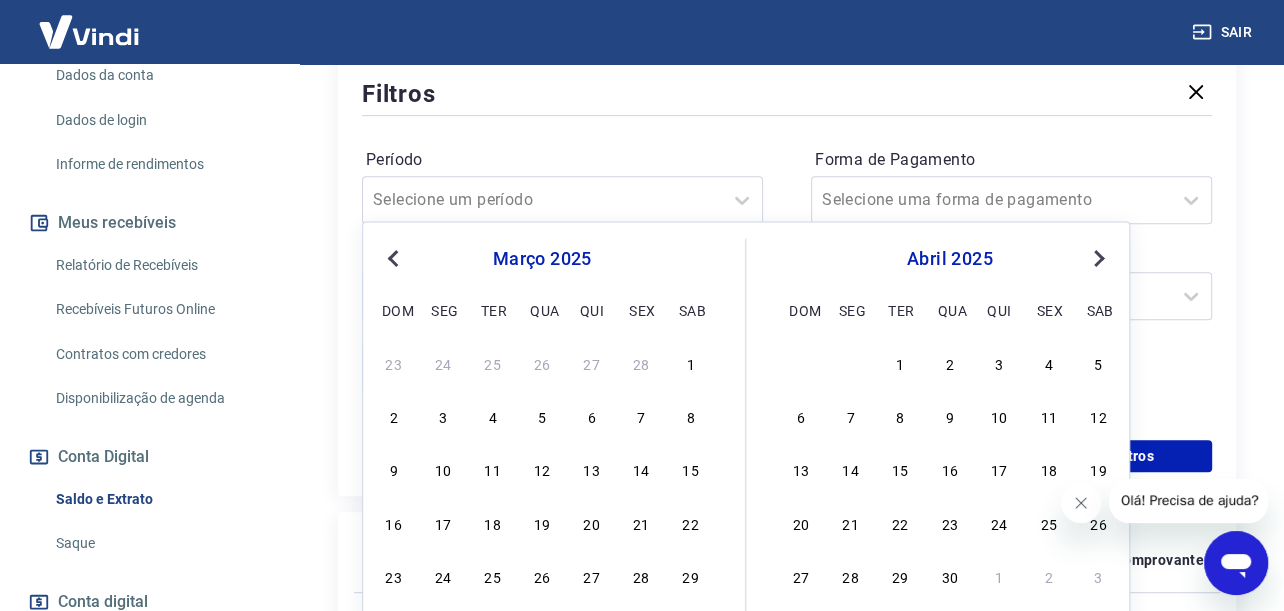 click on "Previous Month" at bounding box center (395, 257) 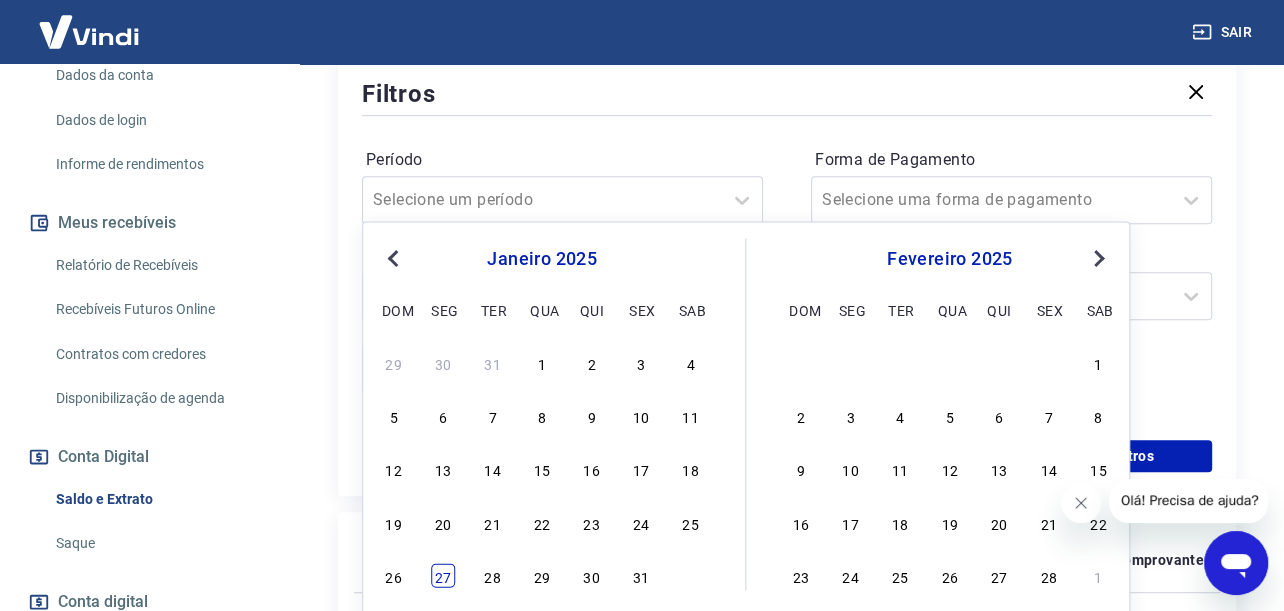 click on "27" at bounding box center (443, 576) 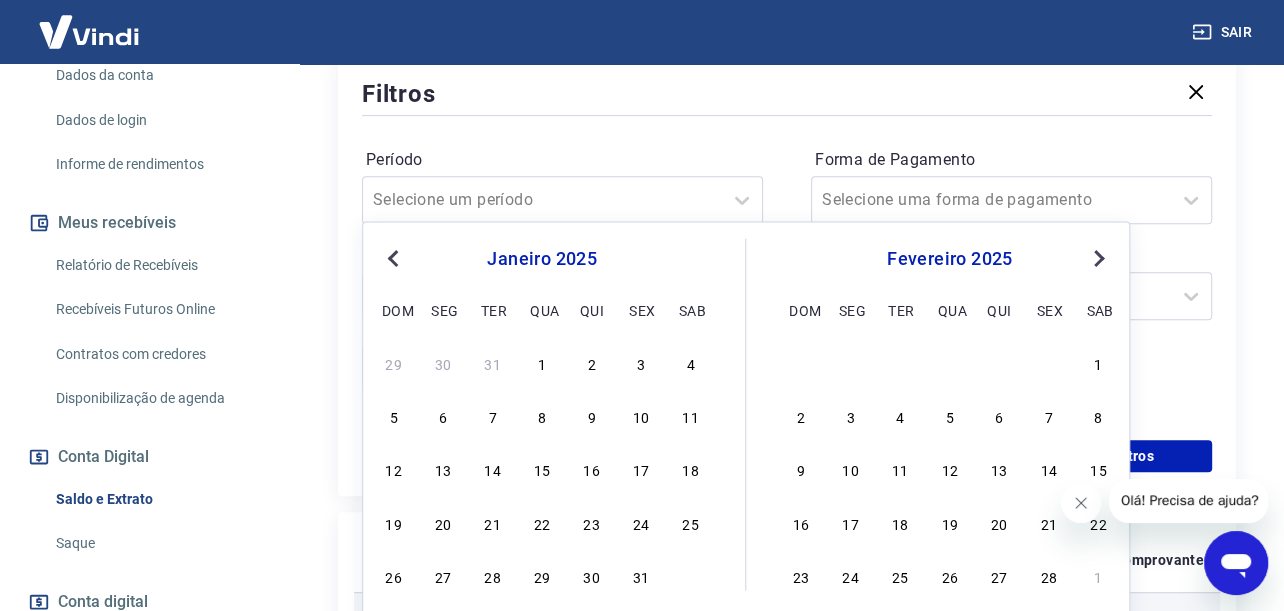 type on "Outra dúvida, vou te manndar um print do meu extrato" 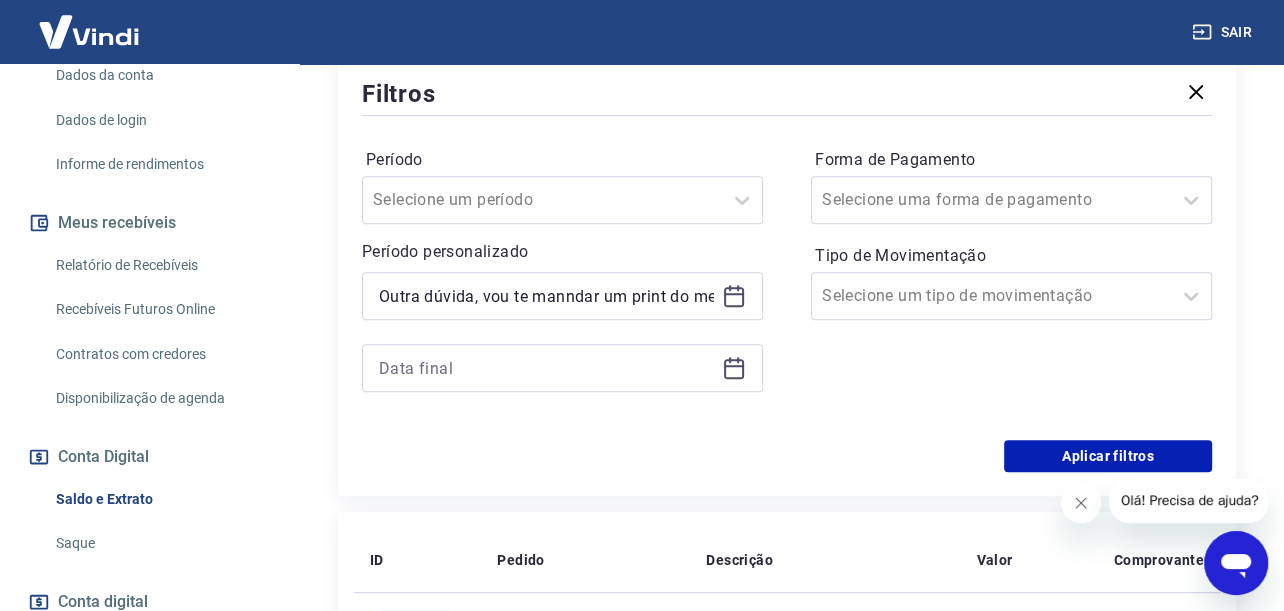 click 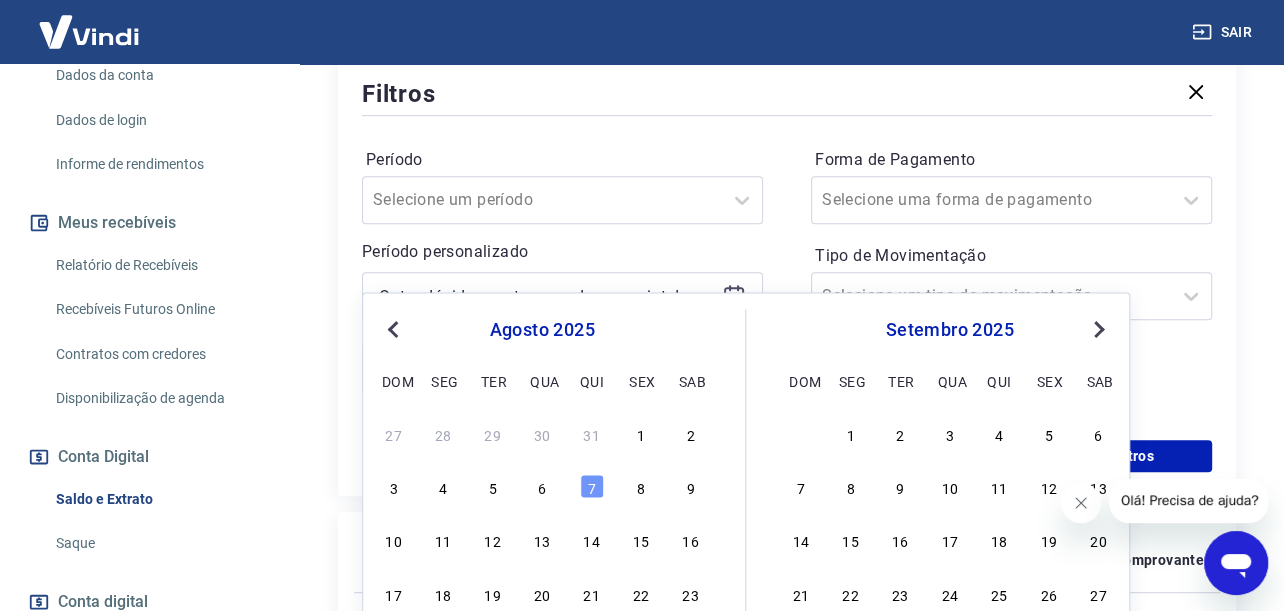 click on "Previous Month Next Month agosto 2025 dom seg ter qua qui sex sab 27 28 29 30 31 1 2 3 4 5 6 7 8 9 10 11 12 13 14 15 16 17 18 19 20 21 22 23 24 25 26 27 28 29 30 31 setembro 2025 dom seg ter qua qui sex sab 1 2 3 4 5 6 7 8 9 10 11 12 13 14 15 16 17 18 19 20 21 22 23 24 25 26 27 28 29 30 1 2 3 4" at bounding box center (746, 504) 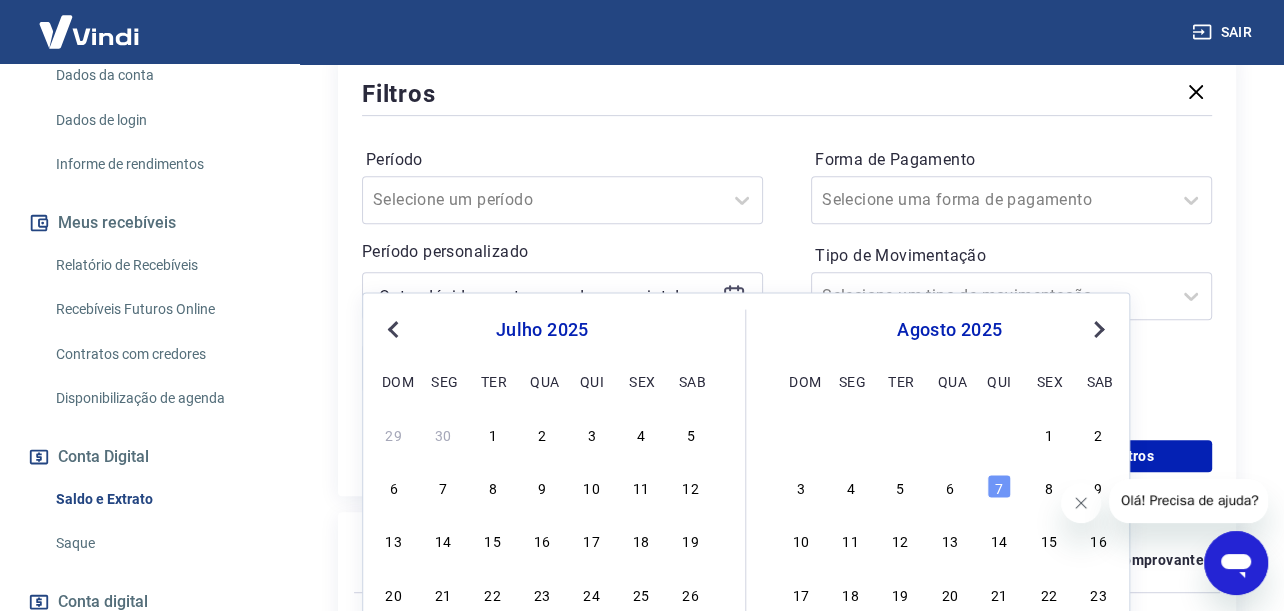 click on "Previous Month" at bounding box center (393, 329) 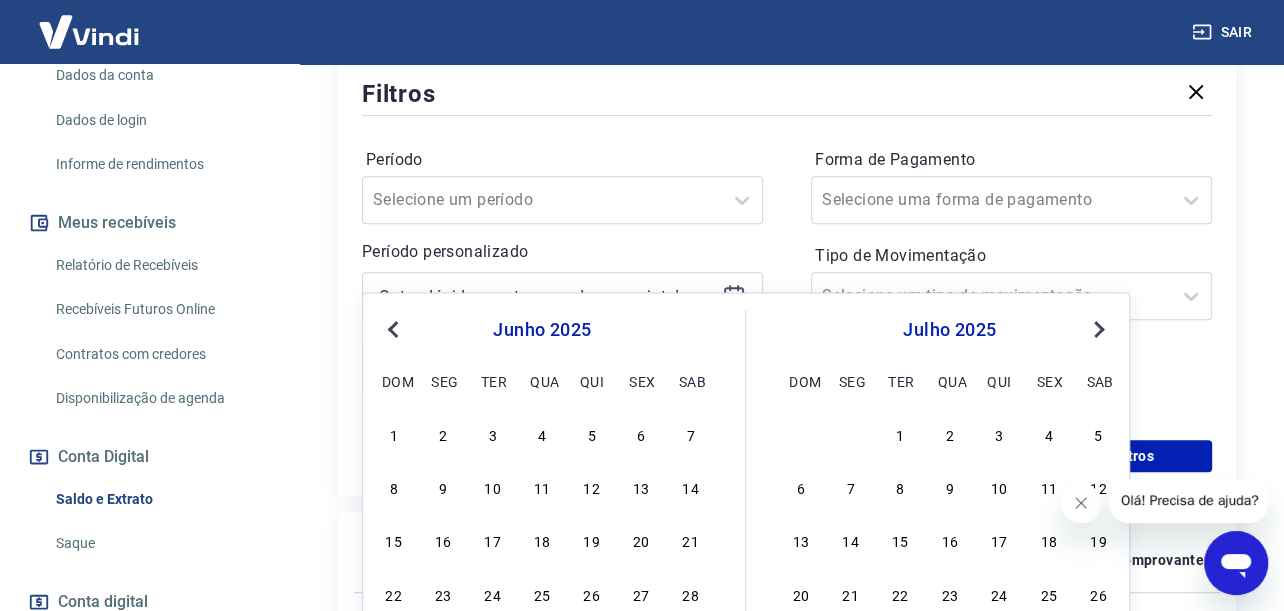 click on "Previous Month" at bounding box center (393, 329) 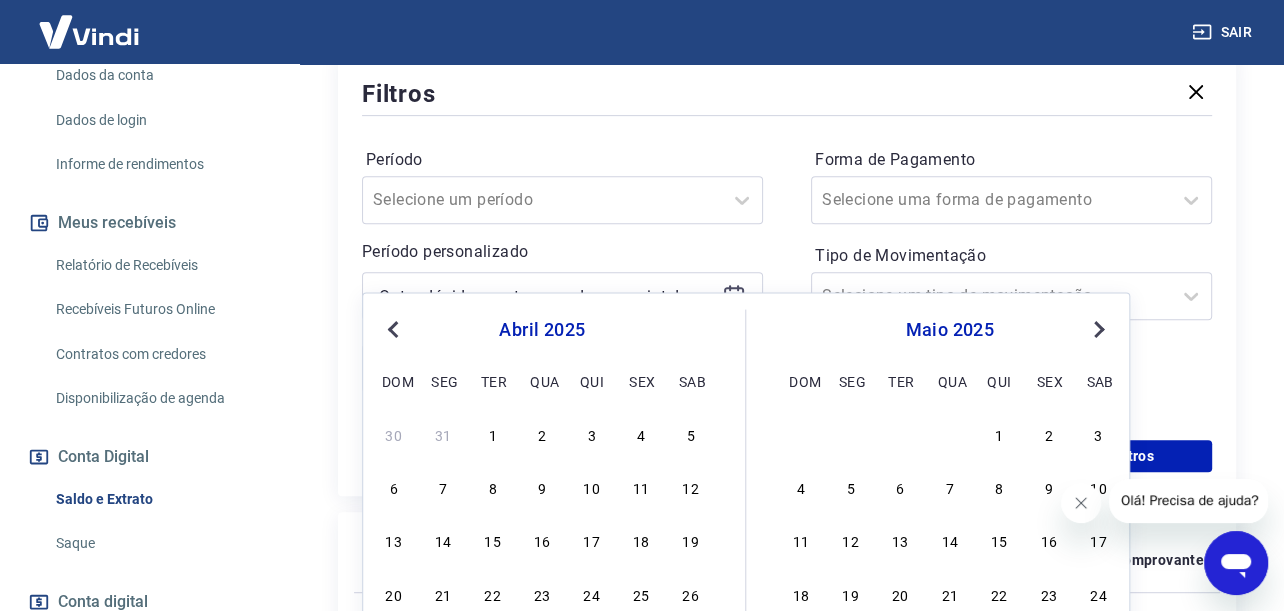 click on "Previous Month" at bounding box center [393, 329] 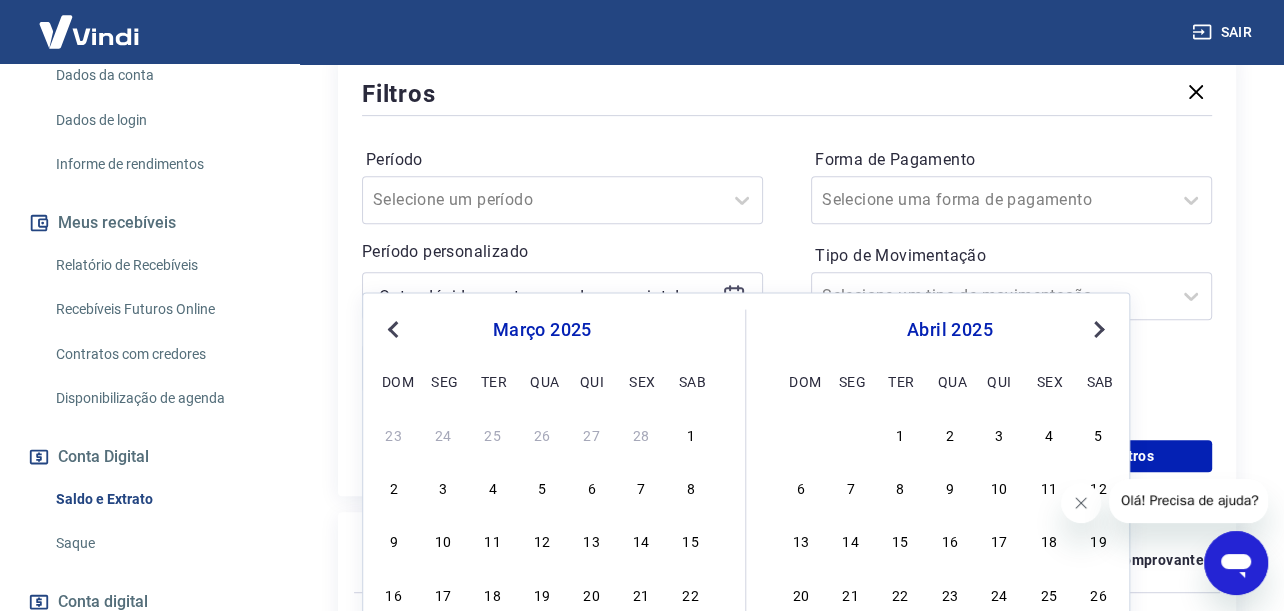 click on "Previous Month" at bounding box center (393, 329) 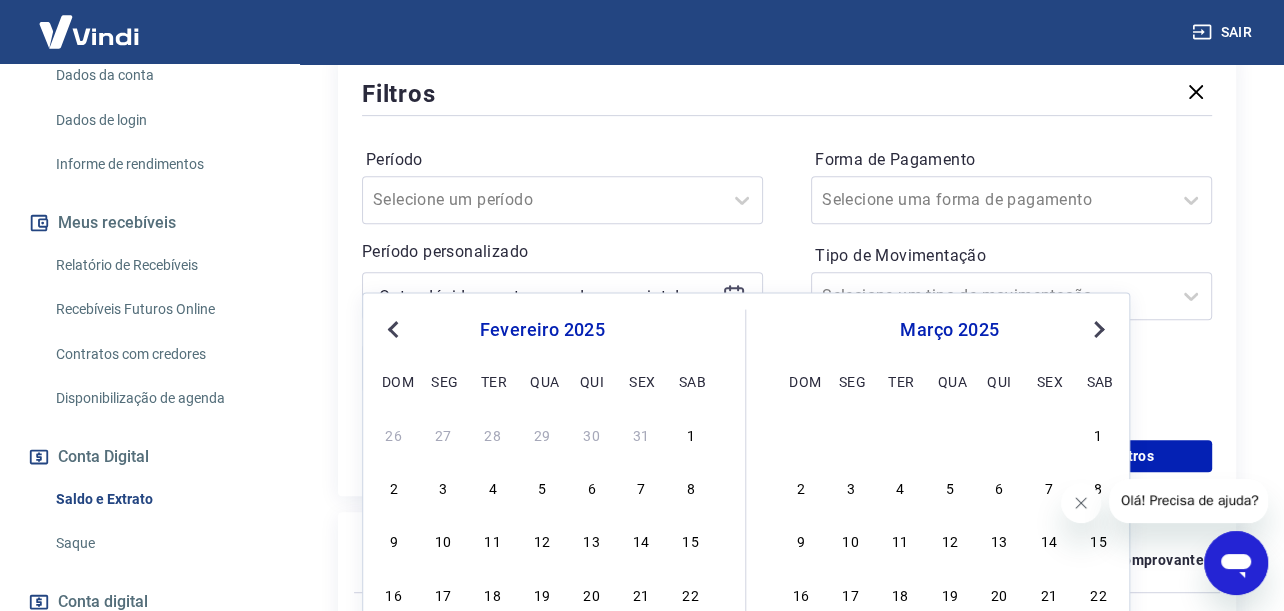 click on "Previous Month" at bounding box center (393, 329) 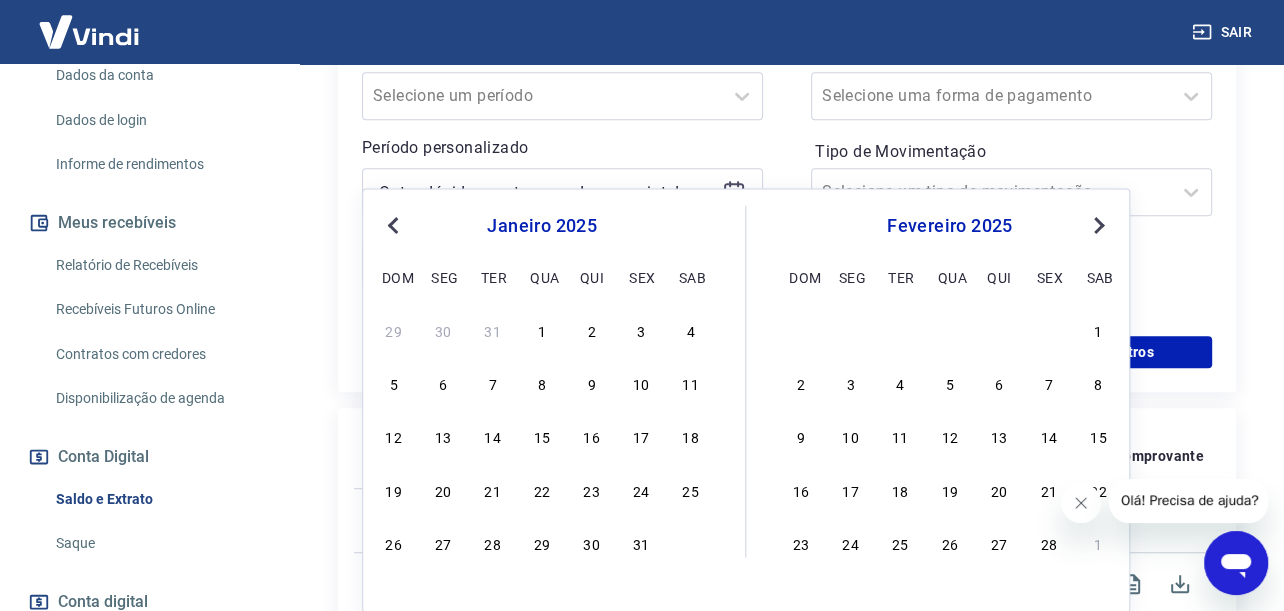 scroll, scrollTop: 923, scrollLeft: 0, axis: vertical 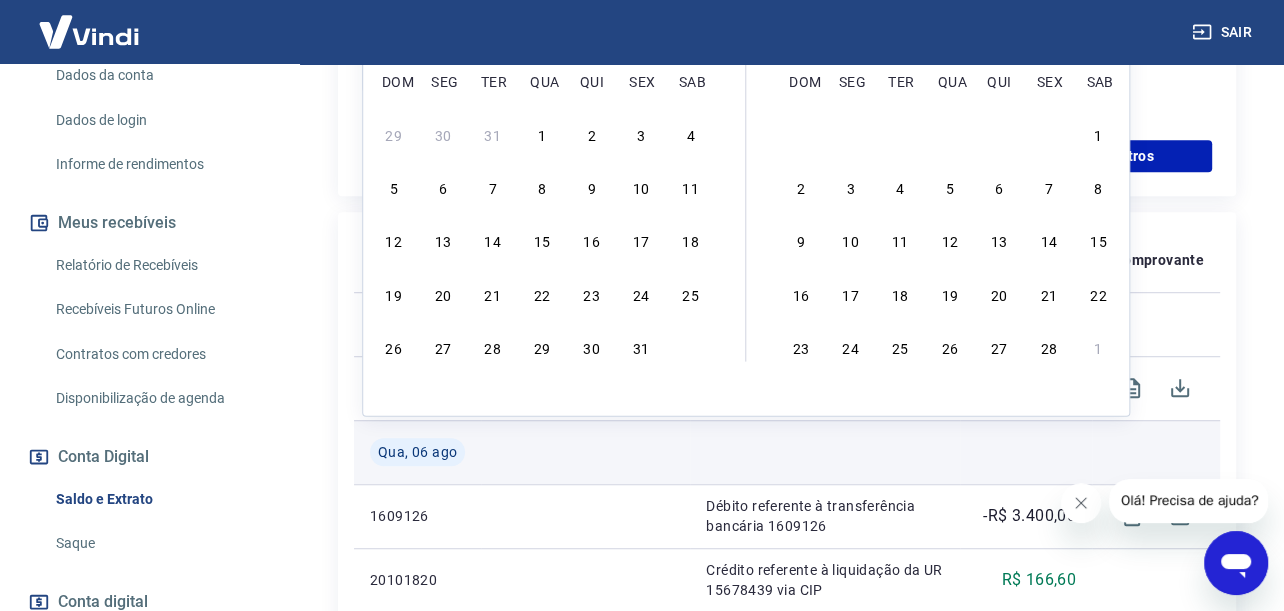 click on "31" at bounding box center [641, 346] 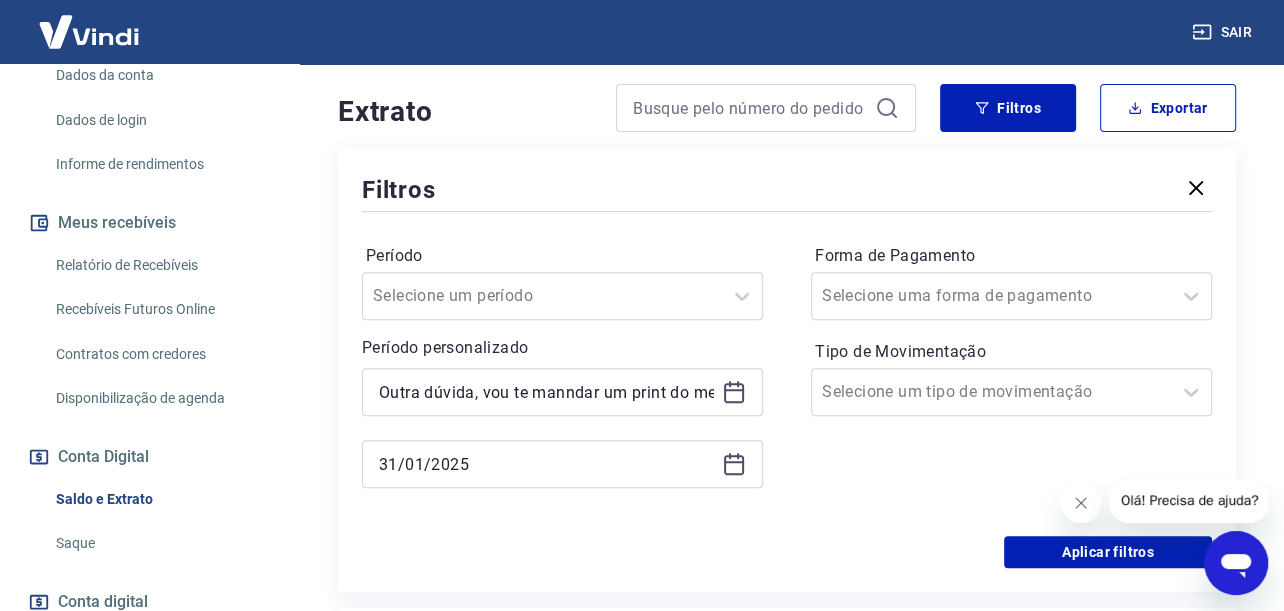 scroll, scrollTop: 523, scrollLeft: 0, axis: vertical 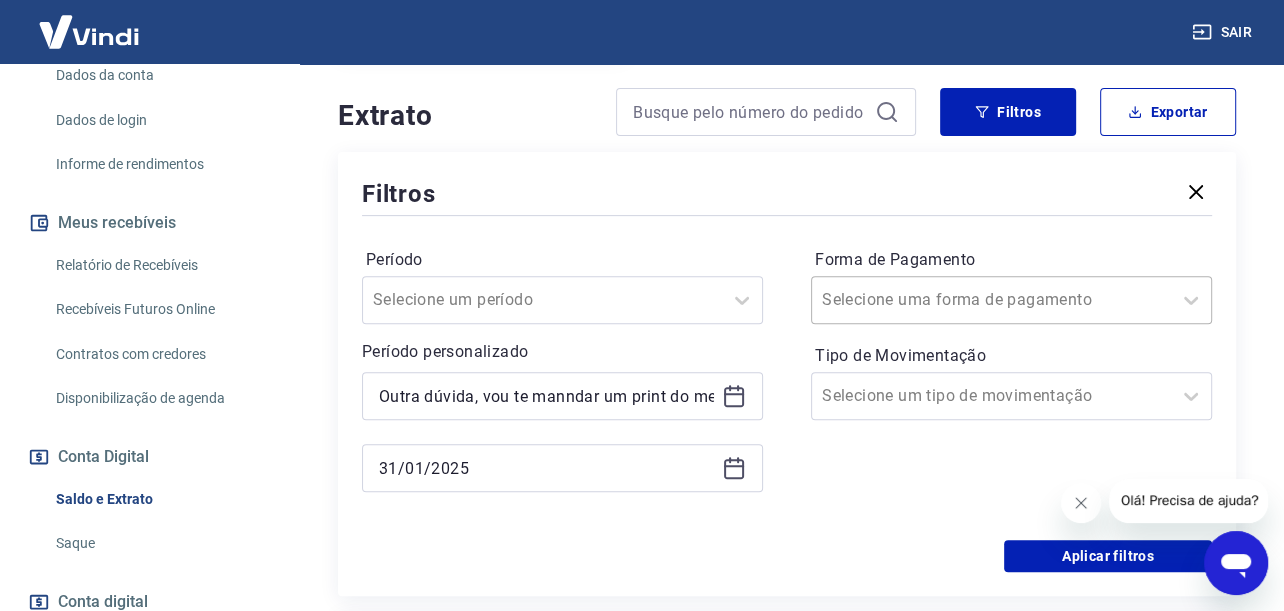 click on "Forma de Pagamento" at bounding box center [923, 300] 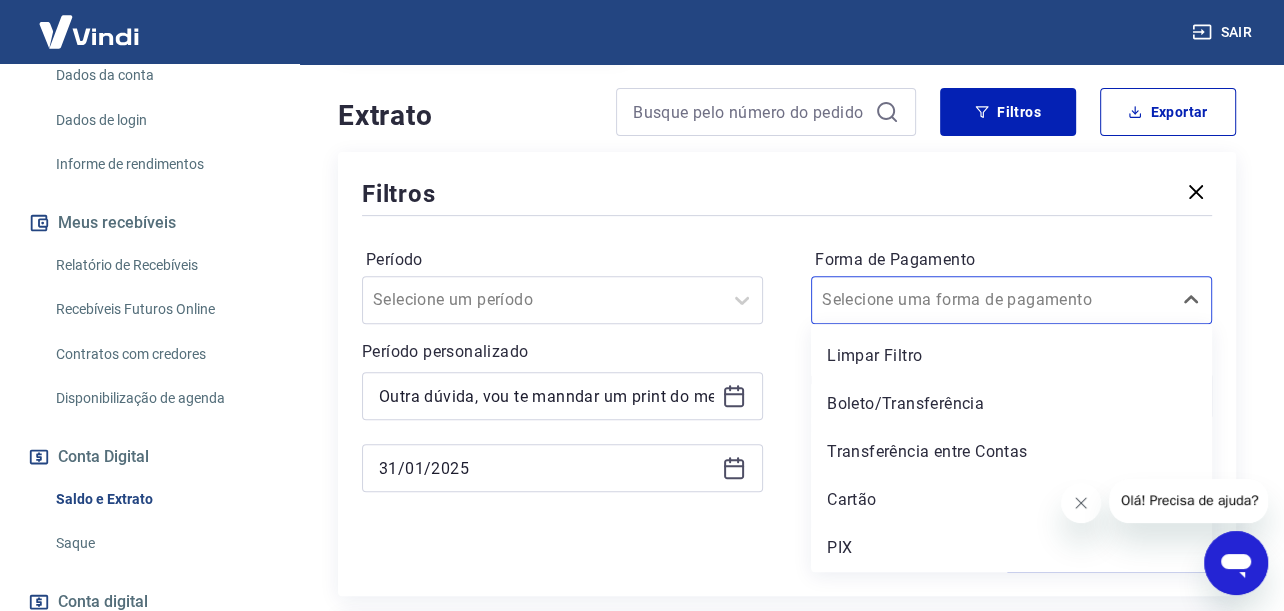 click on "PIX" at bounding box center [1011, 548] 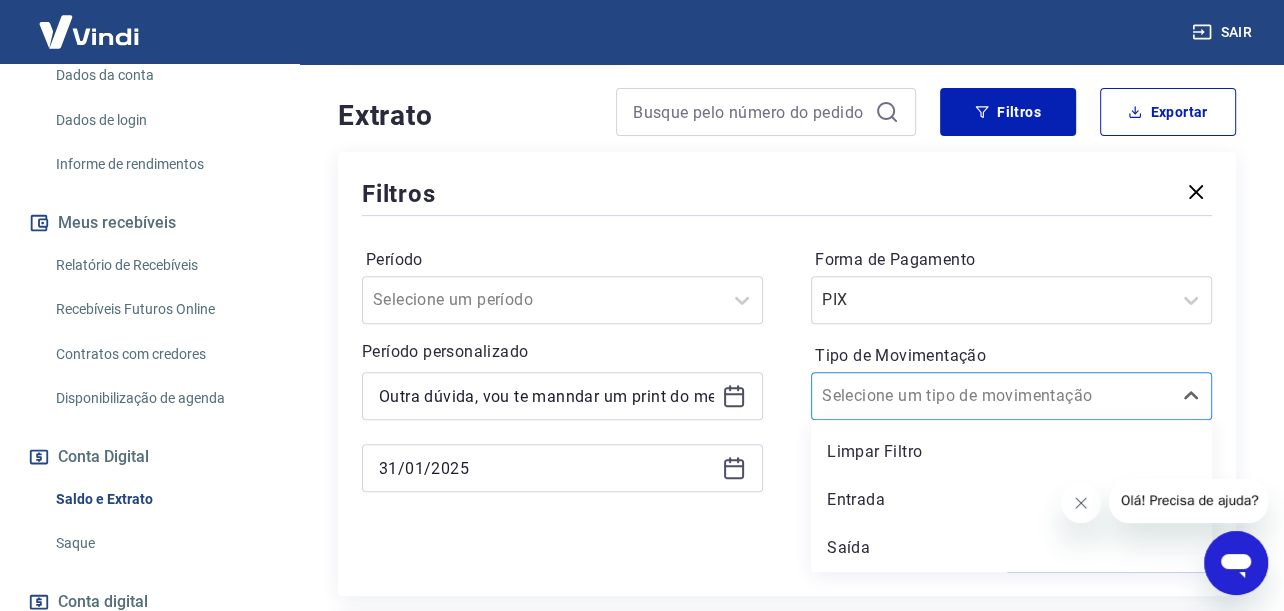 click on "Tipo de Movimentação" at bounding box center [923, 396] 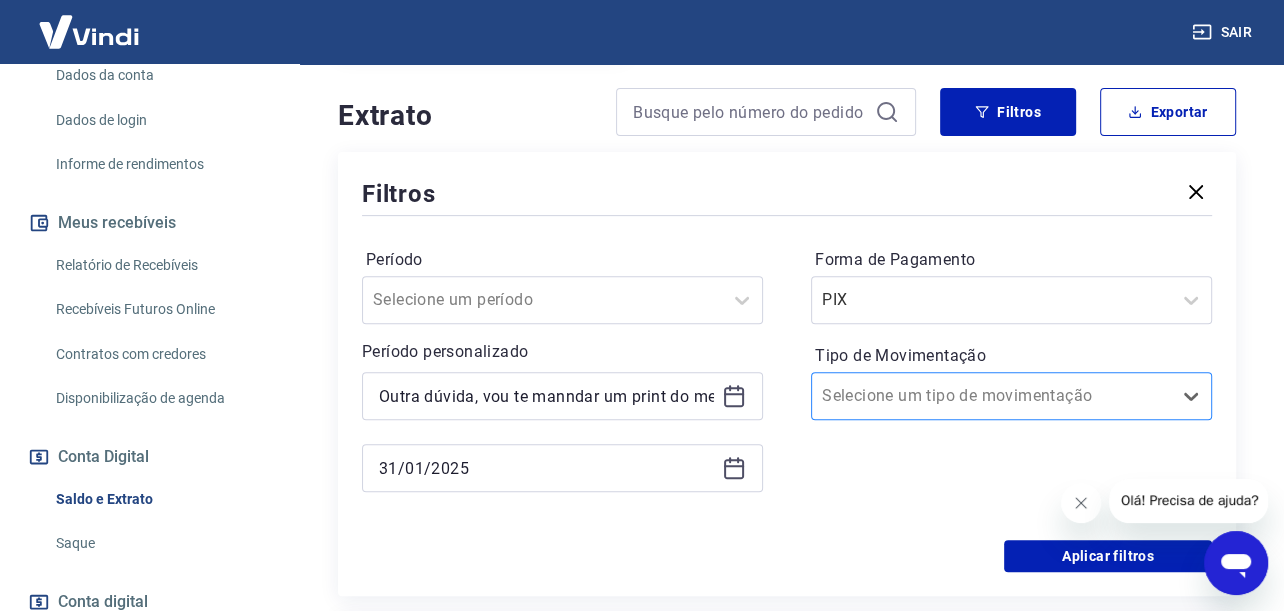 click on "Selecione um tipo de movimentação" at bounding box center (1011, 396) 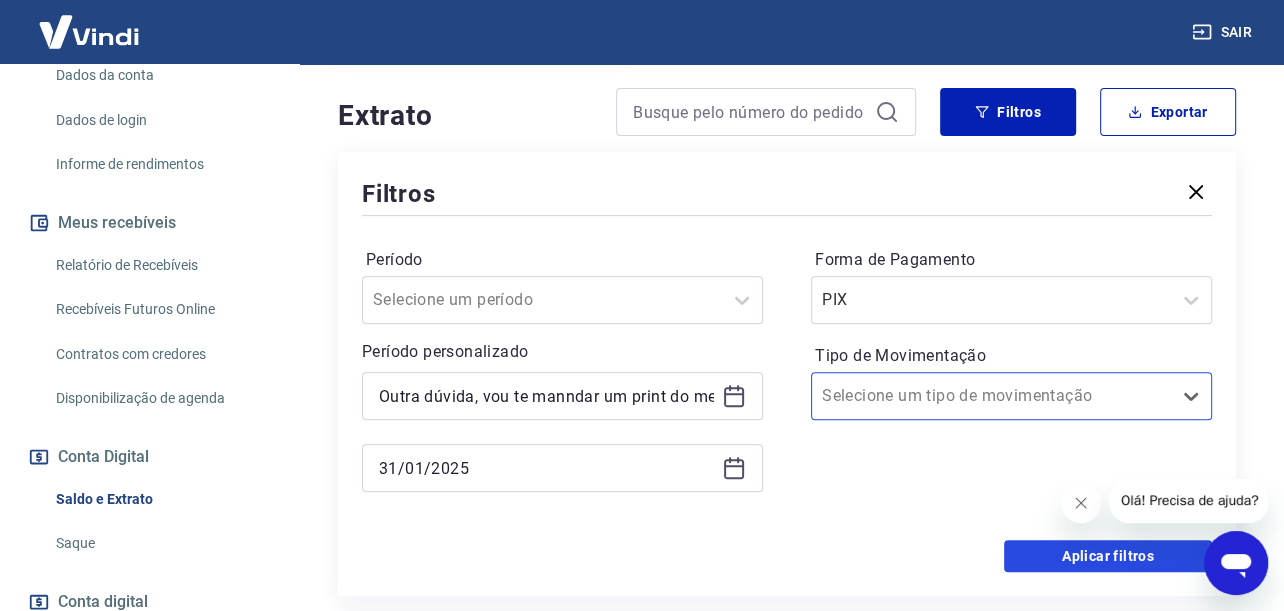 click on "Aplicar filtros" at bounding box center (1108, 556) 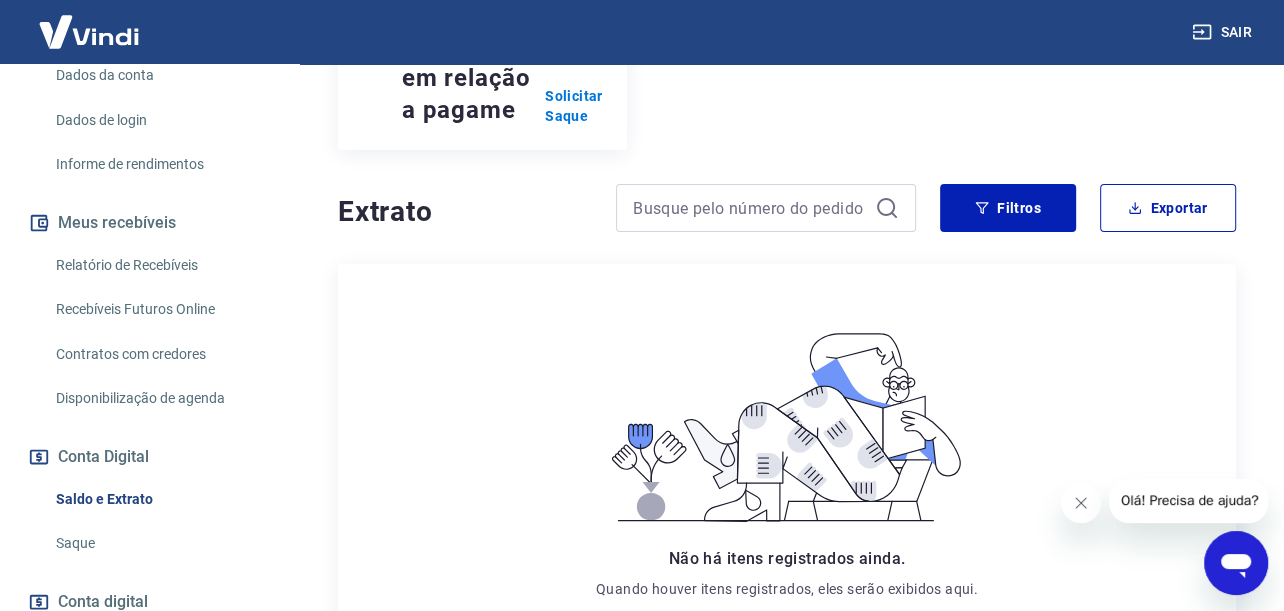 scroll, scrollTop: 197, scrollLeft: 0, axis: vertical 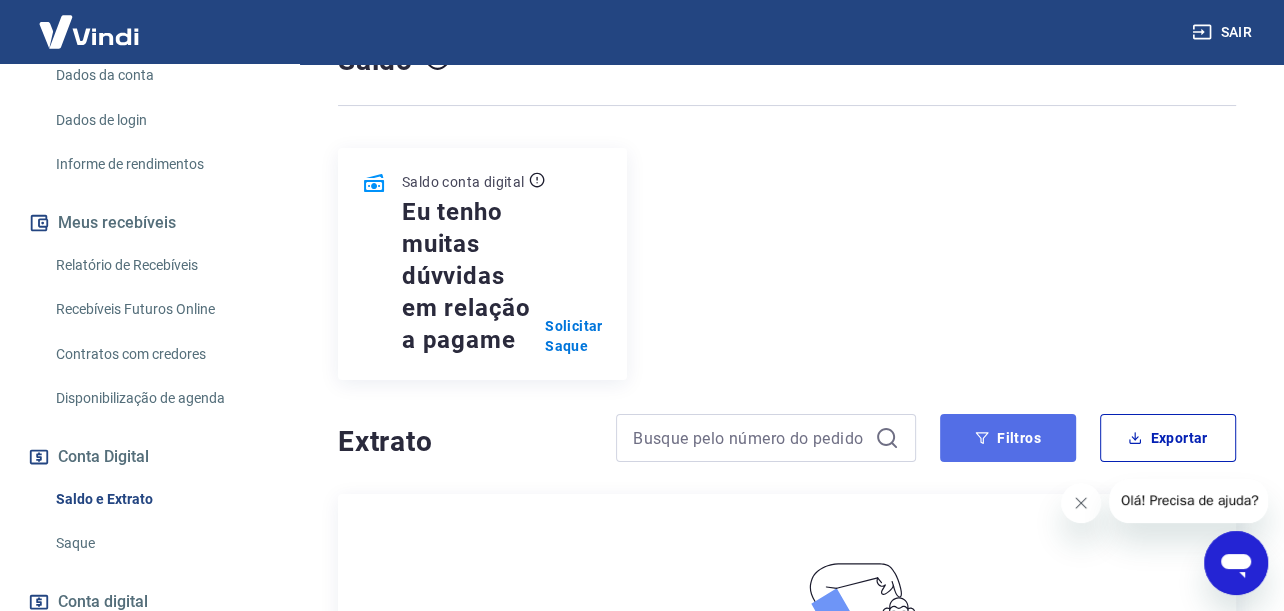 click on "Filtros" at bounding box center [1008, 438] 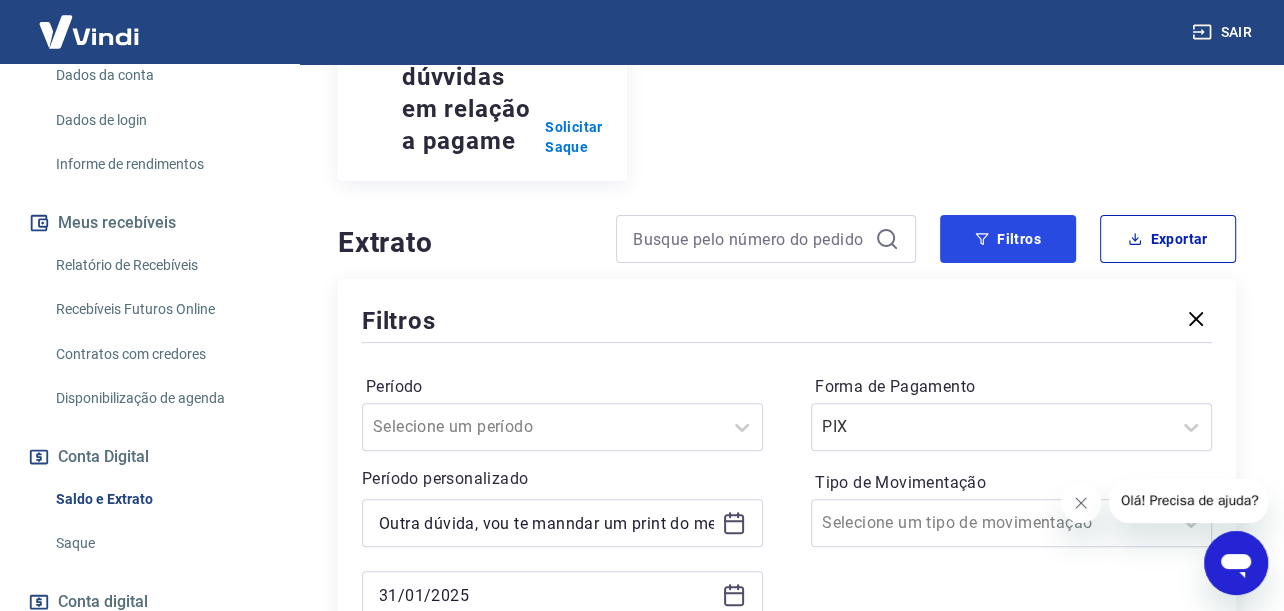 scroll, scrollTop: 397, scrollLeft: 0, axis: vertical 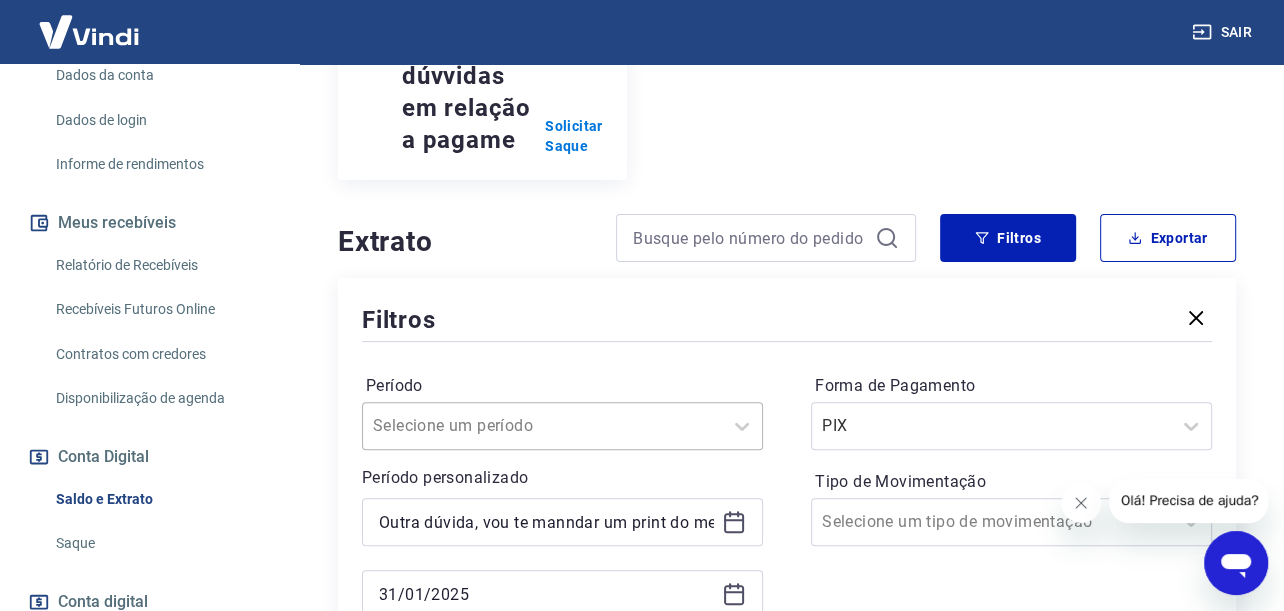 click on "Selecione um período" at bounding box center (562, 426) 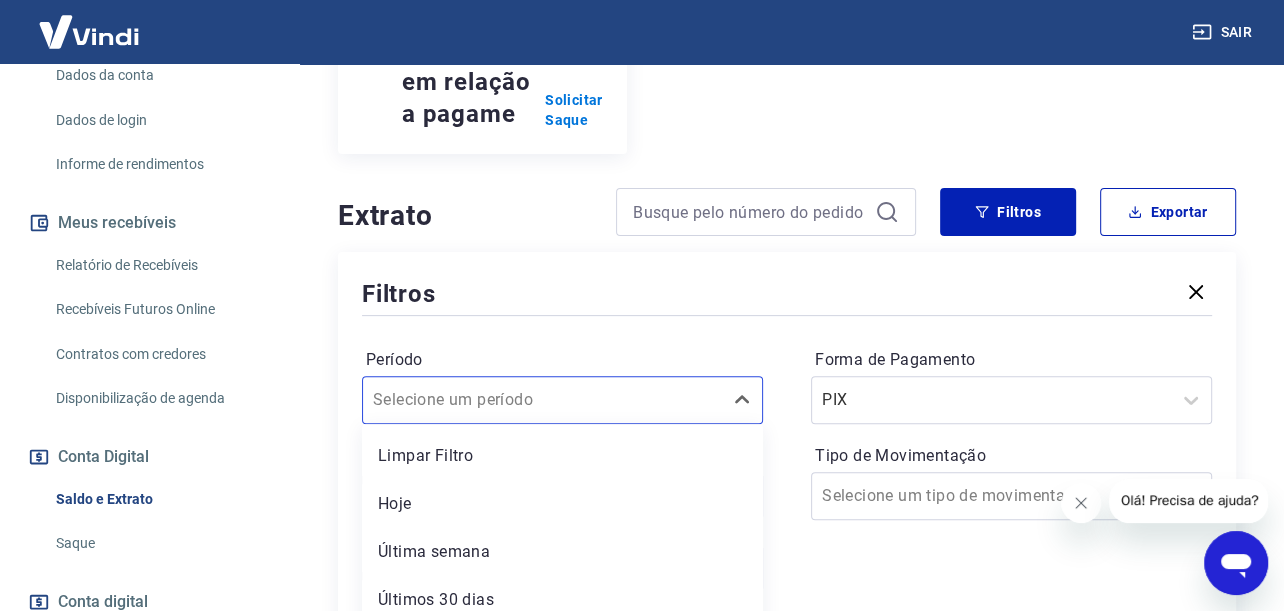 click on "Forma de Pagamento PIX Tipo de Movimentação Selecione um tipo de movimentação" at bounding box center [1011, 480] 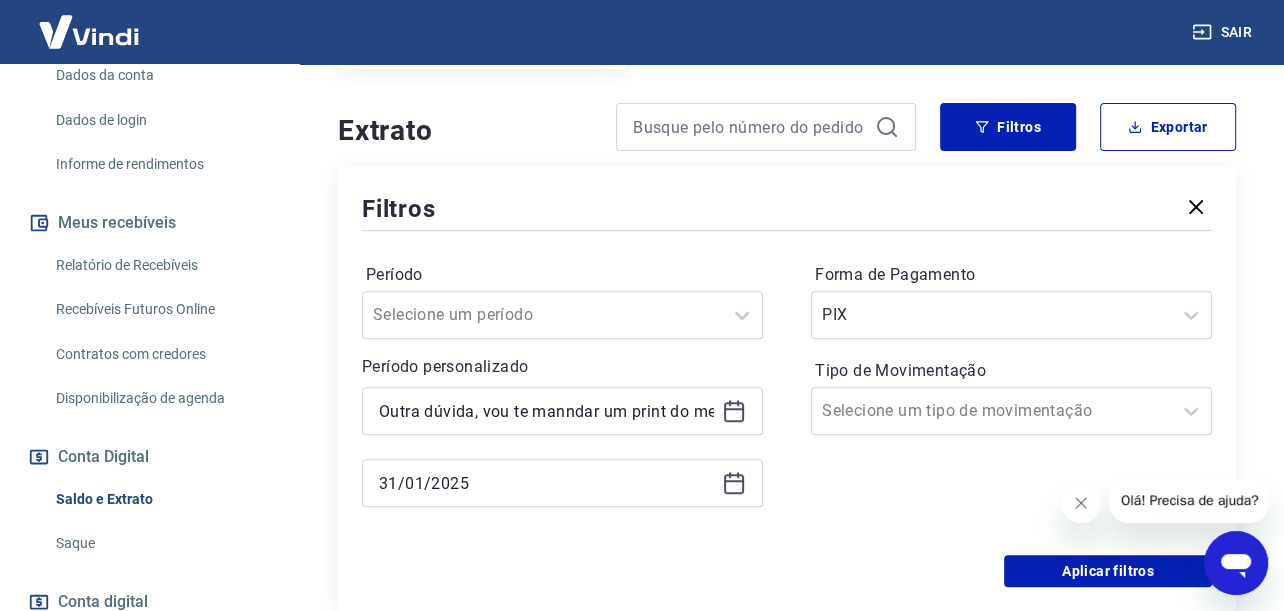 scroll, scrollTop: 623, scrollLeft: 0, axis: vertical 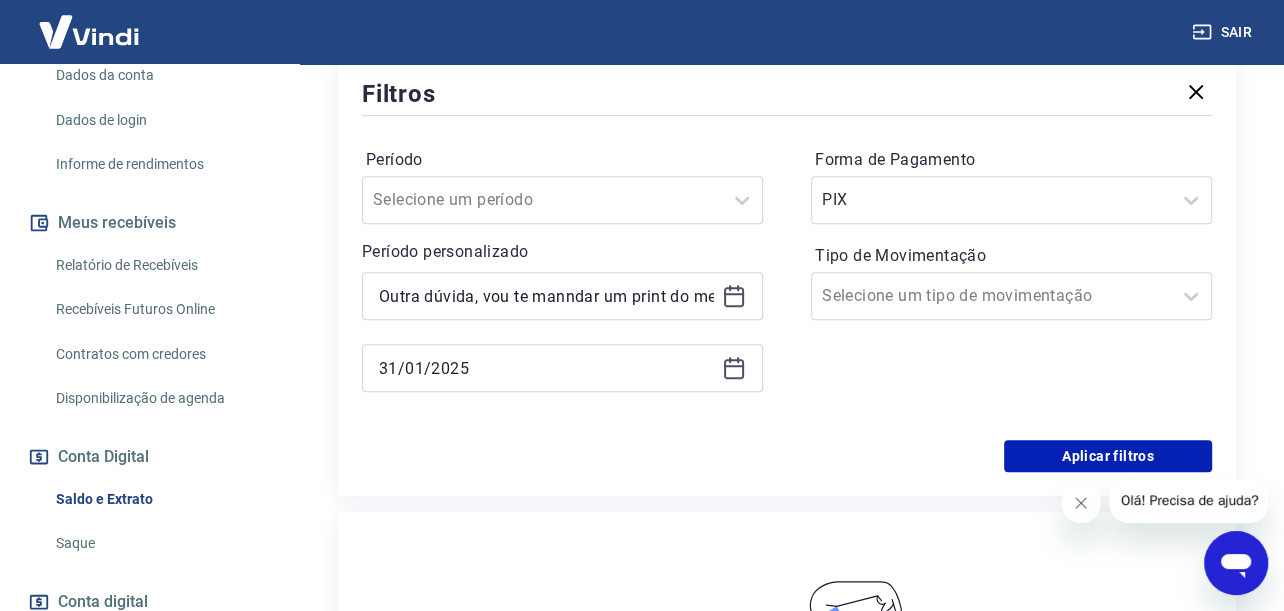 click 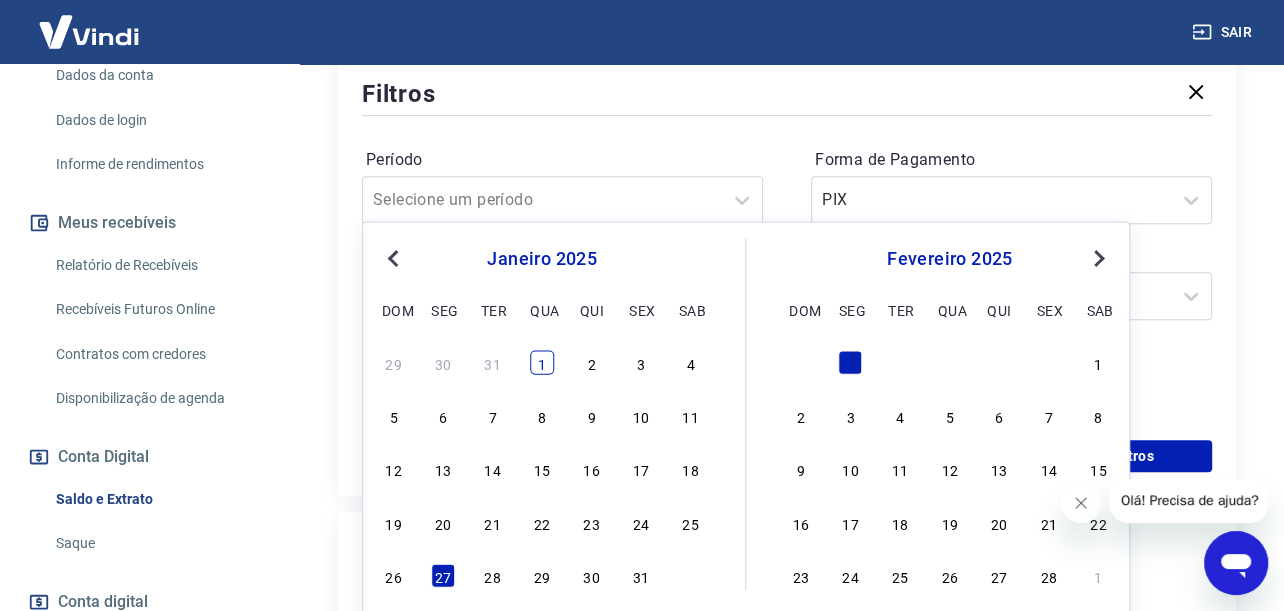 click on "1" at bounding box center [542, 362] 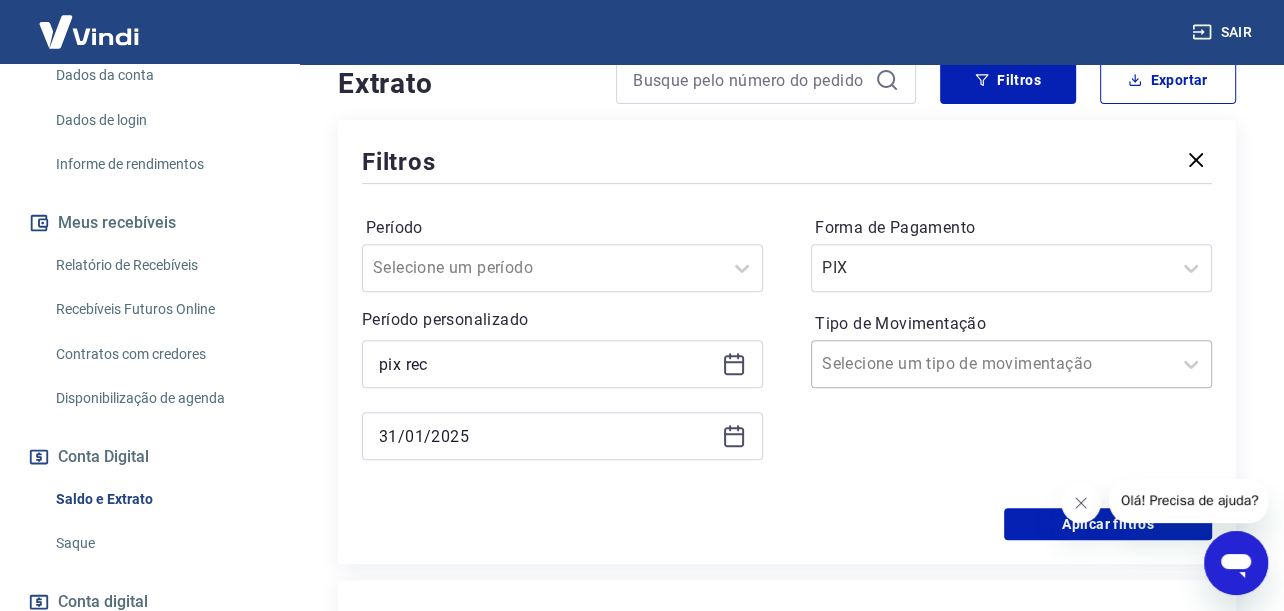 scroll, scrollTop: 523, scrollLeft: 0, axis: vertical 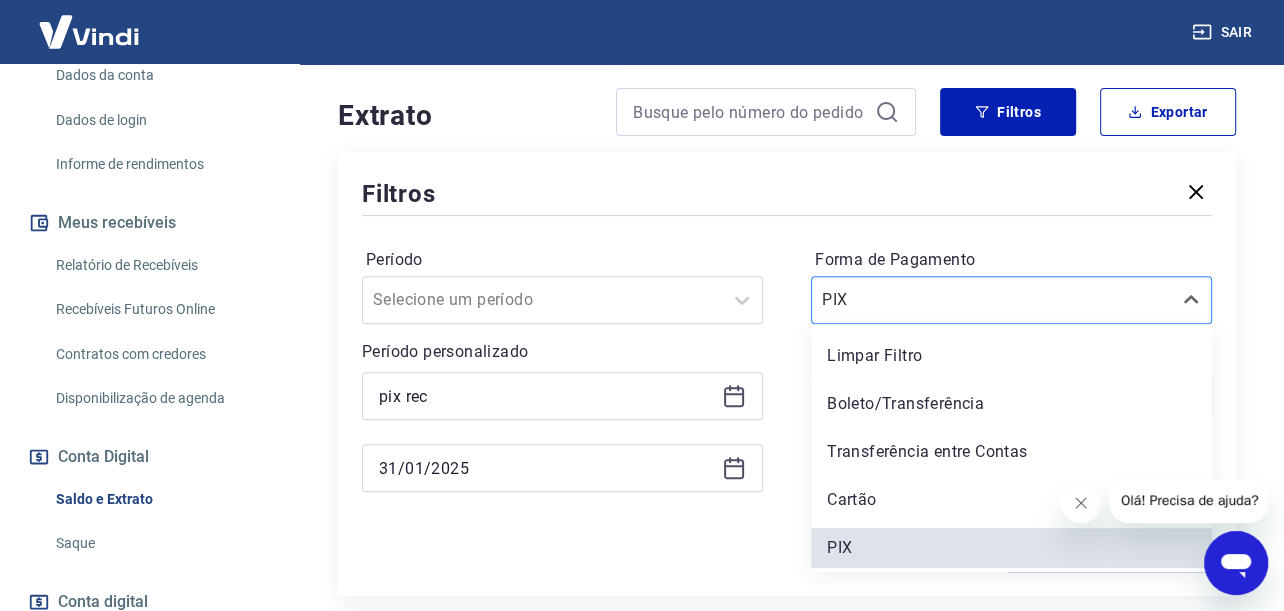 click on "Forma de Pagamento" at bounding box center [923, 300] 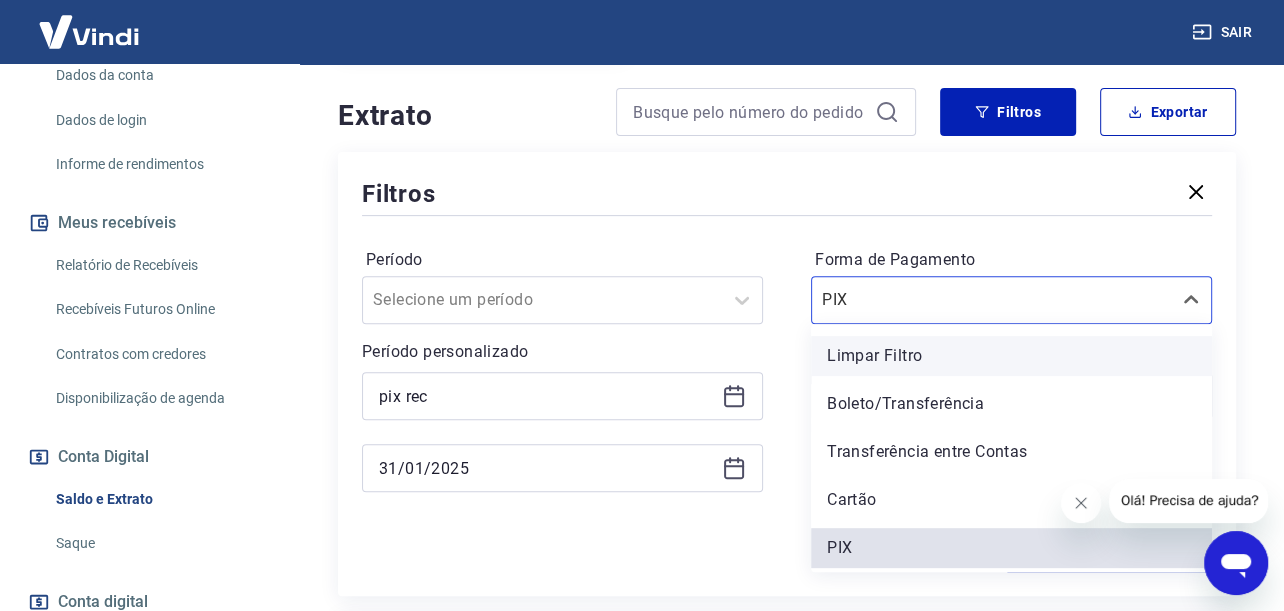 click on "Limpar Filtro" at bounding box center (1011, 356) 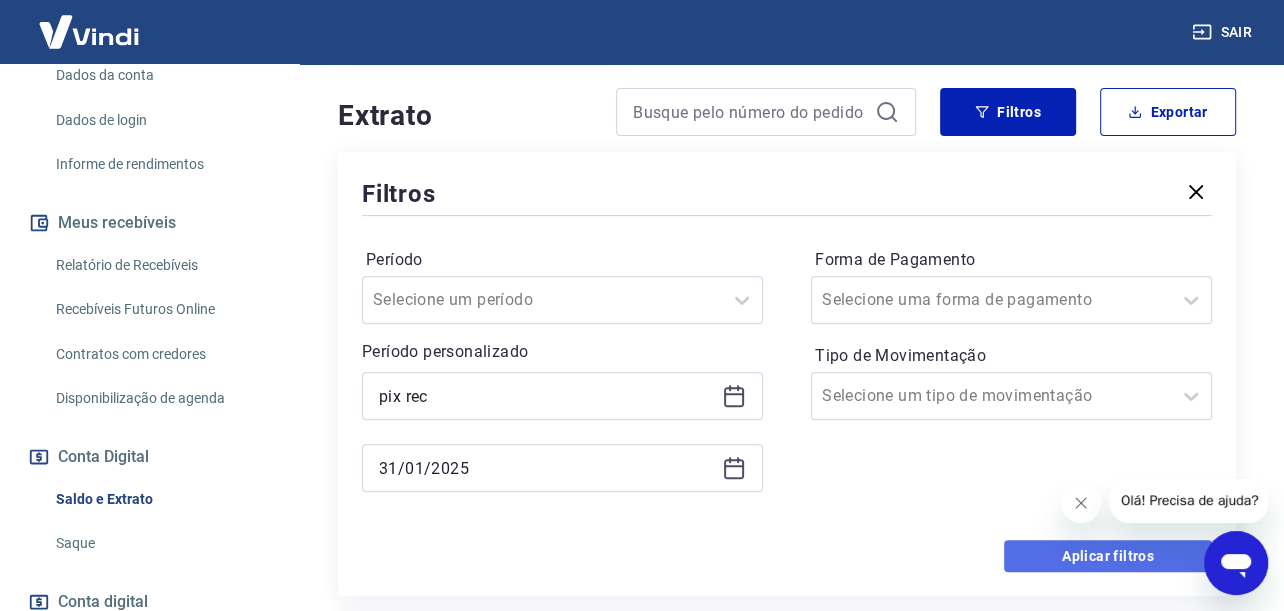 click on "Aplicar filtros" at bounding box center [1108, 556] 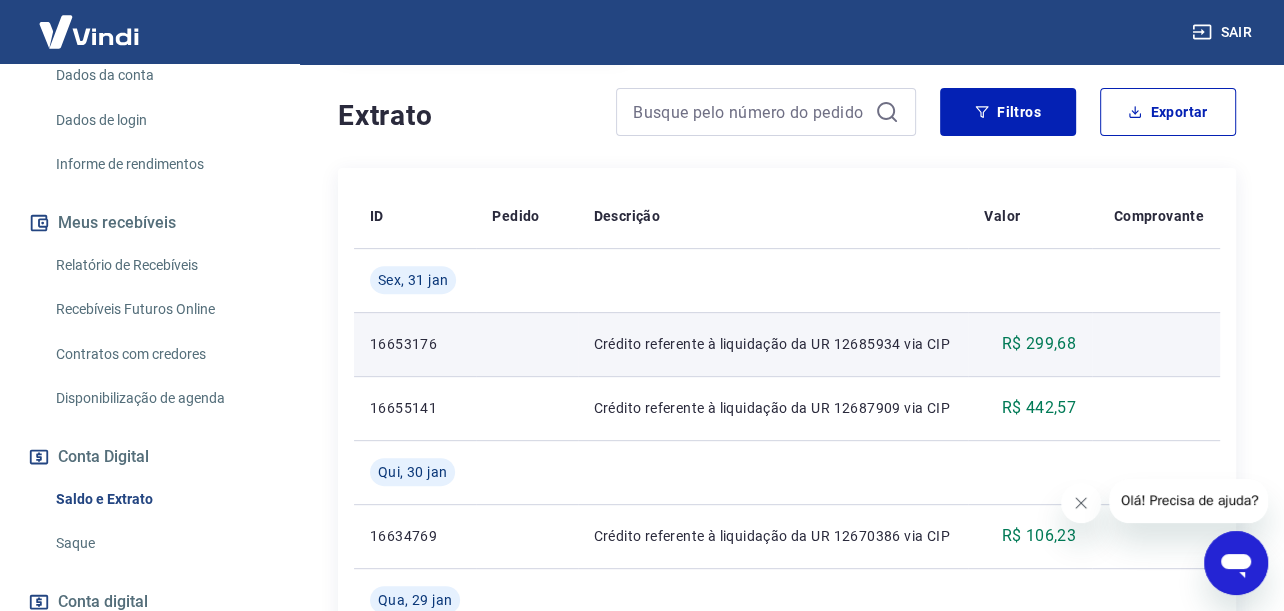scroll, scrollTop: 423, scrollLeft: 0, axis: vertical 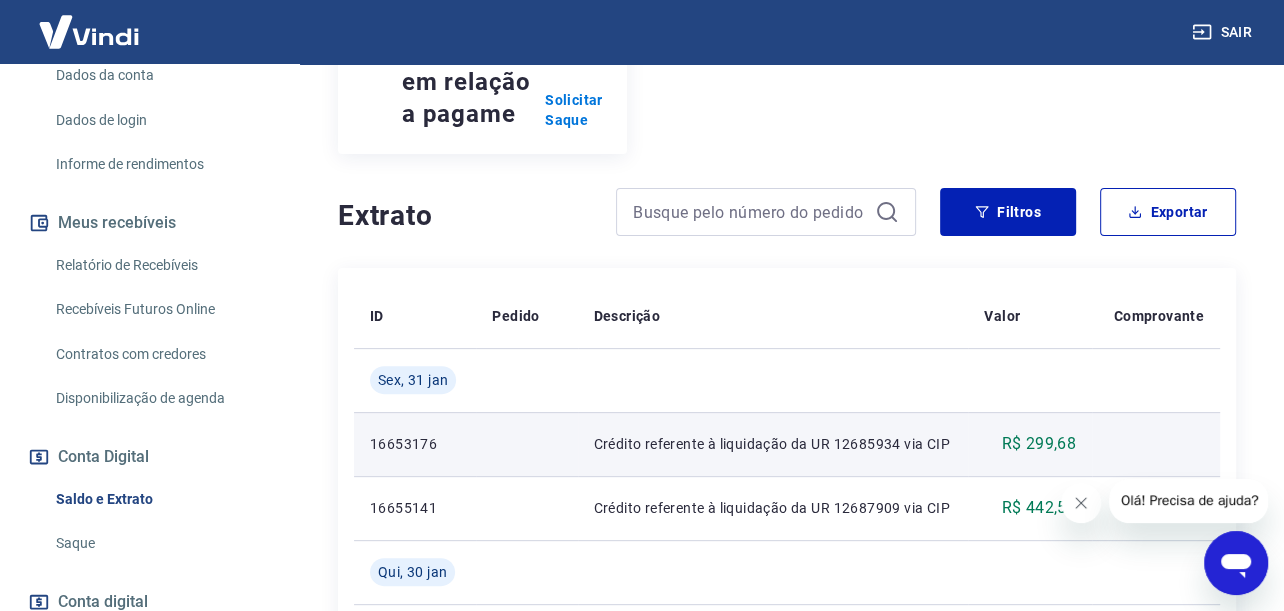 click on "R$ 299,68" at bounding box center (1038, 444) 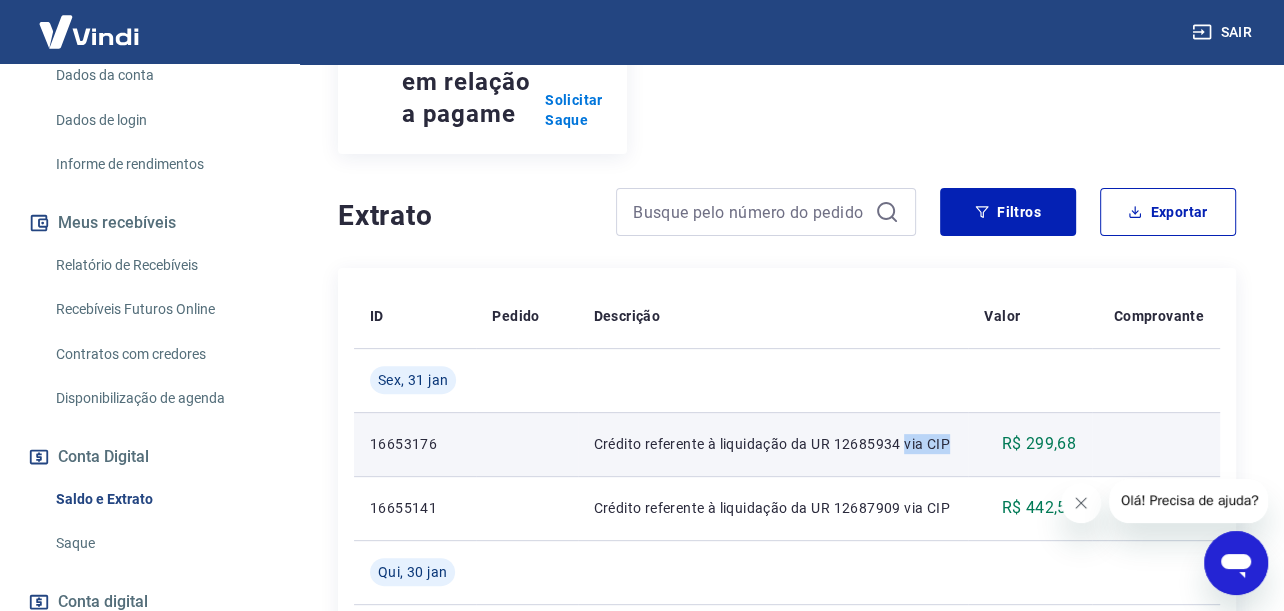 drag, startPoint x: 902, startPoint y: 333, endPoint x: 962, endPoint y: 333, distance: 60 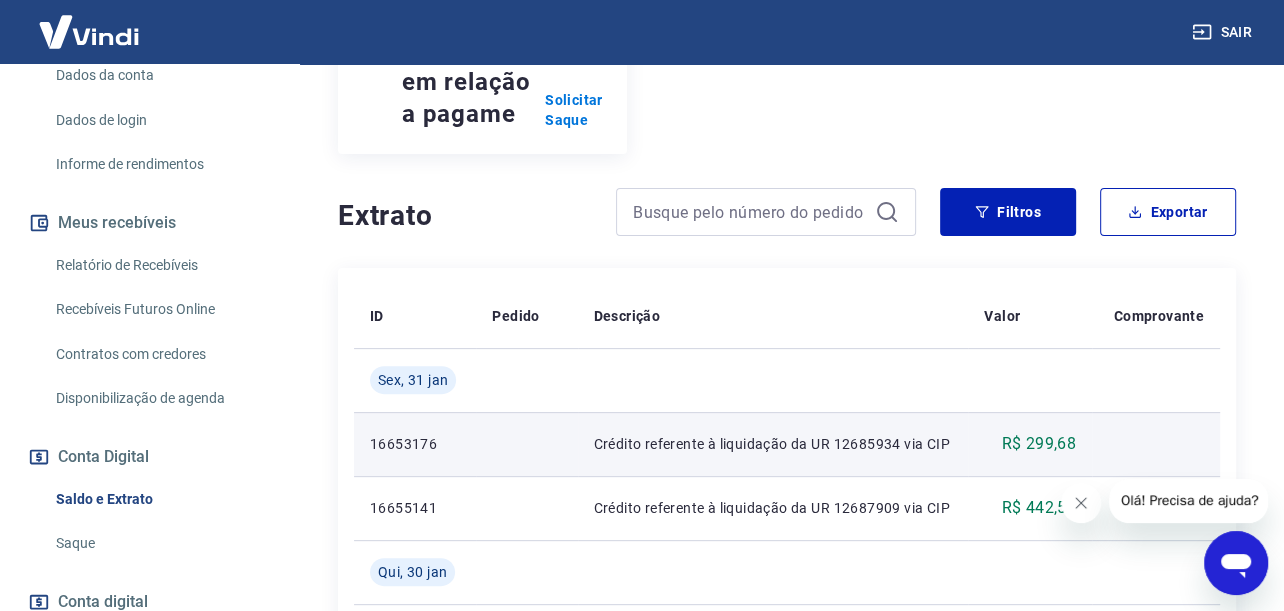 click on "Crédito referente à liquidação da UR 12685934 via CIP" at bounding box center [773, 444] 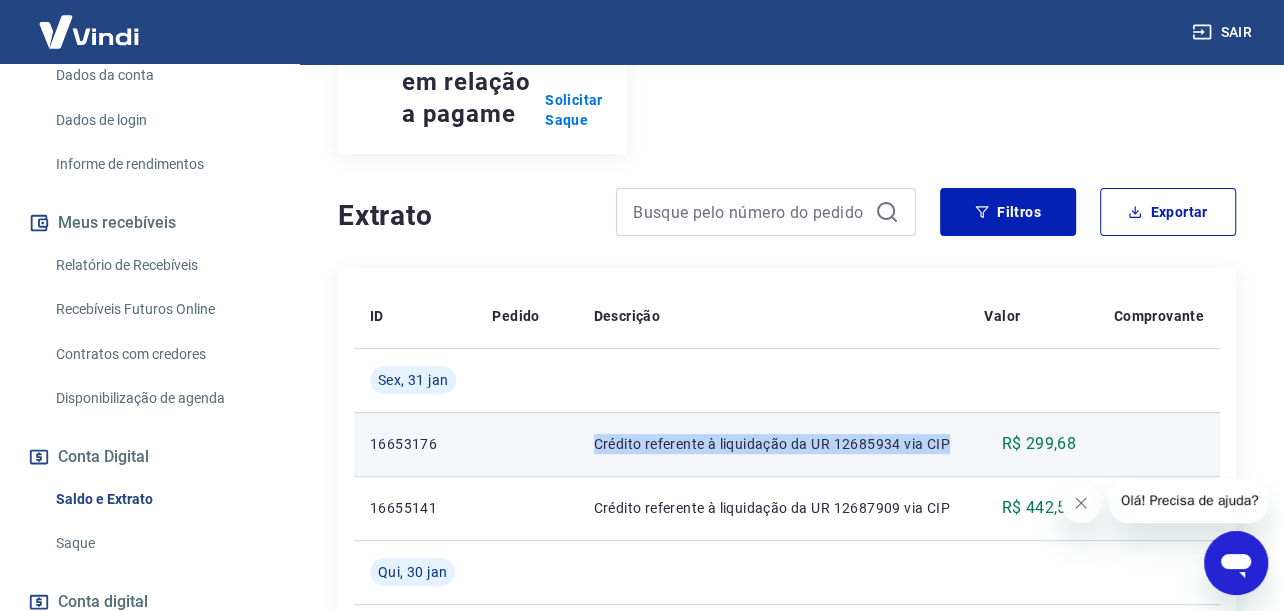 drag, startPoint x: 591, startPoint y: 333, endPoint x: 957, endPoint y: 326, distance: 366.06693 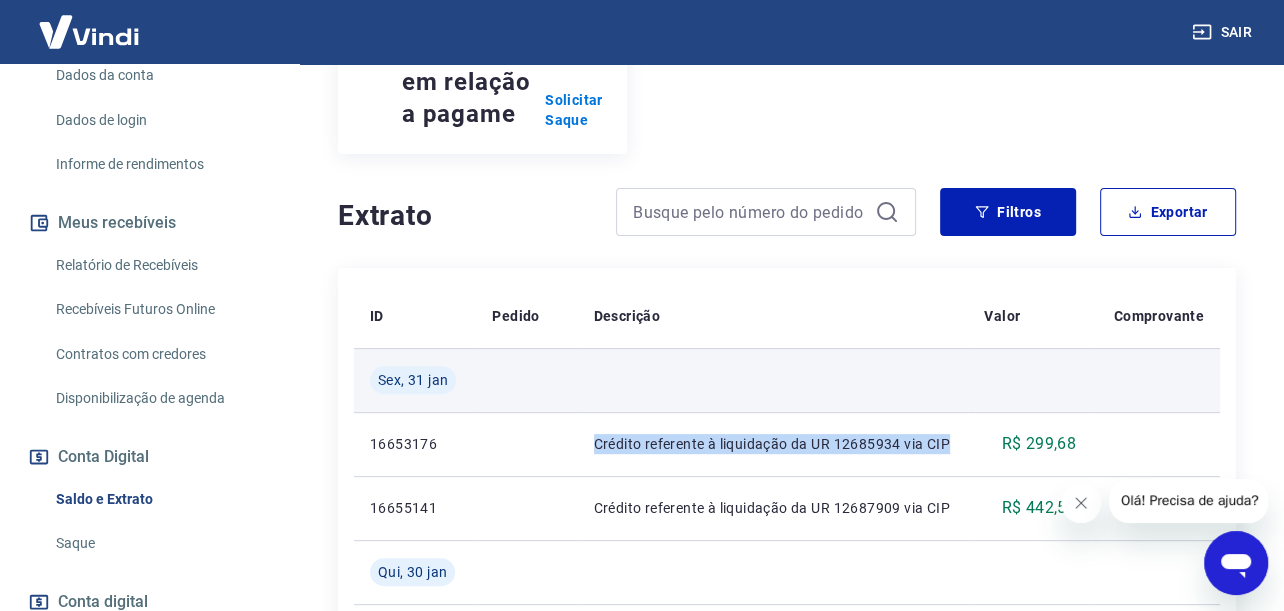 copy on "Crédito referente à liquidação da UR 12685934 via CIP" 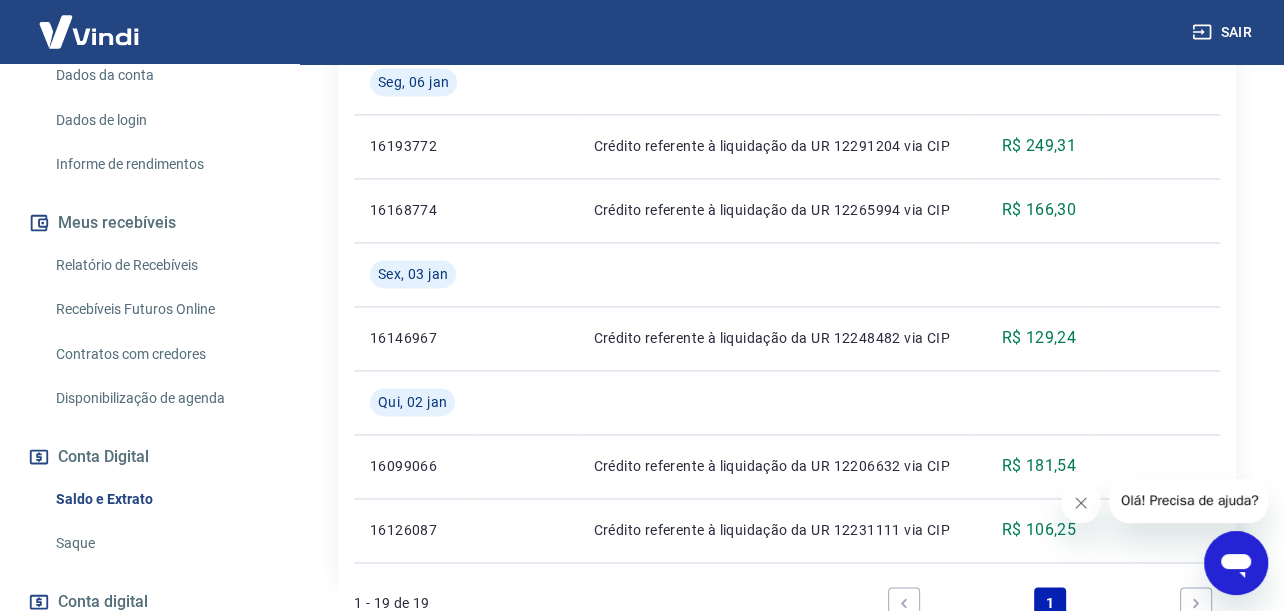 scroll, scrollTop: 2289, scrollLeft: 0, axis: vertical 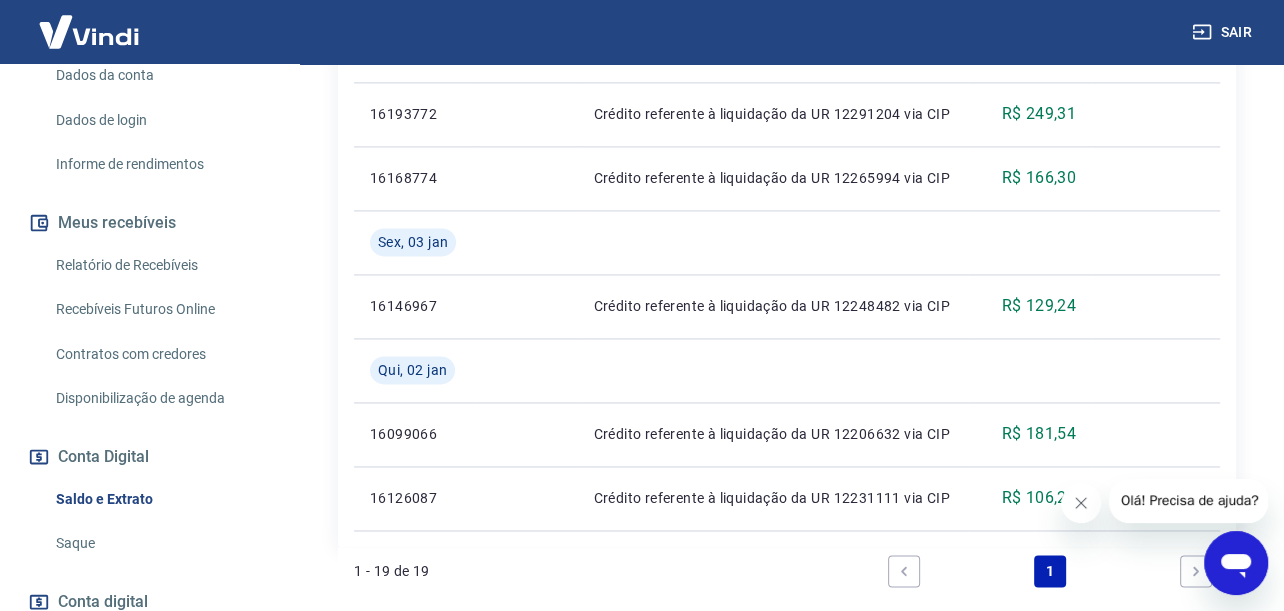 click 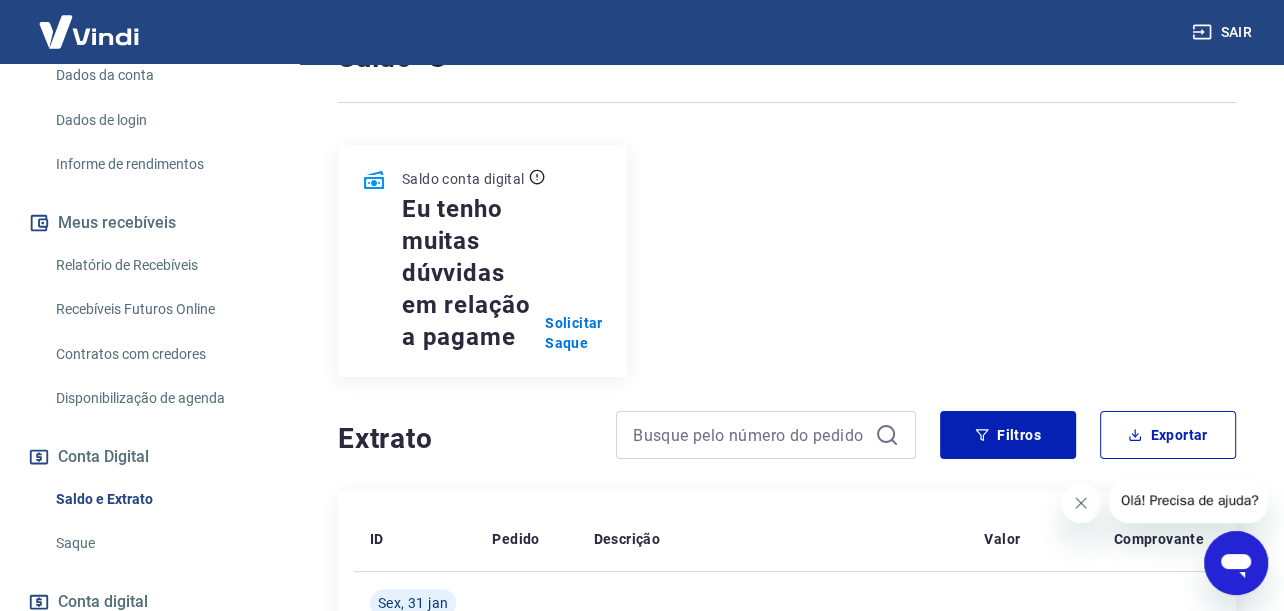 scroll, scrollTop: 0, scrollLeft: 0, axis: both 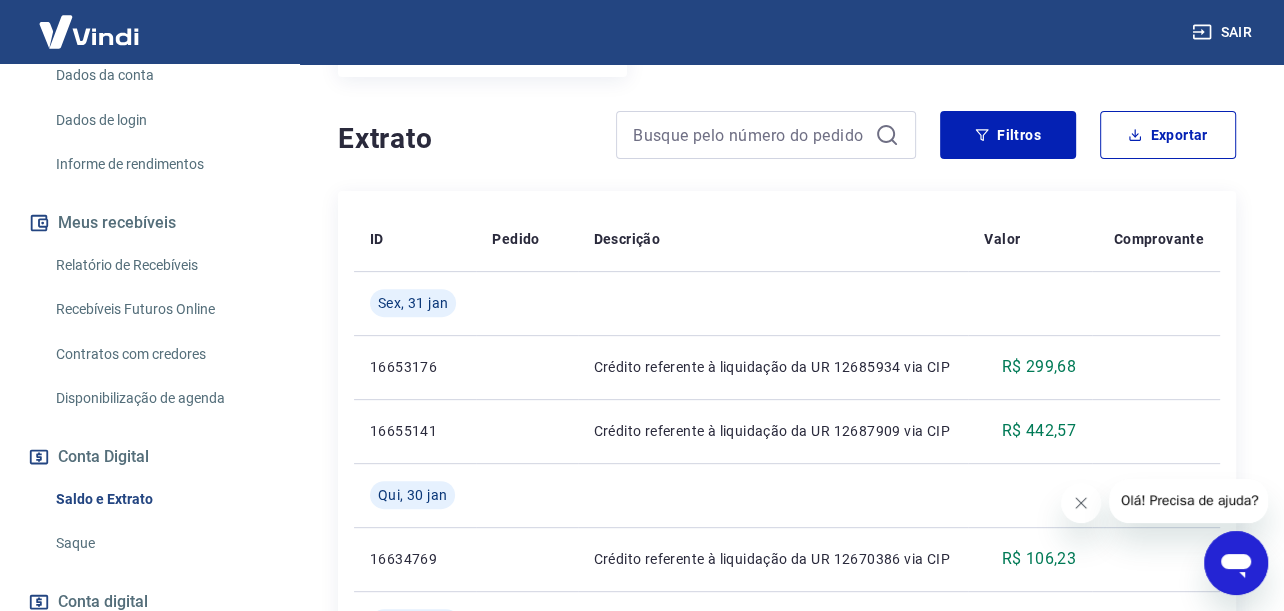click 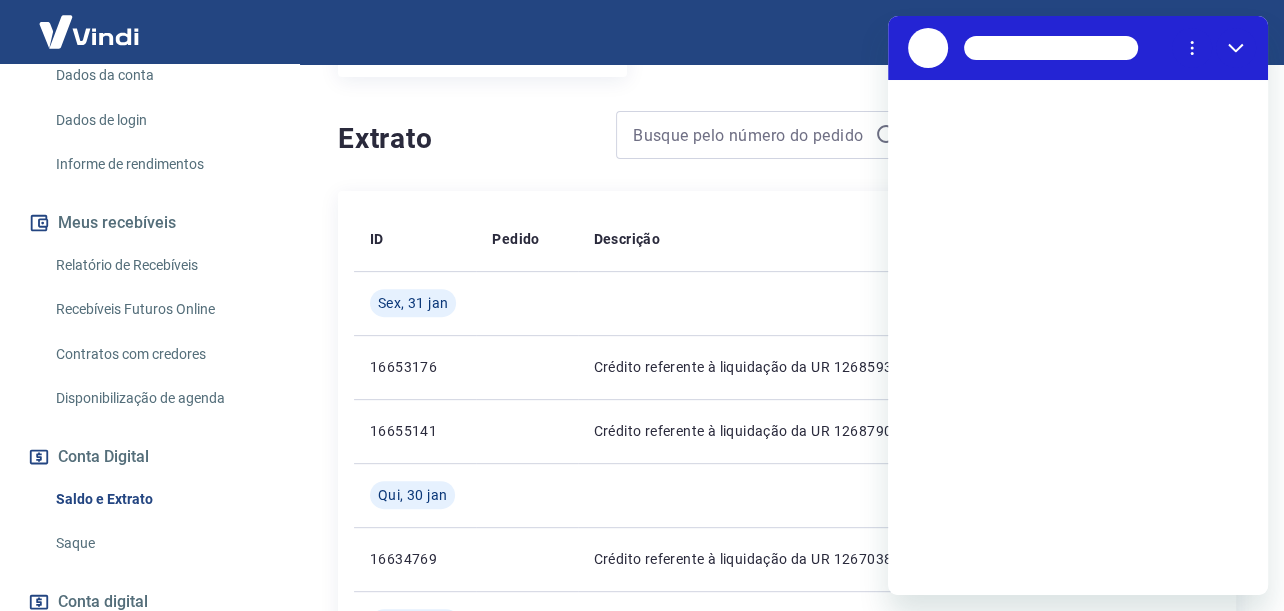 scroll, scrollTop: 0, scrollLeft: 0, axis: both 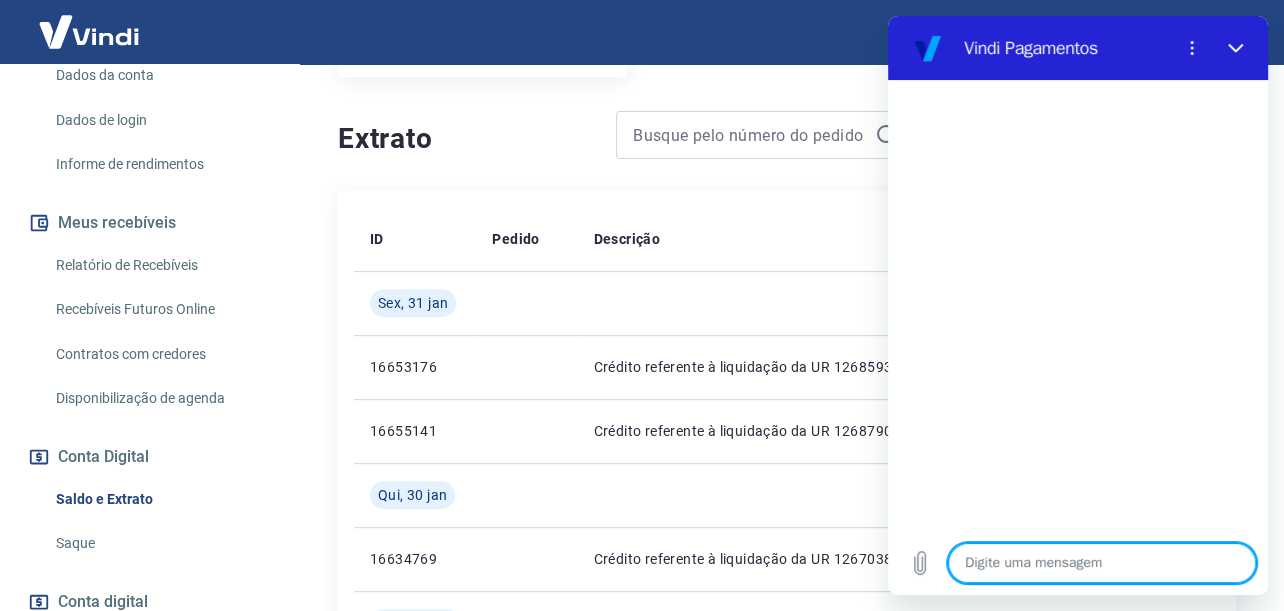 click at bounding box center (1102, 563) 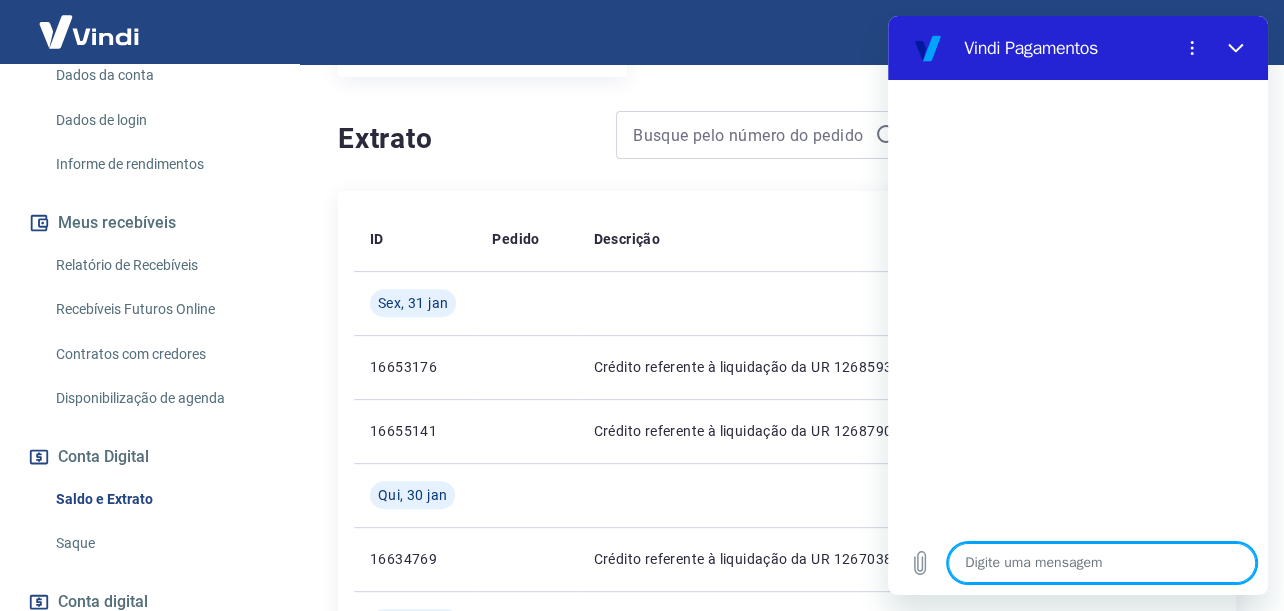 type on "Q" 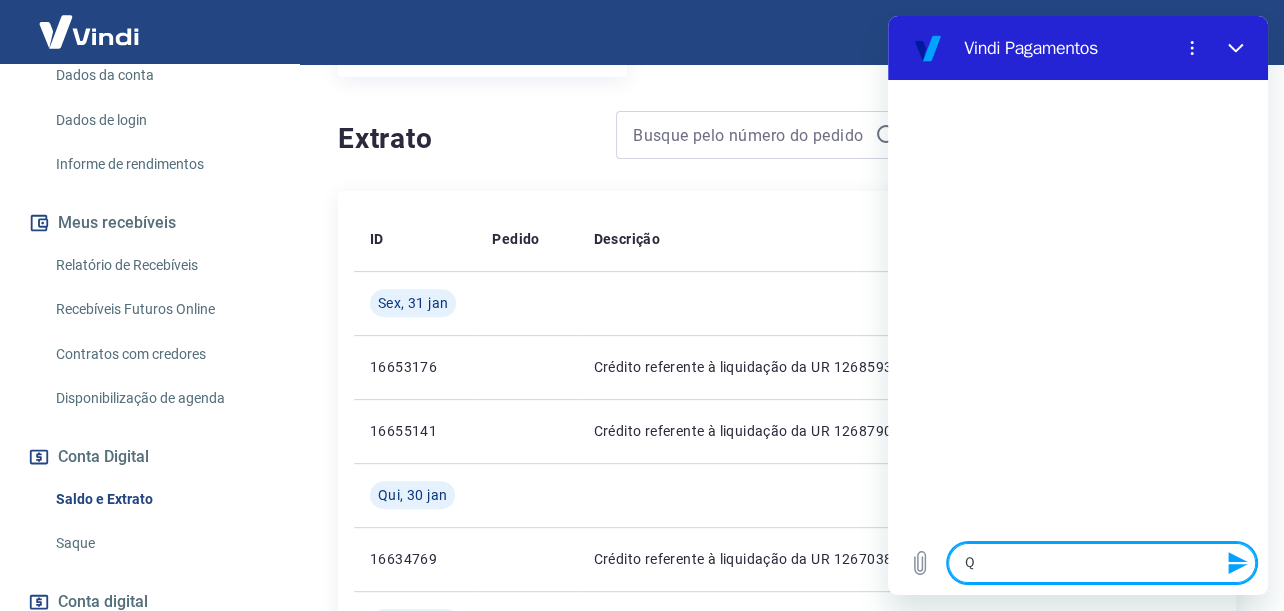 type on "QU" 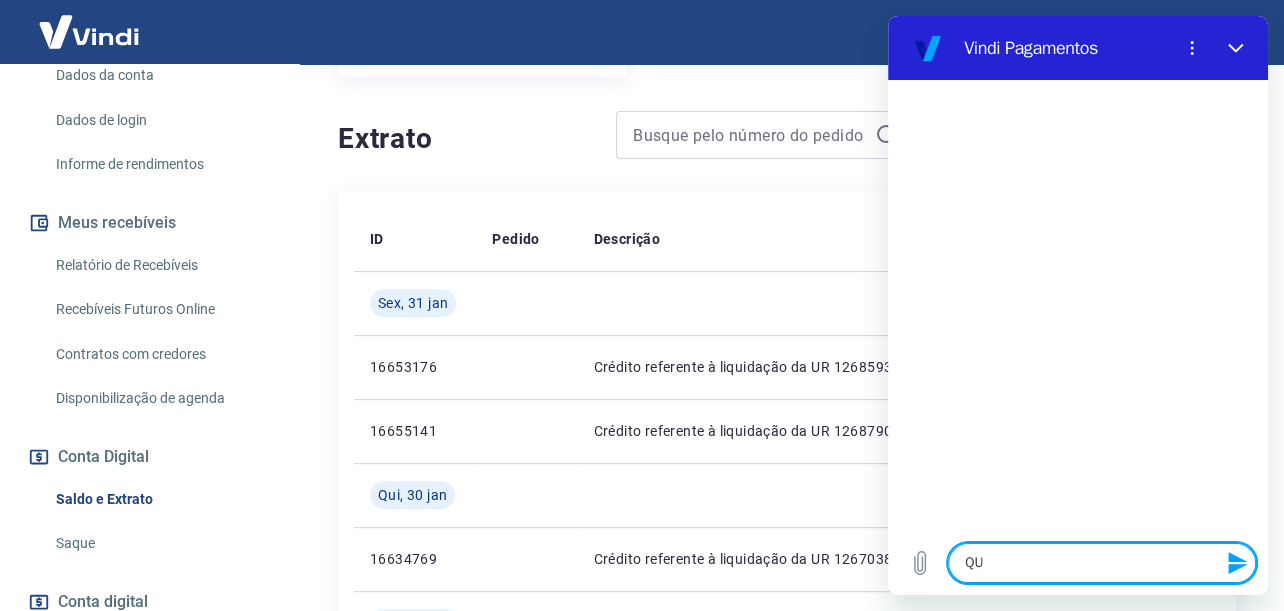 type on "QUE" 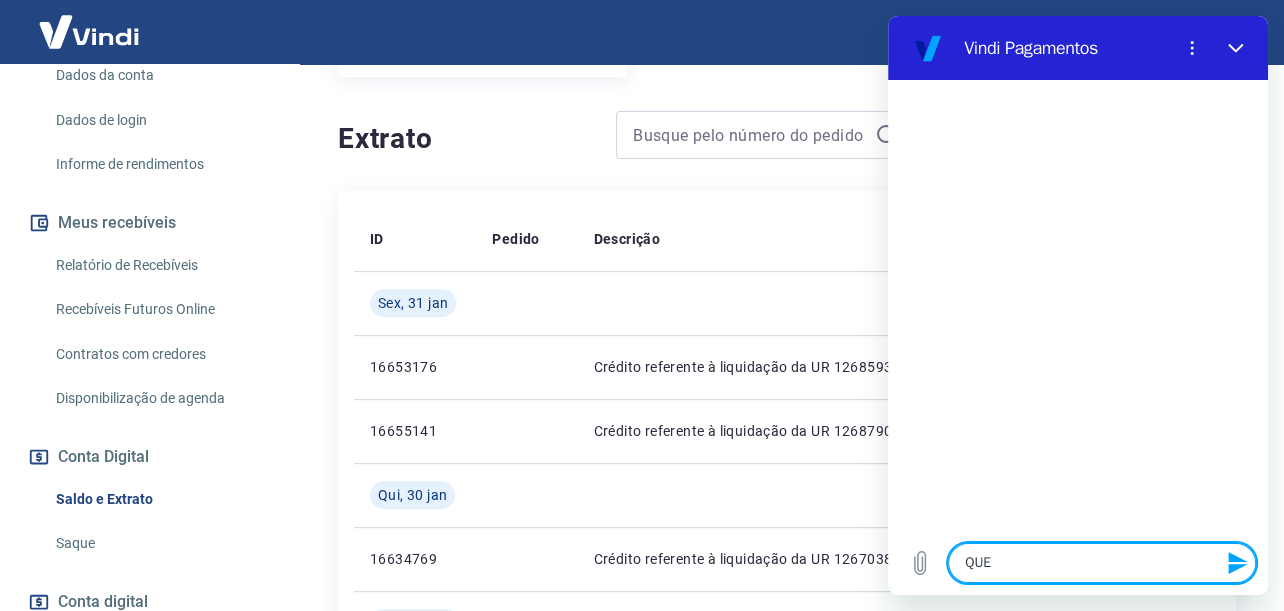 type on "QUER" 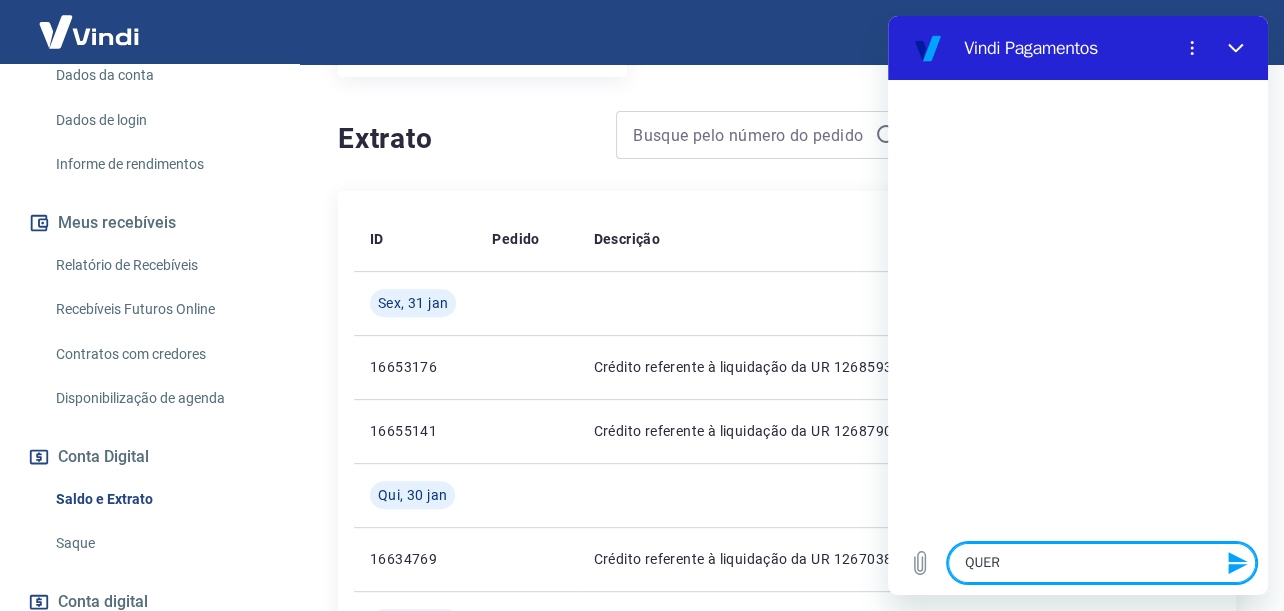 type on "QUERO" 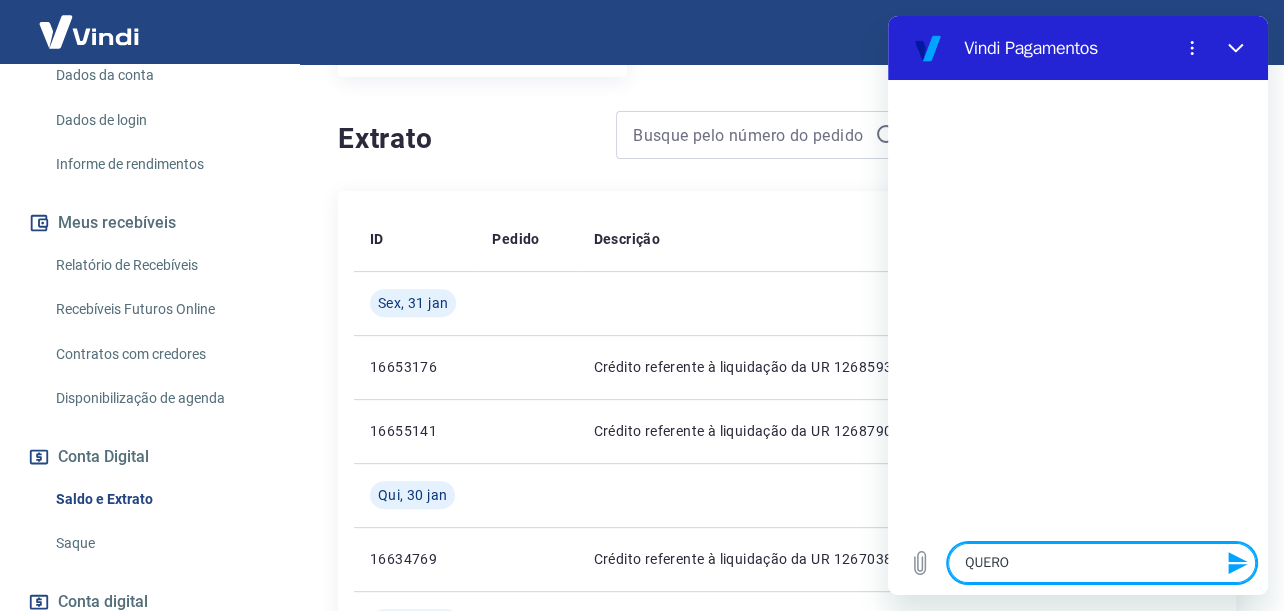type on "QUERO" 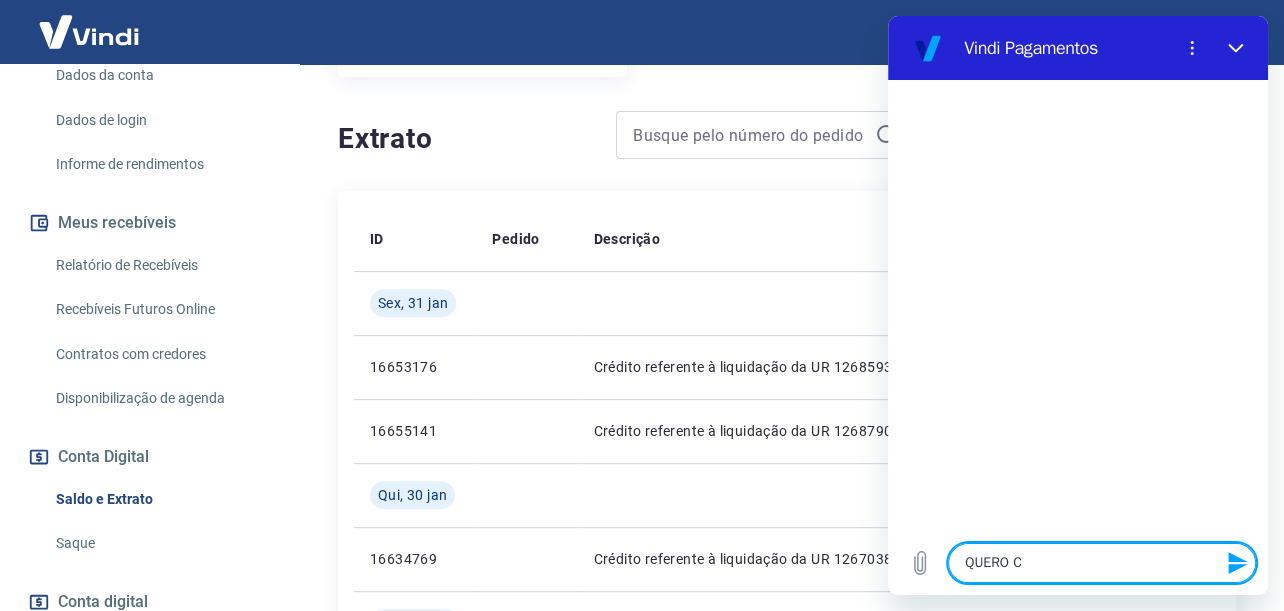 type on "QUERO CO" 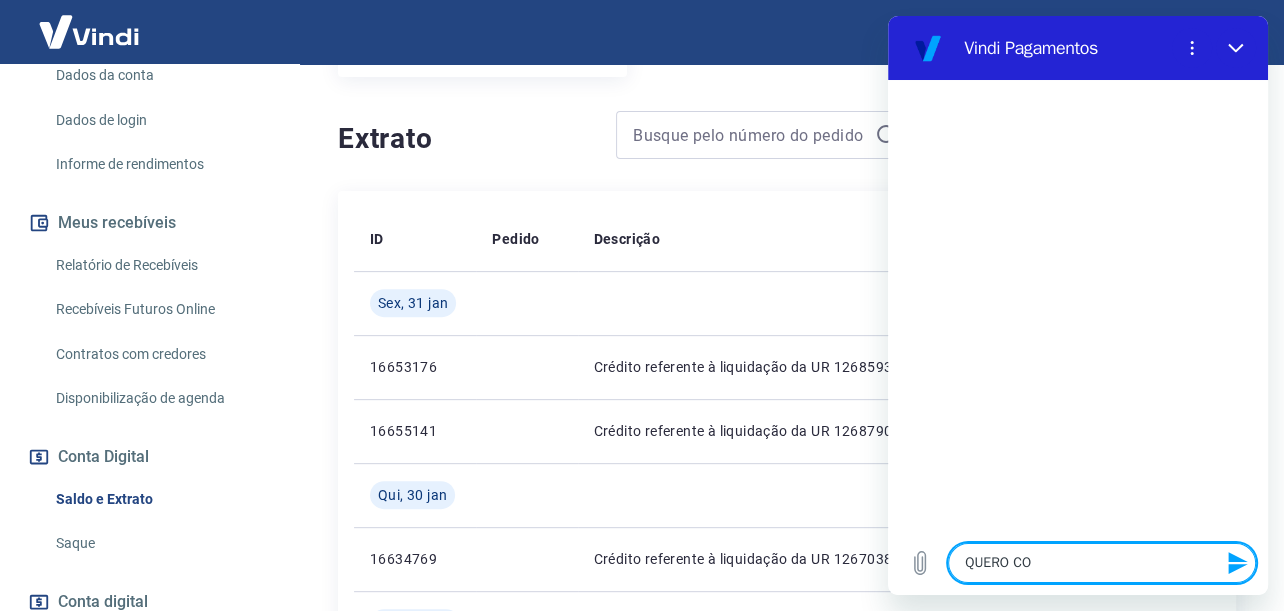 type on "QUERO CON" 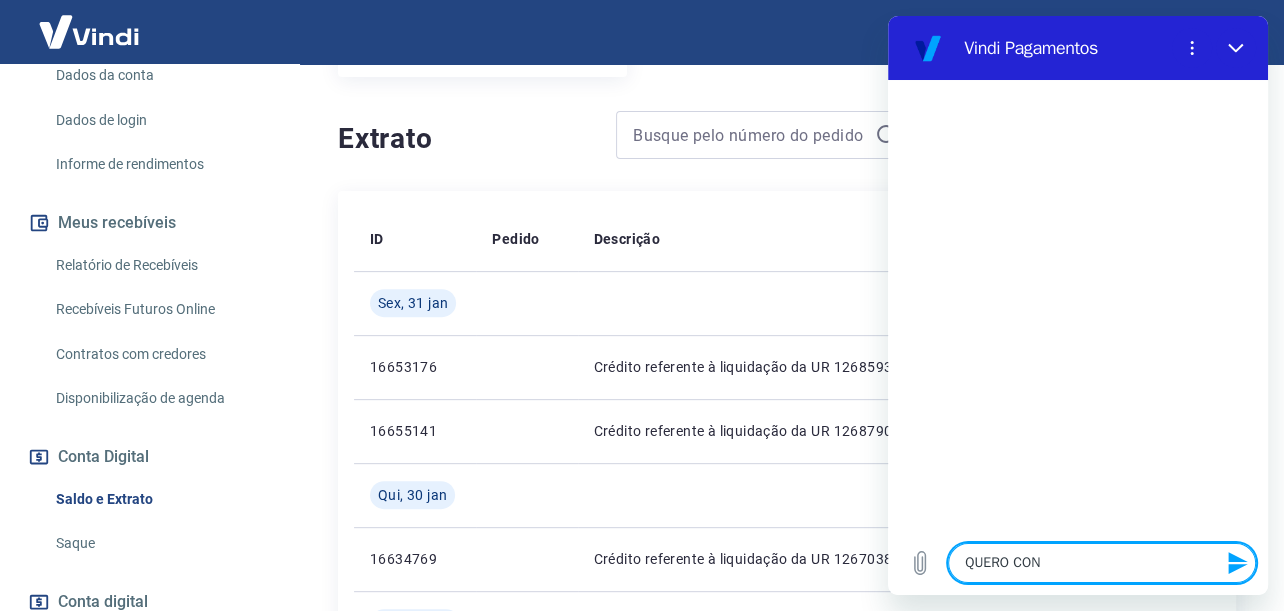 type on "QUERO CONV" 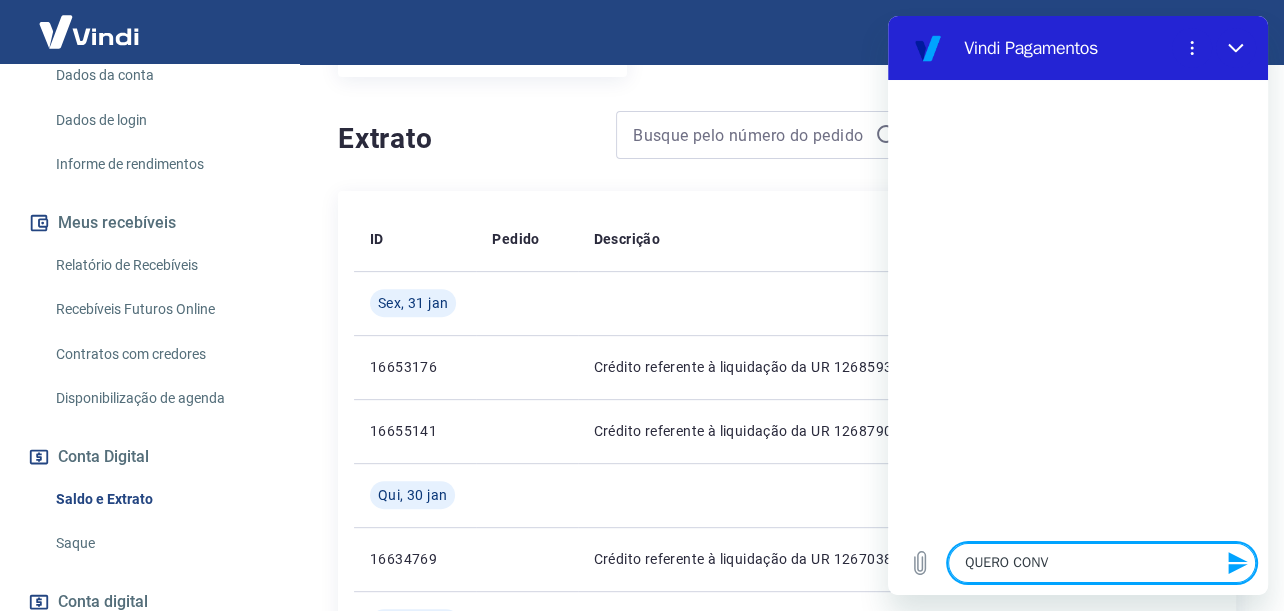 type on "QUERO CONVE" 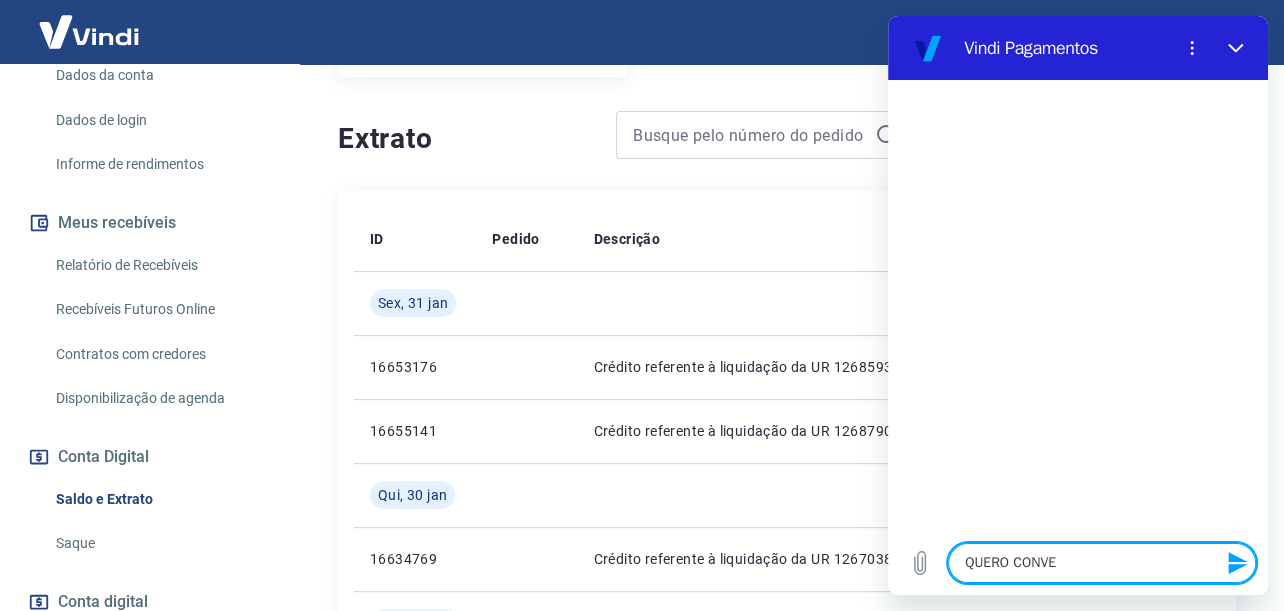 type on "QUERO CONVER" 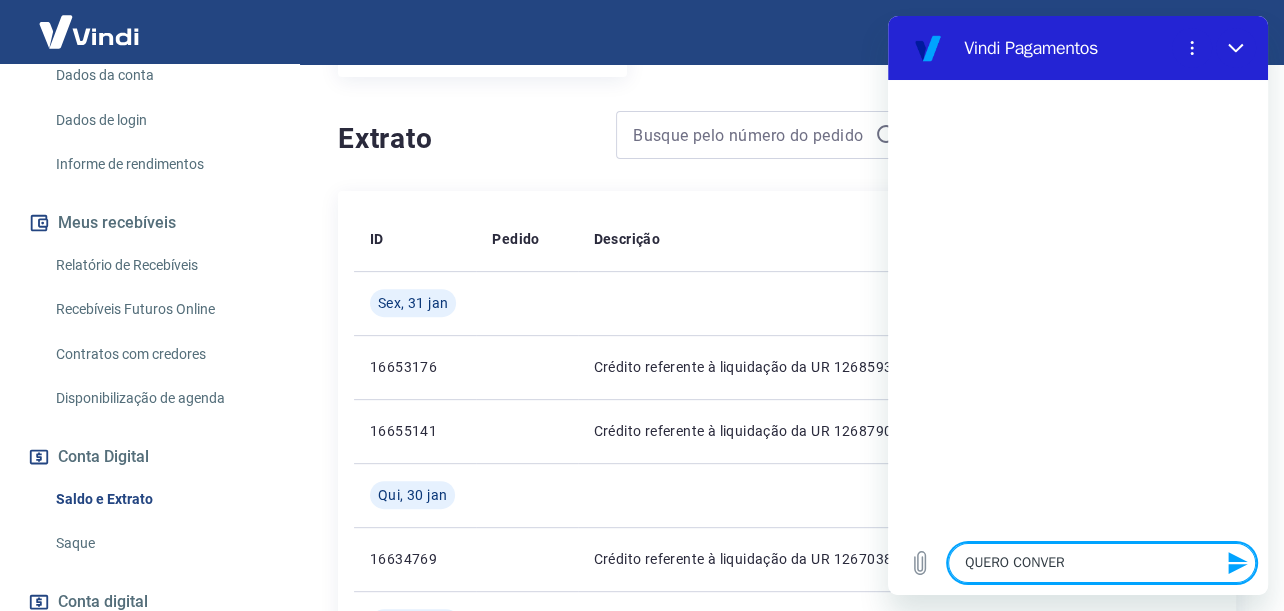 type on "Crédito referente à liquidação da UR 15533087 via CIP" 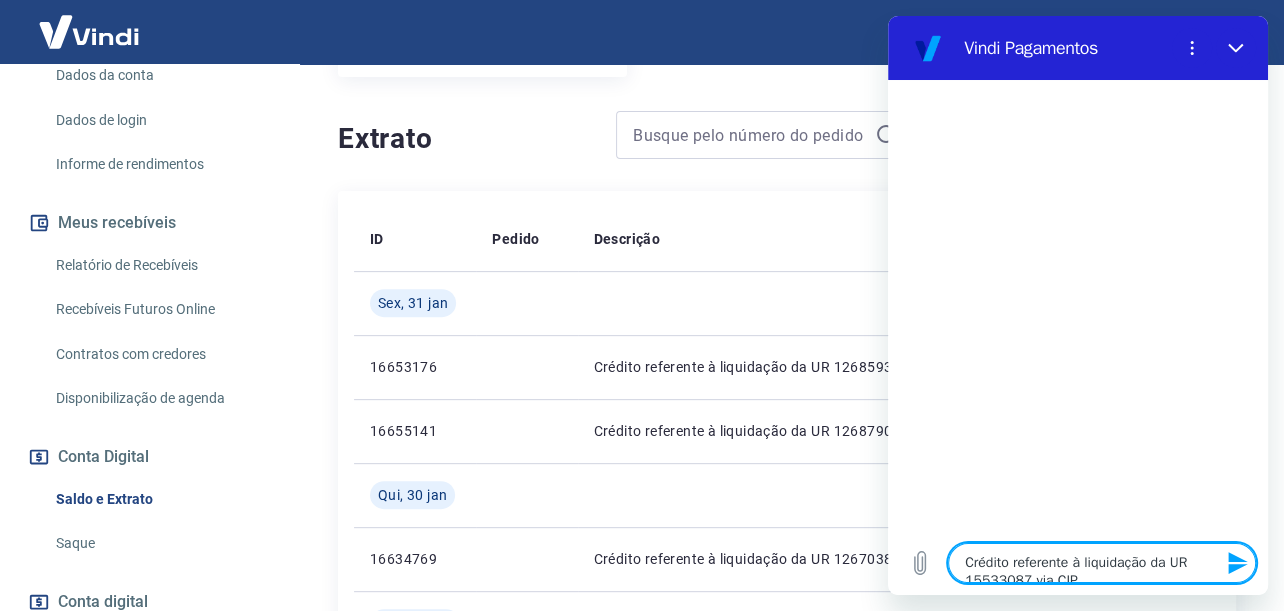 type on "QUERO CONVERSA" 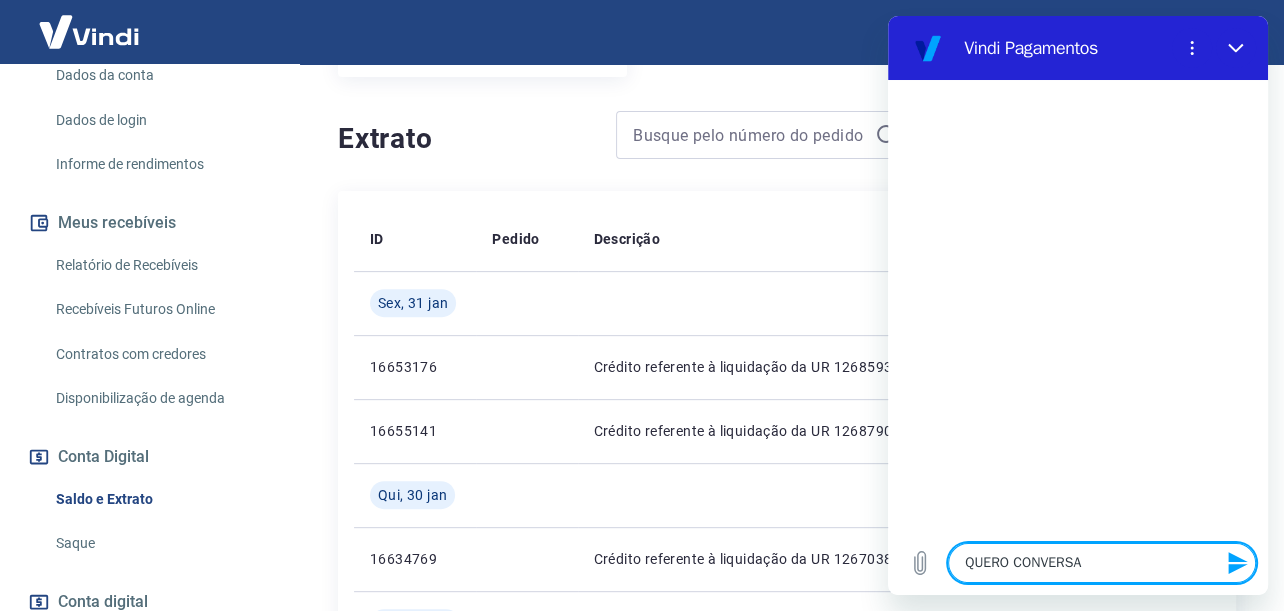 type on "QUERO CONVERSAR" 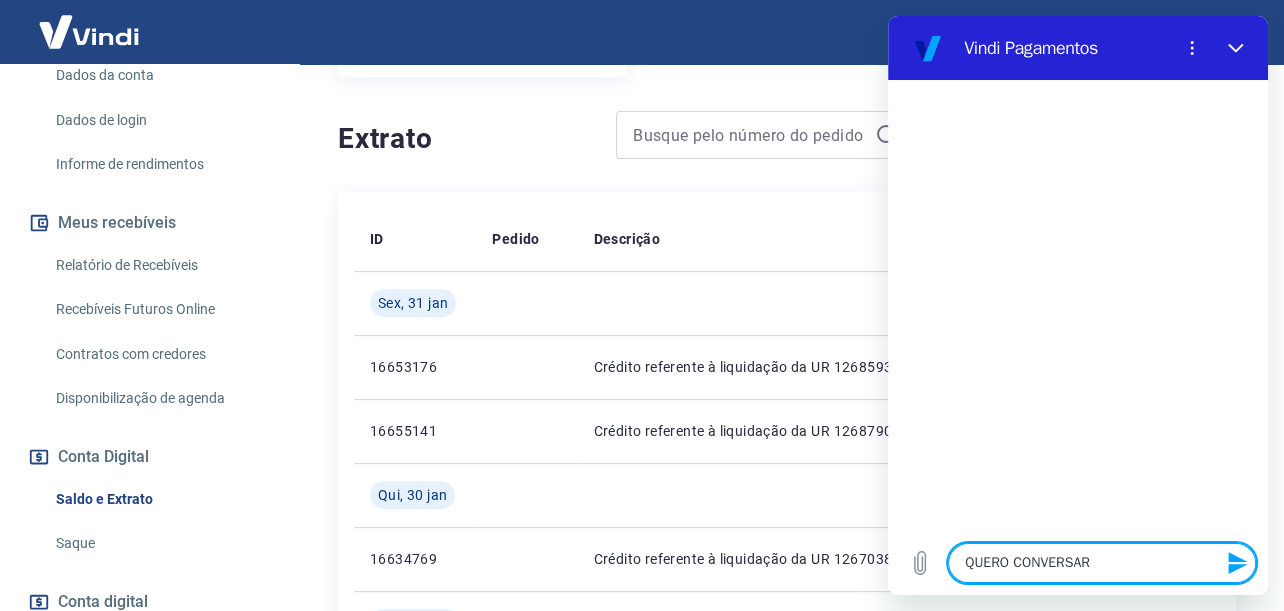 type on "QUERO CONVERSAR" 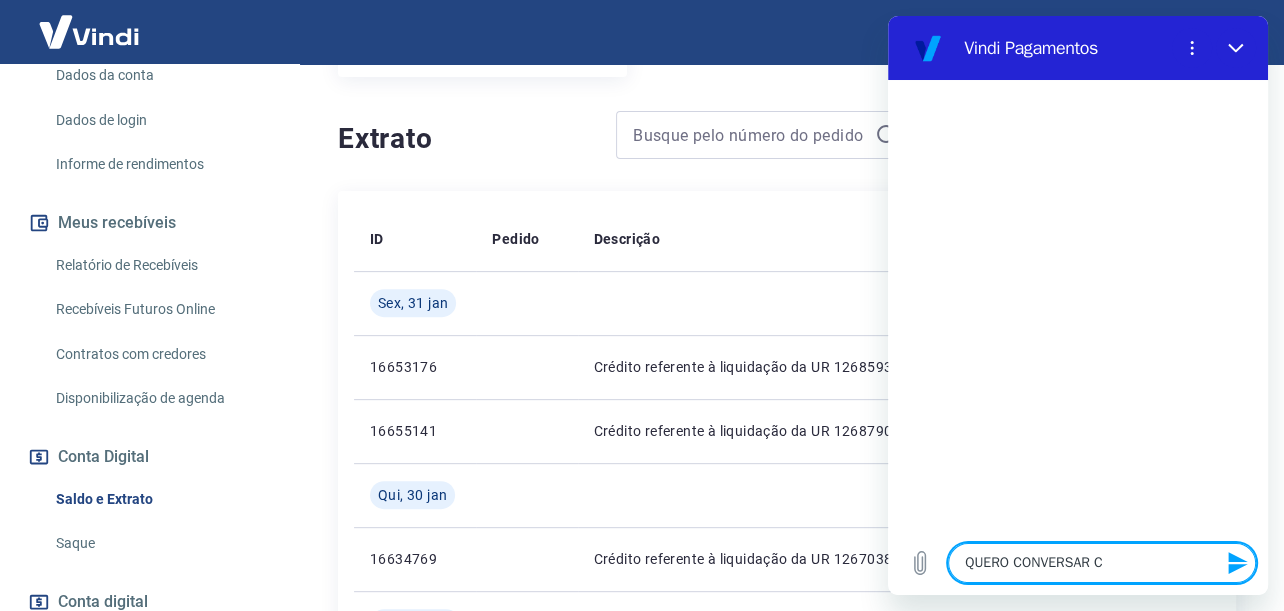 type on "QUERO CONVERSAR CO" 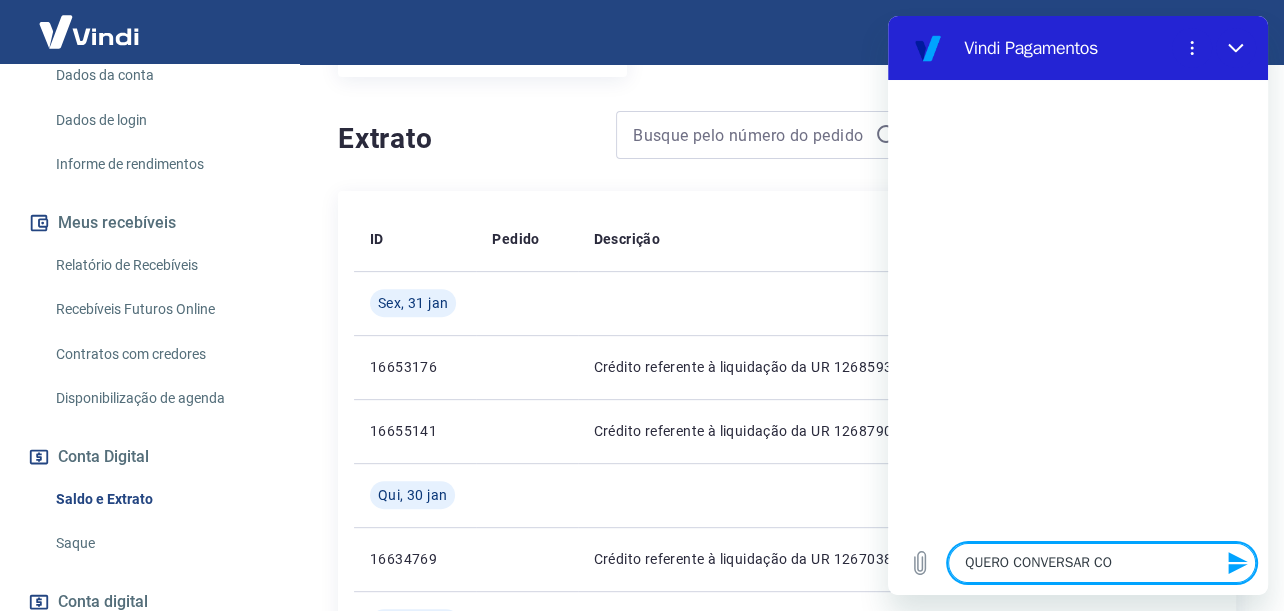 type on "QUERO CONVERSAR COM" 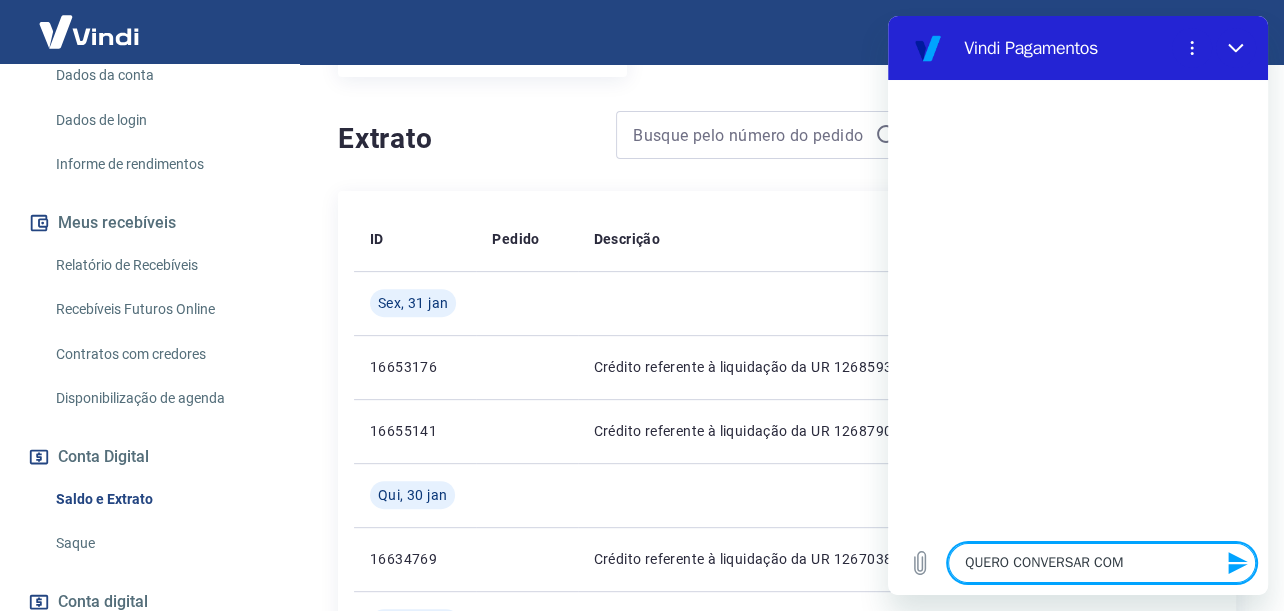type on "QUERO CONVERSAR COM" 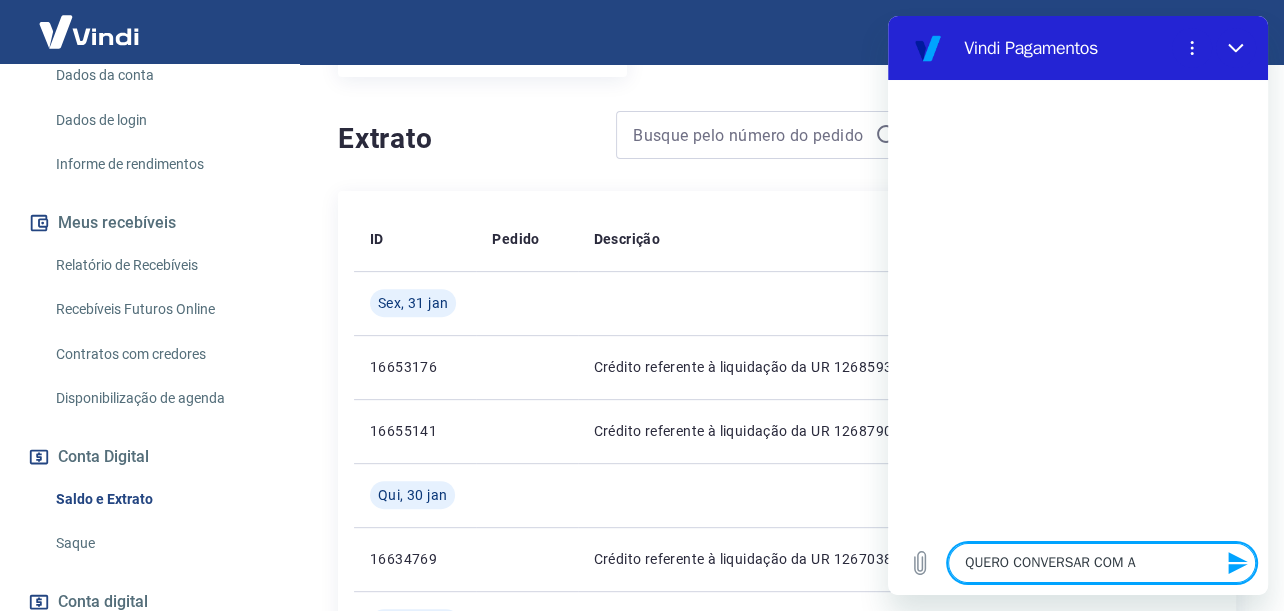 type on "QUERO CONVERSAR COM AT" 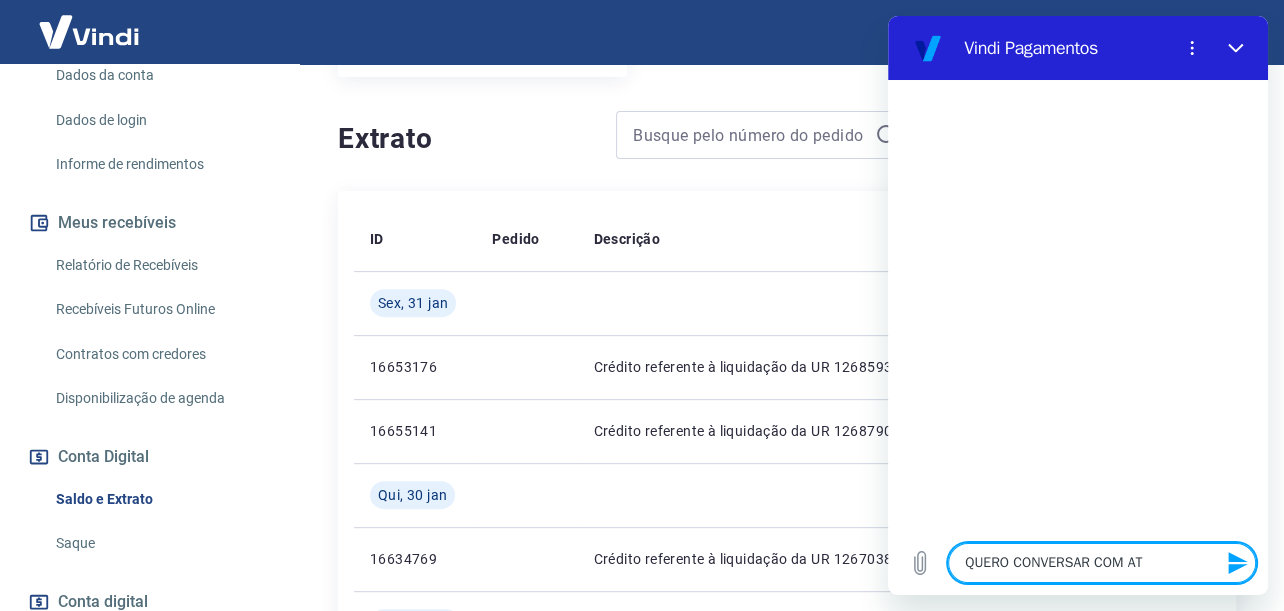 type on "QUERO CONVERSAR COM ATE" 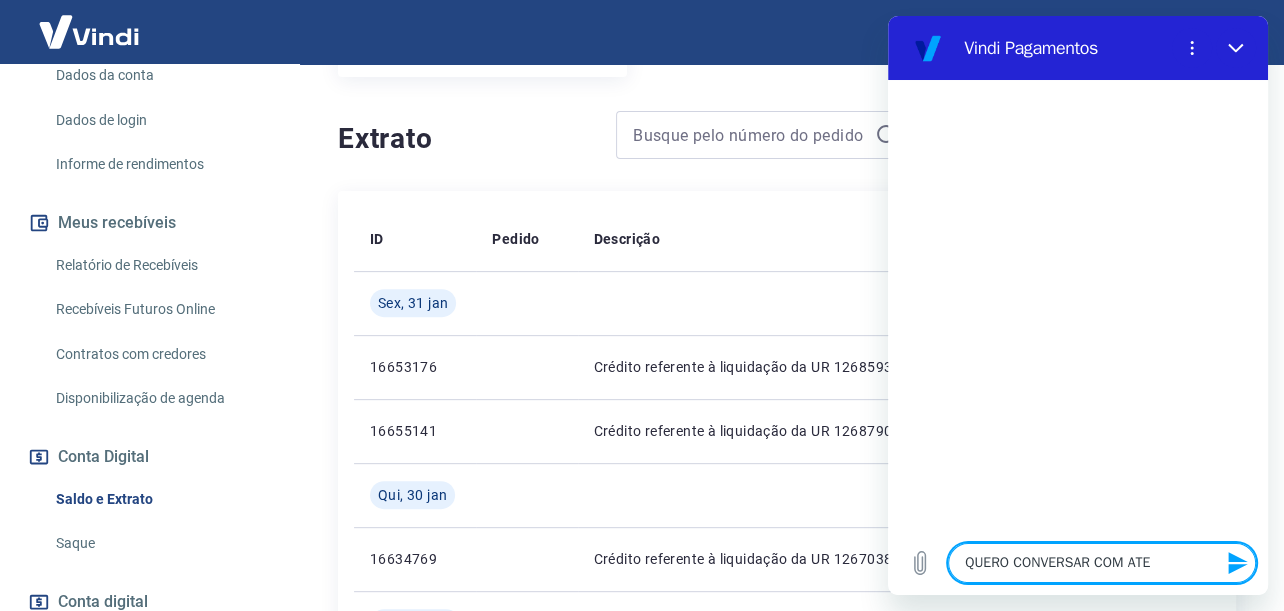 type on "QUERO CONVERSAR COM ATEN" 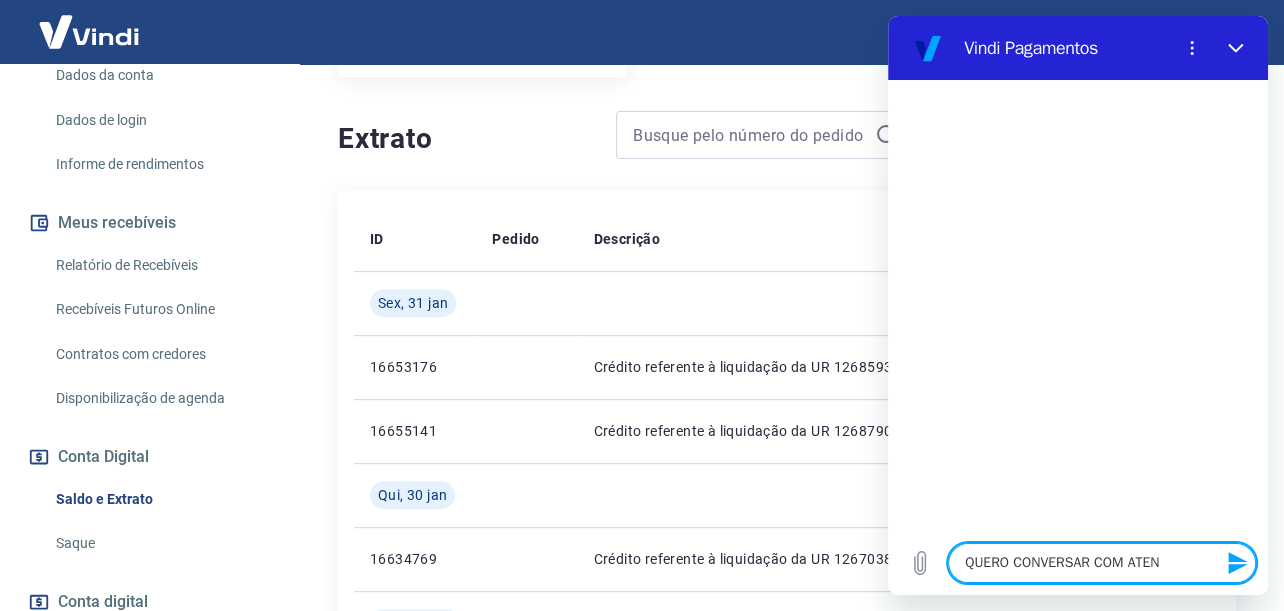 type on "QUERO CONVERSAR COM ATEND" 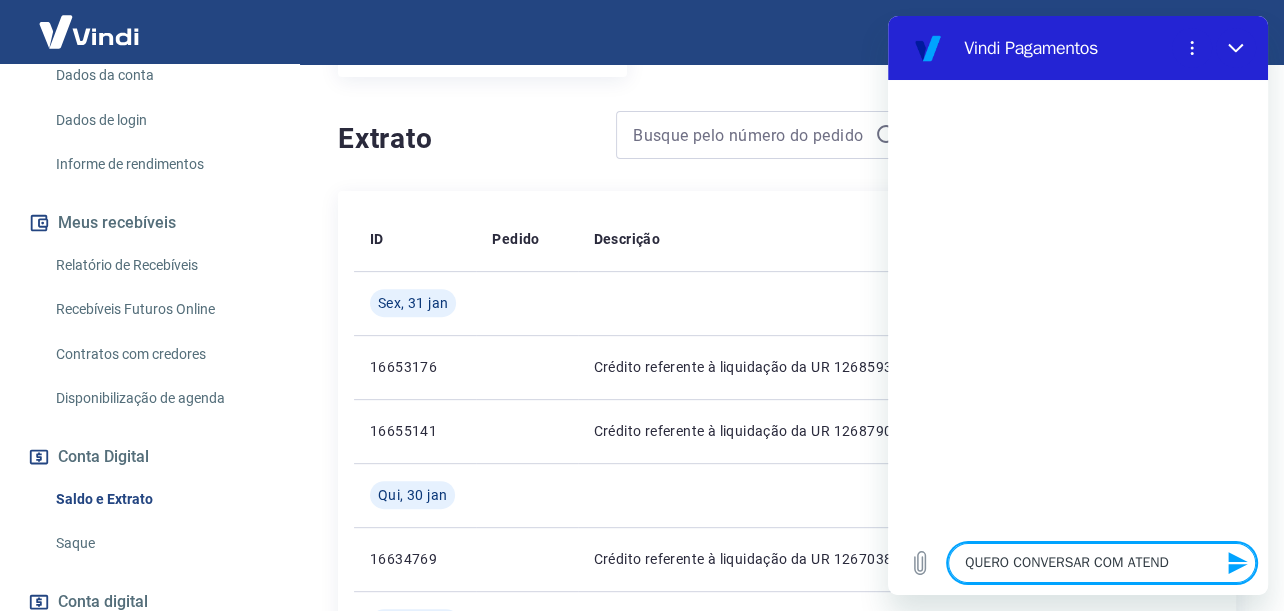 type on "QUERO CONVERSAR COM ATENDE" 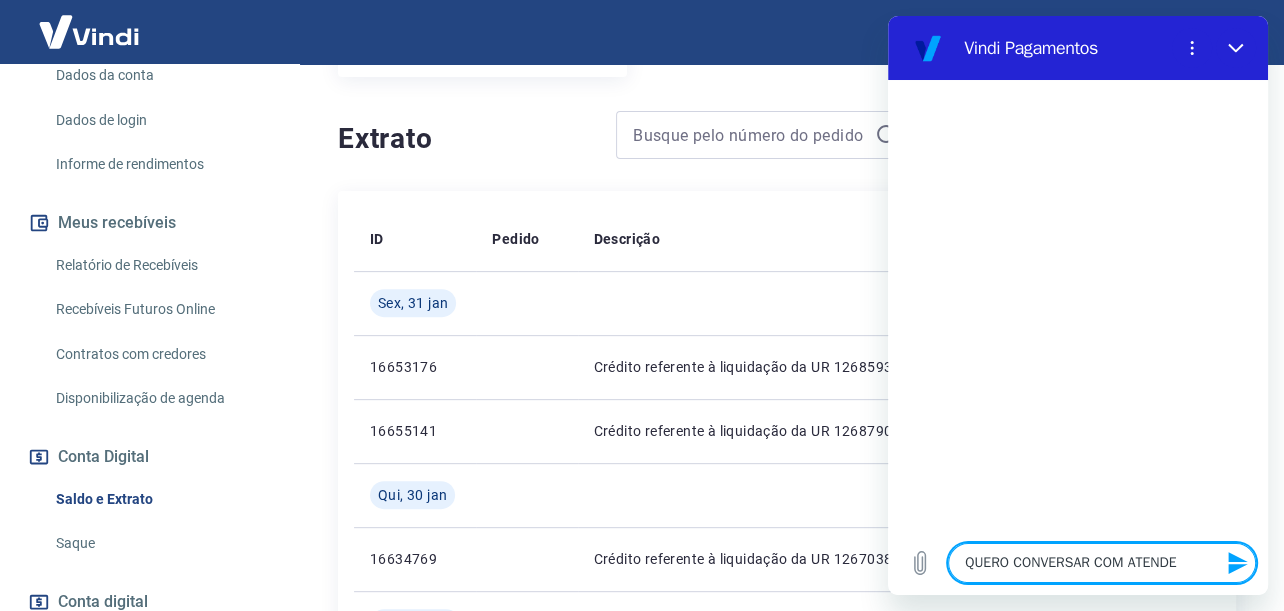 type on "E não estou ccon" 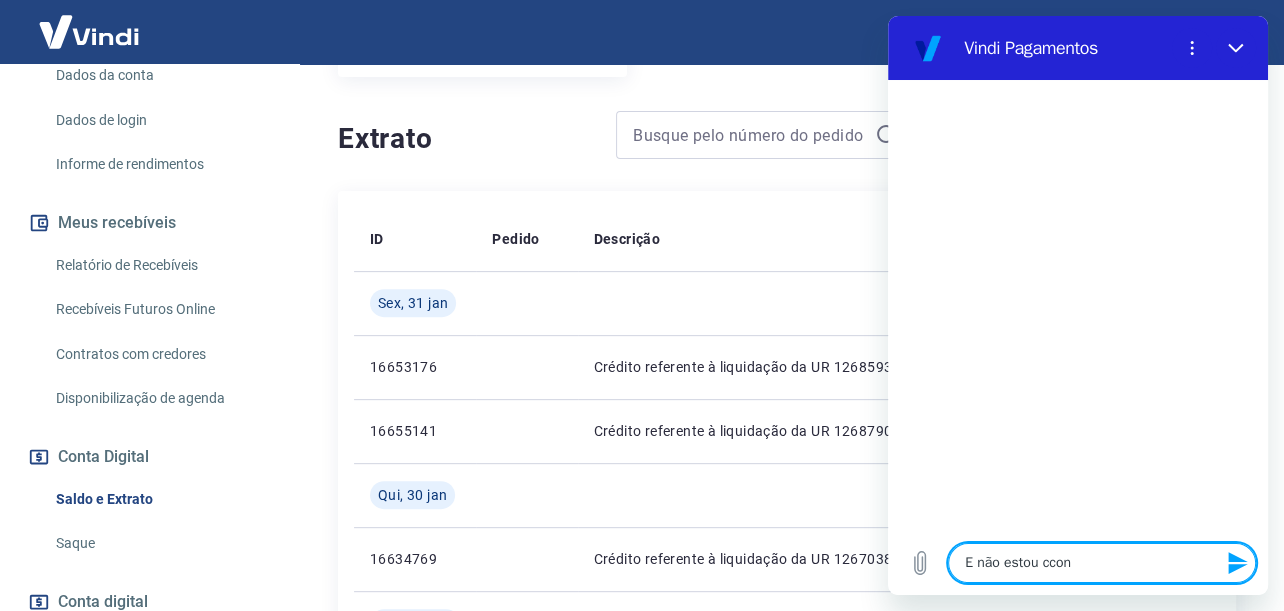 type on "QUERO CONVERSAR COM ATENDENT" 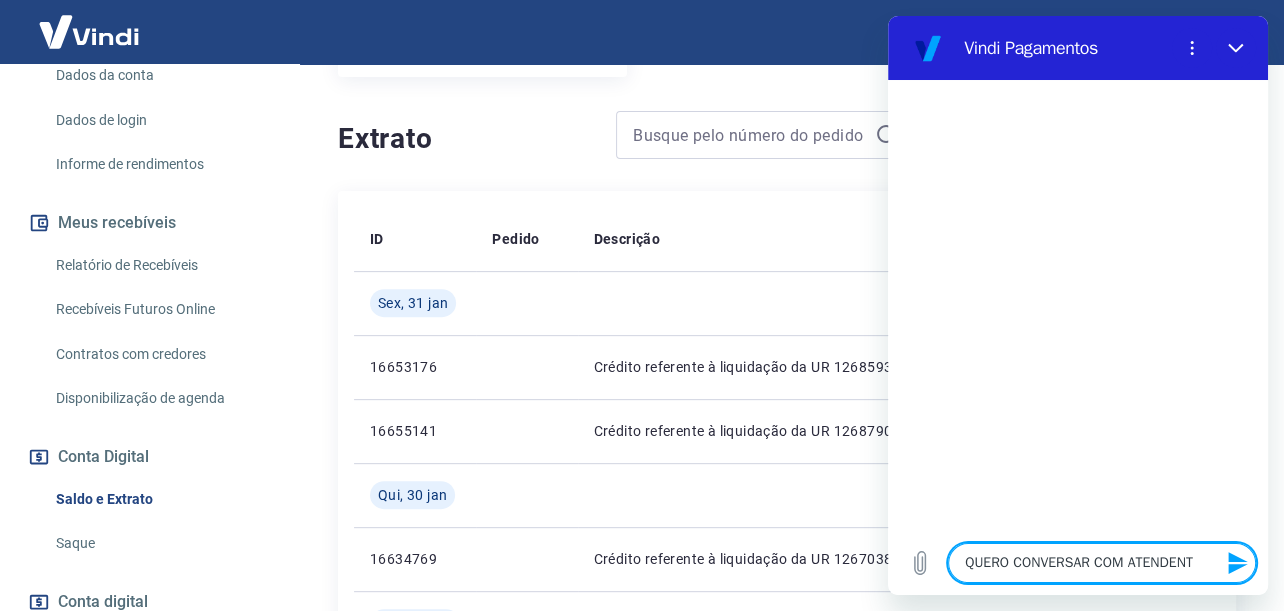 type on "QUERO CONVERSAR COM ATENDENTE" 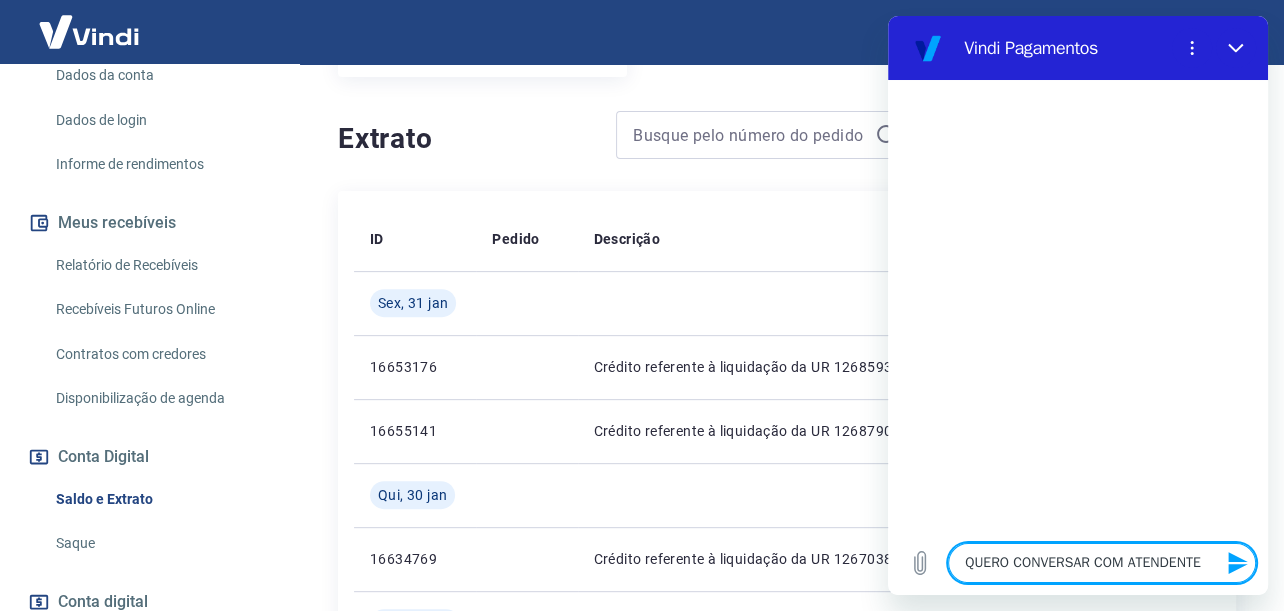 type on "QUERO CONVERSAR COM ATENDENTE" 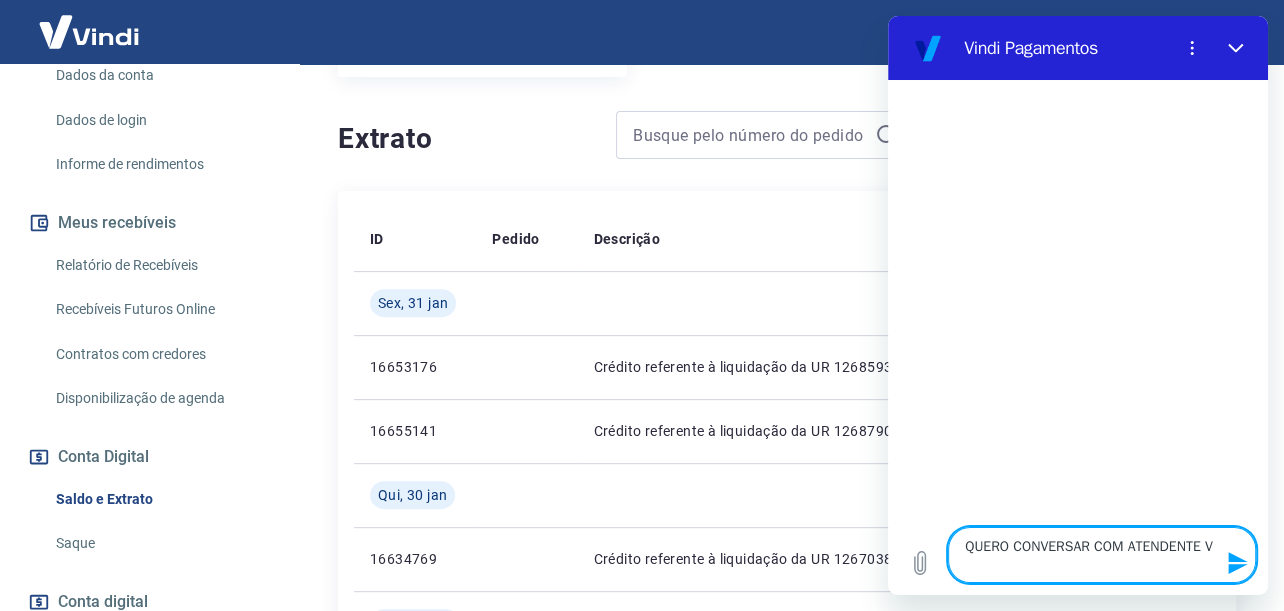 type on "QUERO CONVERSAR COM ATENDENTE VI" 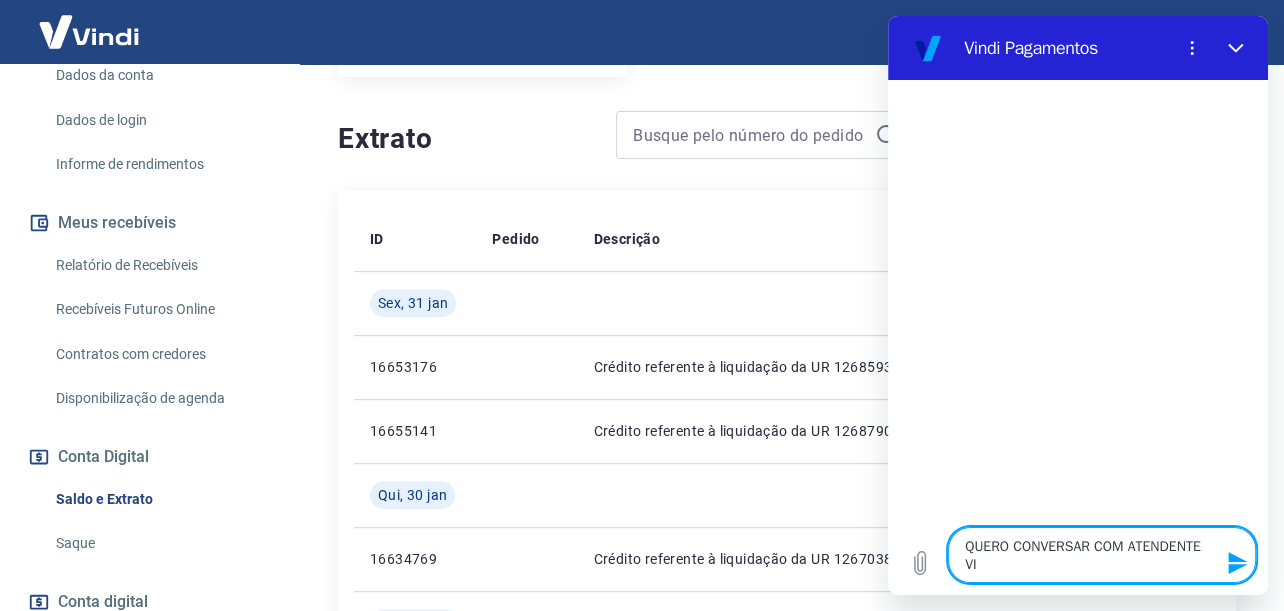 type on "QUERO CONVERSAR COM ATENDENTE VIA" 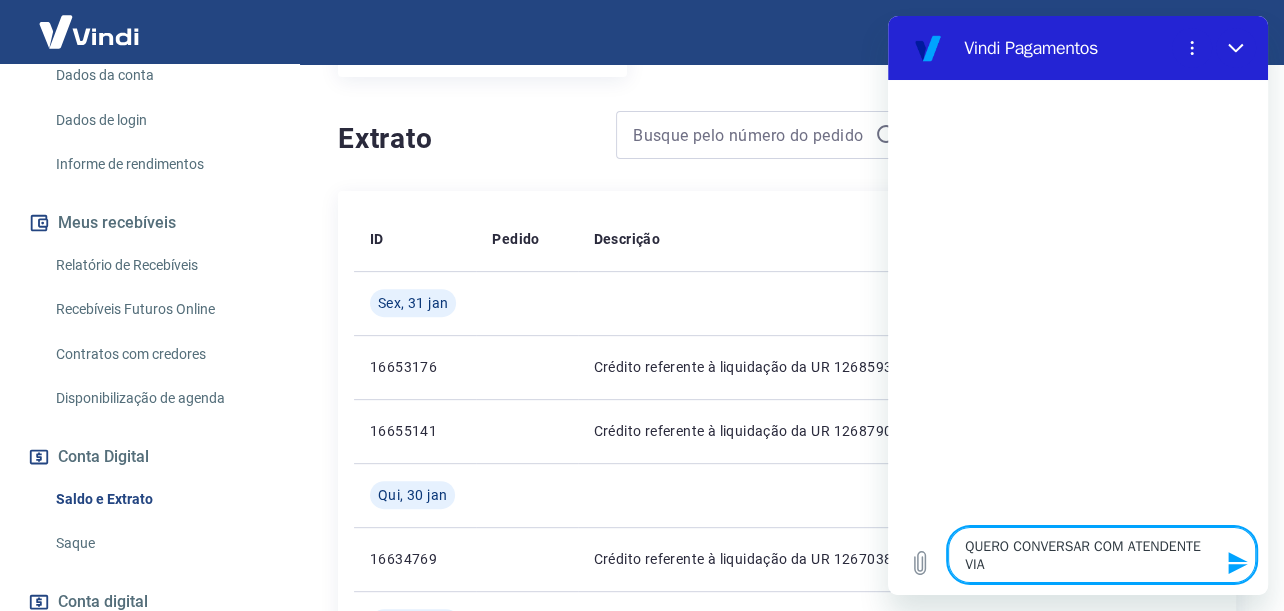 type on "QUERO CONVERSAR COM ATENDENTE VIA" 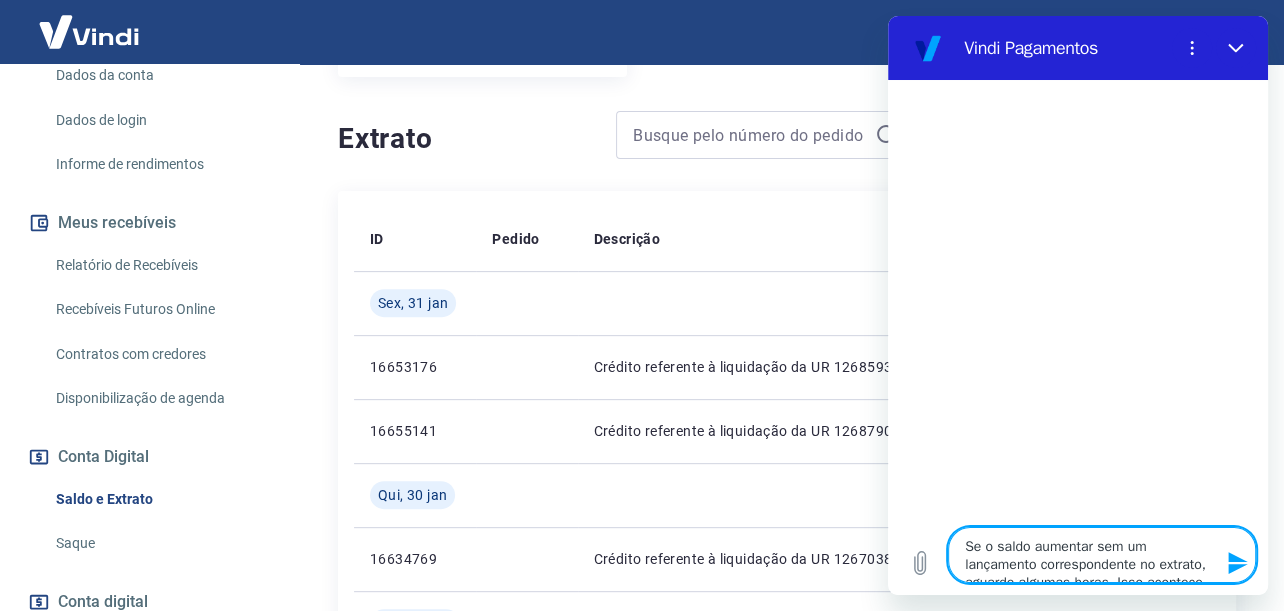 type on "QUERO CONVERSAR COM ATENDENTE VIA li" 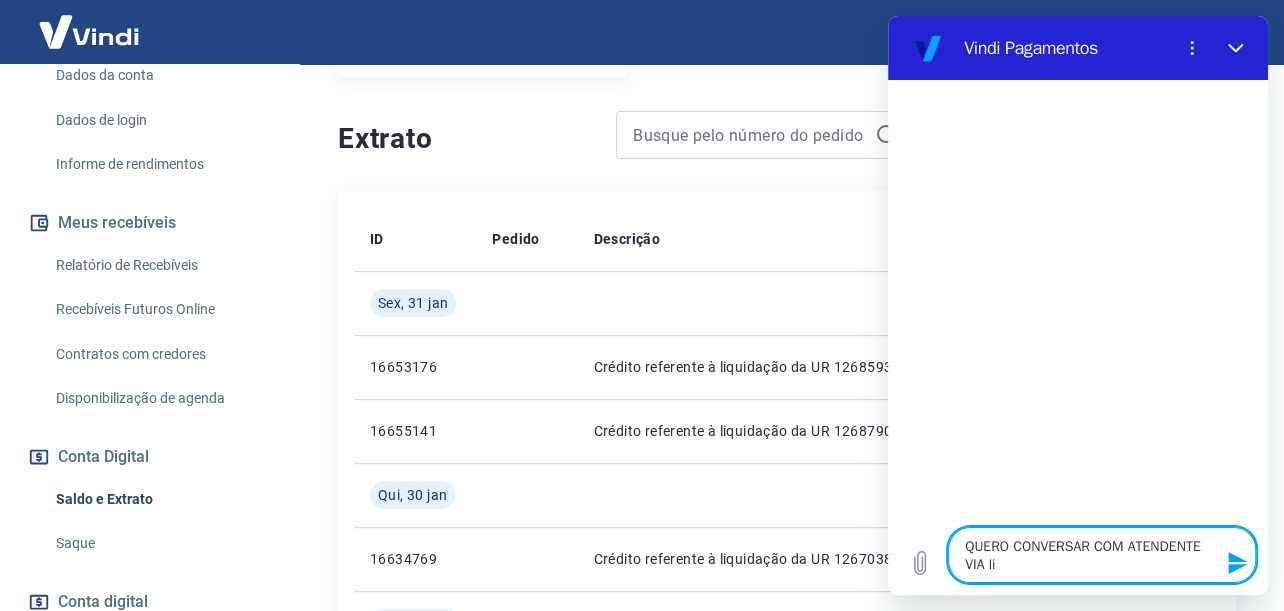 type on "QUERO CONVERSAR COM ATENDENTE VIA lig" 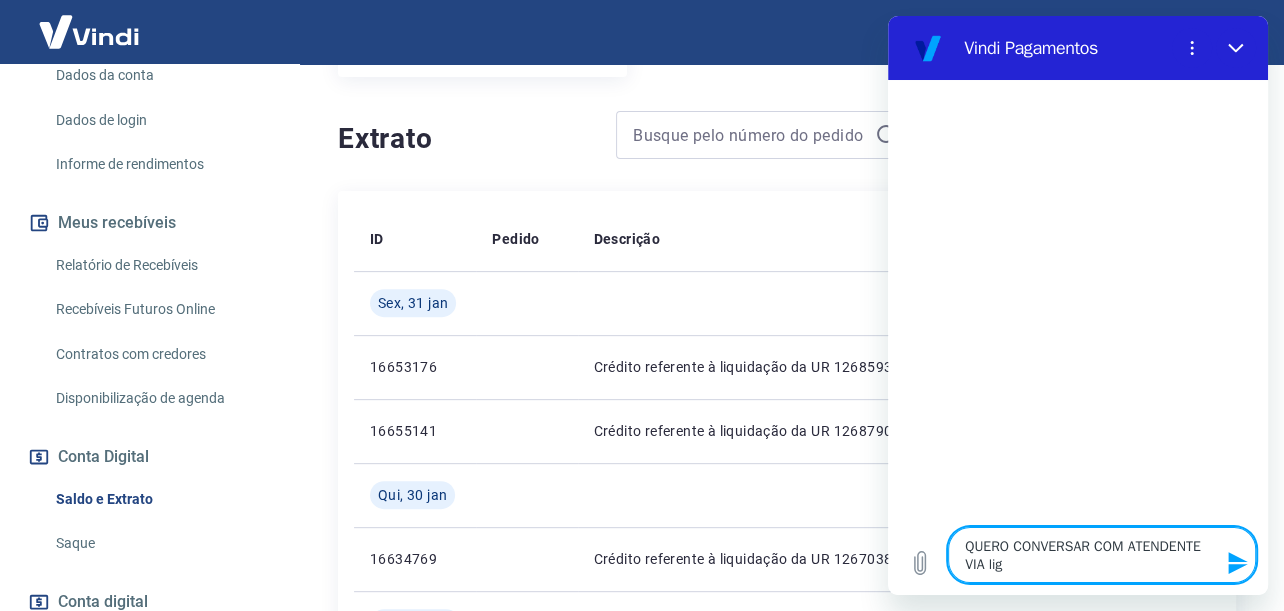 type on "QUERO CONVERSAR COM ATENDENTE VIA liga" 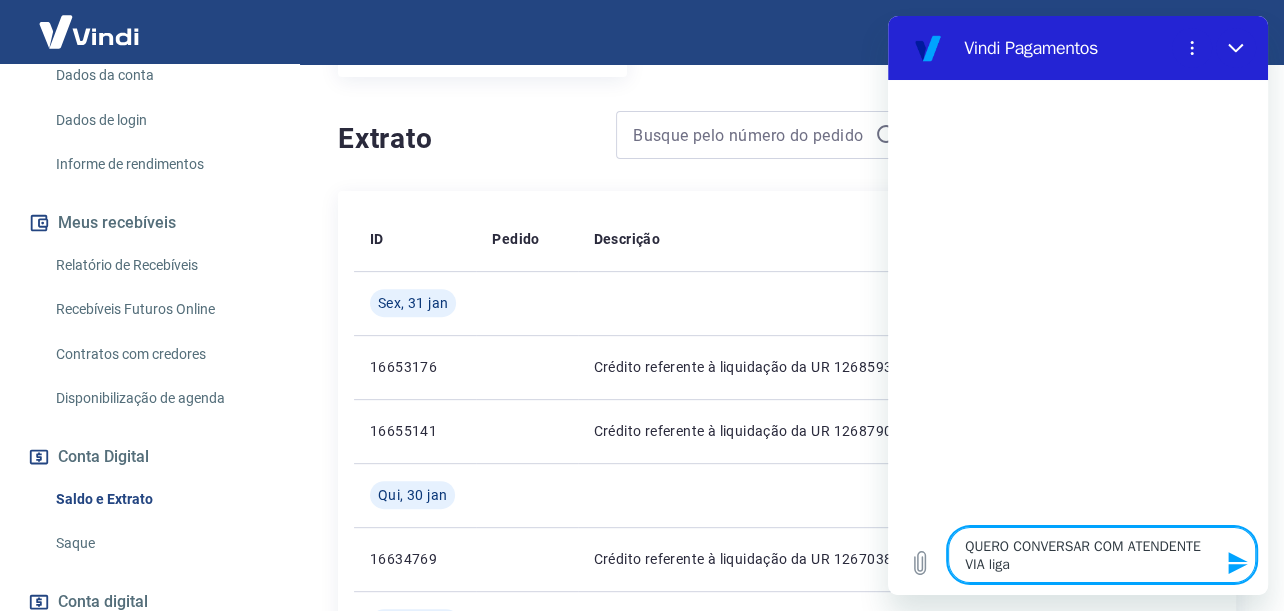 type on "QUERO CONVERSAR COM ATENDENTE VIA ligaç" 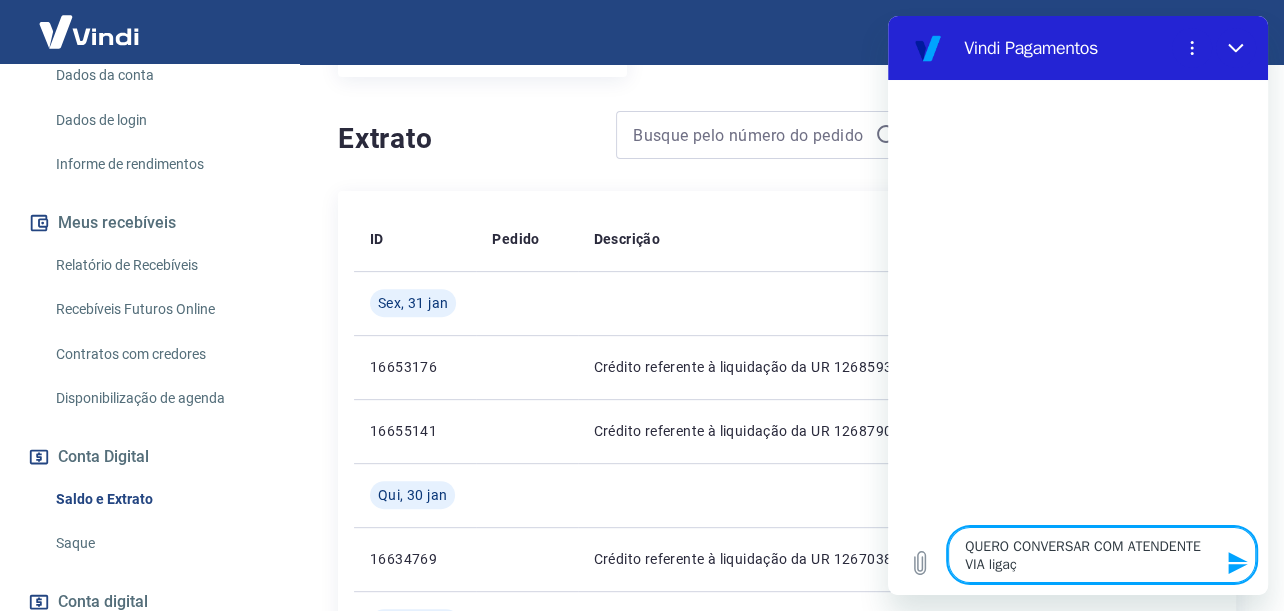 type on "QUERO CONVERSAR COM ATENDENTE VIA ligaçã" 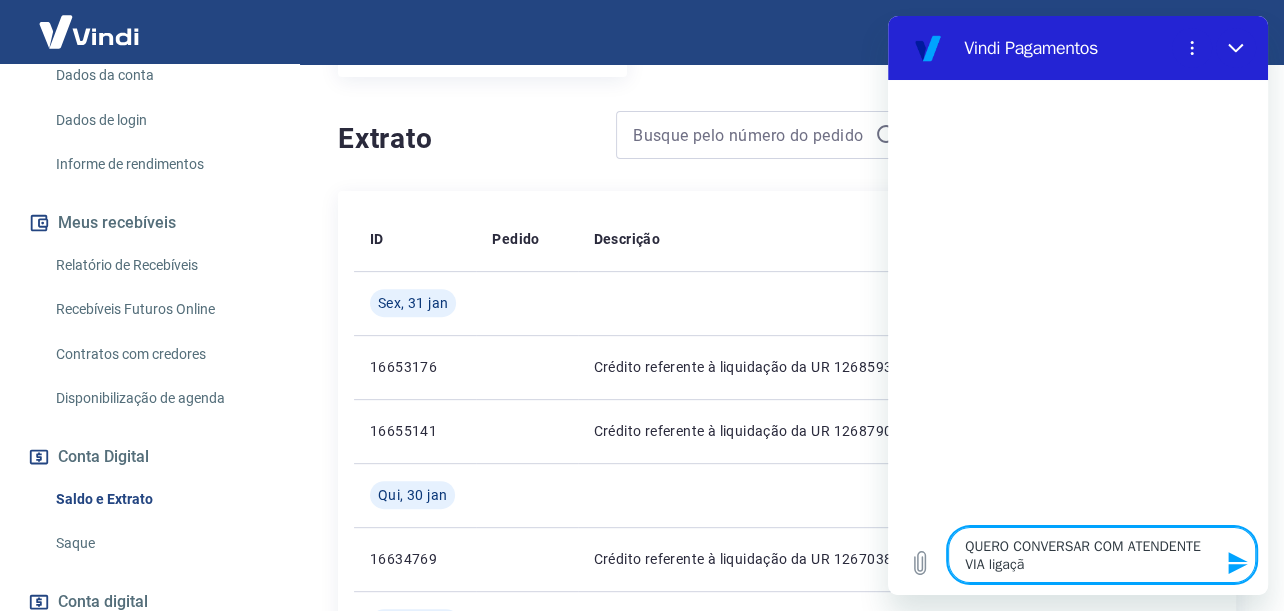 type on "QUERO CONVERSAR COM ATENDENTE VIA ligação" 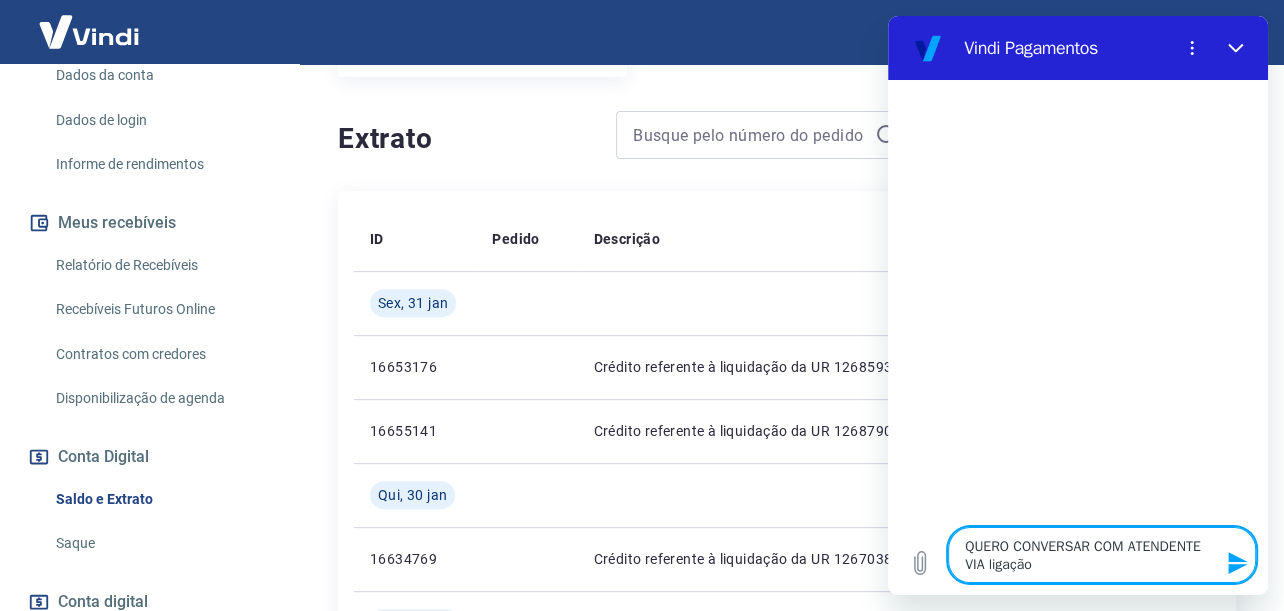type on "QUERO CONVERSAR COM ATENDENTE VIA ligaçã" 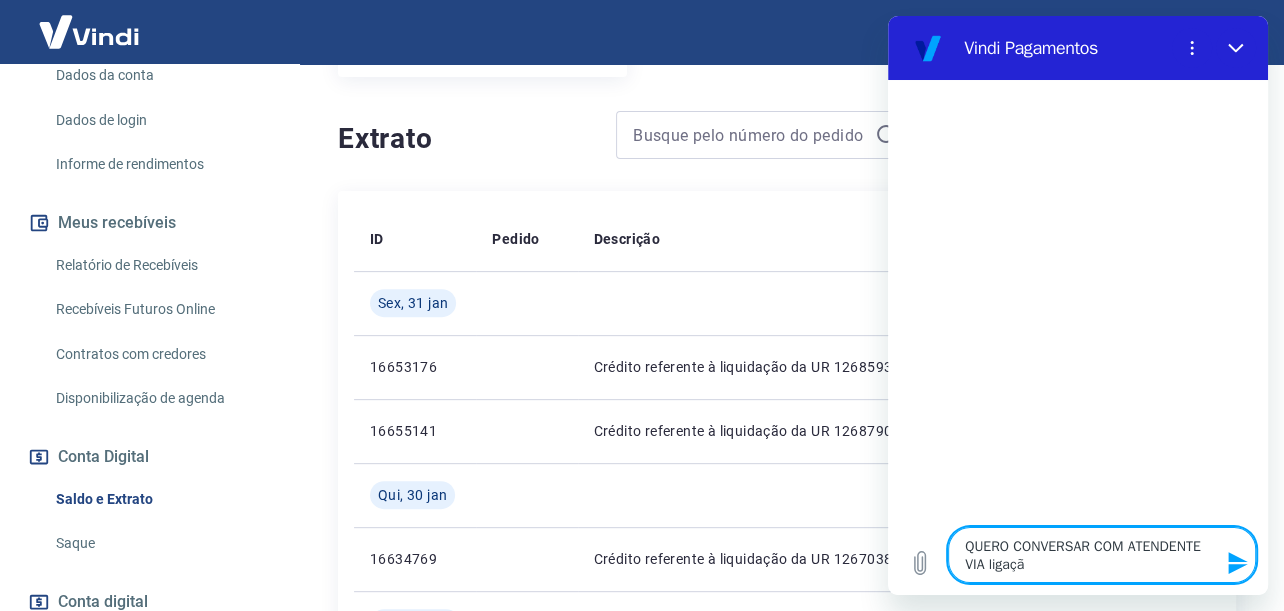 type on "QUERO CONVERSAR COM ATENDENTE VIA ligaç" 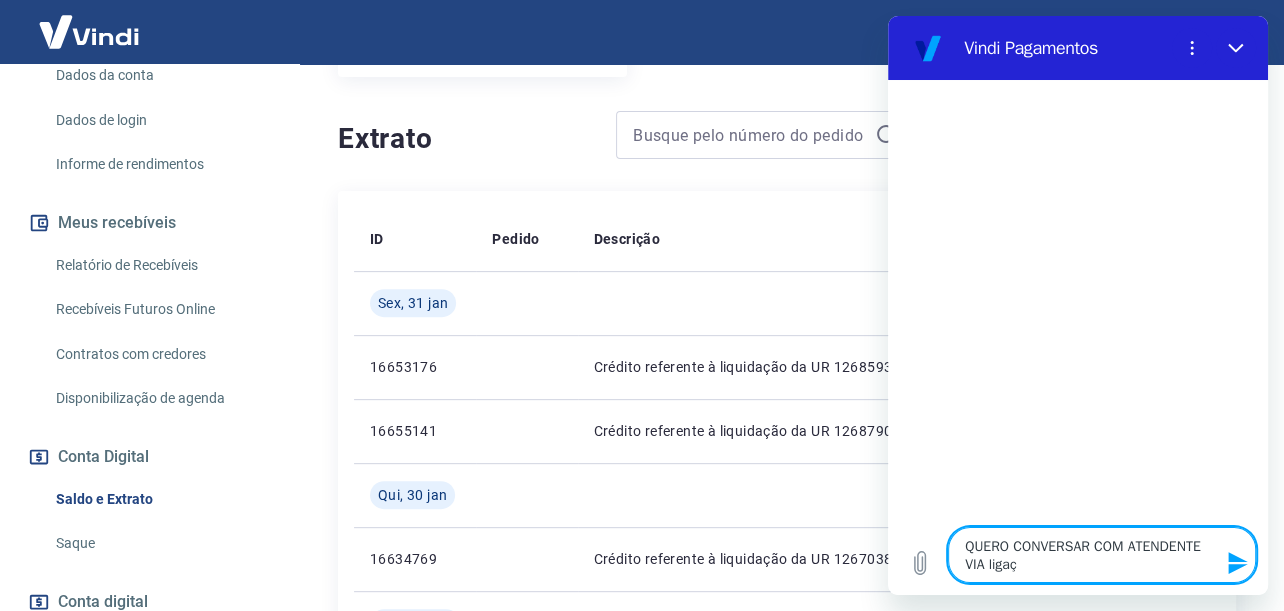 type on "QUERO CONVERSAR COM ATENDENTE VIA liga" 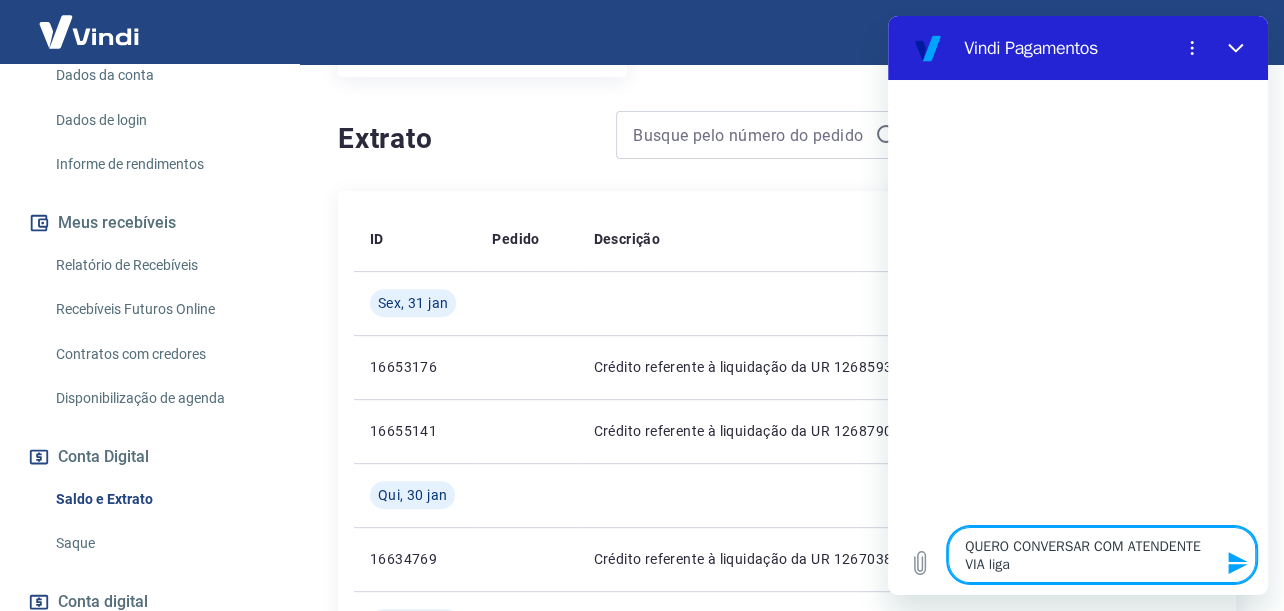type on "QUERO CONVERSAR COM ATENDENTE VIA lig" 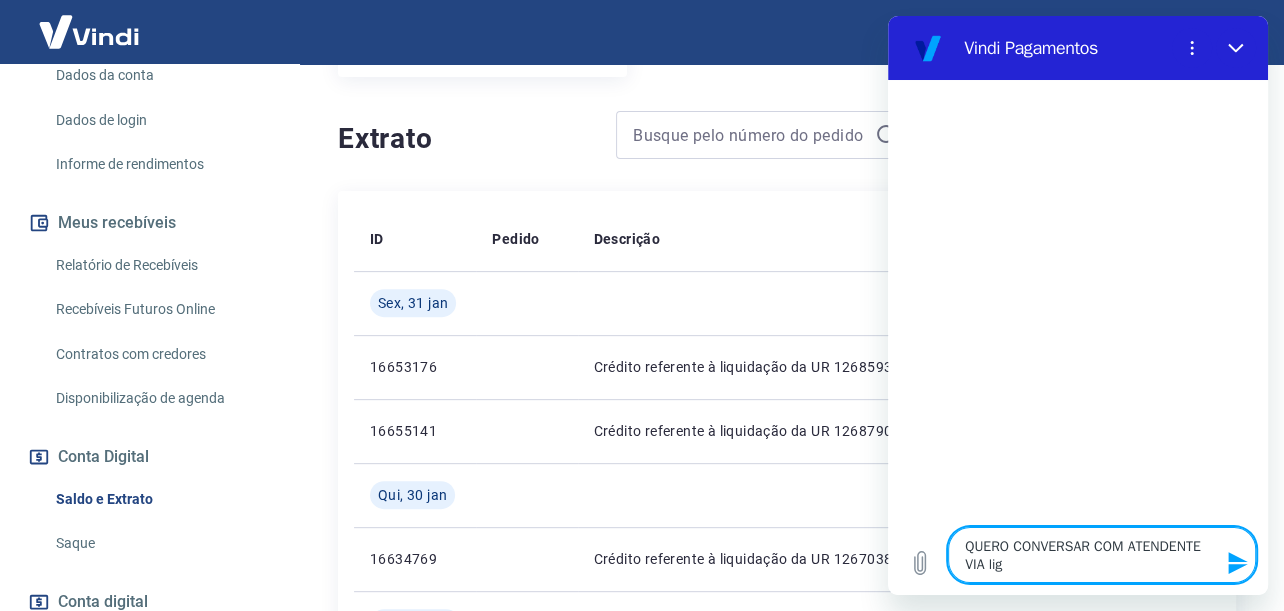 type on "QUERO CONVERSAR COM ATENDENTE VIA li" 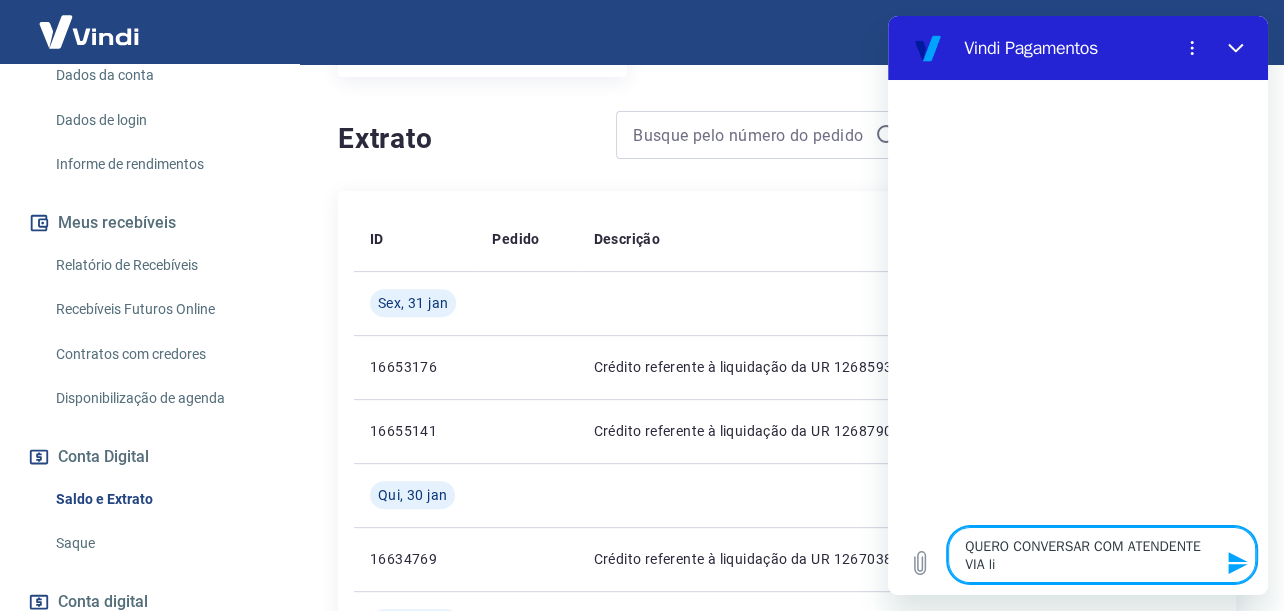 type on "Se o saldo aumentar sem um lançamento correspondente no extrato, aguarde algumas horas. Isso acontece devido ao tempo necessário para processamento das liquidações de recebíveis. Início / Conta Digital / Saldo e Extrato Saldo Saldo conta digital R$ 8,39 Solicitar Saque Extrato Filtros Exportar ID Pedido Descrição Valor Comprovante Sex, 31 jan 16653176 Crédito referente à liquidação da UR 12685934 via CIP R$ 299,68 16655141 Crédito referente à liquidação da UR 12687909 via CIP R$ 442,57 Qui, 30 jan 16634769 Crédito referente à liquidação da UR 12670386 via CIP R$ 106,23 Qua, 29 jan 16615837 Crédito referente à liquidação da UR 12654012 via CIP R$ 292,45 Ter, 28 jan 1340092 Débito referente à transferência bancária 1340092 -R$ 4.647,17 16596228 Crédito referente à liquidação da UR 12637321 via CIP R$ 164,53 Qua, 22 jan 16494099 Crédito referente à liquidação da UR 12548014 via CIP R$ 88,78 Seg, 20 jan 16437336 Crédito referente à liquidação da UR 12497454 via CIP" 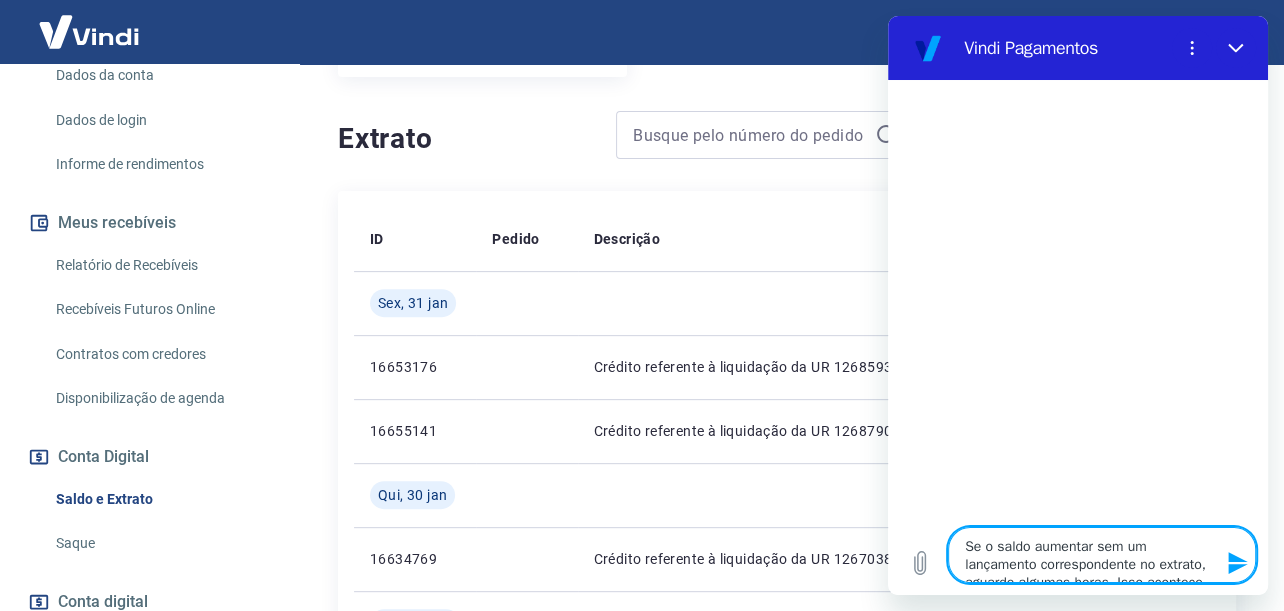 type on "QUERO CONVERSAR COM ATENDENTE VIA" 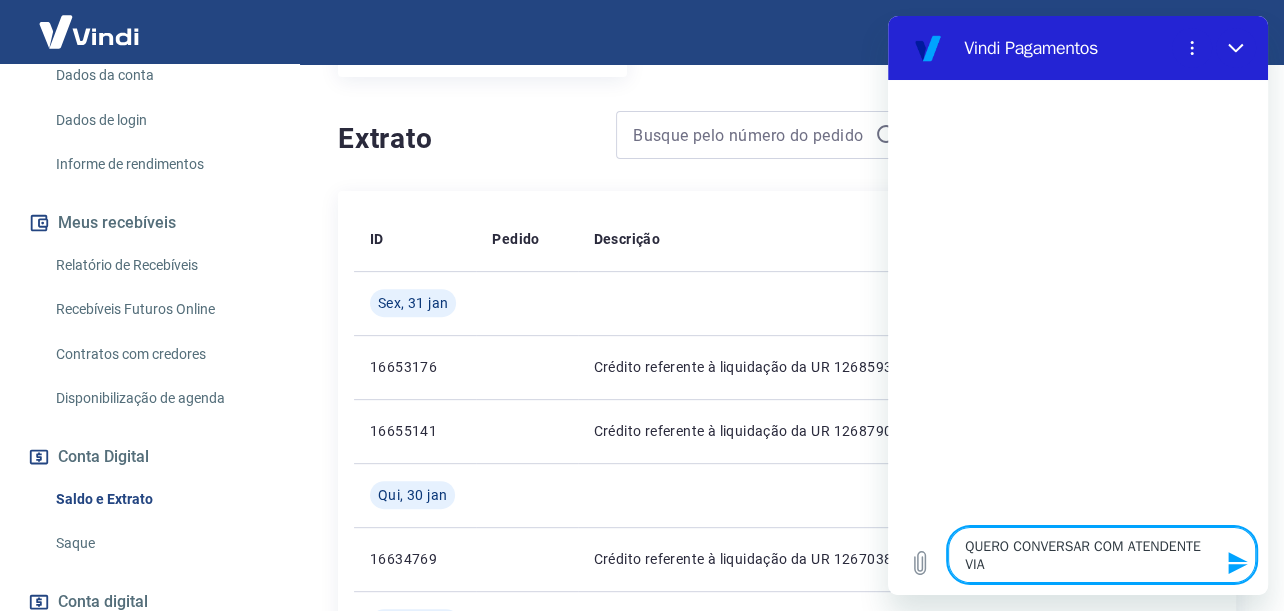 type on "QUERO CONVERSAR COM ATENDENTE VIA L" 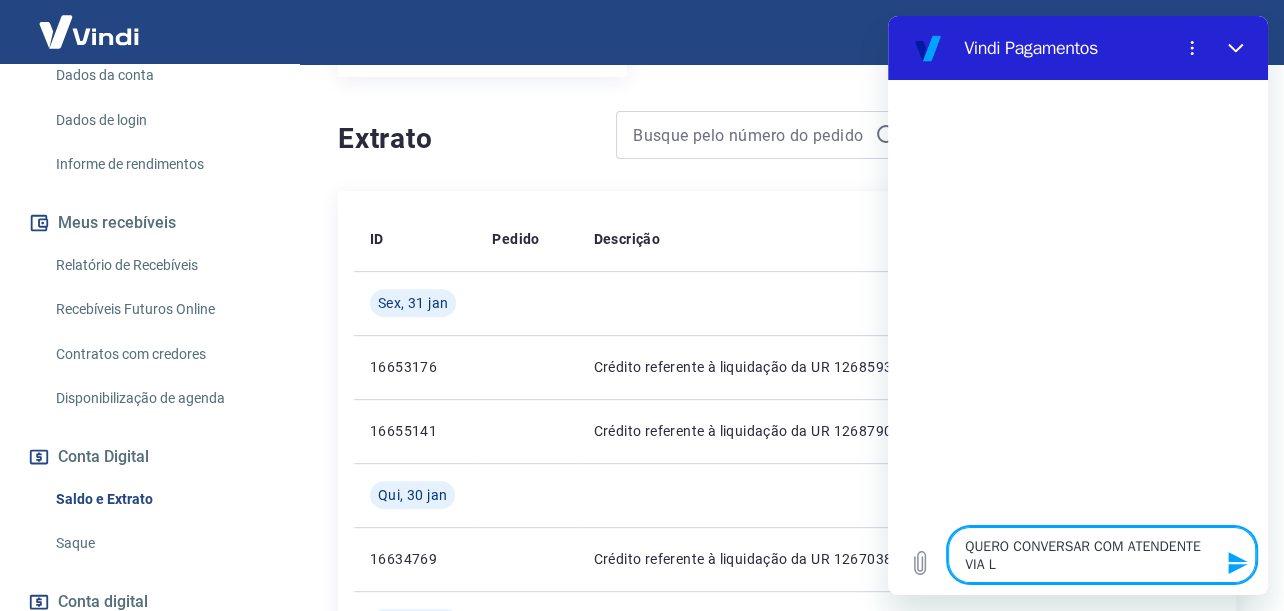 type on "QUERO CONVERSAR COM ATENDENTE VIA LI" 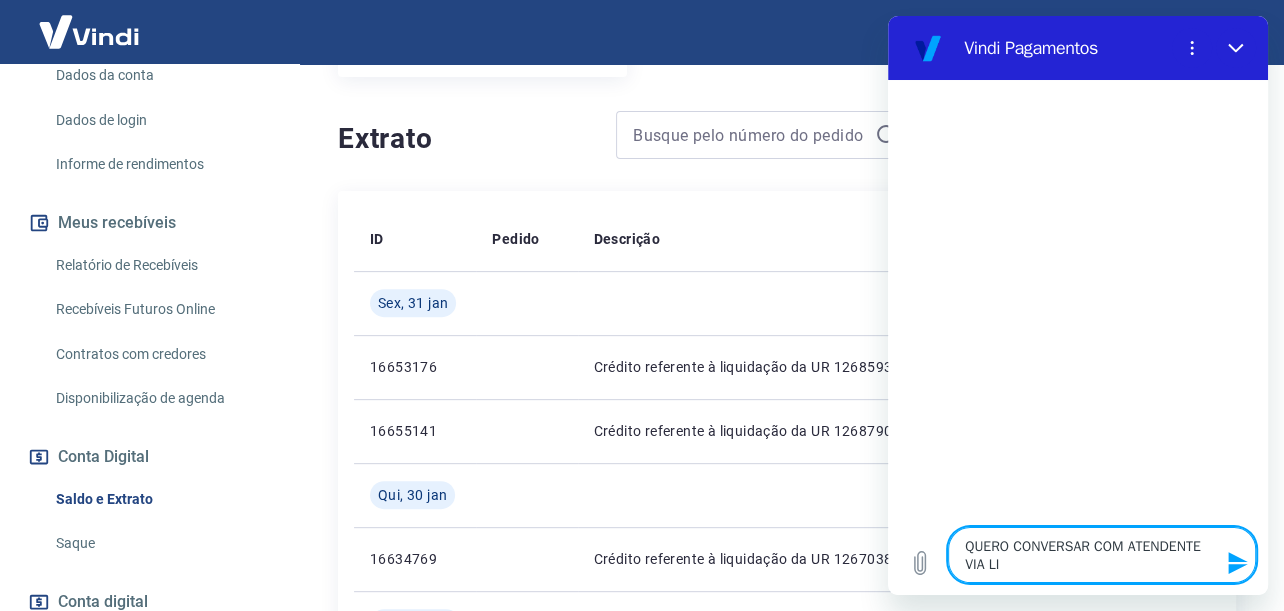 type on "Concili" 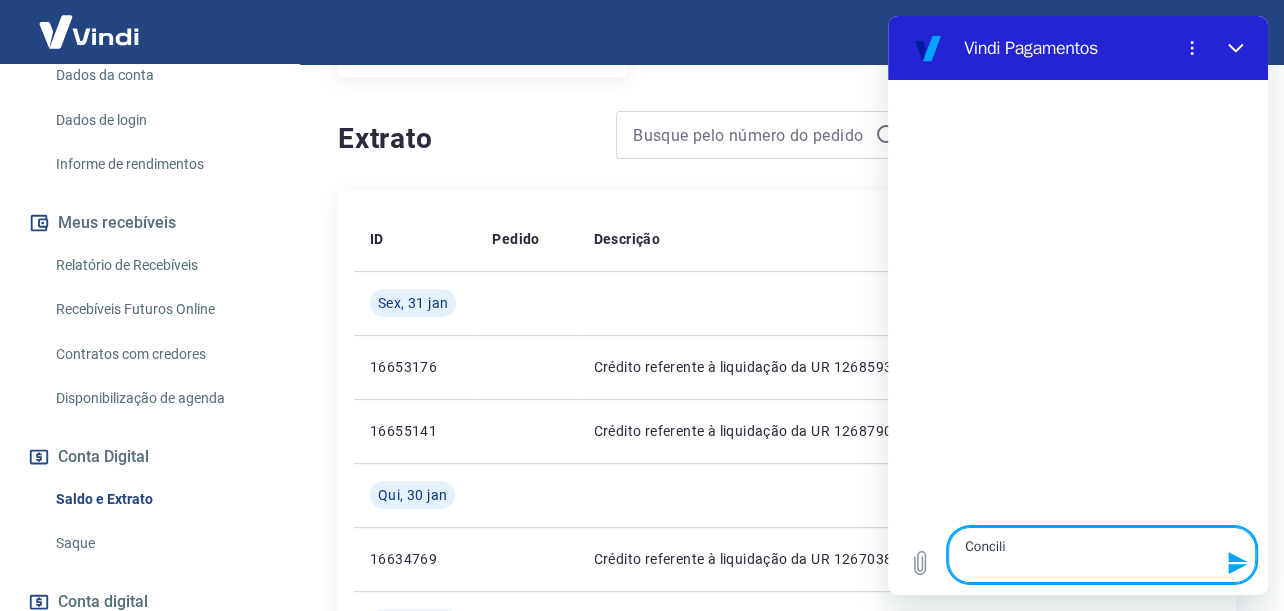 type on "Se n" 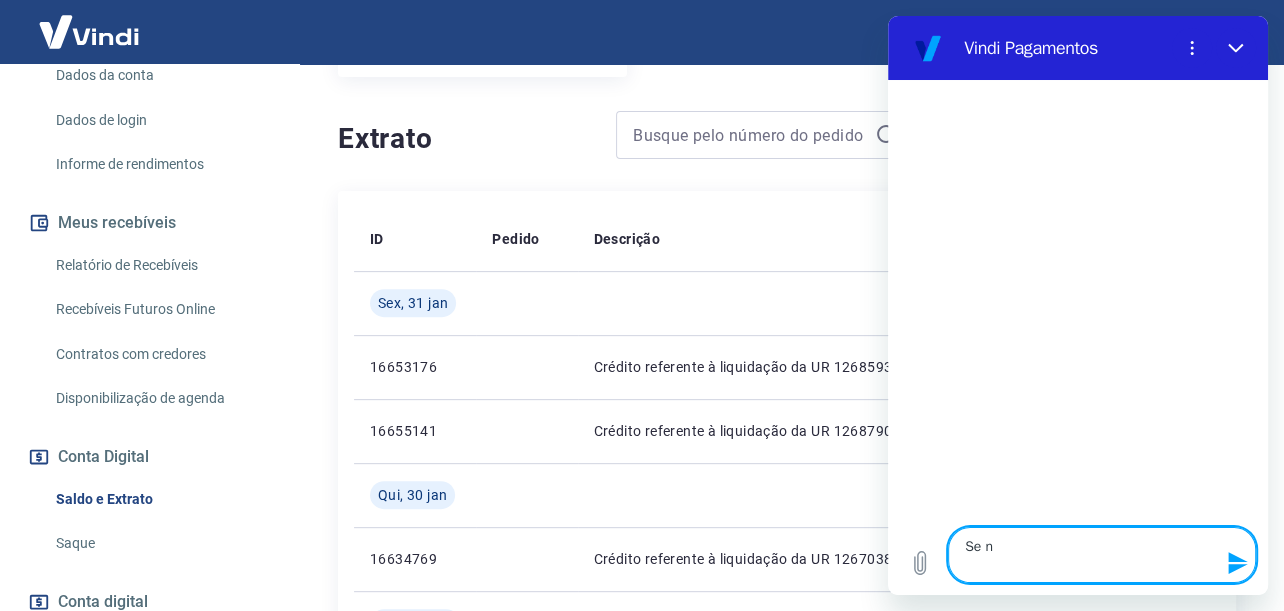 type on "QUERO CONVERSAR COM ATENDENTE VIA LIGAÇ" 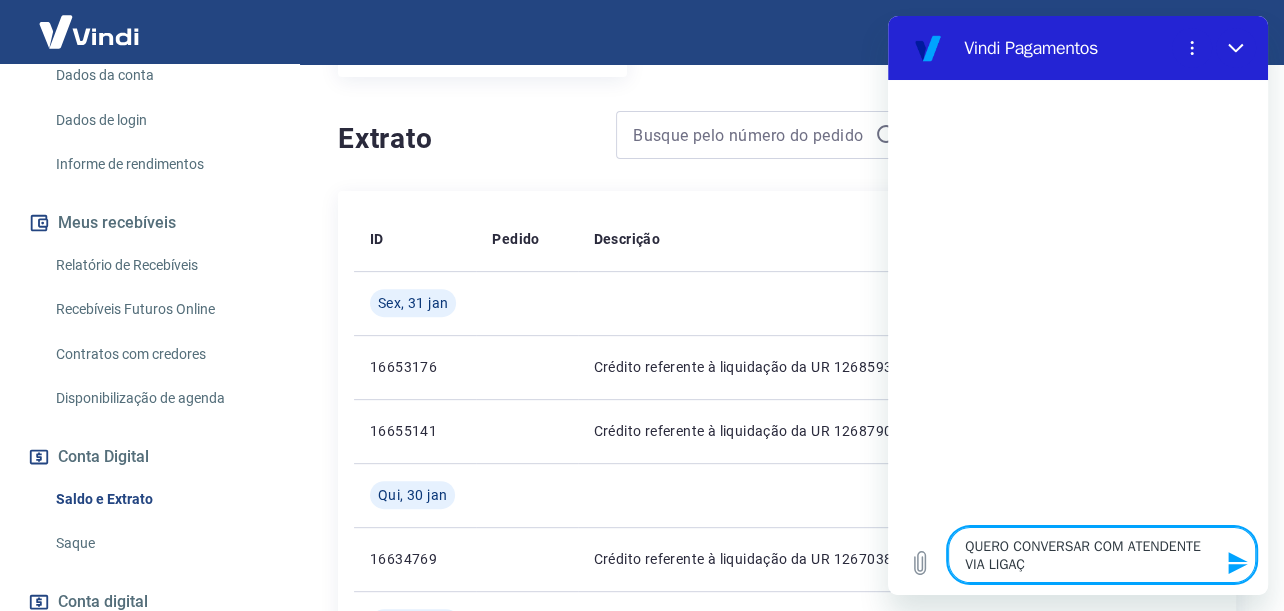 type on "QUERO CONVERSAR COM ATENDENTE VIA LIGAÇÃ" 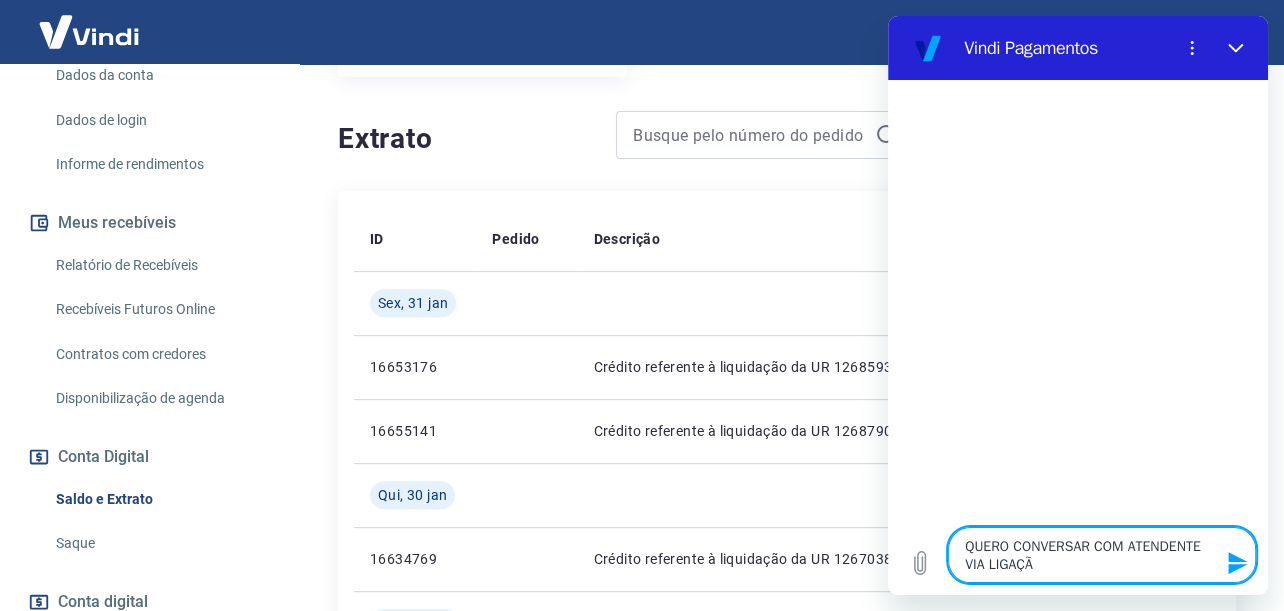 type on "Fala com [NAME]" 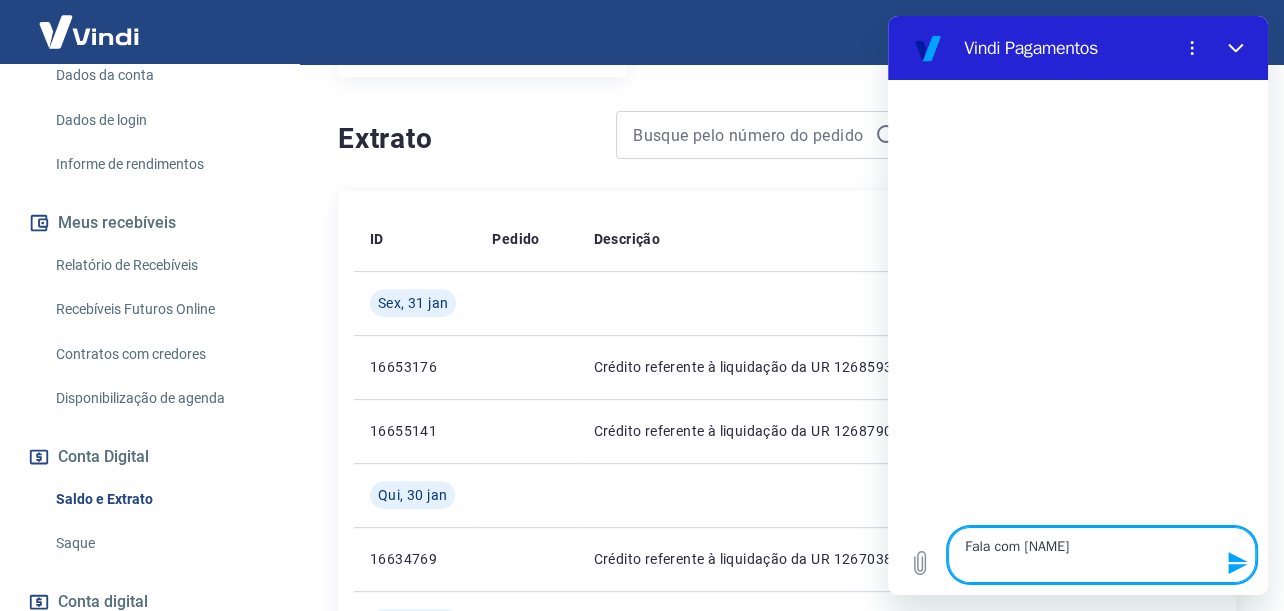 type 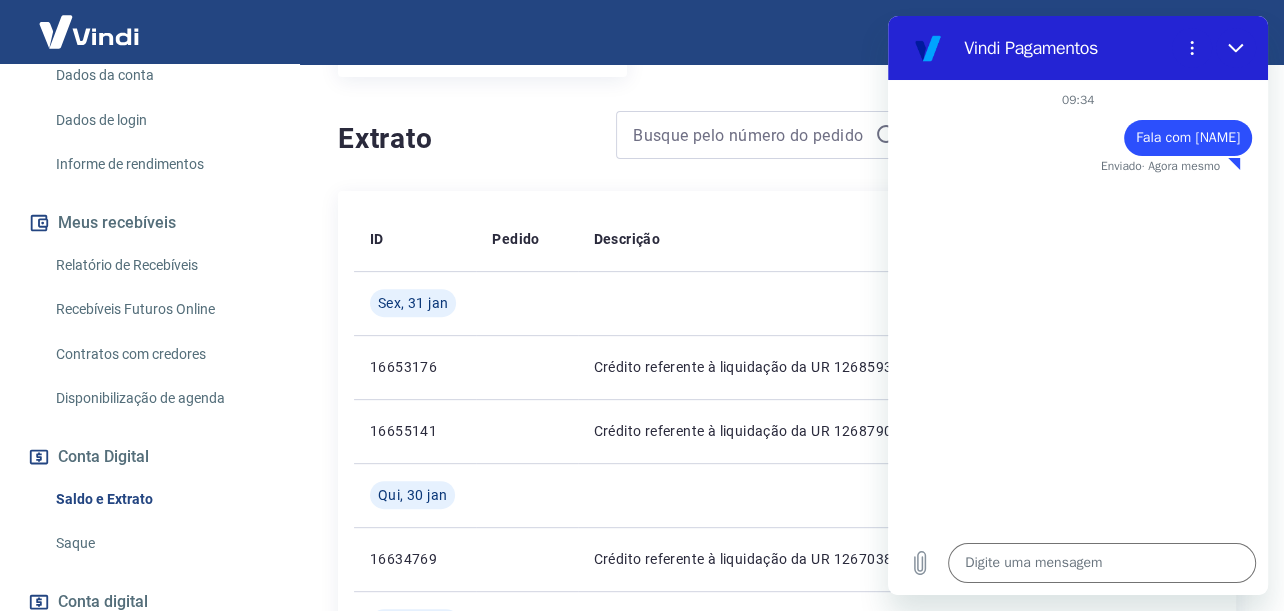 type on "x" 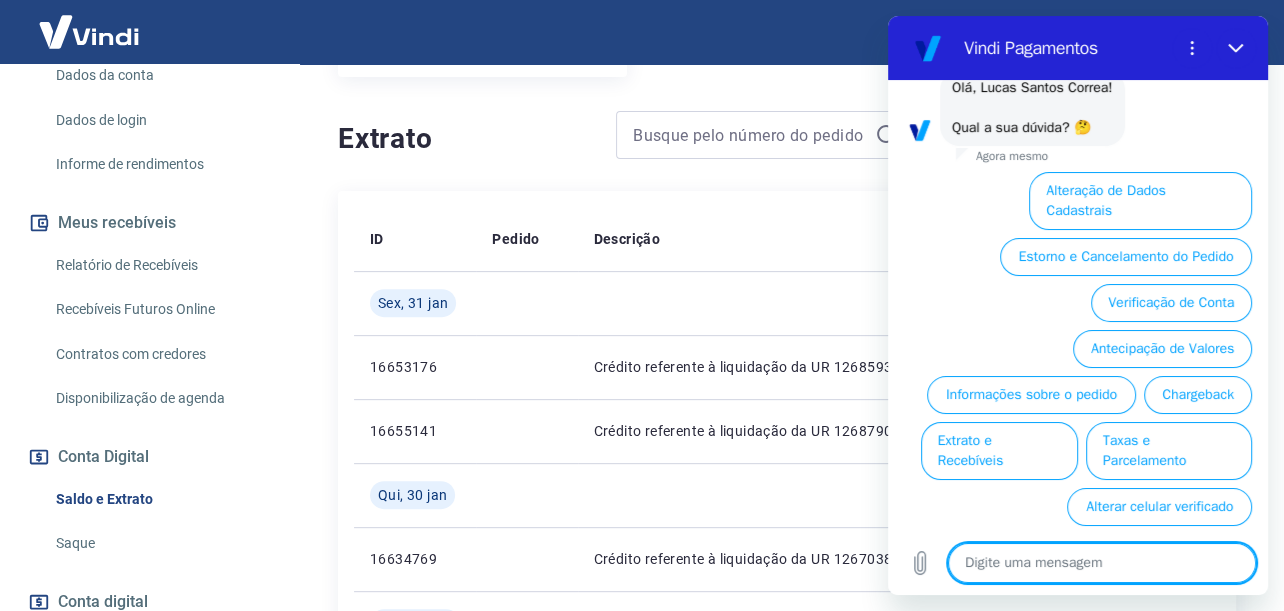 scroll, scrollTop: 135, scrollLeft: 0, axis: vertical 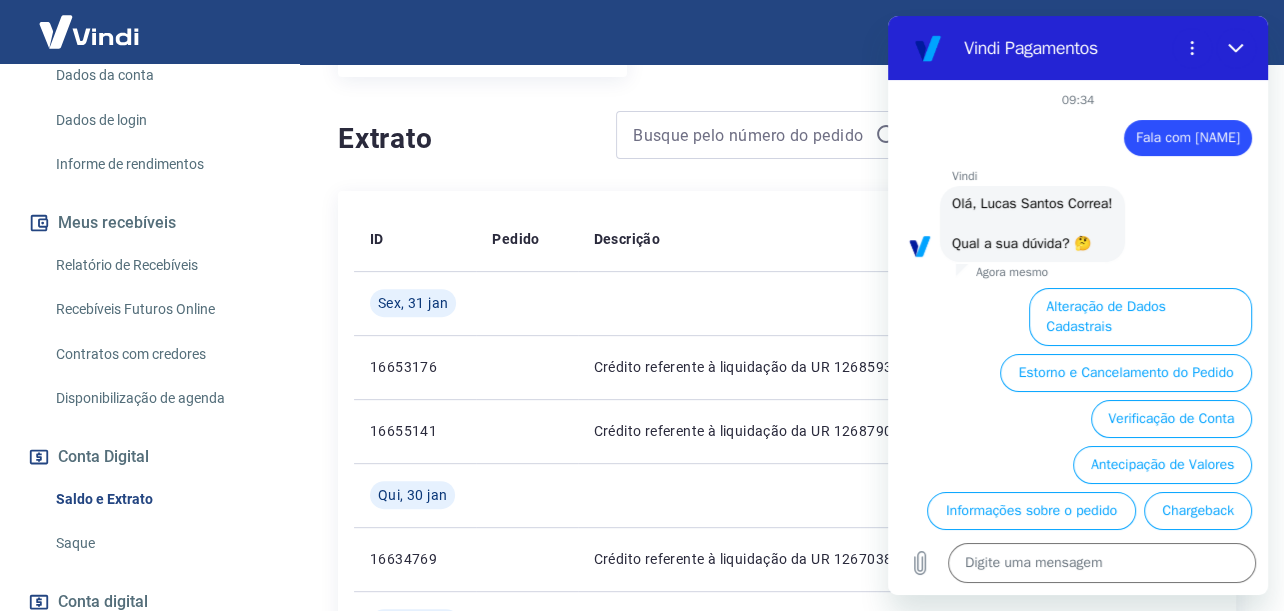 drag, startPoint x: 1083, startPoint y: 158, endPoint x: 979, endPoint y: 132, distance: 107.200745 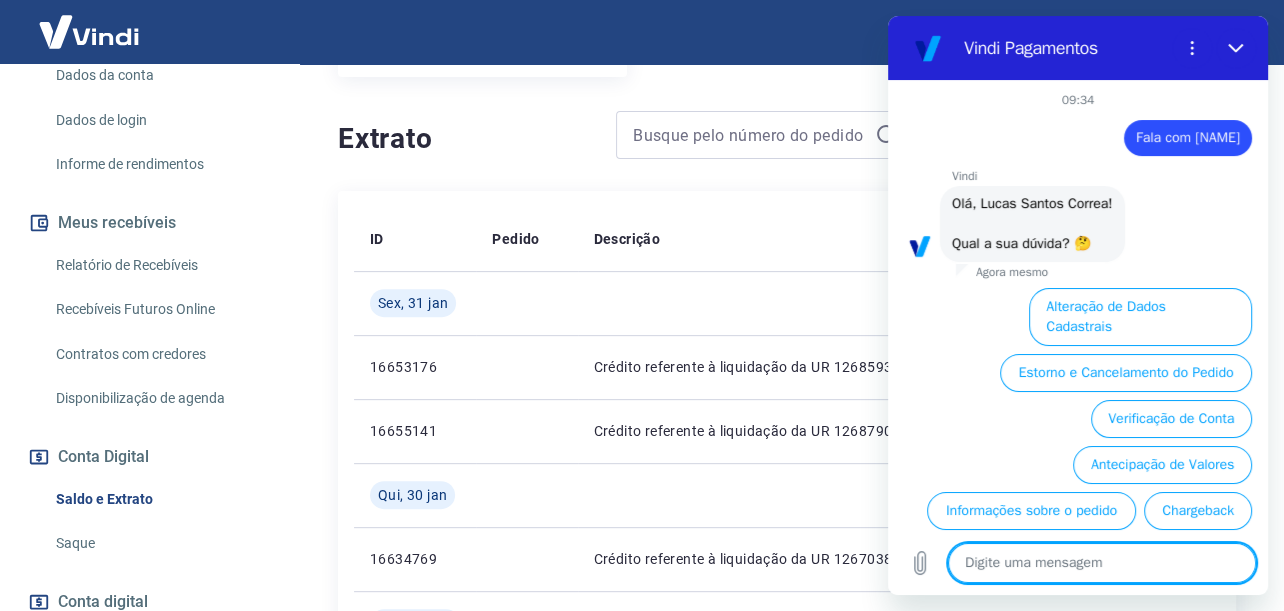 click at bounding box center (1102, 563) 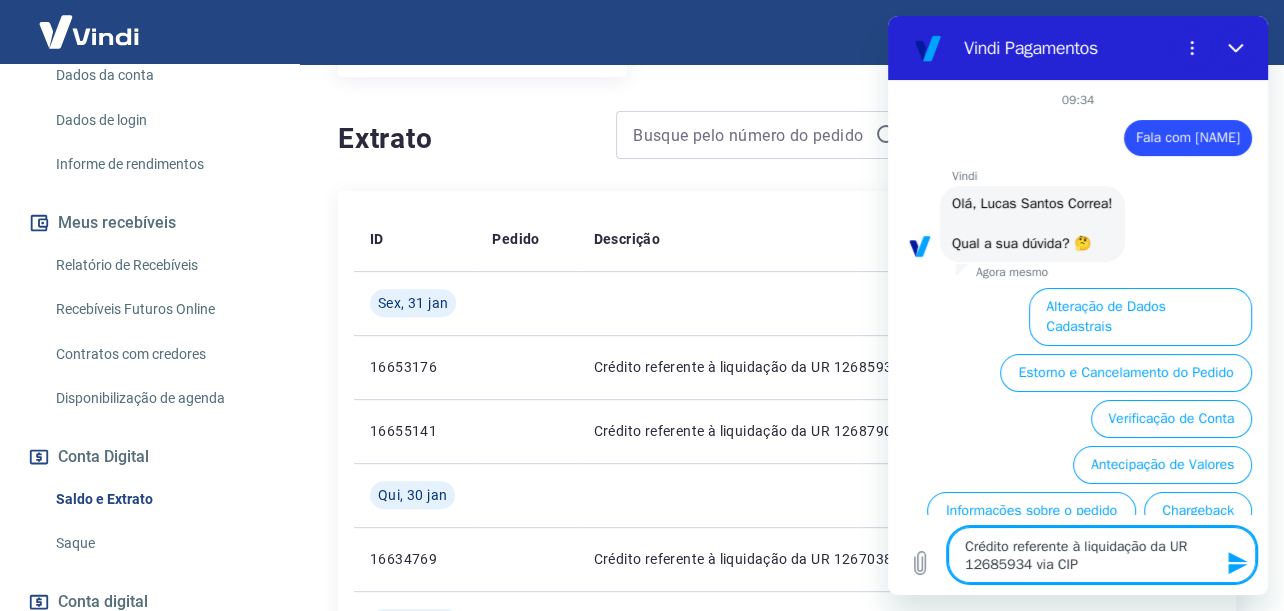 type 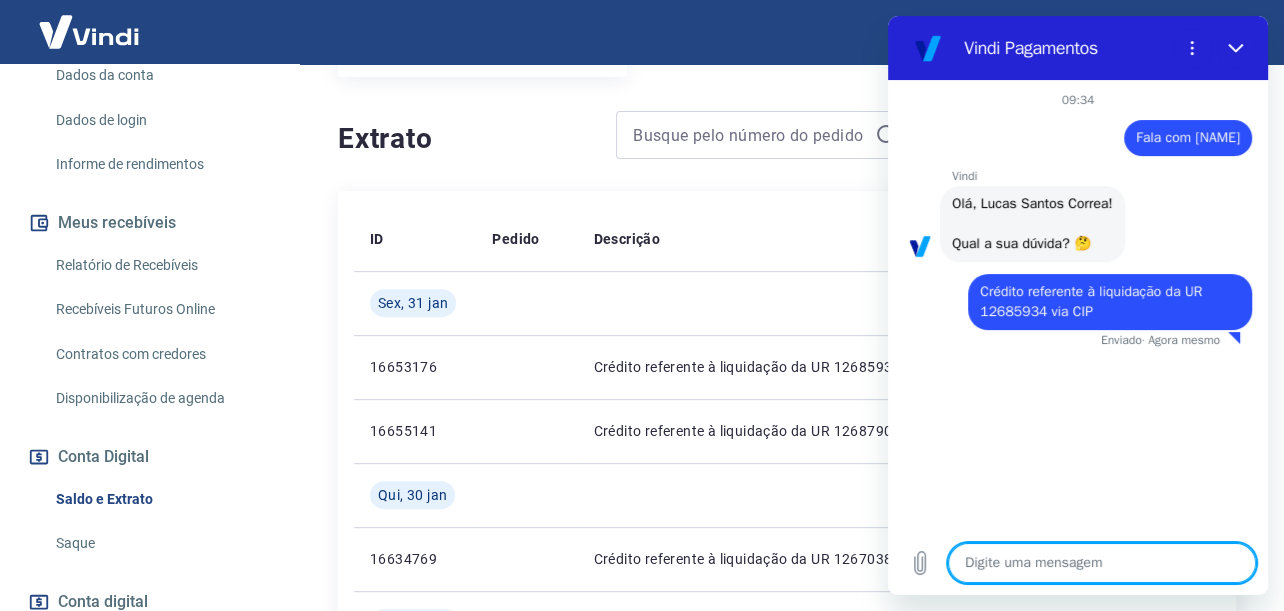 type on "x" 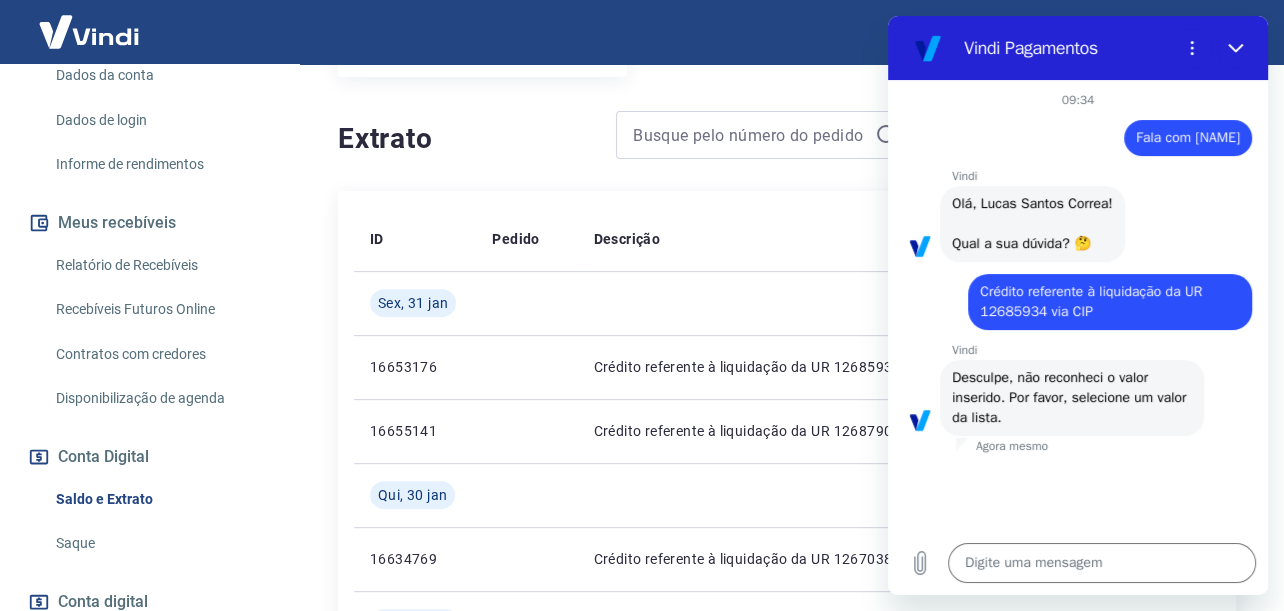 drag, startPoint x: 977, startPoint y: 136, endPoint x: 1072, endPoint y: 156, distance: 97.082436 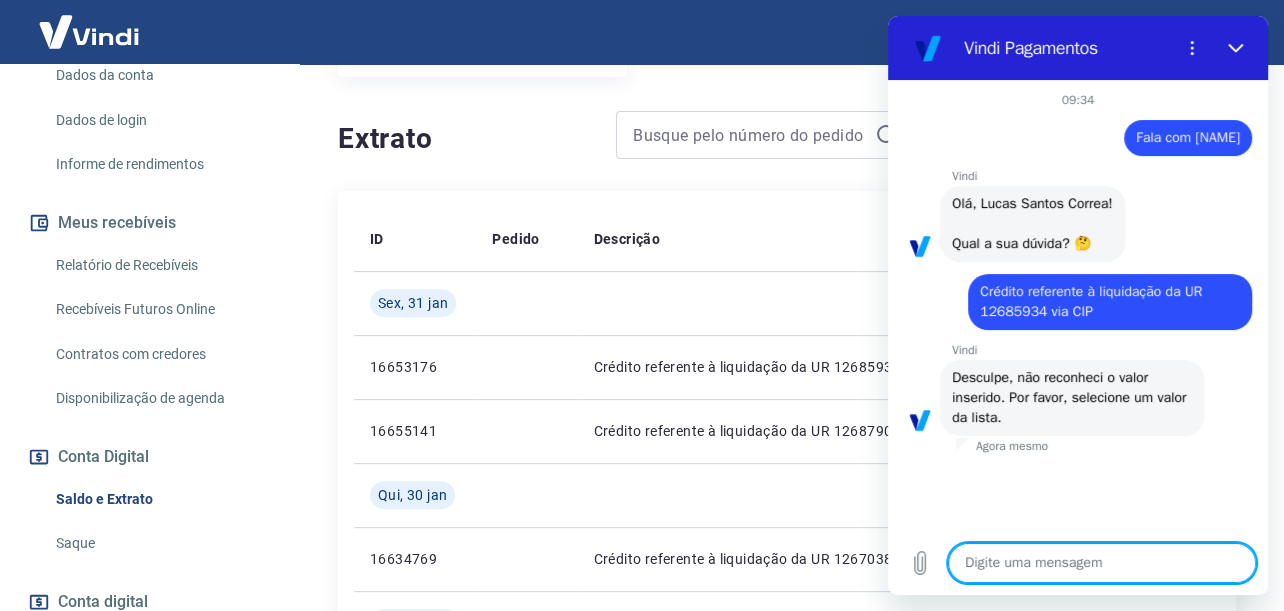 click at bounding box center [1102, 563] 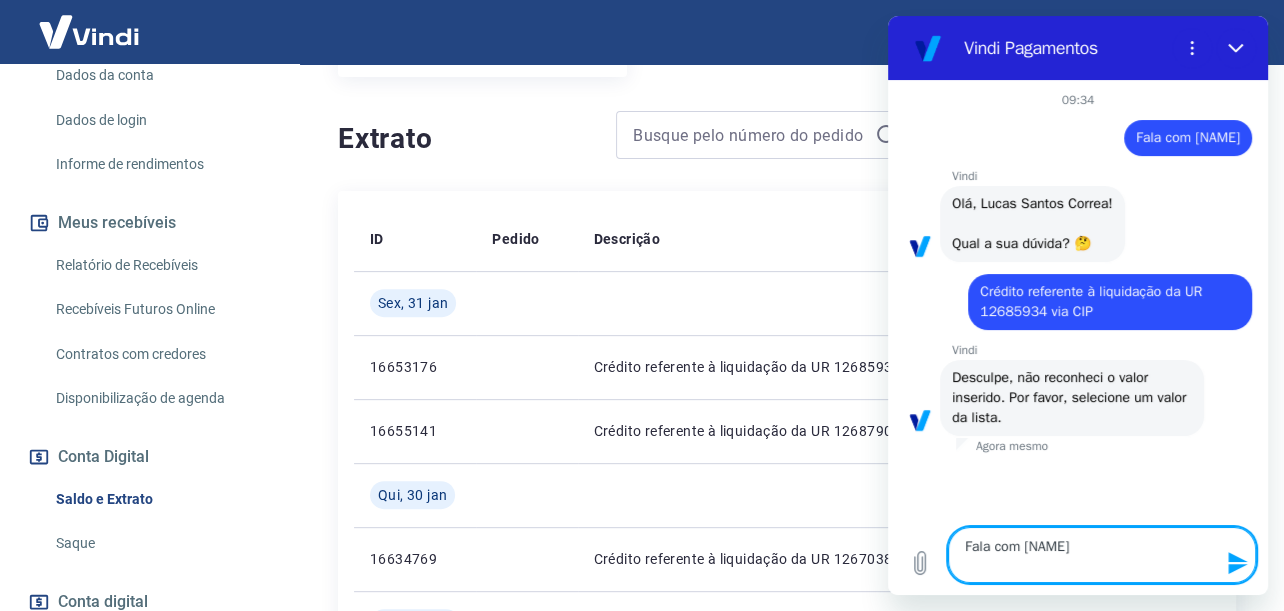 type 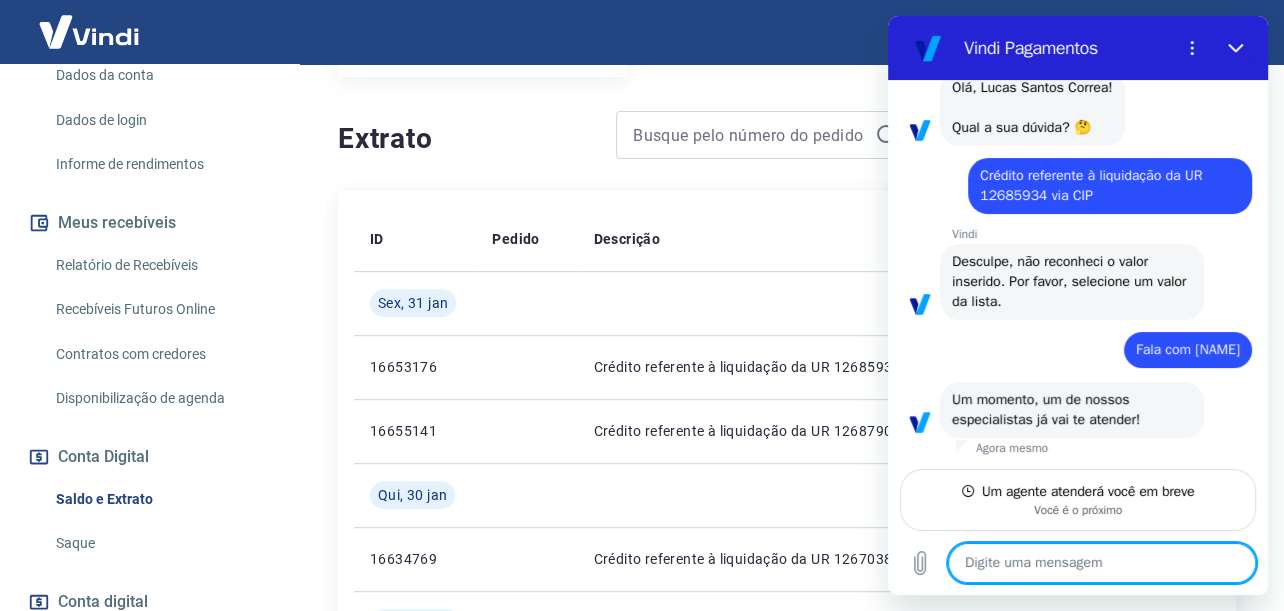 scroll, scrollTop: 154, scrollLeft: 0, axis: vertical 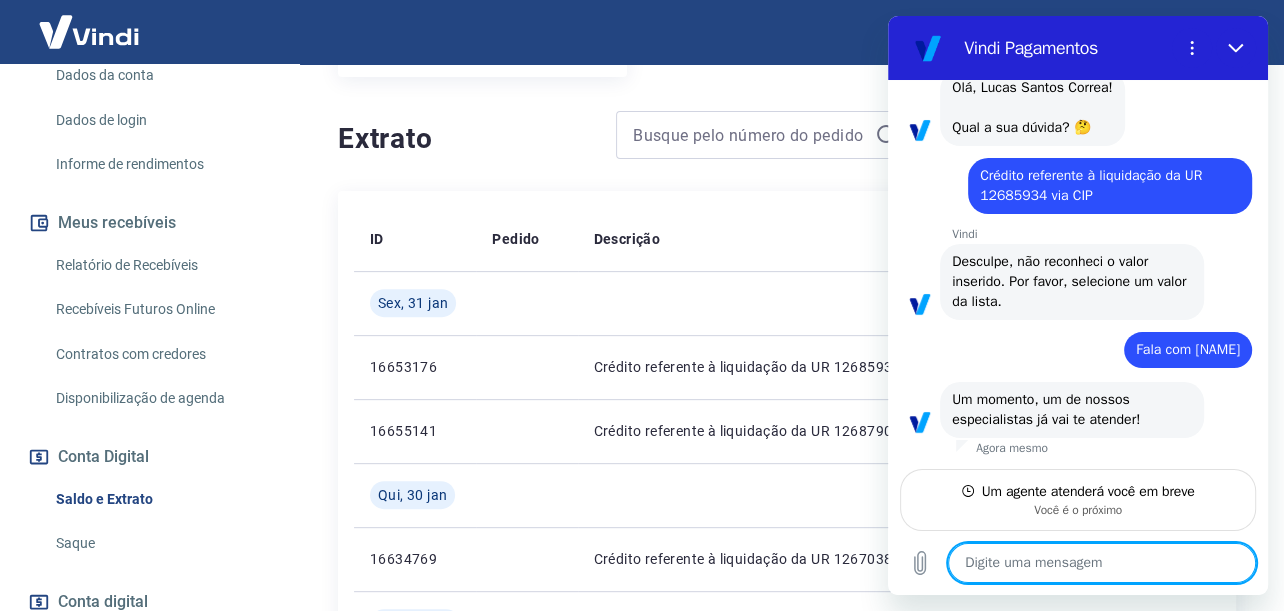 type on "x" 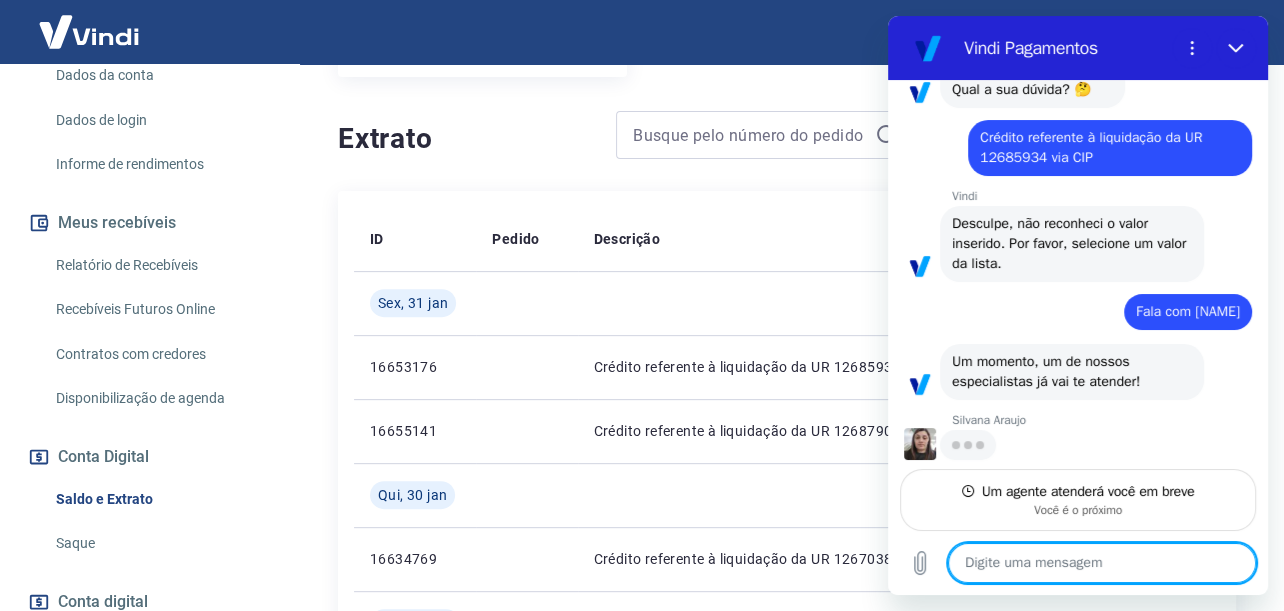 scroll, scrollTop: 192, scrollLeft: 0, axis: vertical 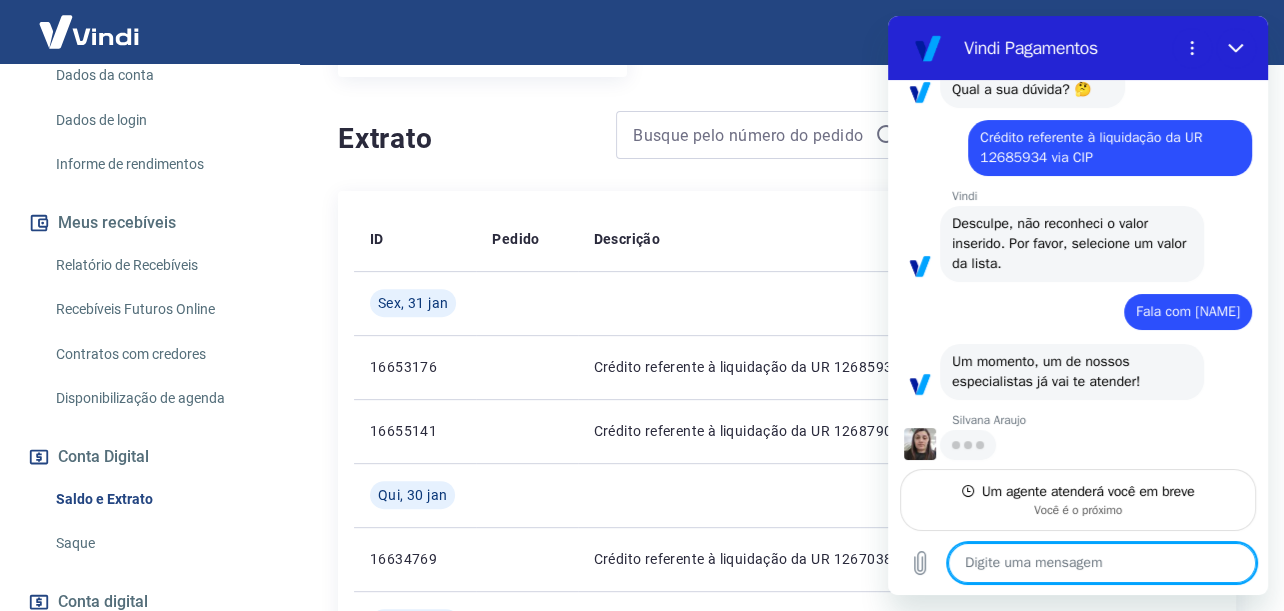 type on "O" 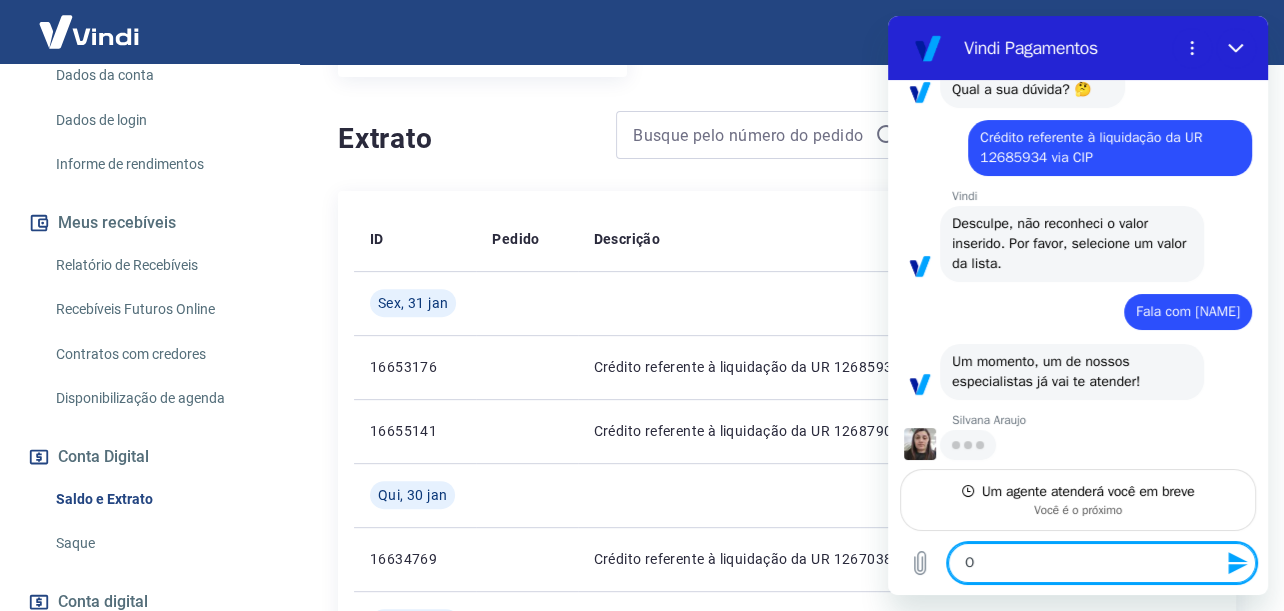 type on "Oi" 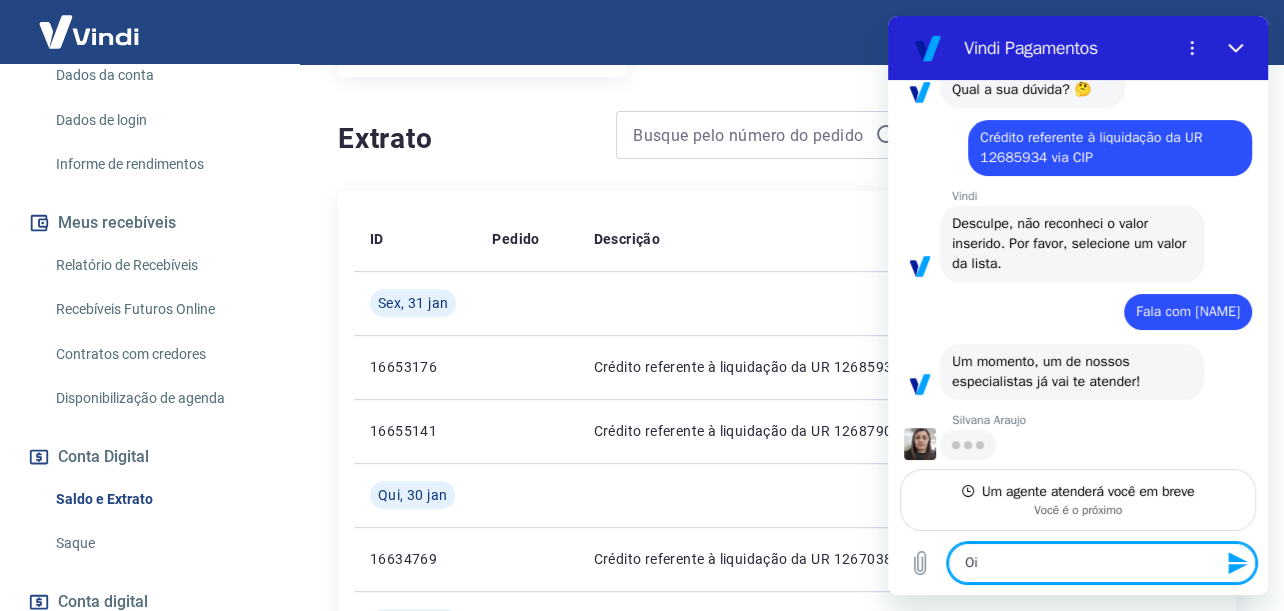 type on "Oi" 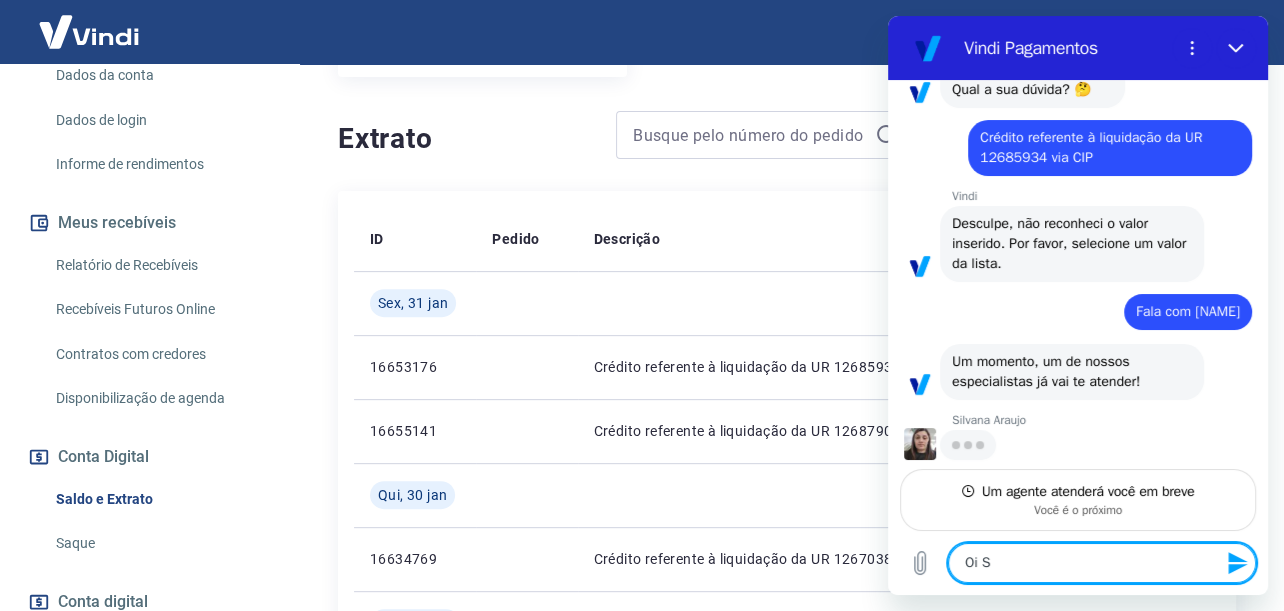 type on "Oi Si" 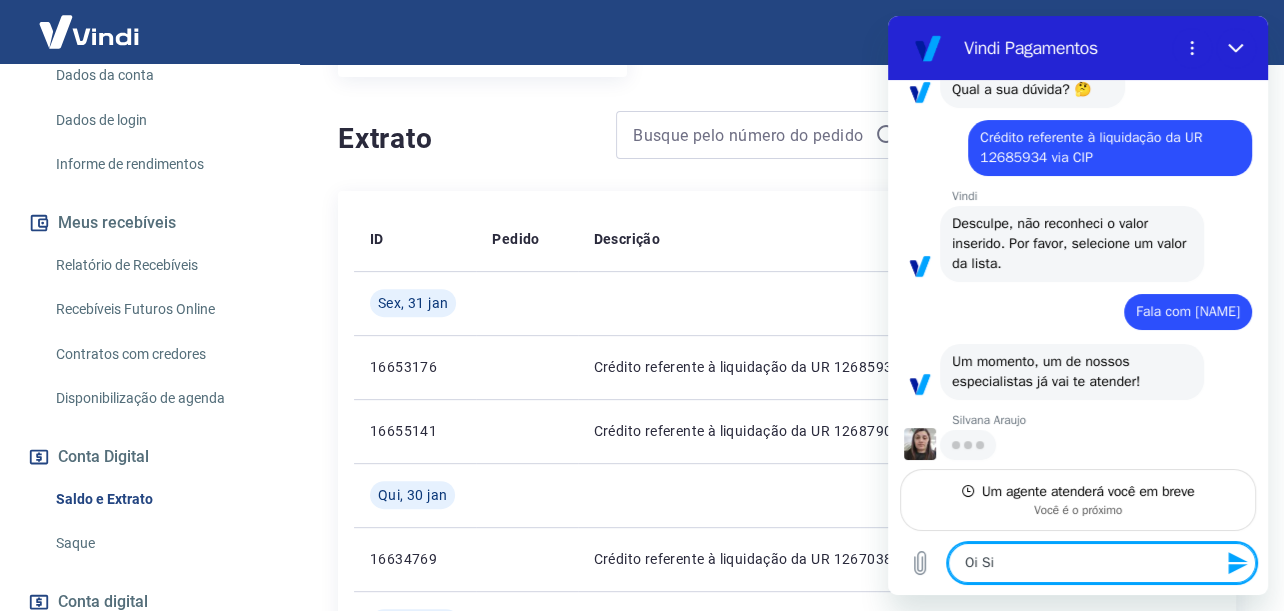 type on "Oi Sil" 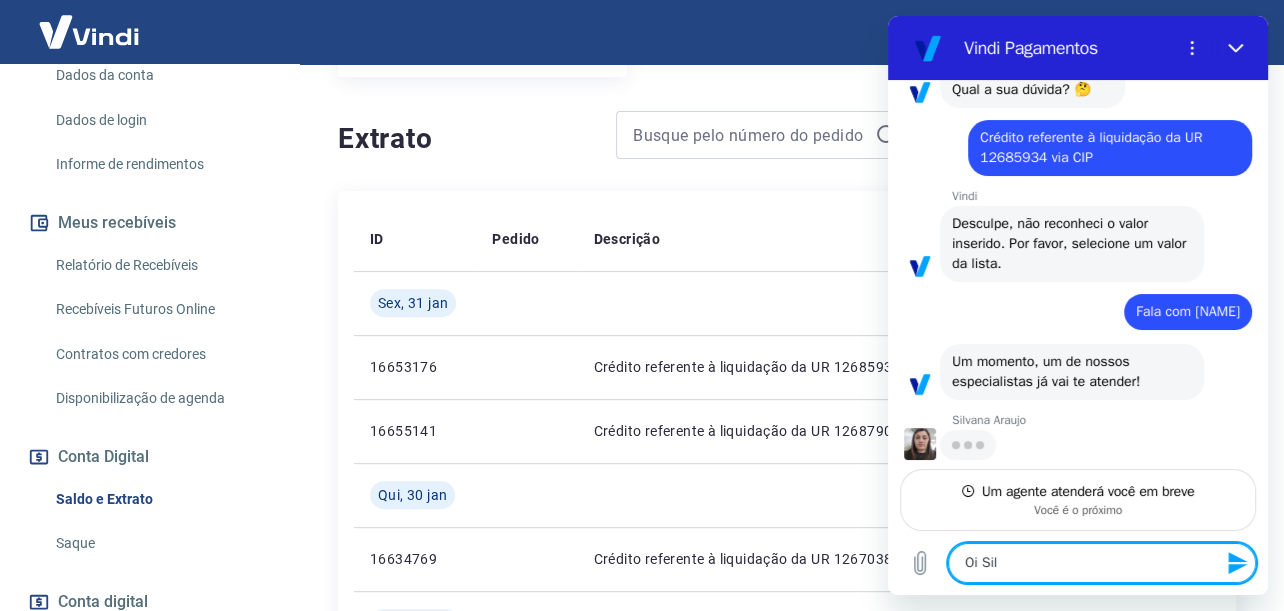 type on "Oi Silv" 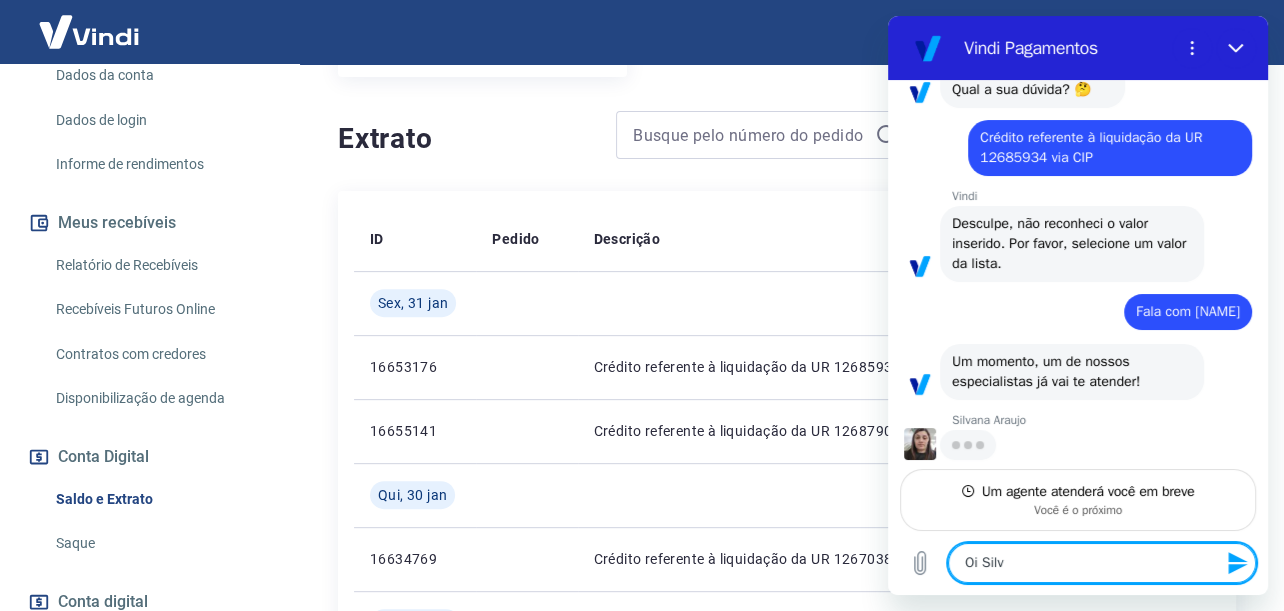 type on "Oi Silva" 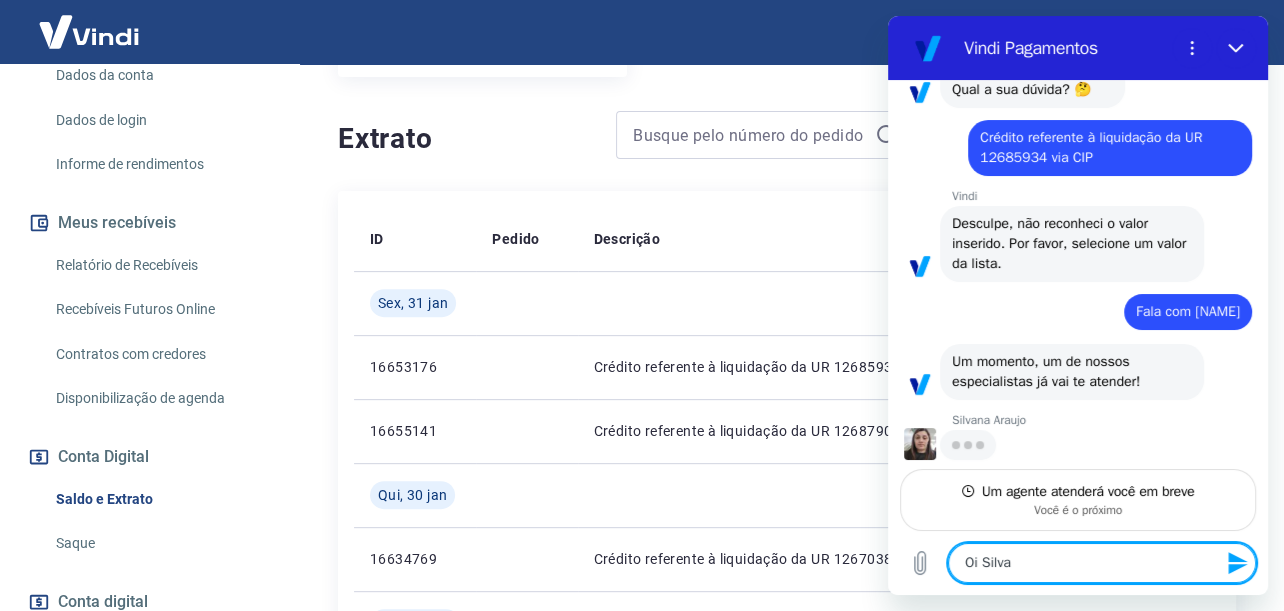 type on "Oi Silvan" 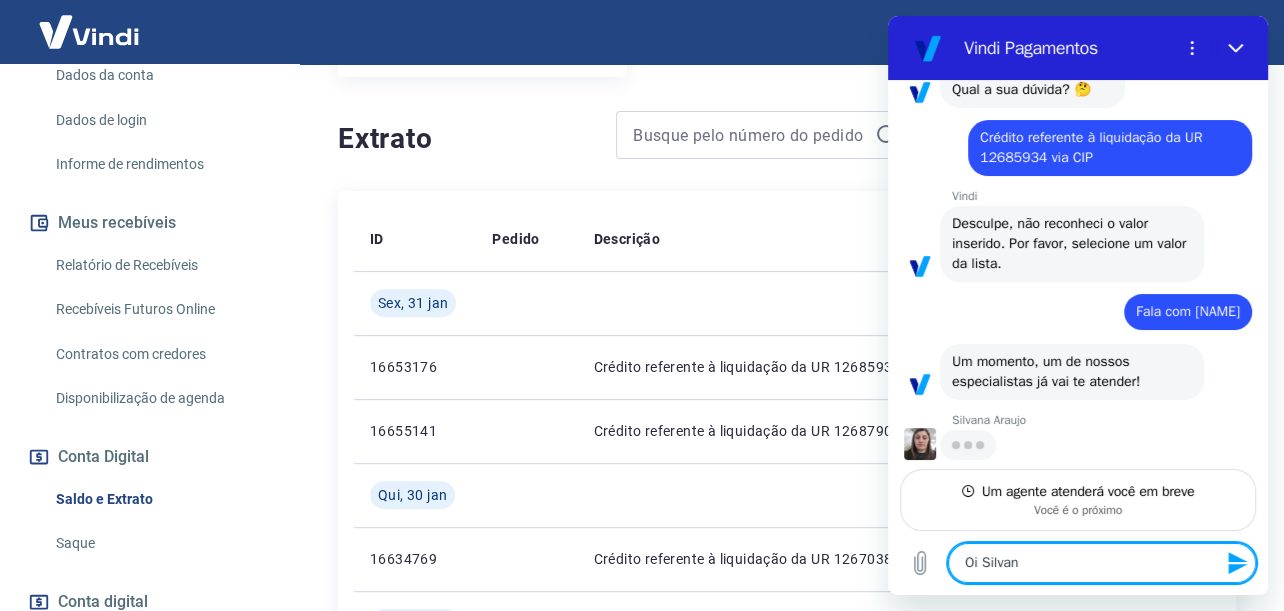 type on "Oi Silvana" 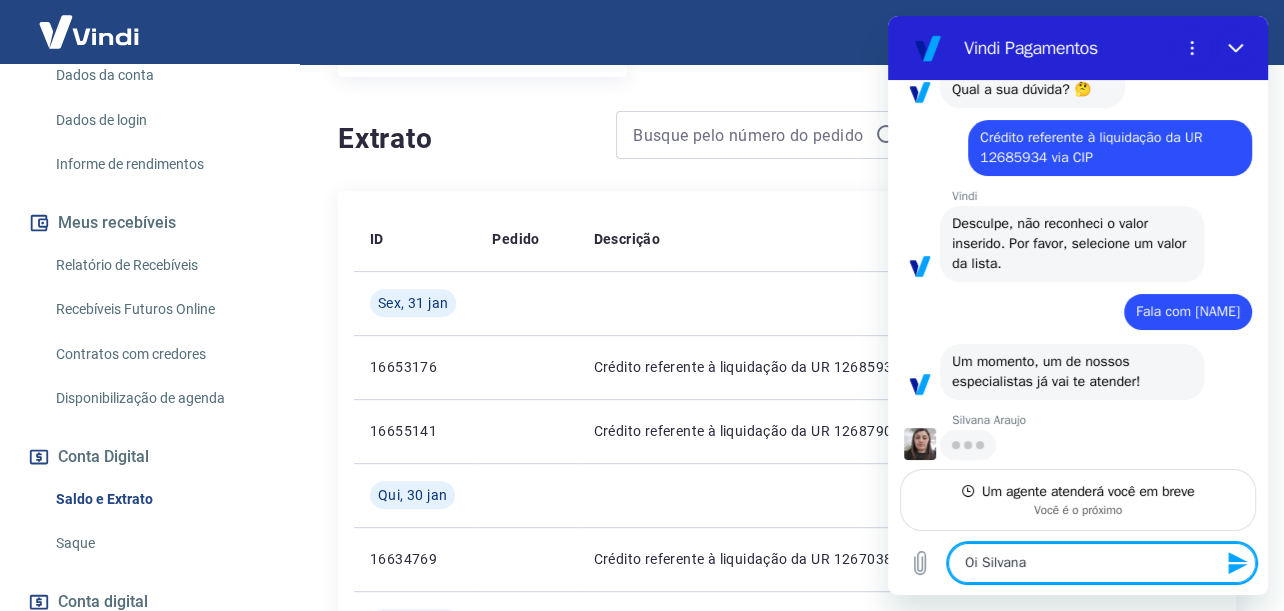 type on "Oi Silvana" 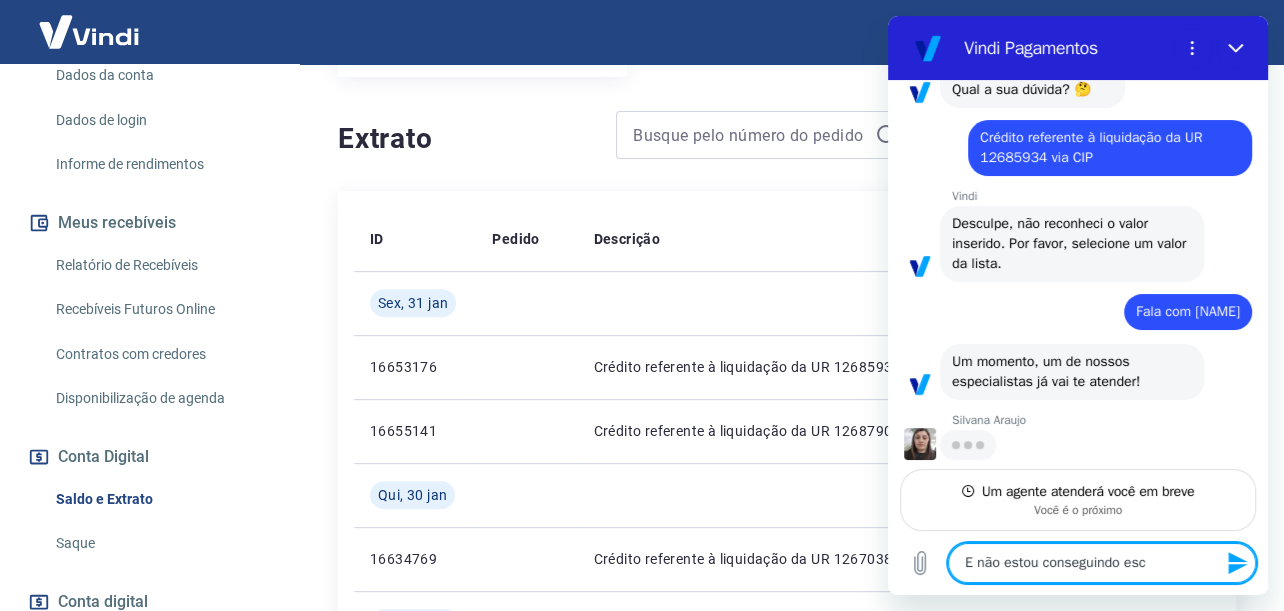 type on "E não estou conseguindo esc" 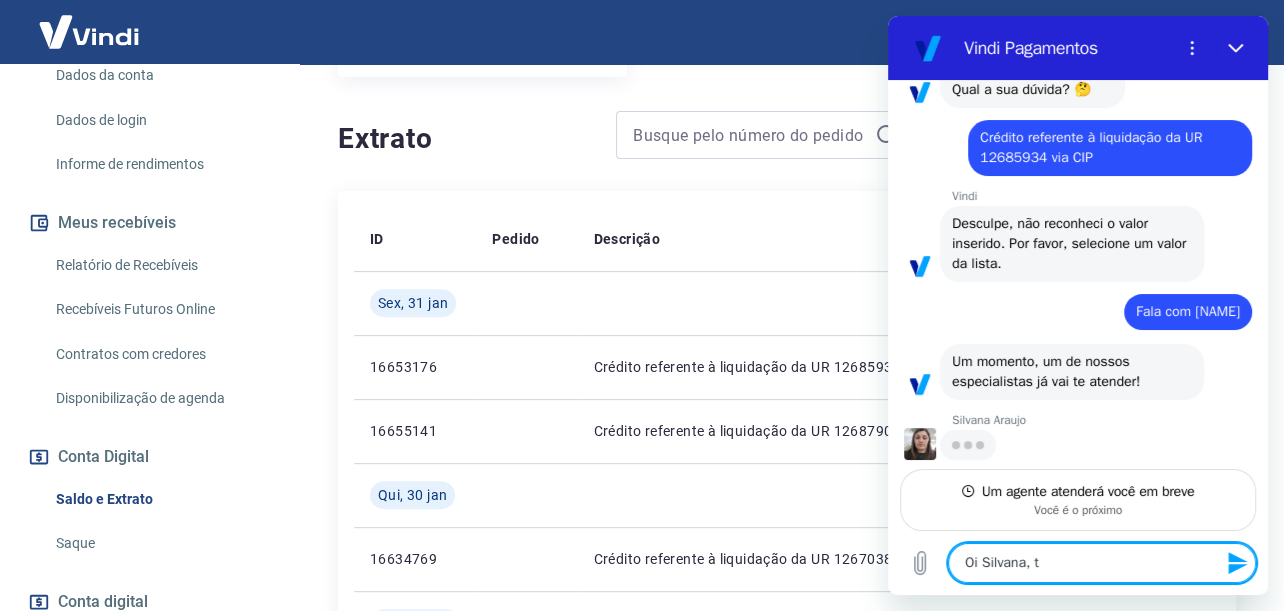 type on "x" 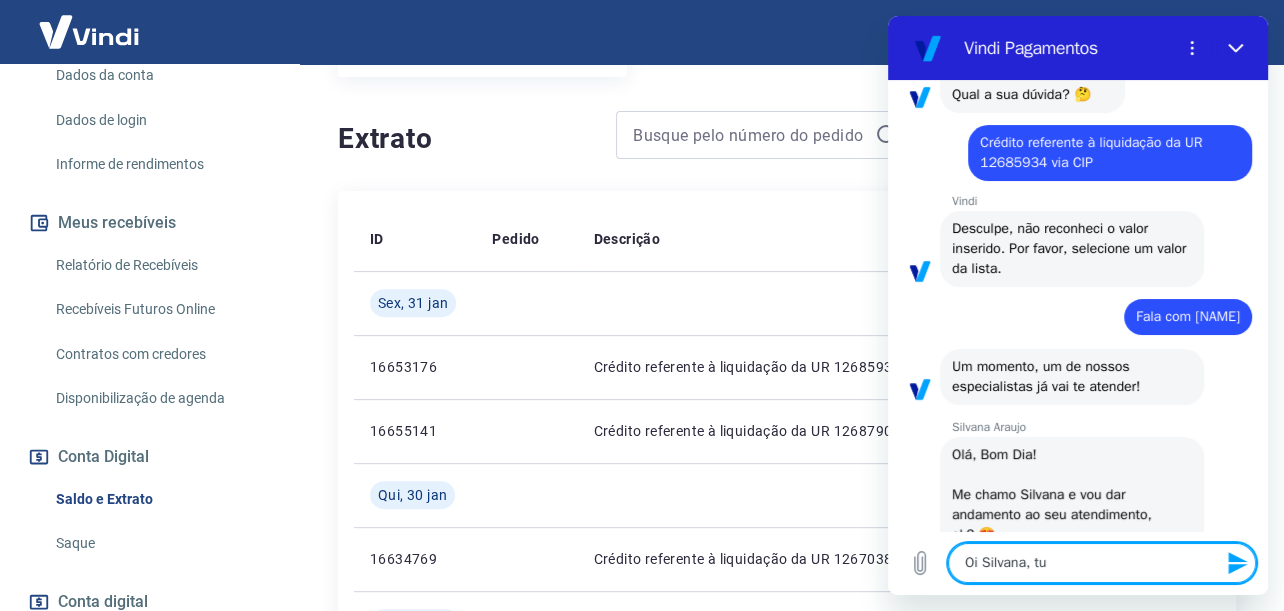 type on "x" 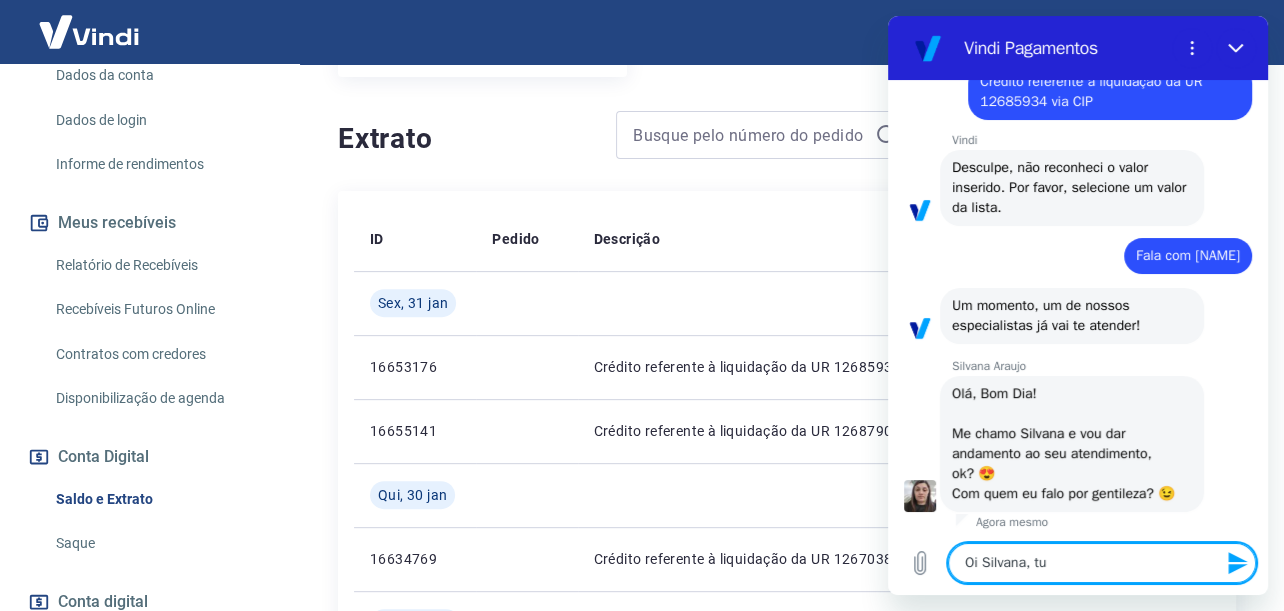 type on "Oi Silvana, tud" 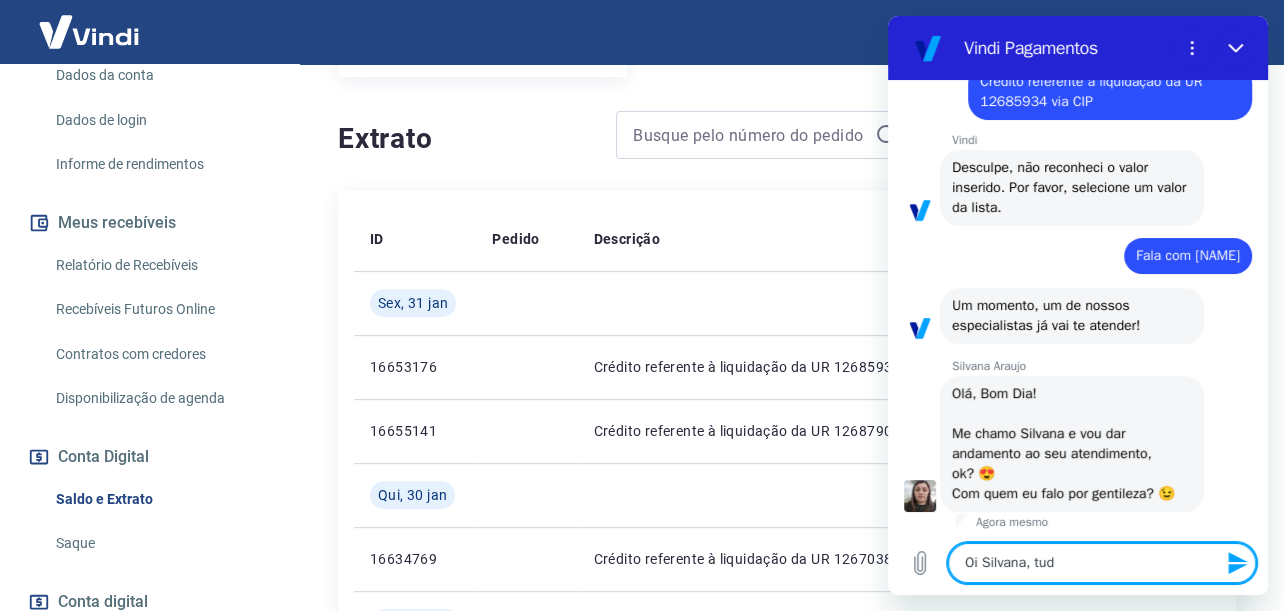 type on "Oi Silvana, tudo" 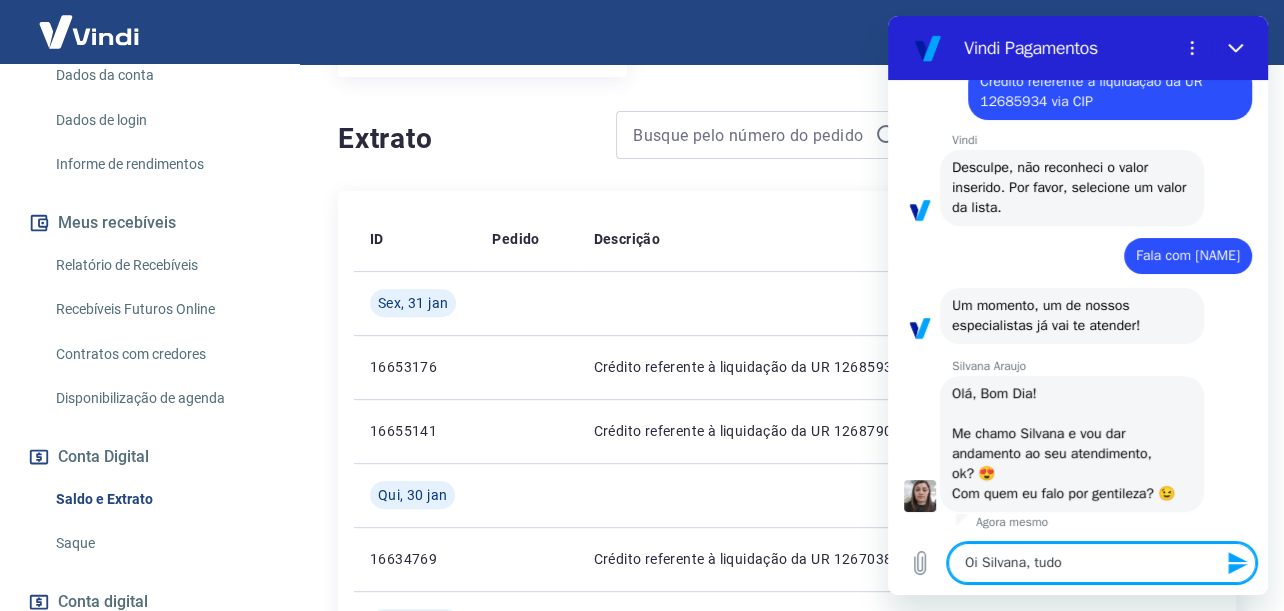 type on "Oi Silvana, tudo" 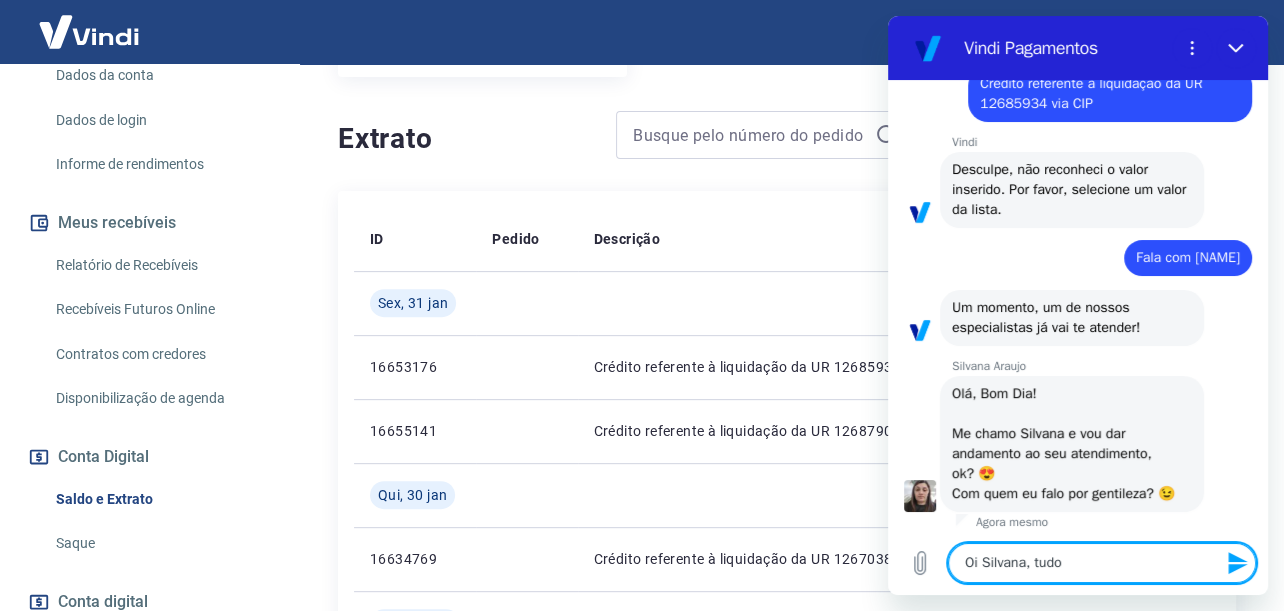 type on "Oi Silvana, tudo b" 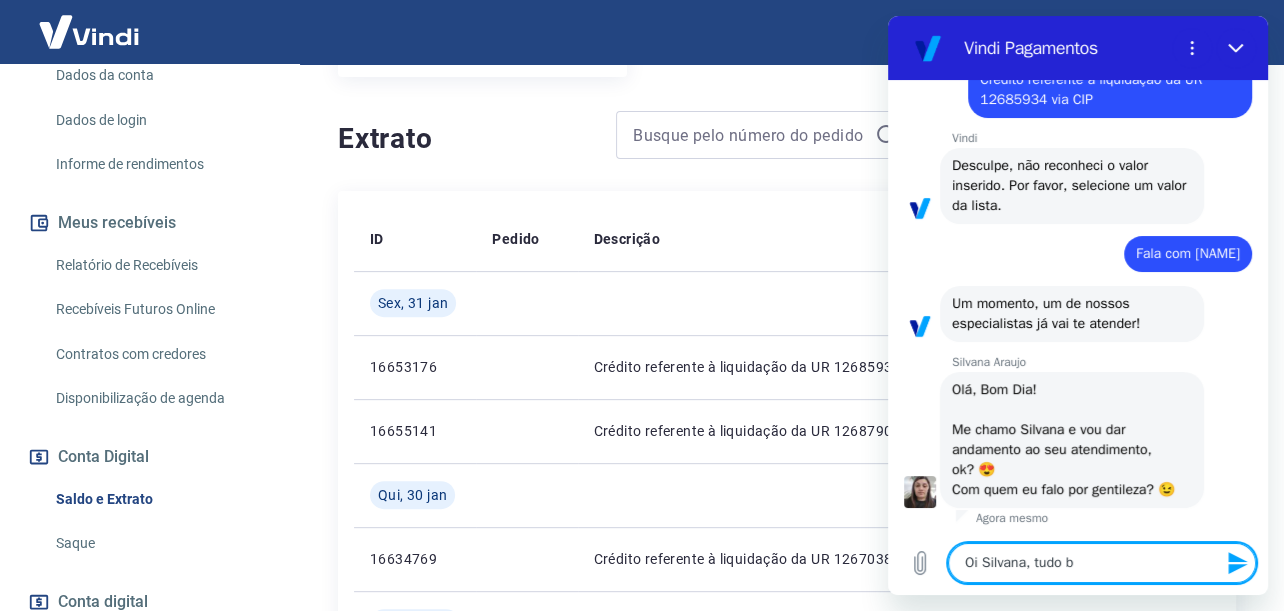scroll, scrollTop: 270, scrollLeft: 0, axis: vertical 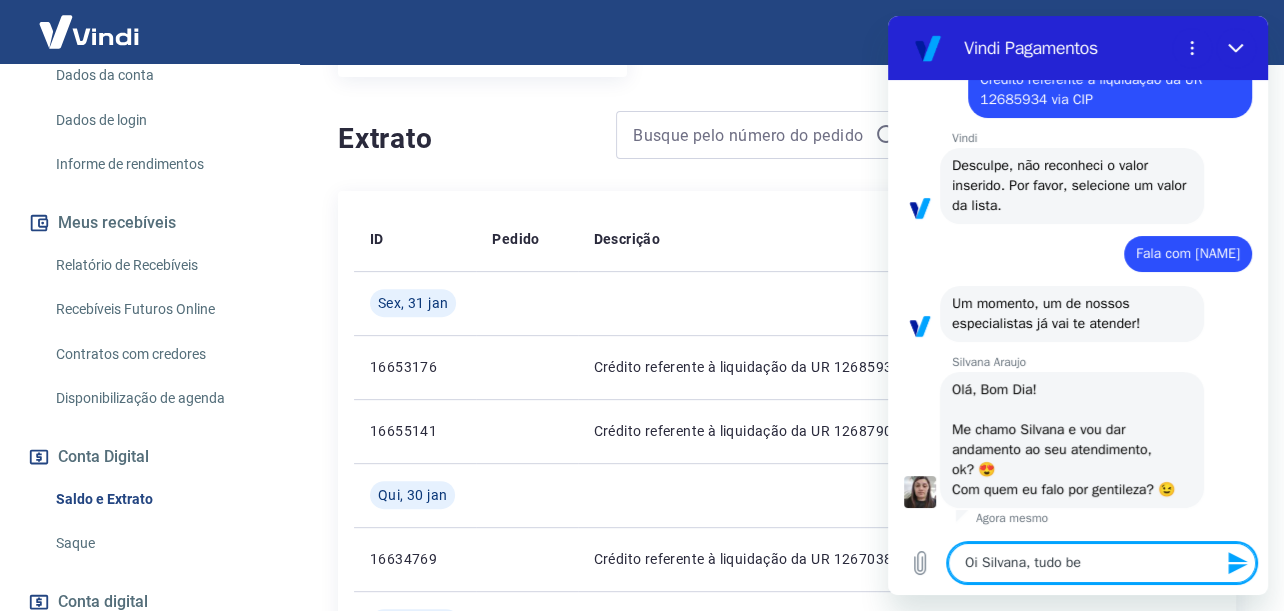 type on "Oi Silvana, tudo bem" 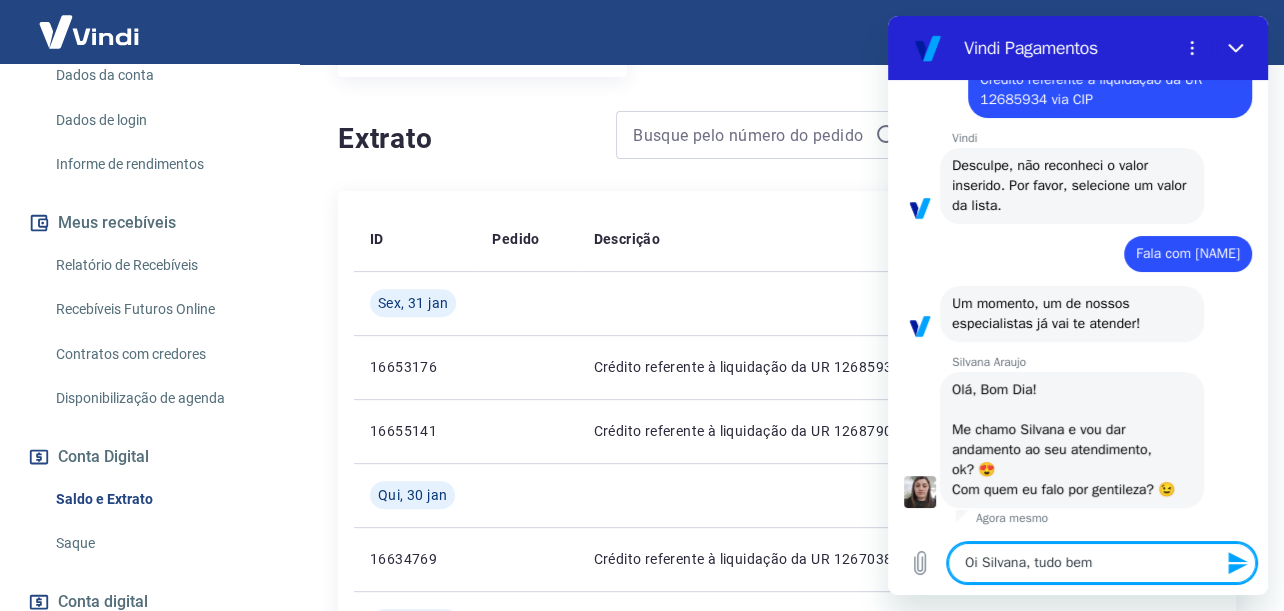 type on "Oi Silvana, tudo bem" 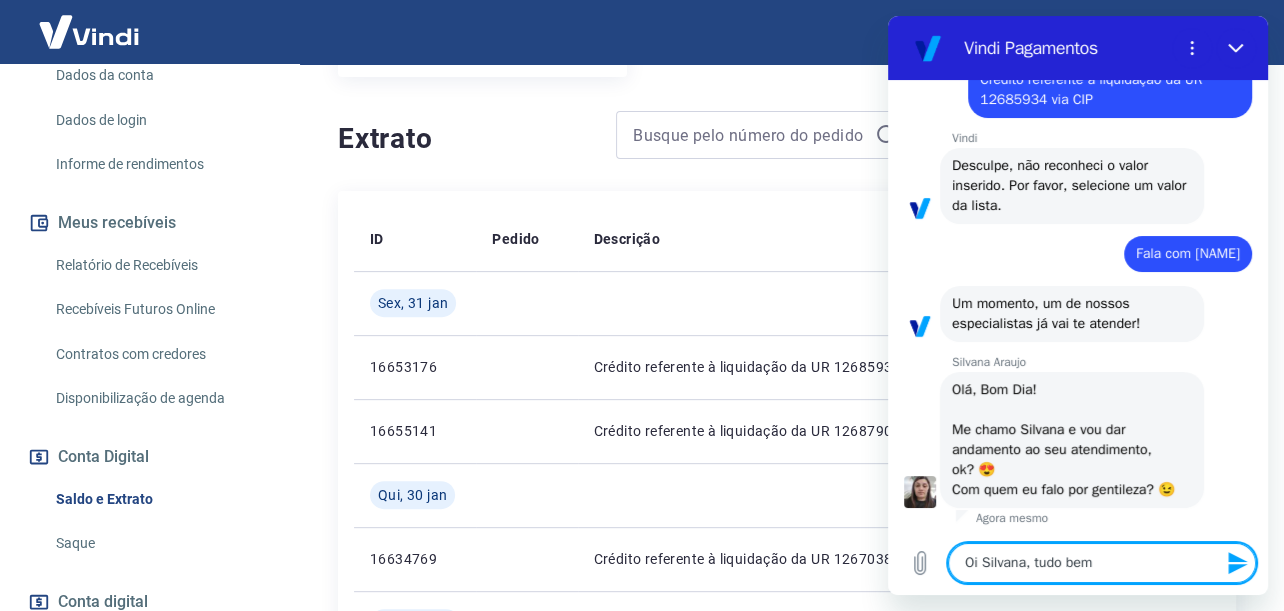 type on "Oi Silvana, tudo bem ?" 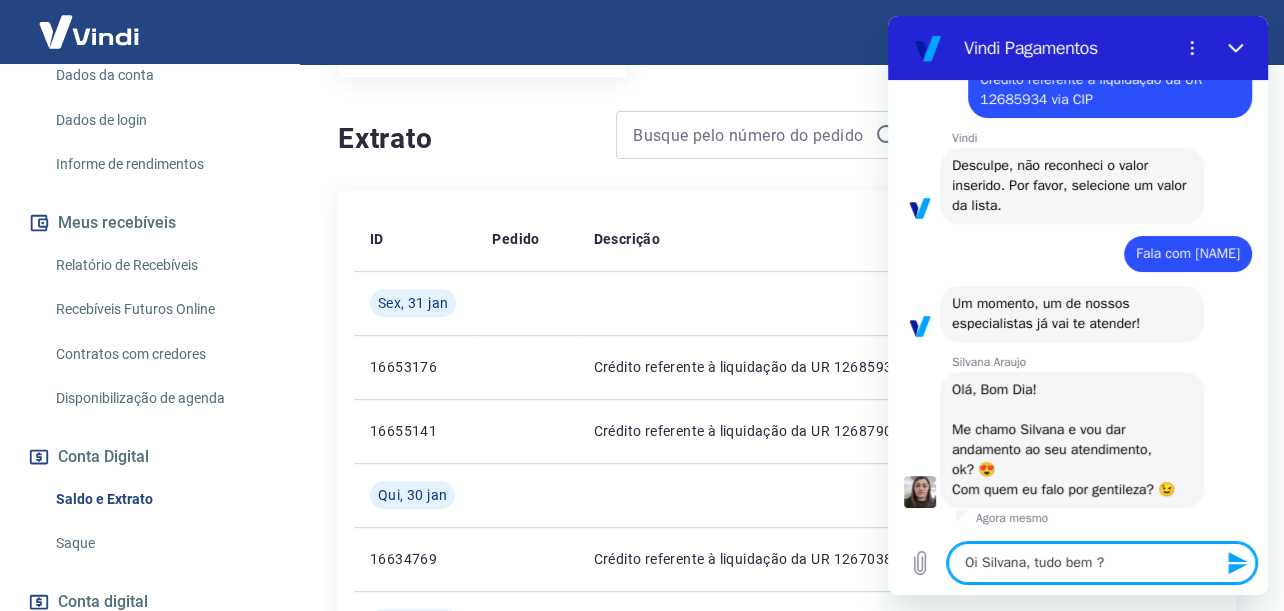 type 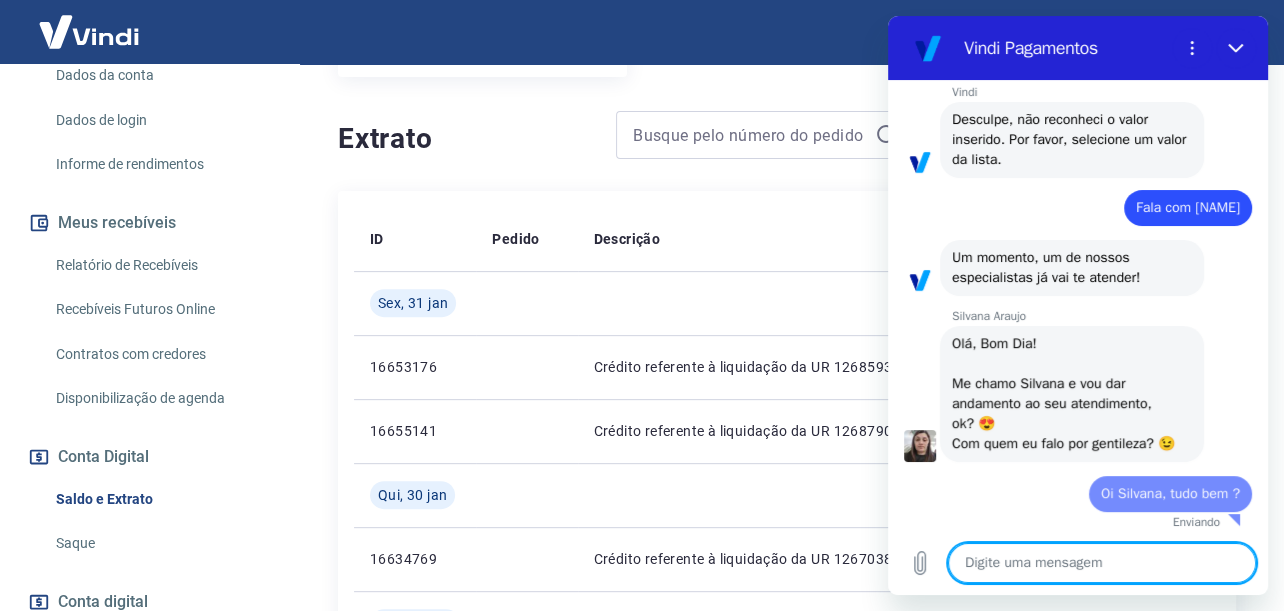 type on "x" 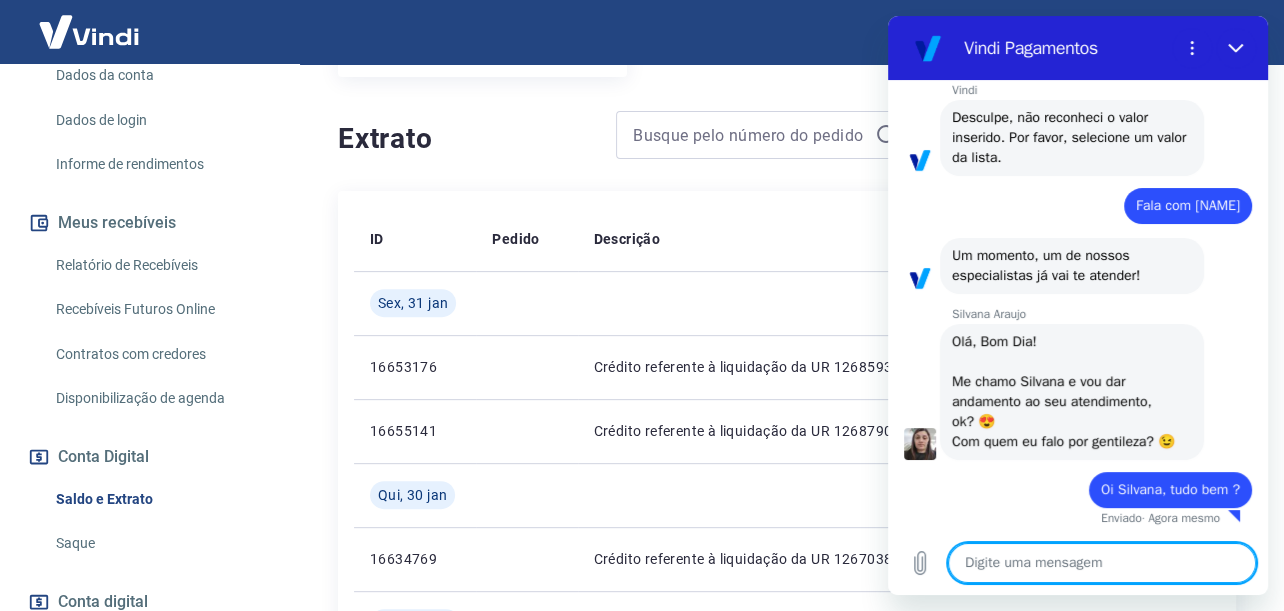 scroll, scrollTop: 318, scrollLeft: 0, axis: vertical 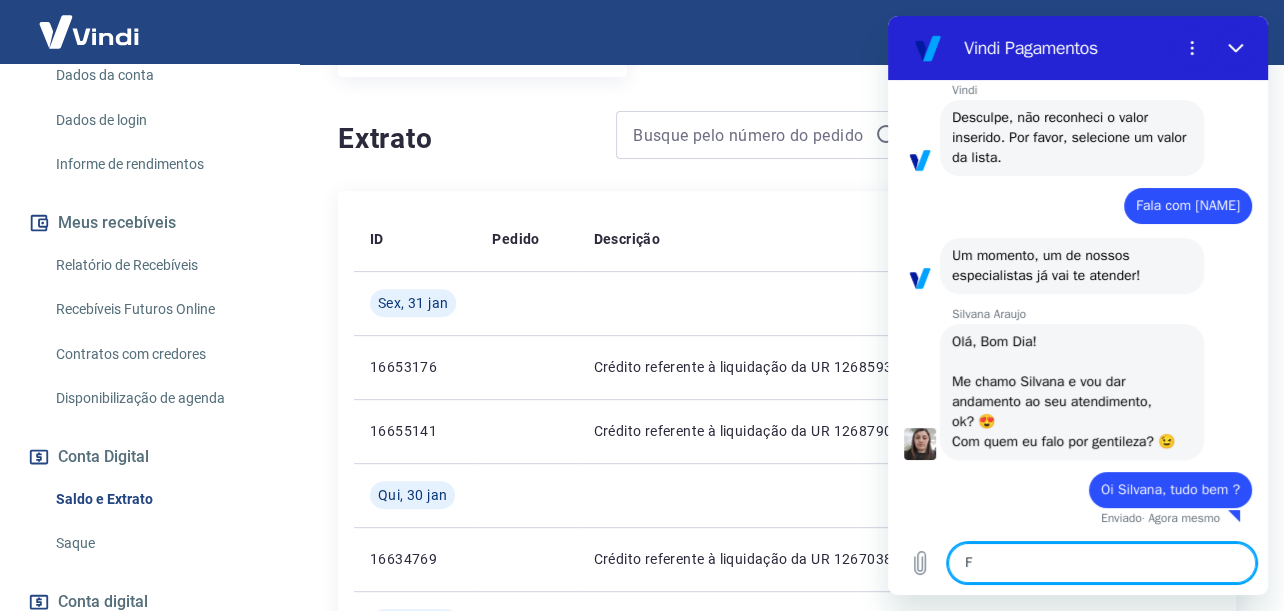 type on "Fa" 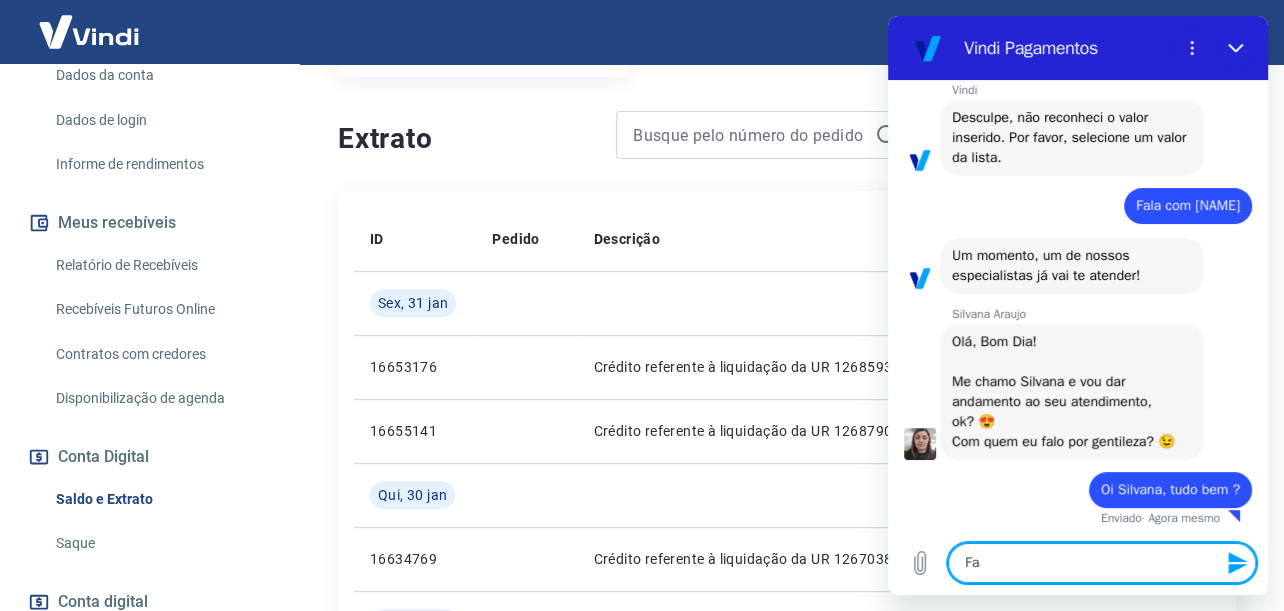 type on "Fal" 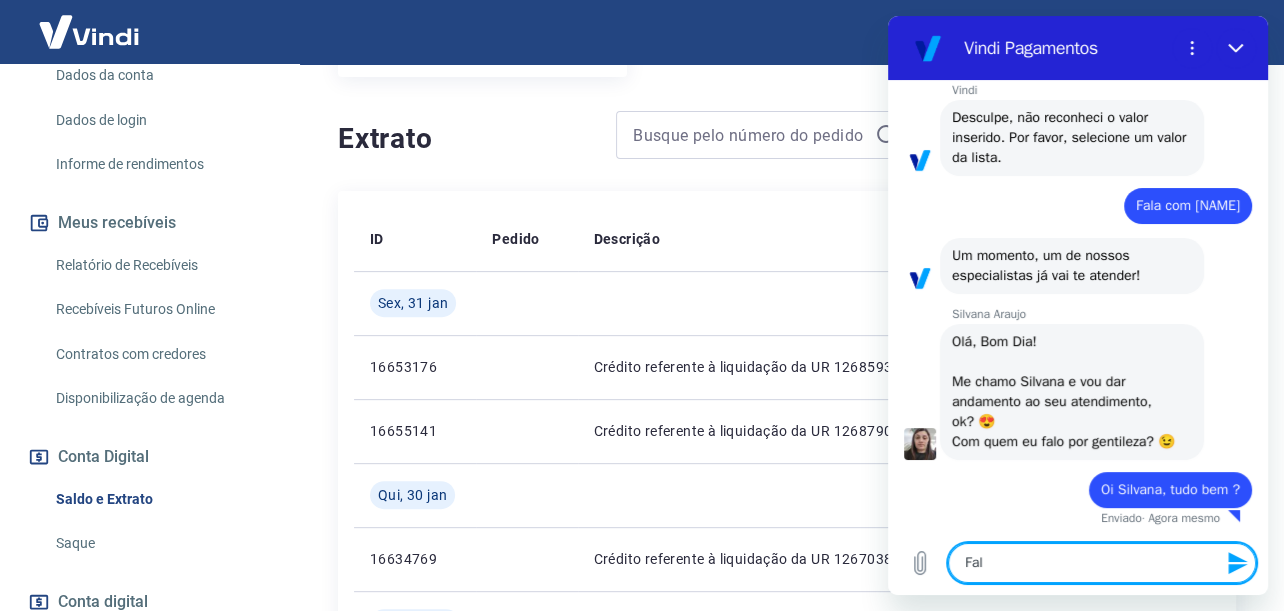 type on "Fala" 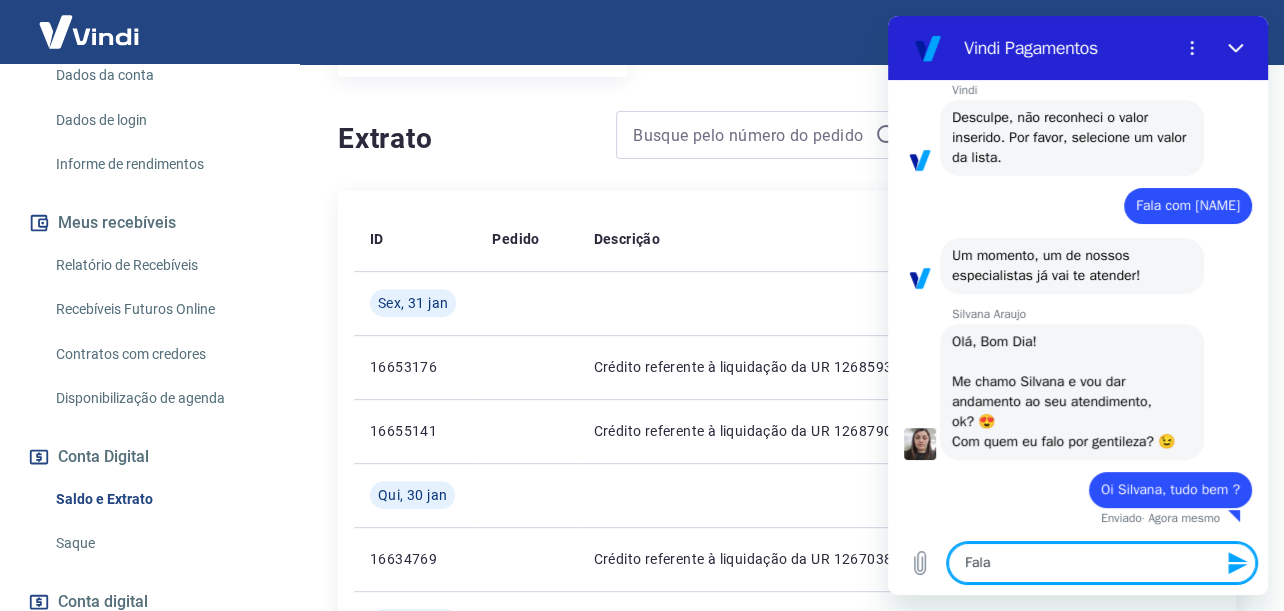 type on "Fala" 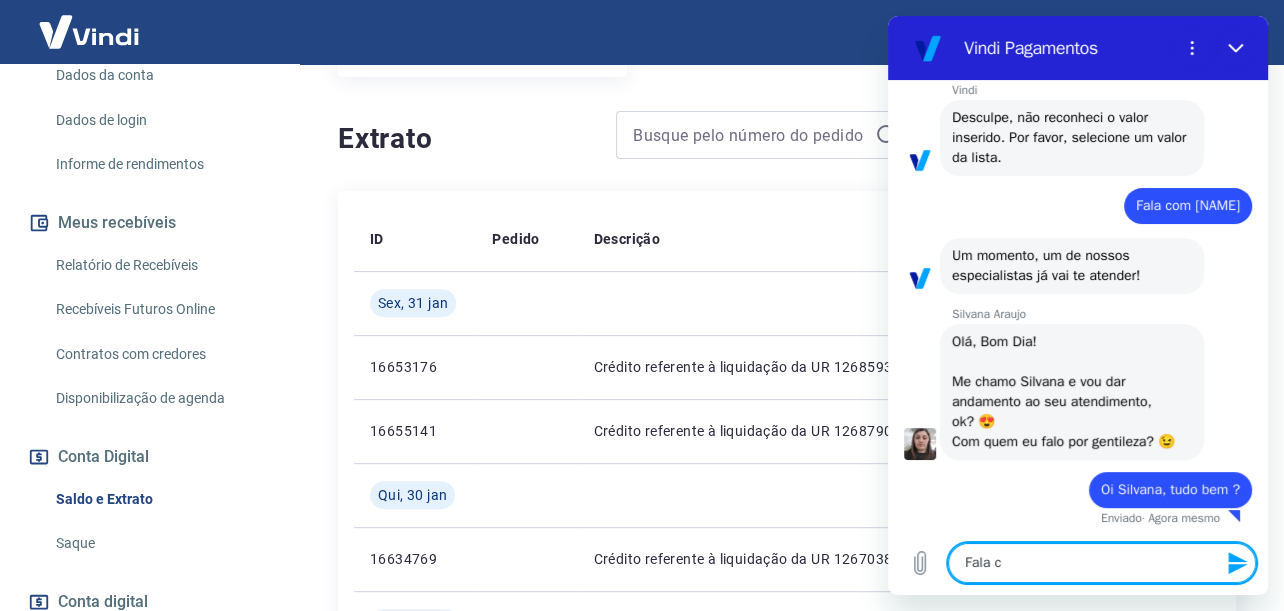 type on "Fala co" 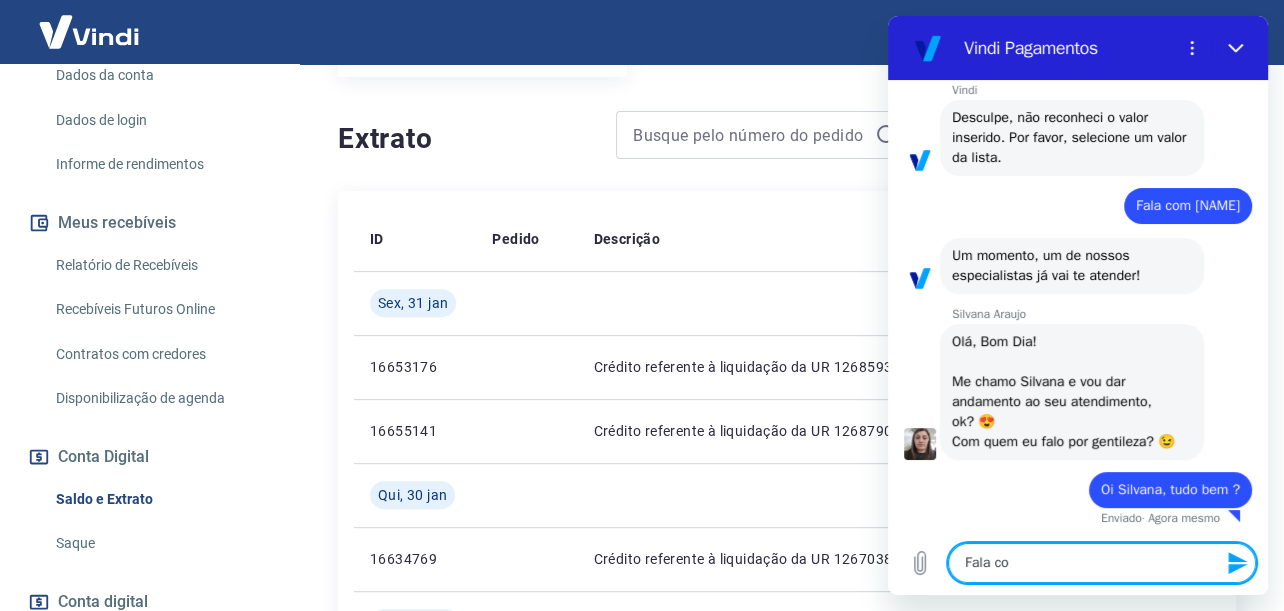 type on "x" 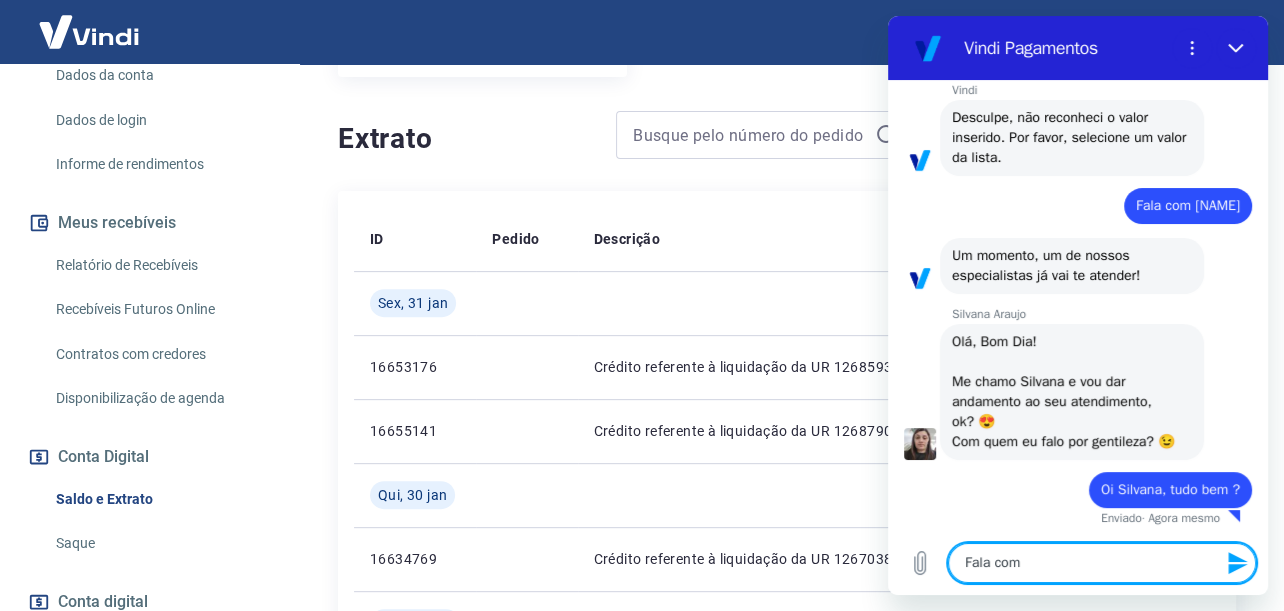 type on "Fala com" 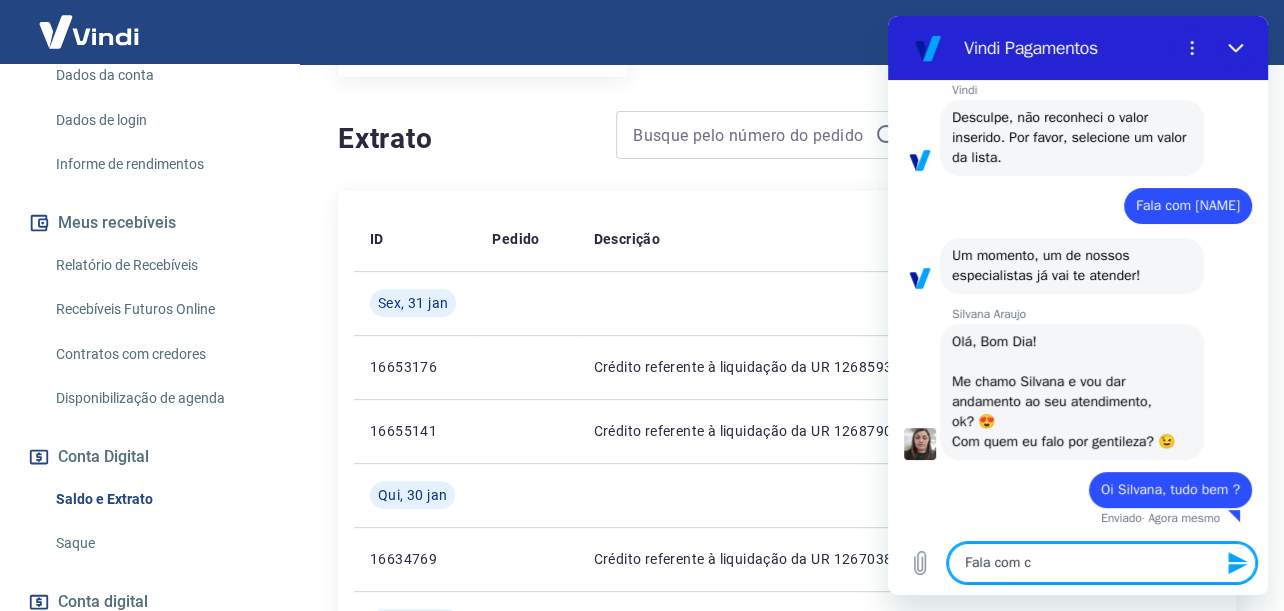 type on "Fala com" 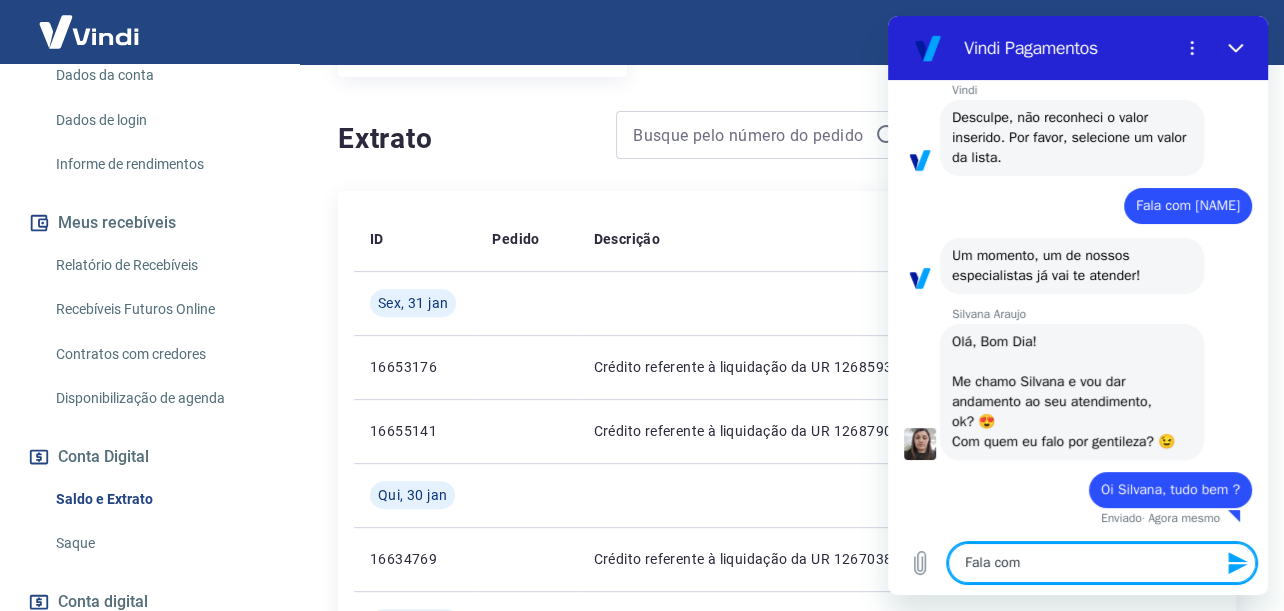 type on "Sempre que acumula um valor  na vindi eu solicito o sauqe" 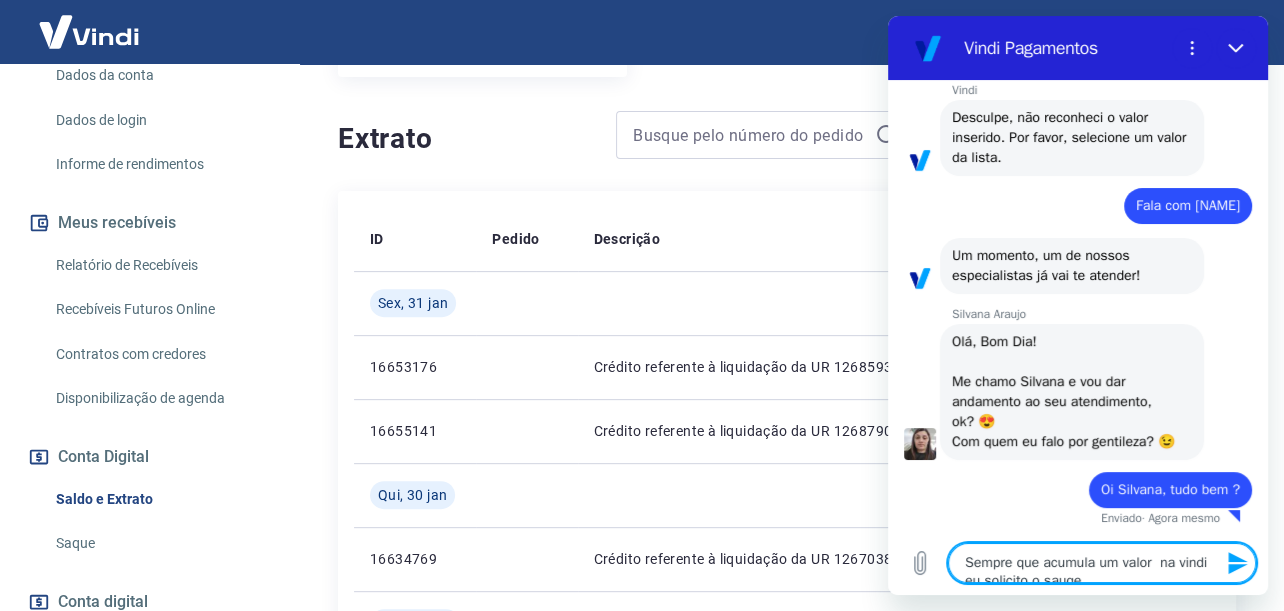 type on "E não estou conseguind" 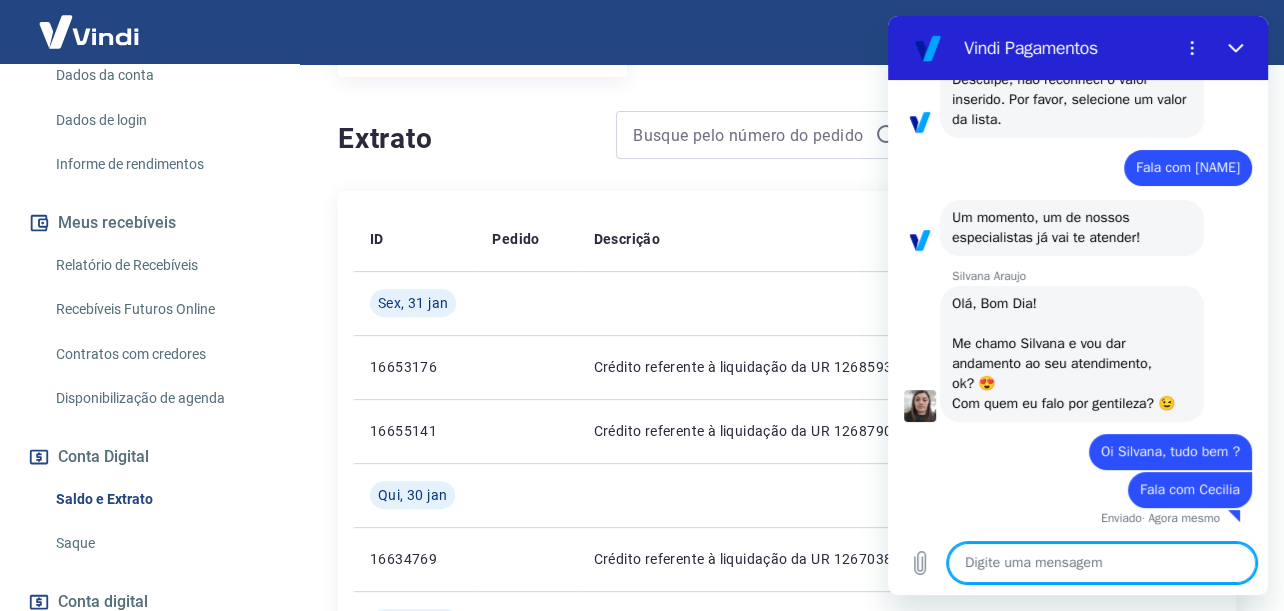 scroll, scrollTop: 356, scrollLeft: 0, axis: vertical 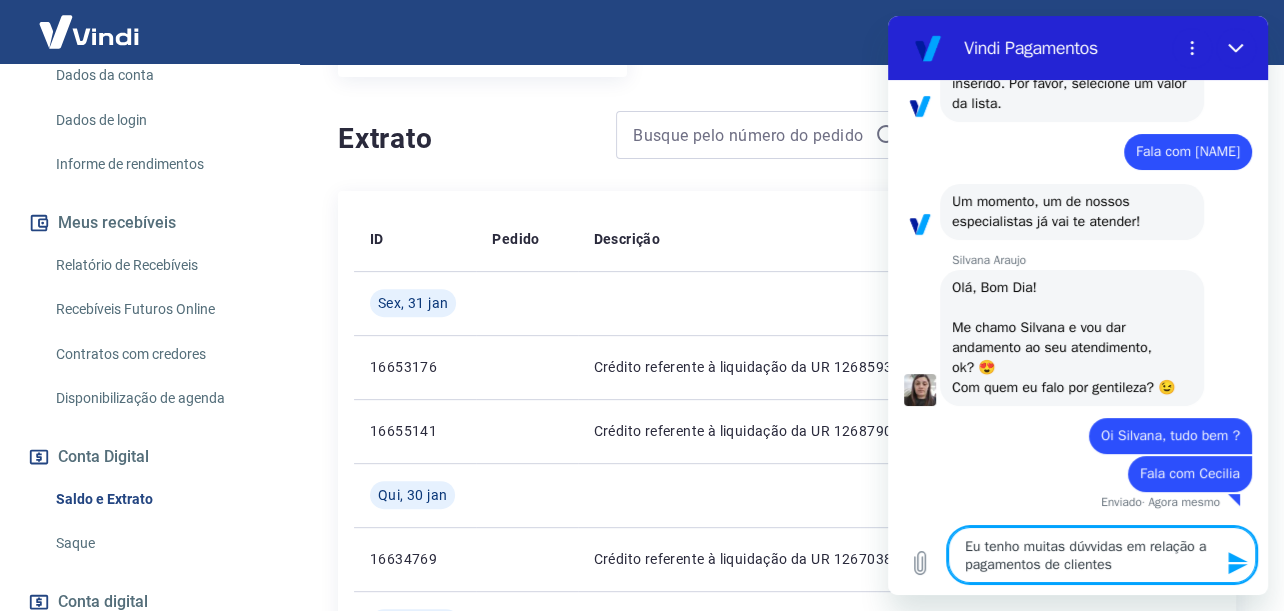 click on "Eu tenho muitas dúvvidas em relação a pagamentos de clientes" at bounding box center [1102, 555] 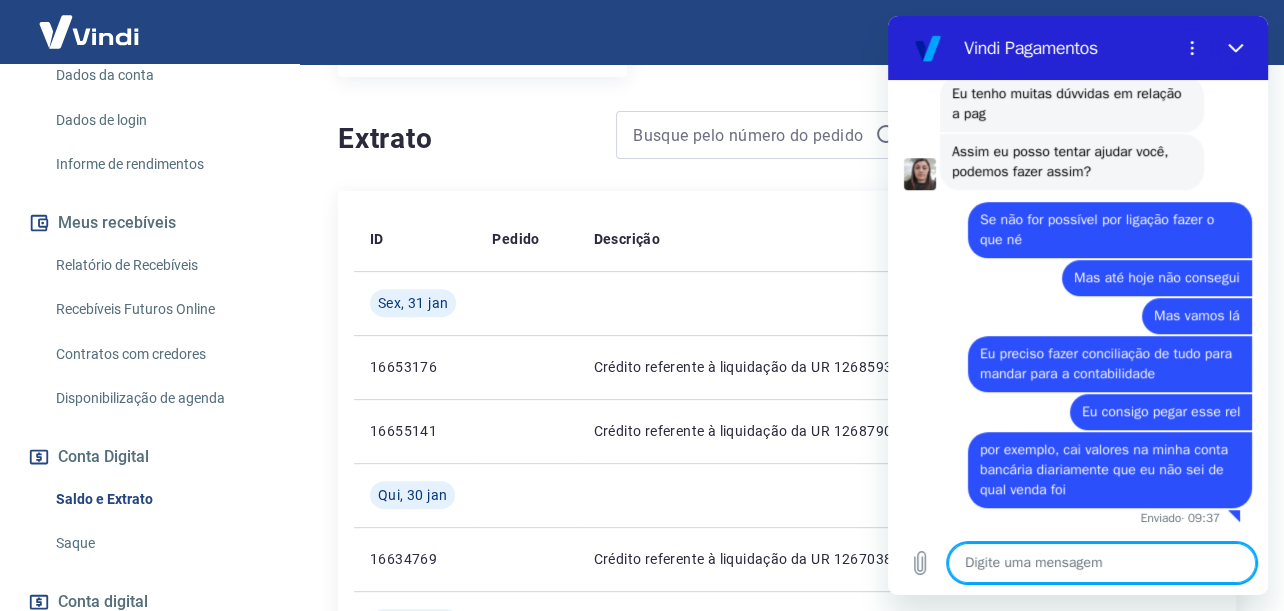 scroll, scrollTop: 1128, scrollLeft: 0, axis: vertical 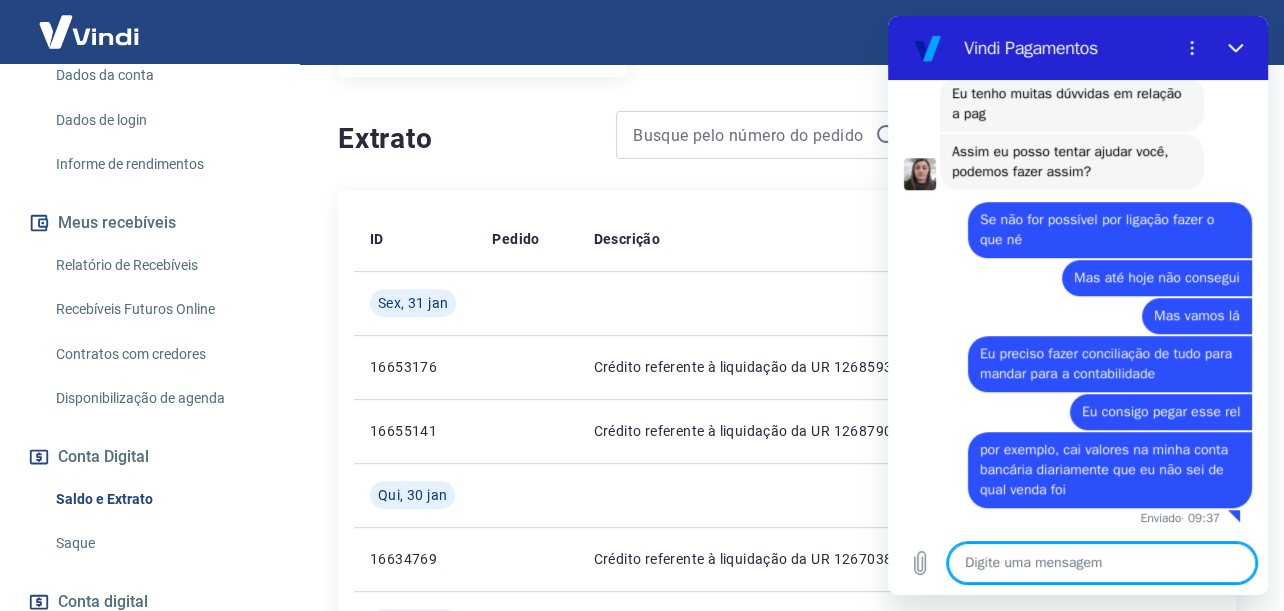 paste on "Sexta, [DATE] [TIME]  PIX RECEBIDO	[PRICE]" 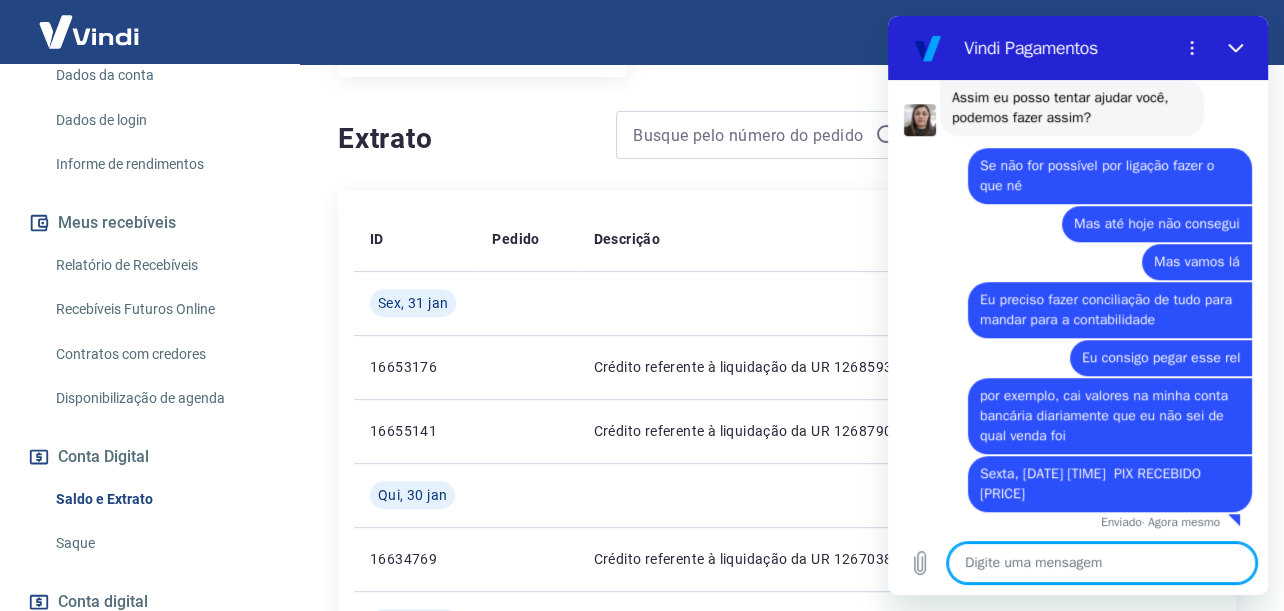scroll, scrollTop: 1186, scrollLeft: 0, axis: vertical 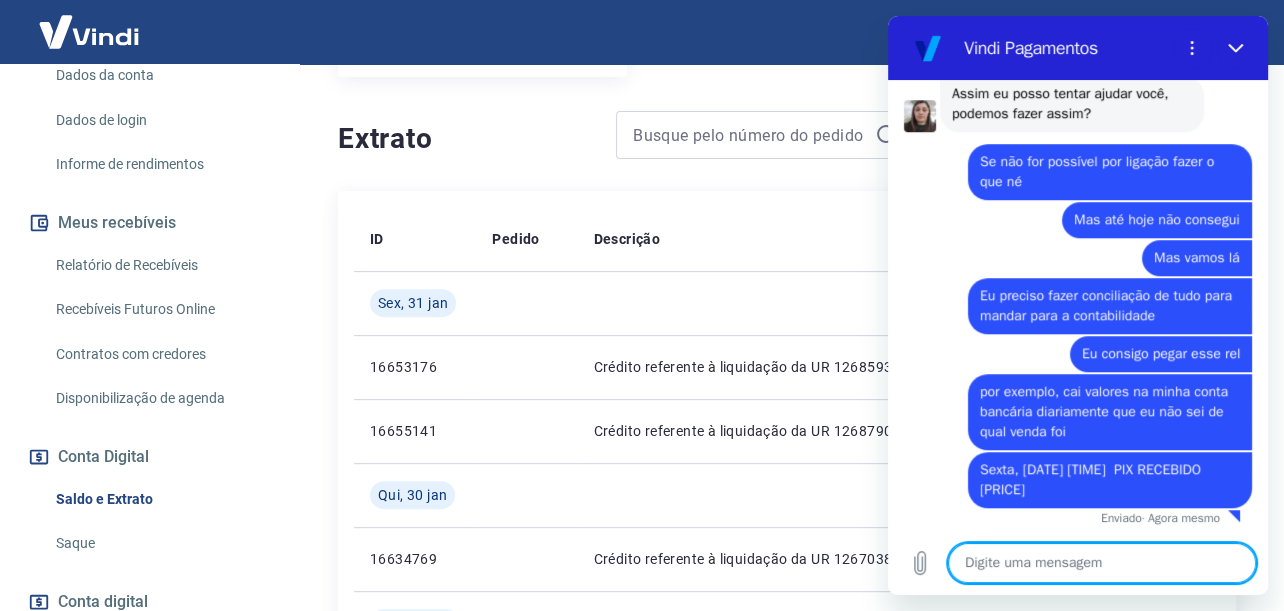 click at bounding box center (1102, 563) 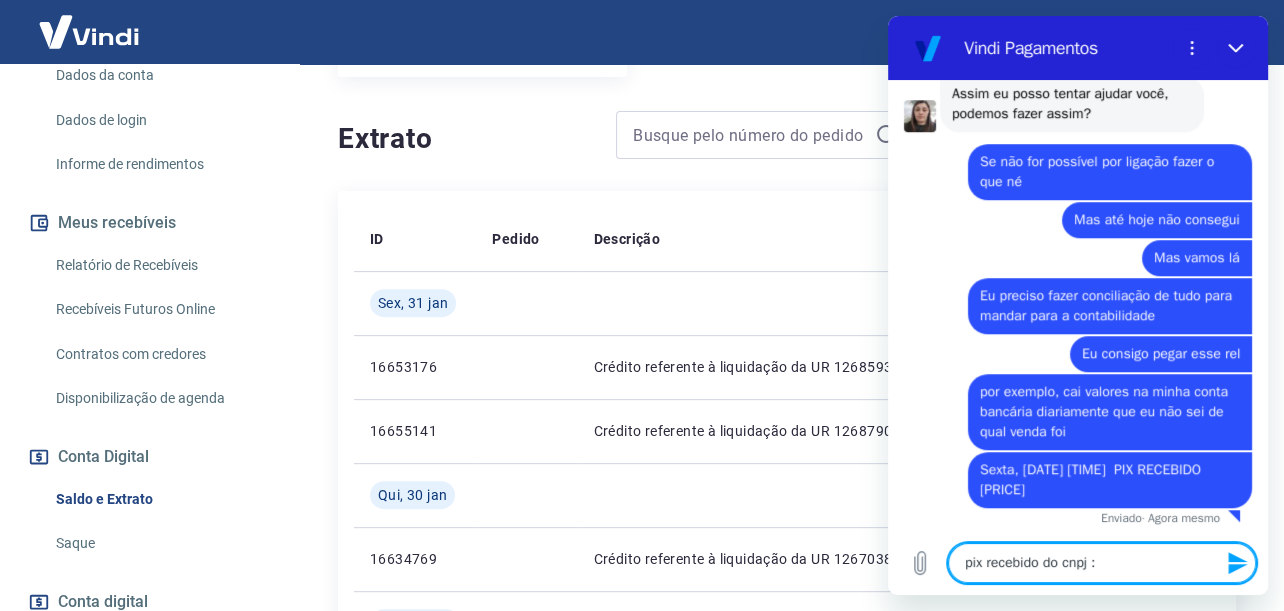 paste on "[CNPJ]" 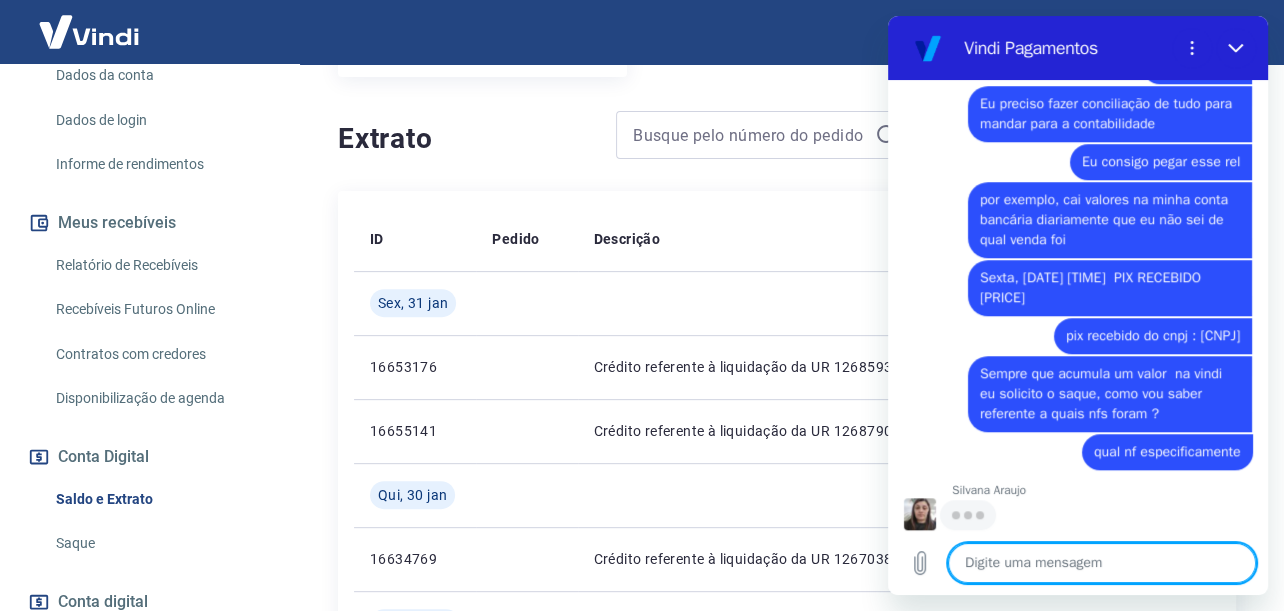scroll, scrollTop: 1358, scrollLeft: 0, axis: vertical 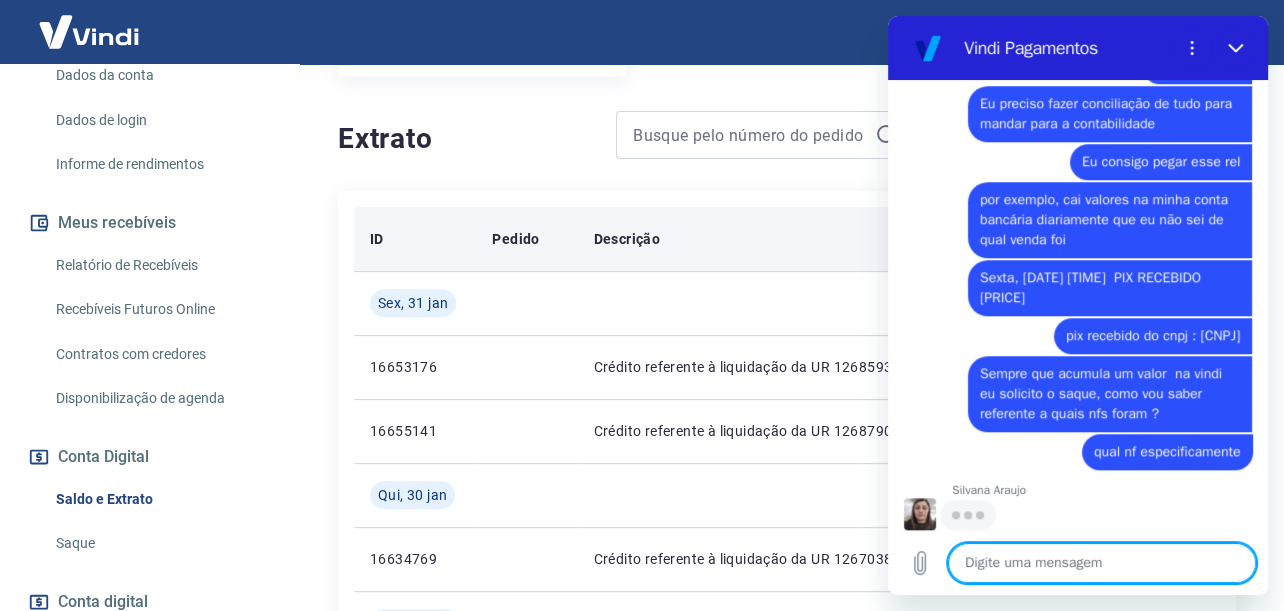 click on "Descrição" at bounding box center [773, 239] 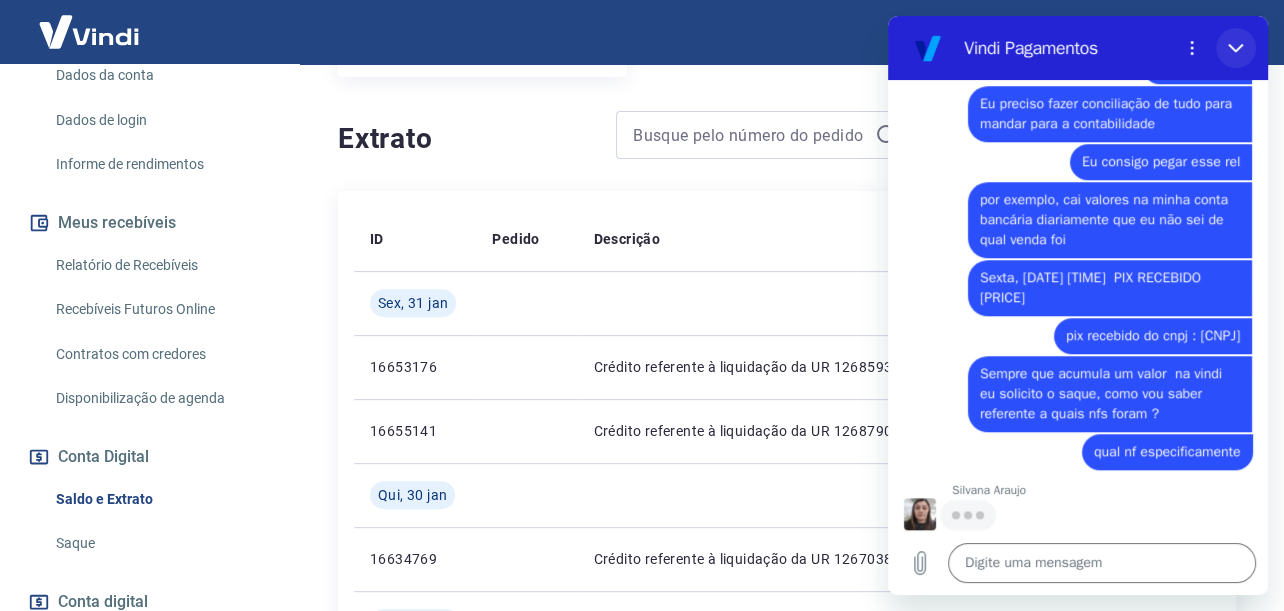 click 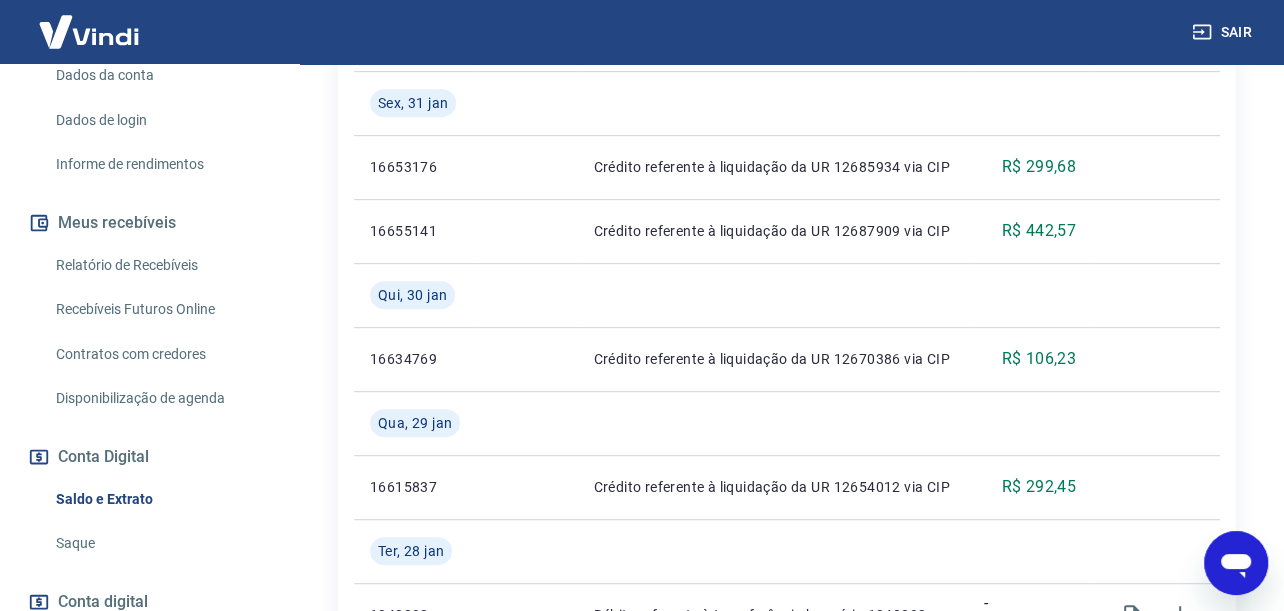 scroll, scrollTop: 600, scrollLeft: 0, axis: vertical 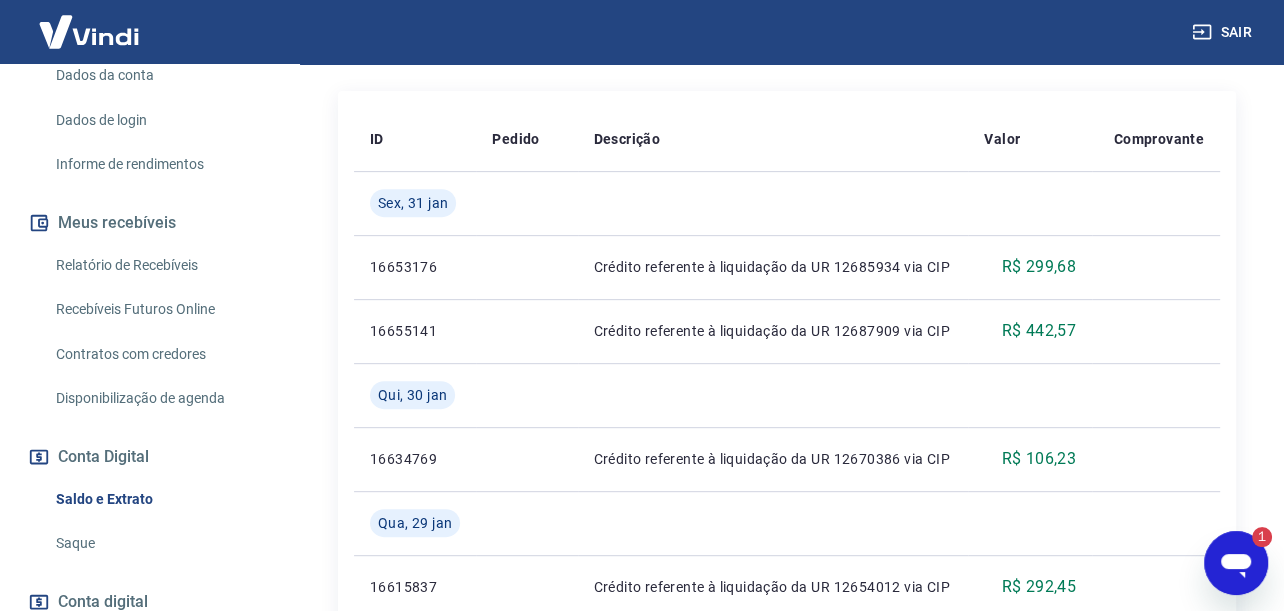 click on "Sempre que acumula um valor  na vindi eu solicito o sauqe, como vou saber referente a quais" at bounding box center [787, 1163] 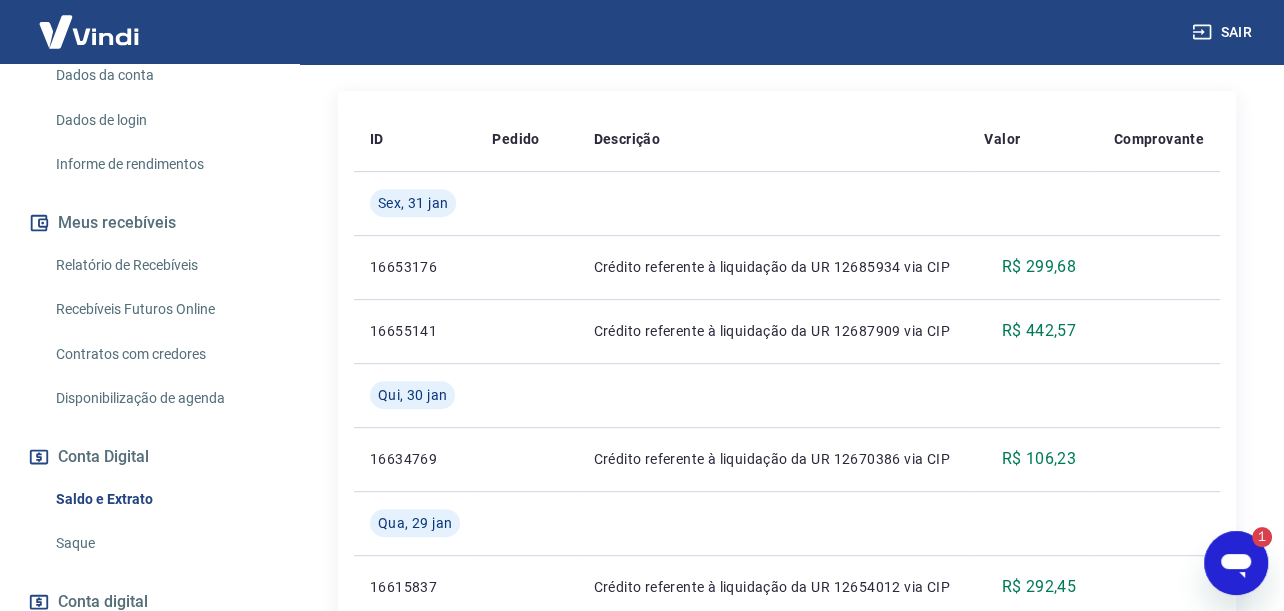 click 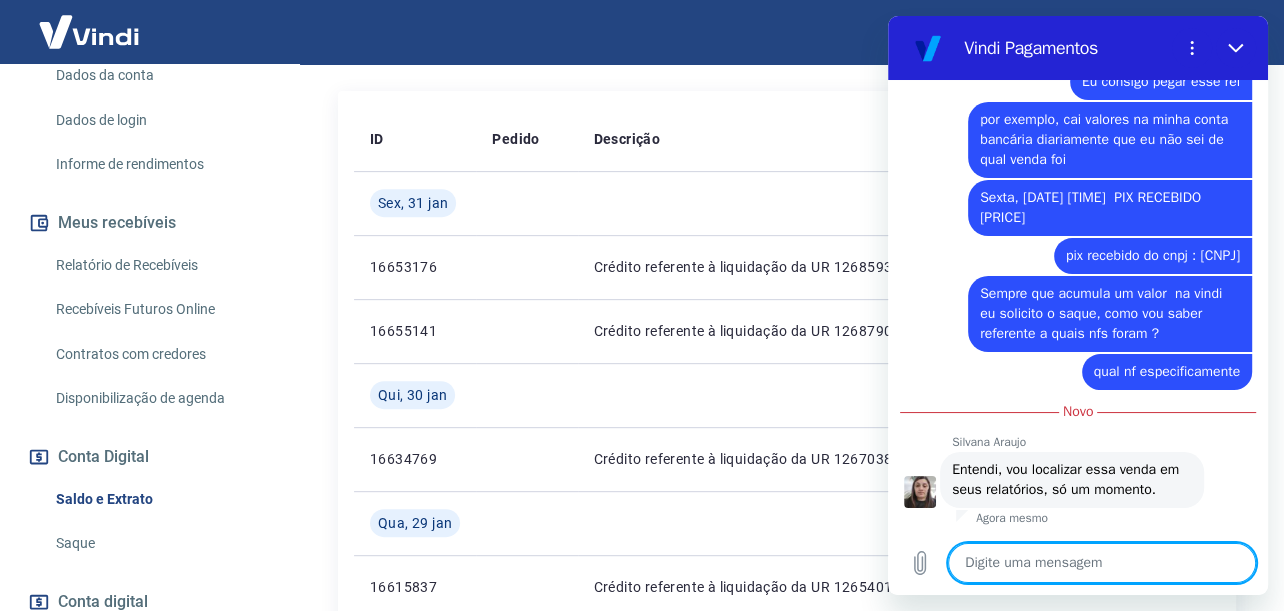 scroll, scrollTop: 1437, scrollLeft: 0, axis: vertical 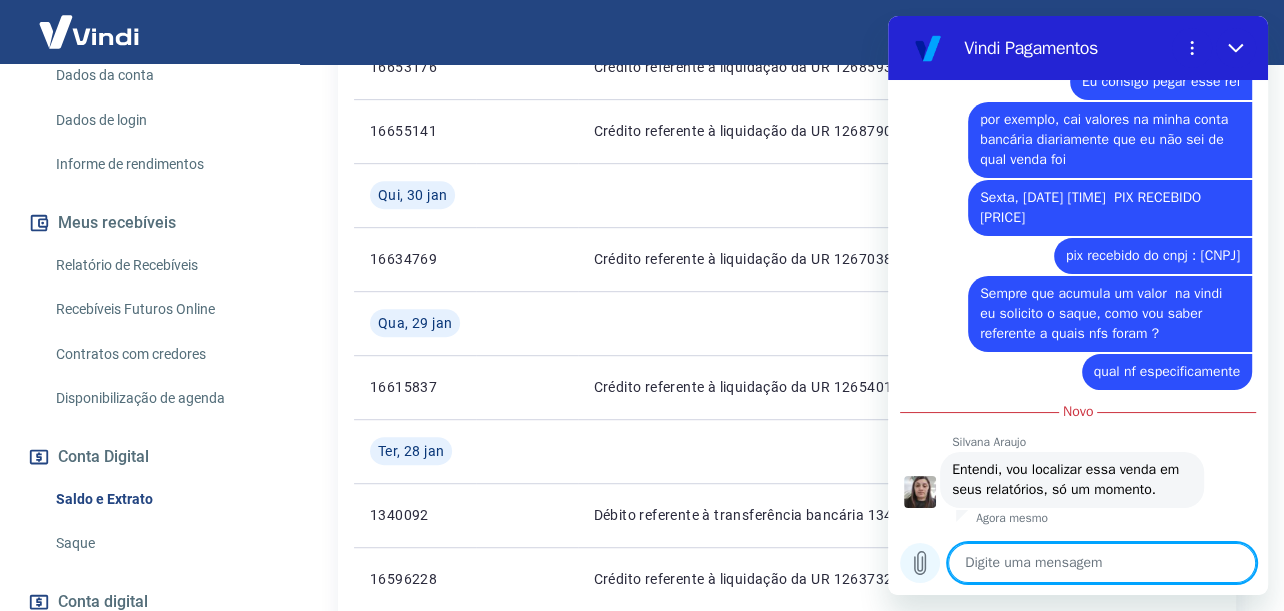 click 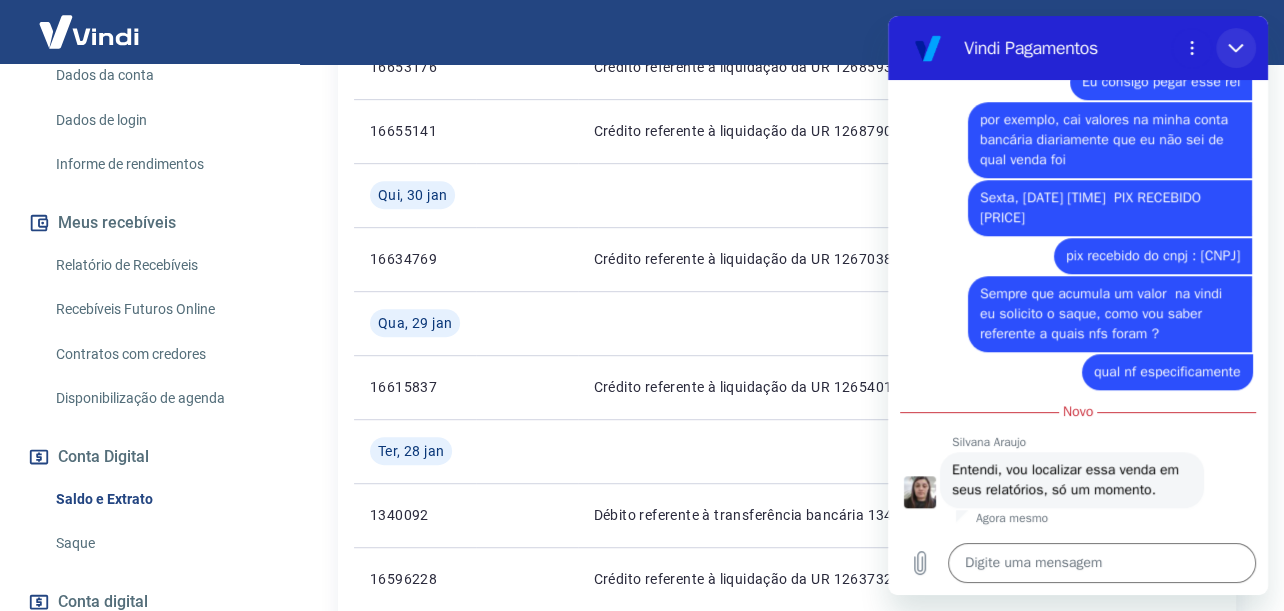 click at bounding box center (1236, 48) 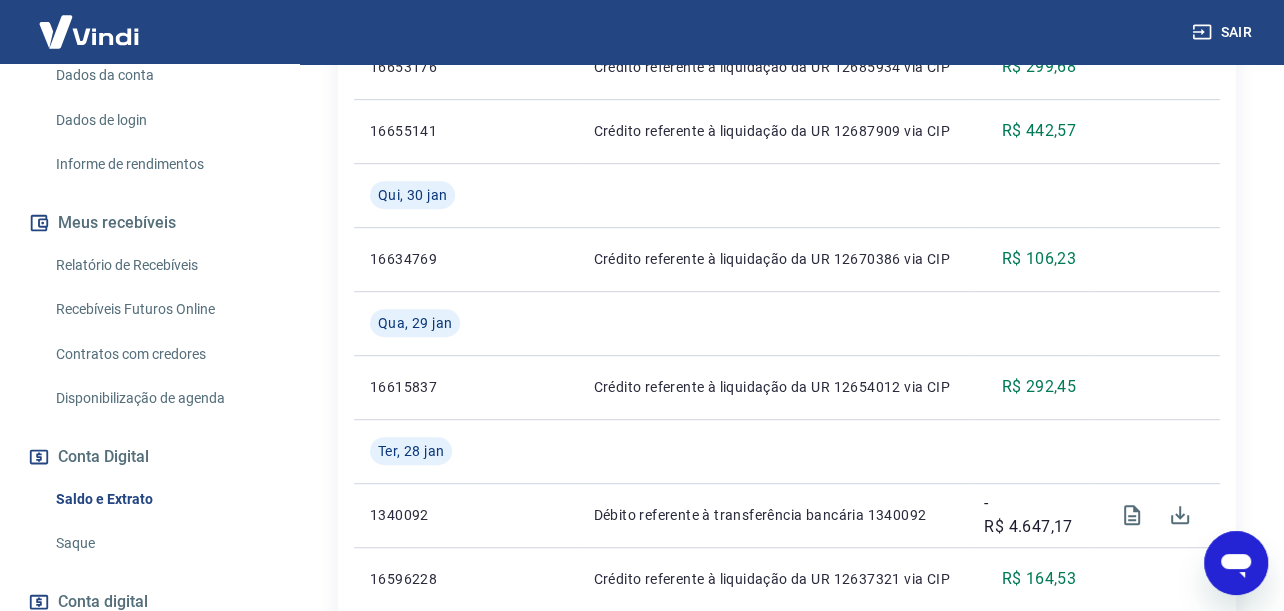 drag, startPoint x: 1229, startPoint y: 535, endPoint x: 1545, endPoint y: 1019, distance: 578.02423 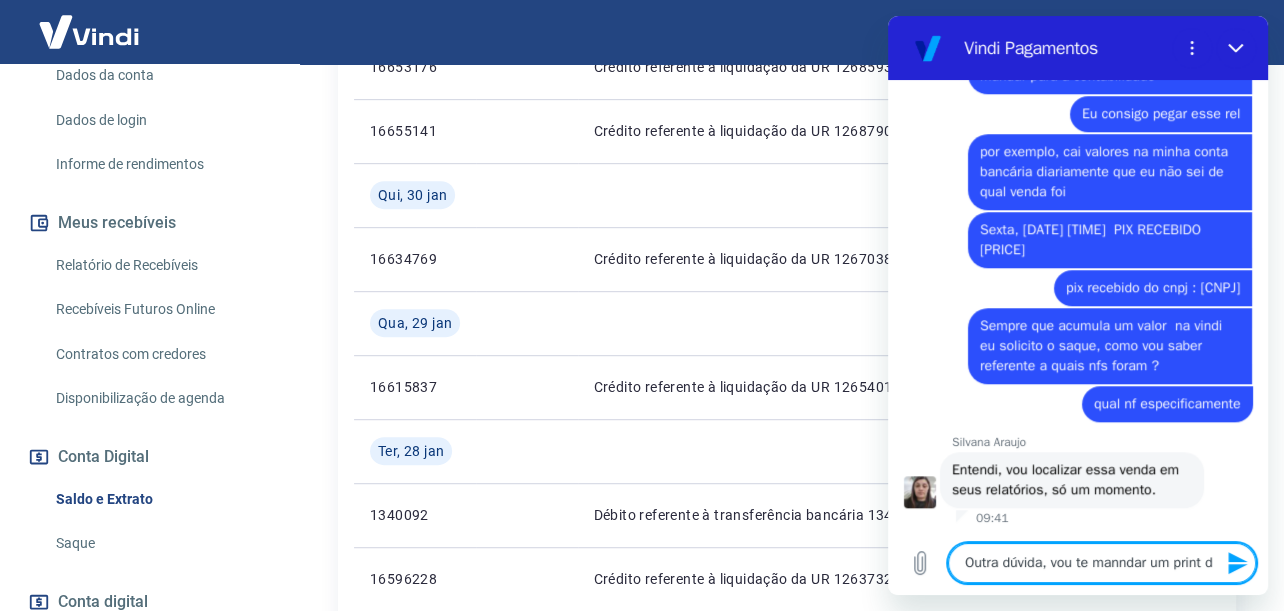 scroll, scrollTop: 1422, scrollLeft: 0, axis: vertical 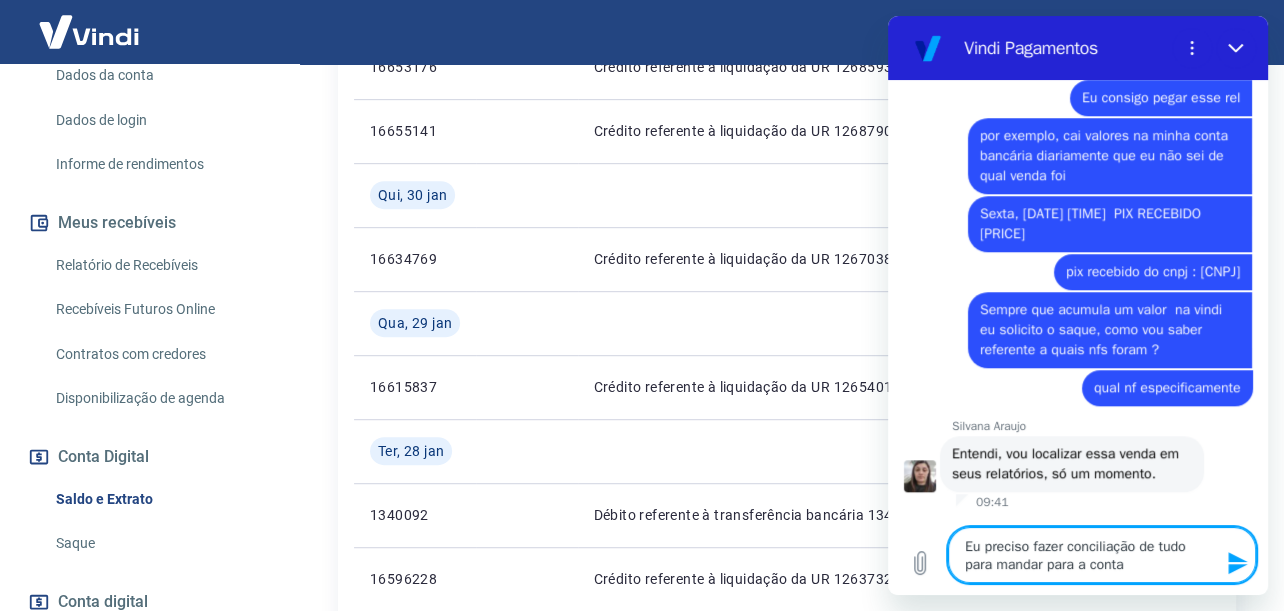 click on "Eu preciso fazer conciliação de tudo para mandar para a conta" at bounding box center (1102, 555) 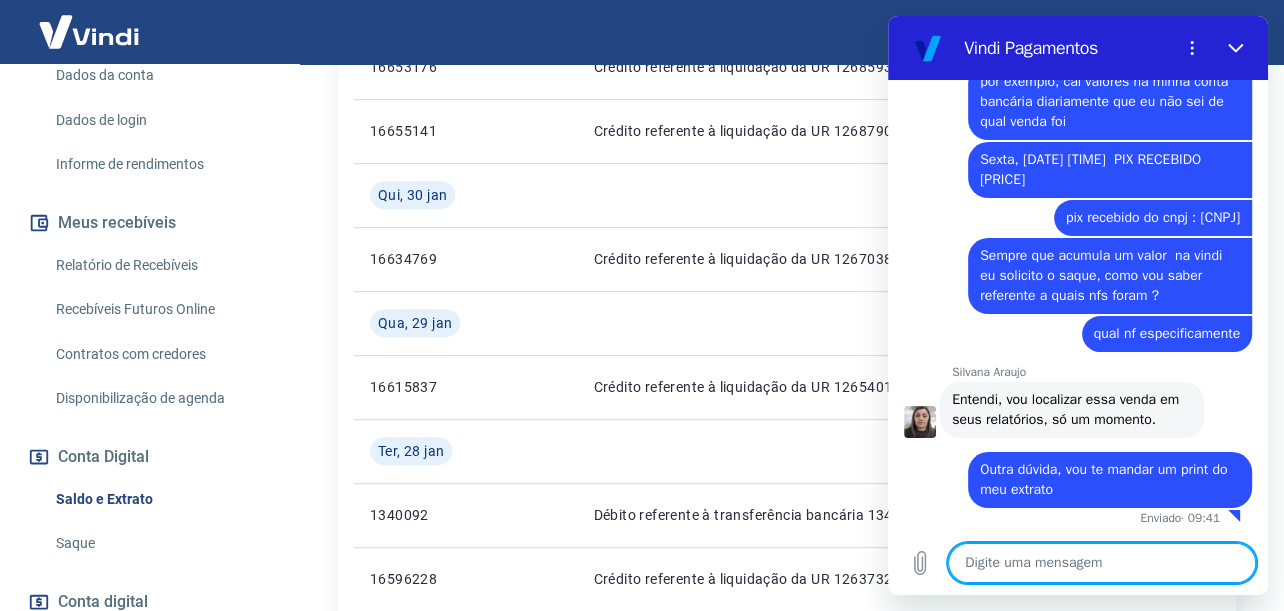 scroll, scrollTop: 1474, scrollLeft: 0, axis: vertical 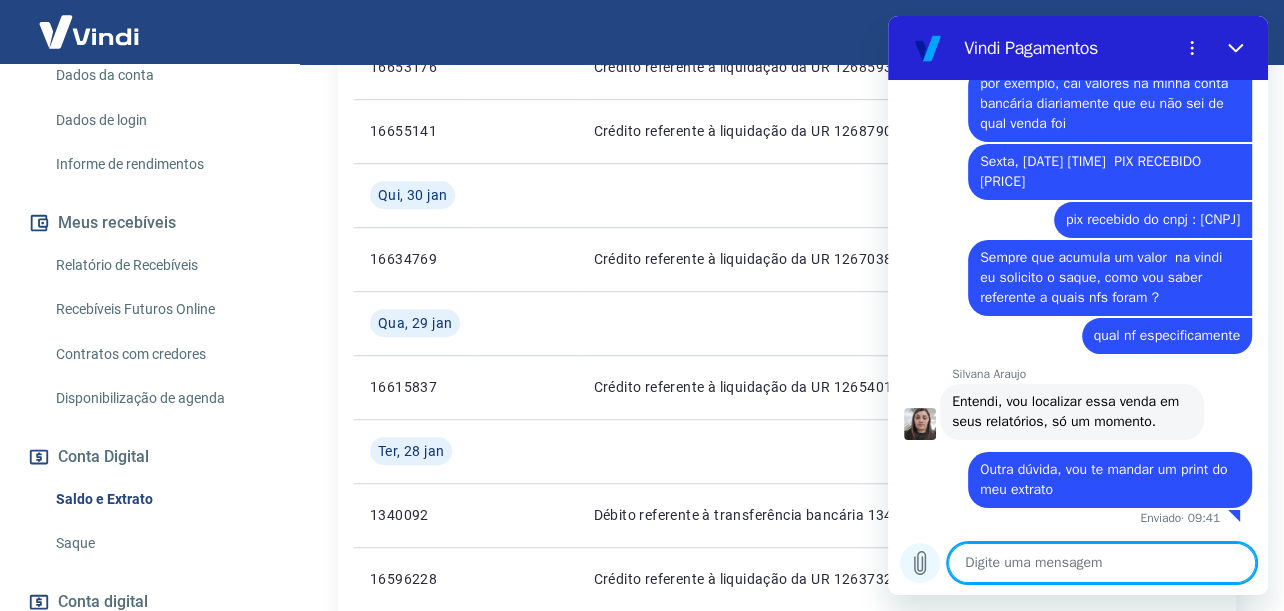 click 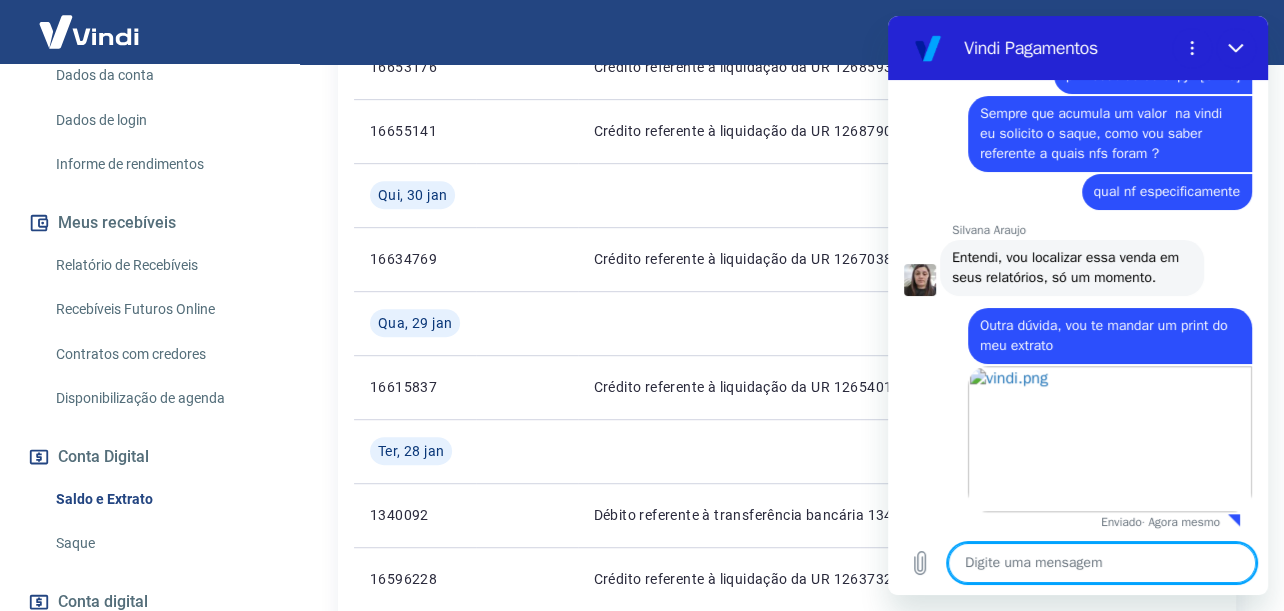 scroll, scrollTop: 1622, scrollLeft: 0, axis: vertical 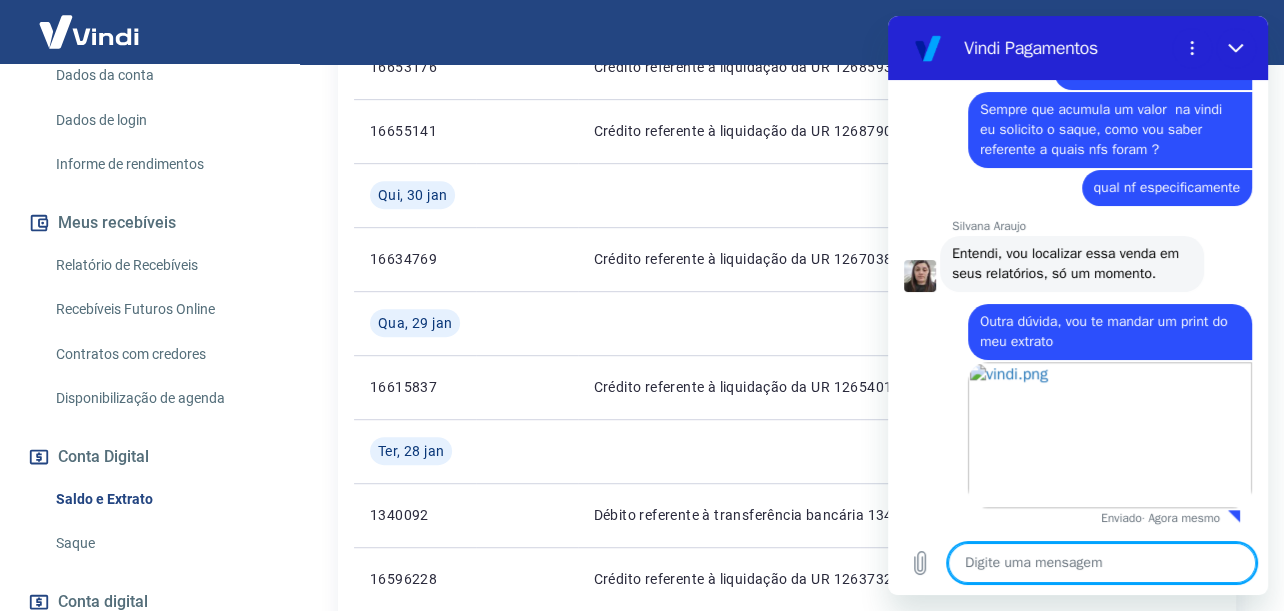 click at bounding box center [1102, 563] 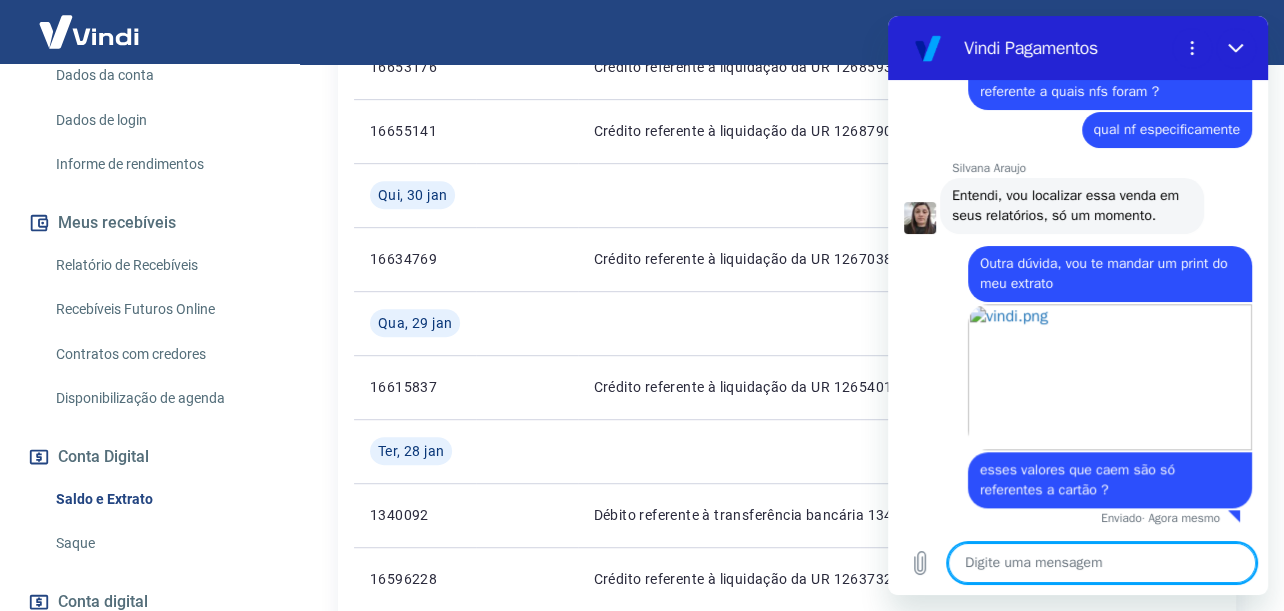 scroll, scrollTop: 1680, scrollLeft: 0, axis: vertical 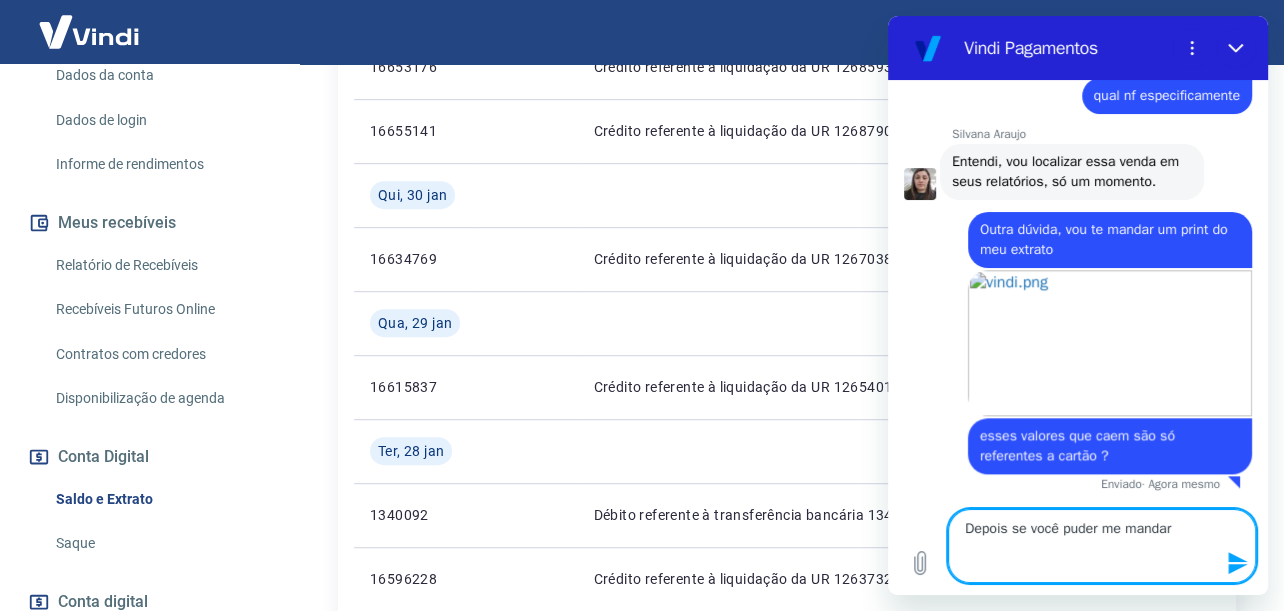 drag, startPoint x: 1060, startPoint y: 552, endPoint x: 1070, endPoint y: 550, distance: 10.198039 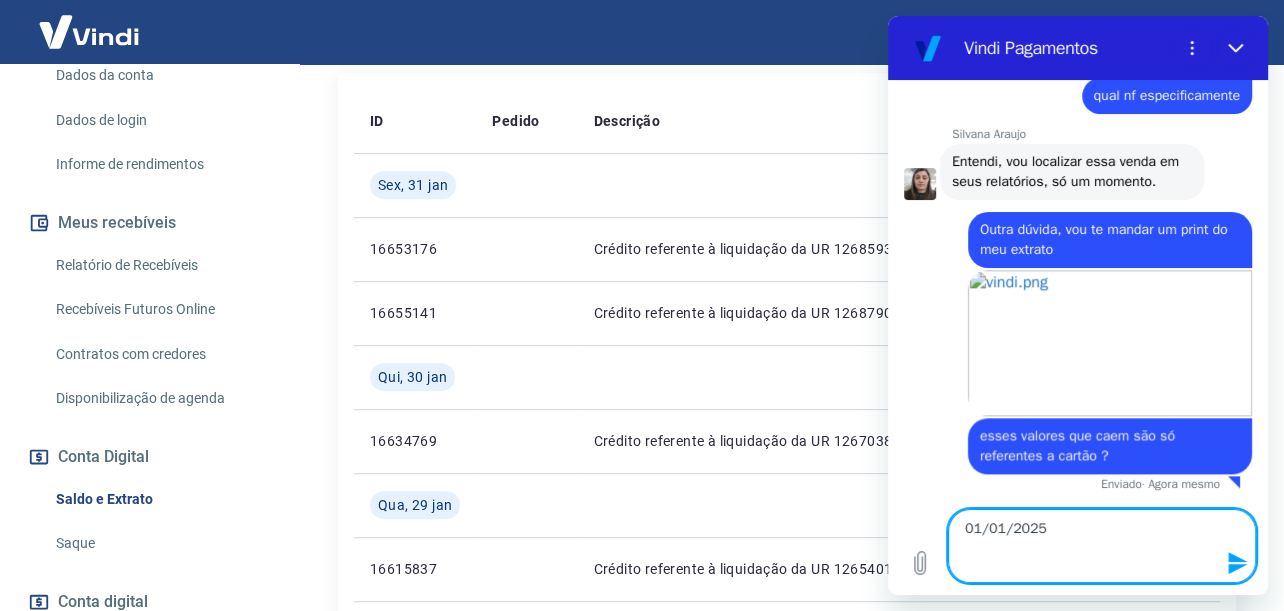 scroll, scrollTop: 600, scrollLeft: 0, axis: vertical 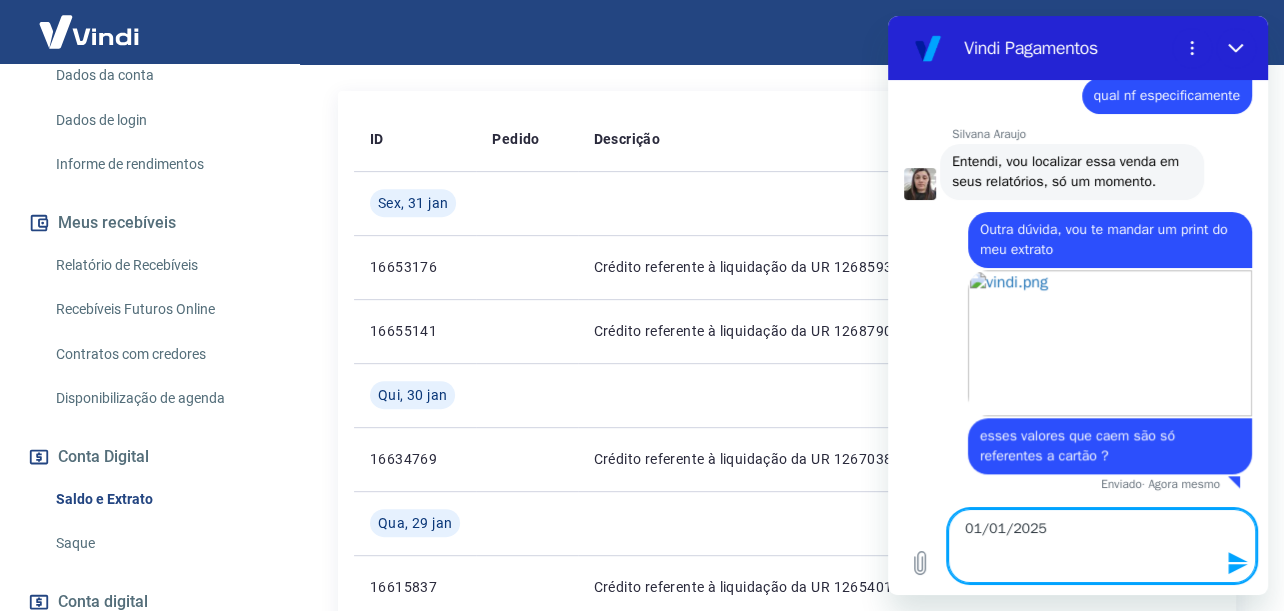 drag, startPoint x: 1147, startPoint y: 569, endPoint x: 921, endPoint y: 500, distance: 236.29854 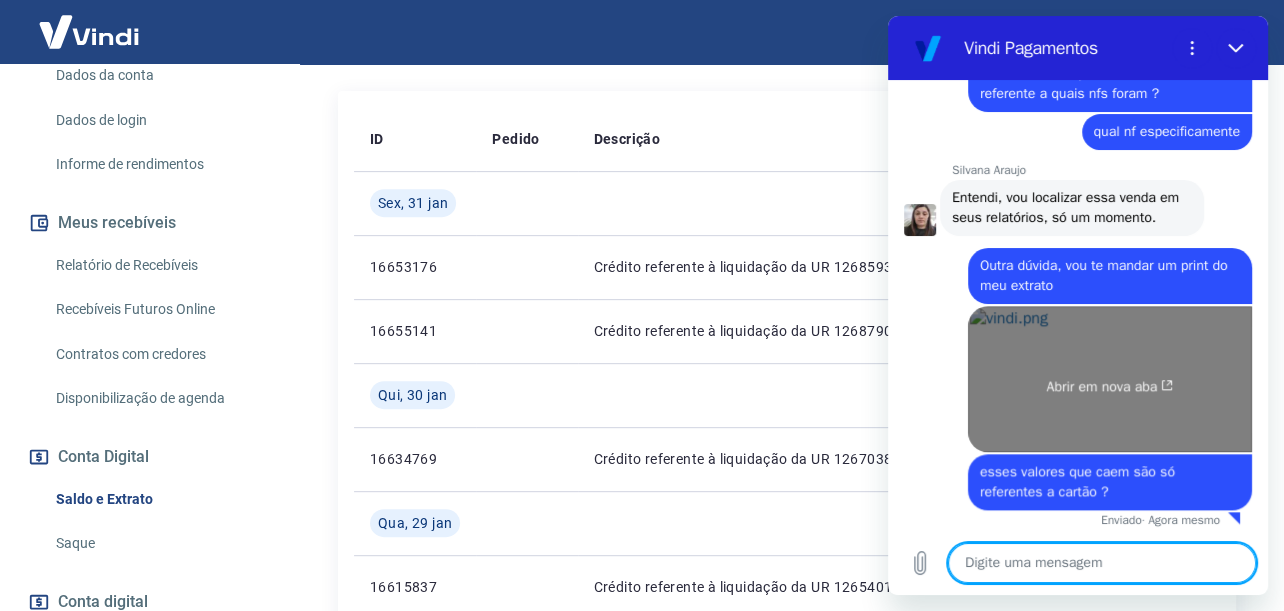 scroll, scrollTop: 1680, scrollLeft: 0, axis: vertical 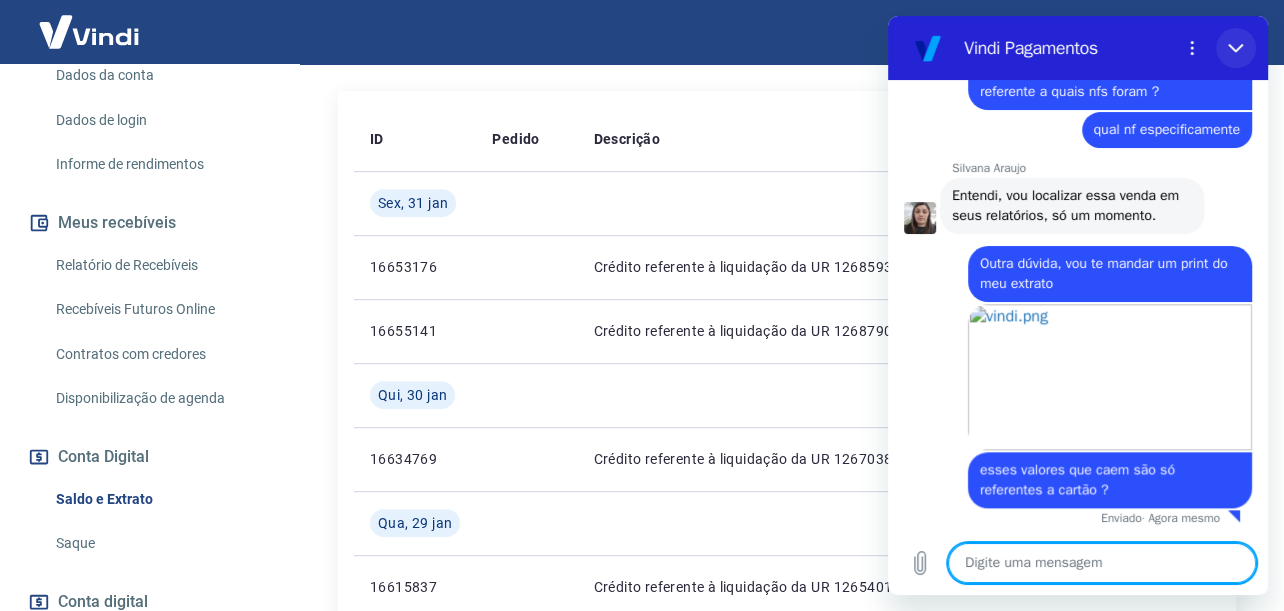 click 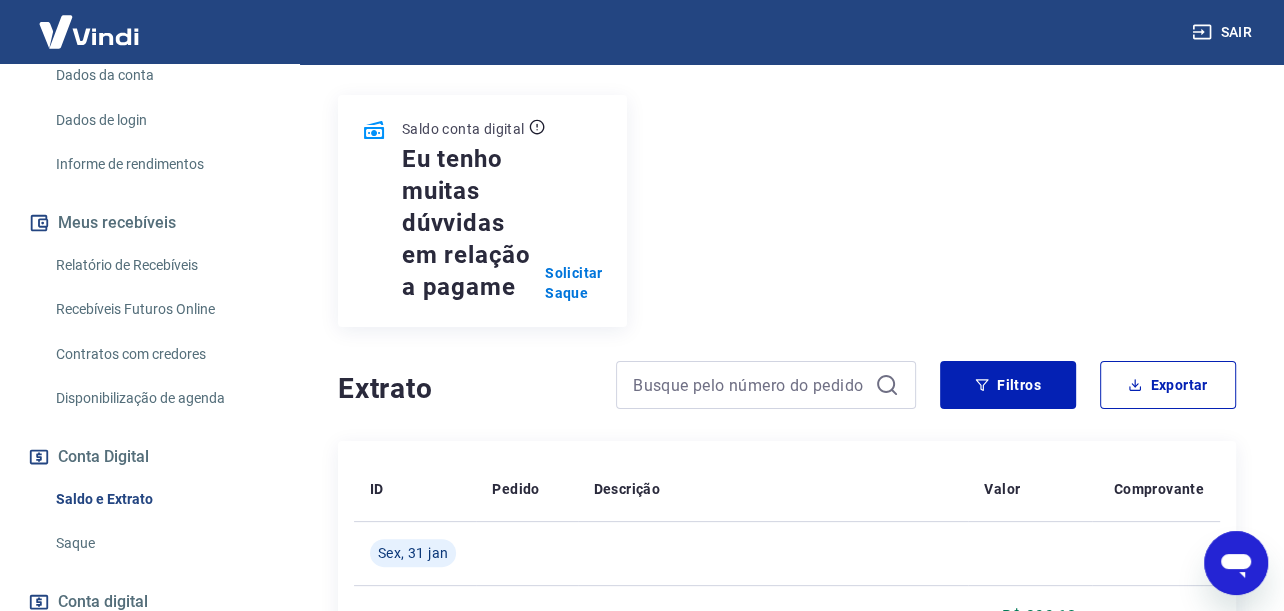 scroll, scrollTop: 100, scrollLeft: 0, axis: vertical 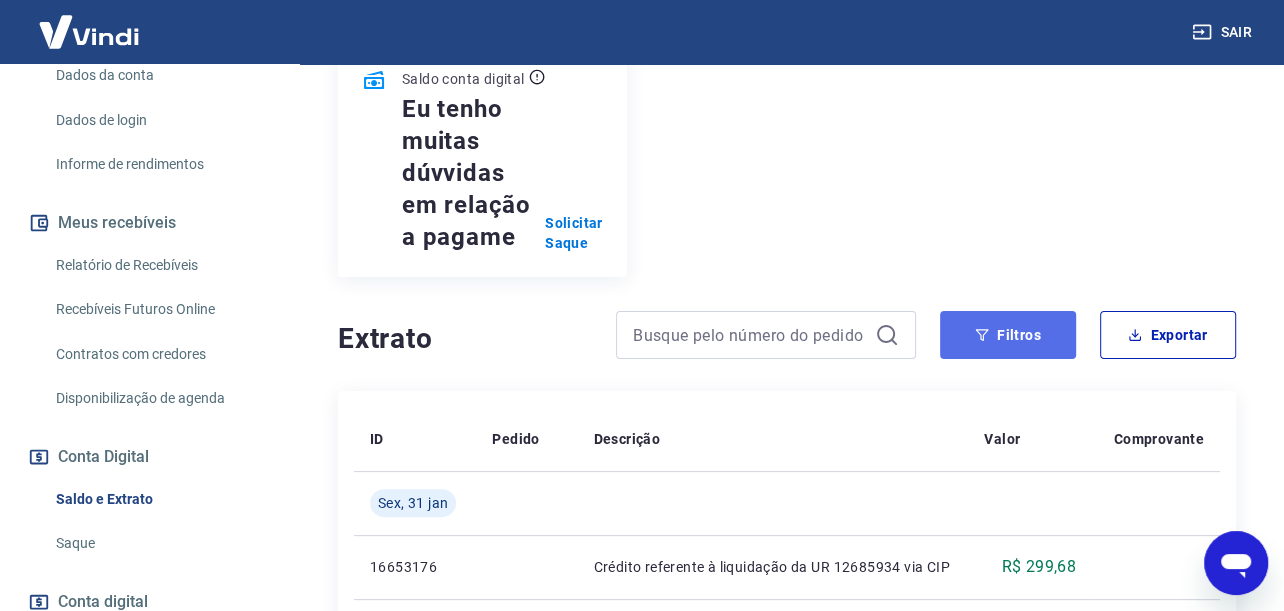 click on "Filtros" at bounding box center (1008, 335) 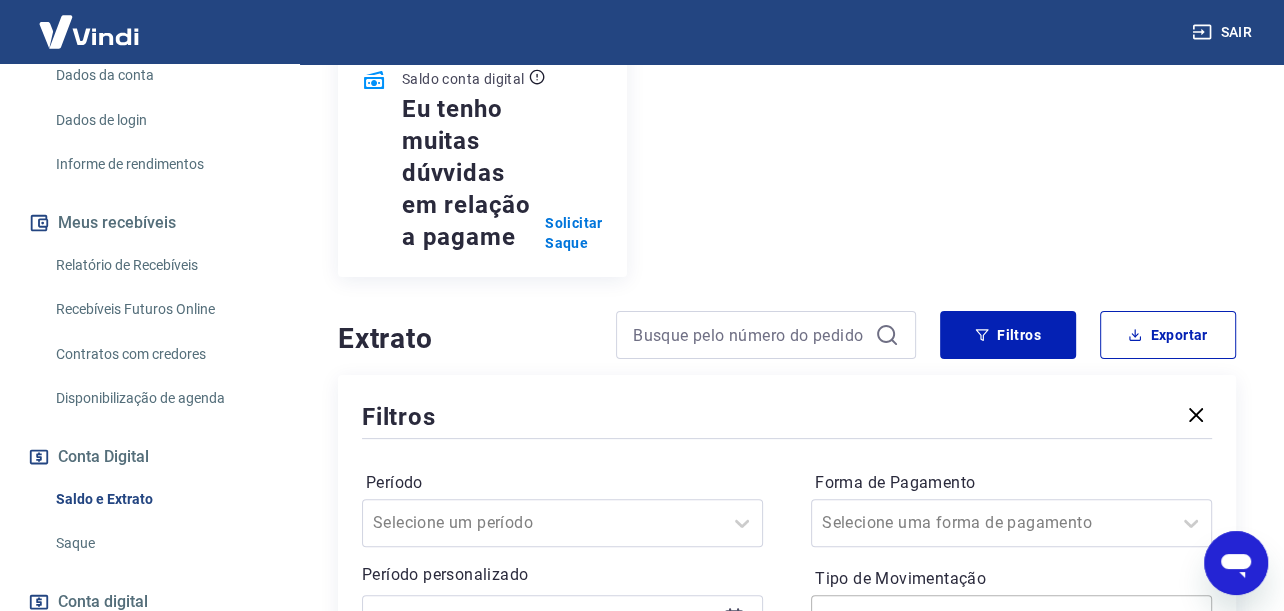 scroll, scrollTop: 375, scrollLeft: 0, axis: vertical 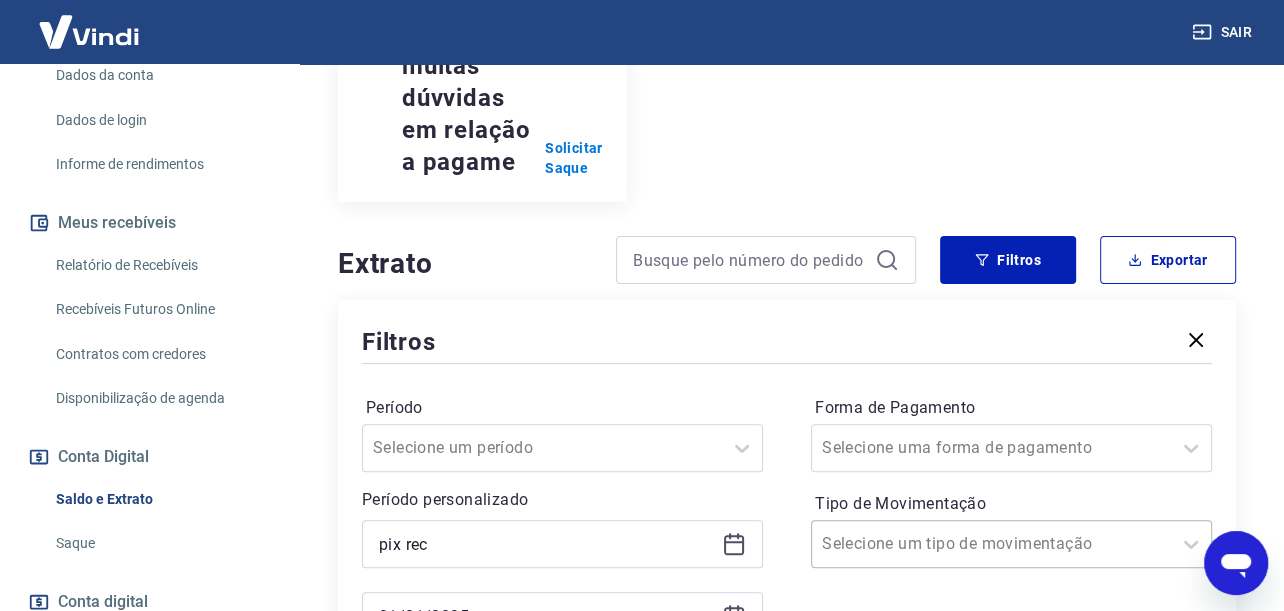 click on "Selecione um tipo de movimentação" at bounding box center (1011, 544) 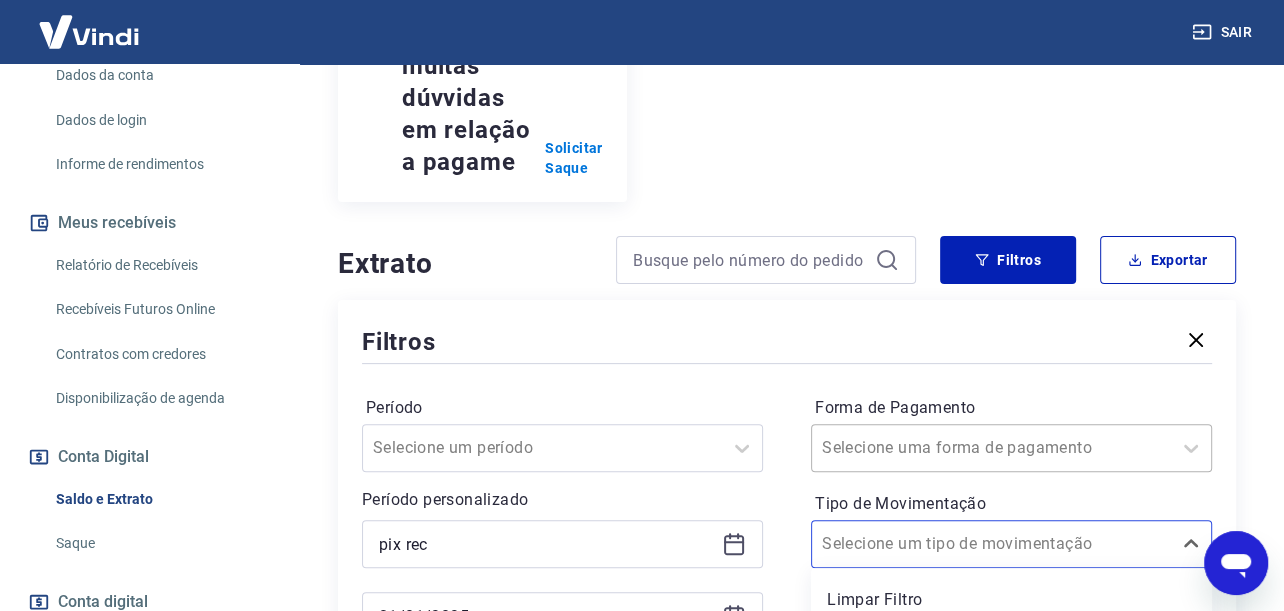 click on "Selecione uma forma de pagamento" at bounding box center [1011, 448] 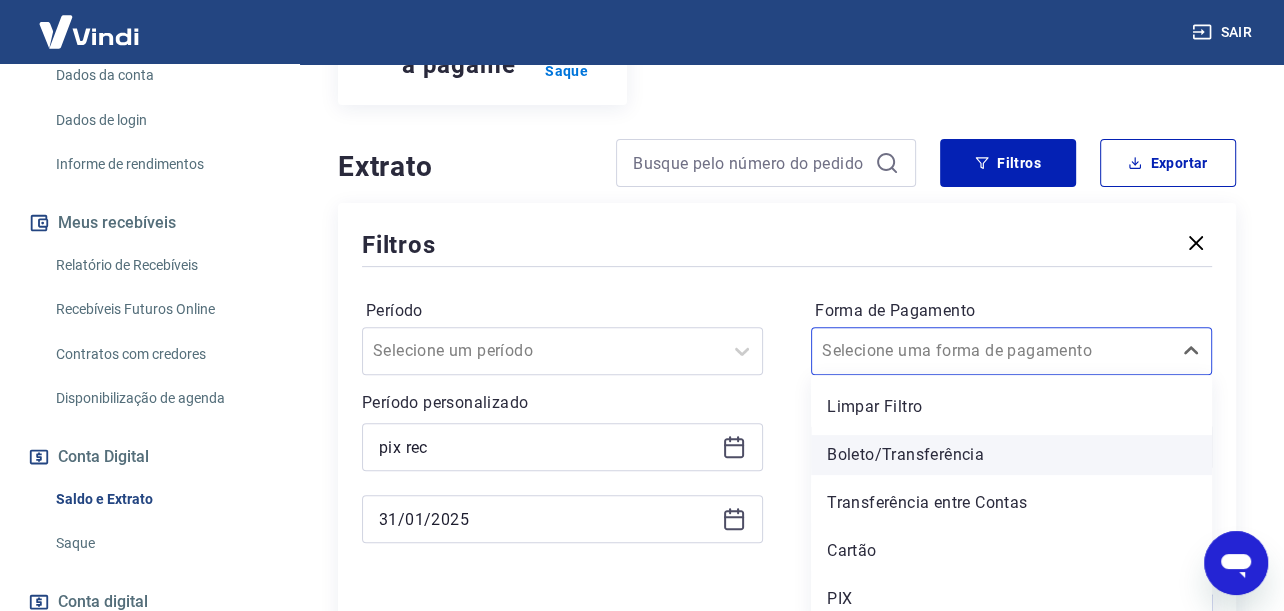 scroll, scrollTop: 475, scrollLeft: 0, axis: vertical 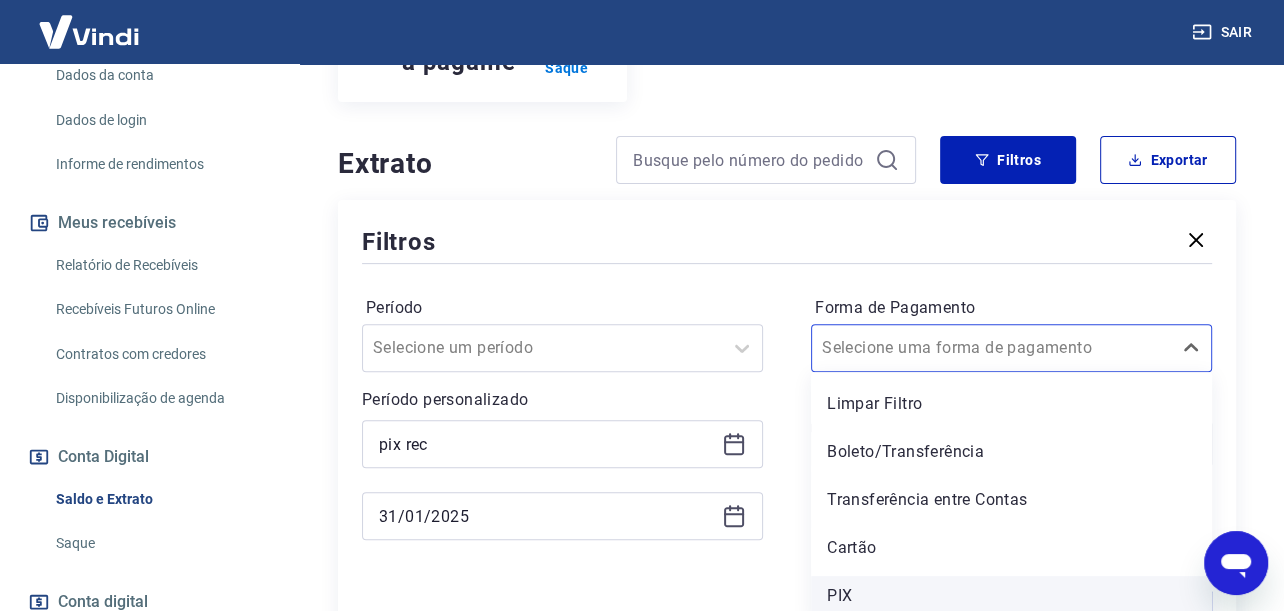 click on "PIX" at bounding box center [1011, 596] 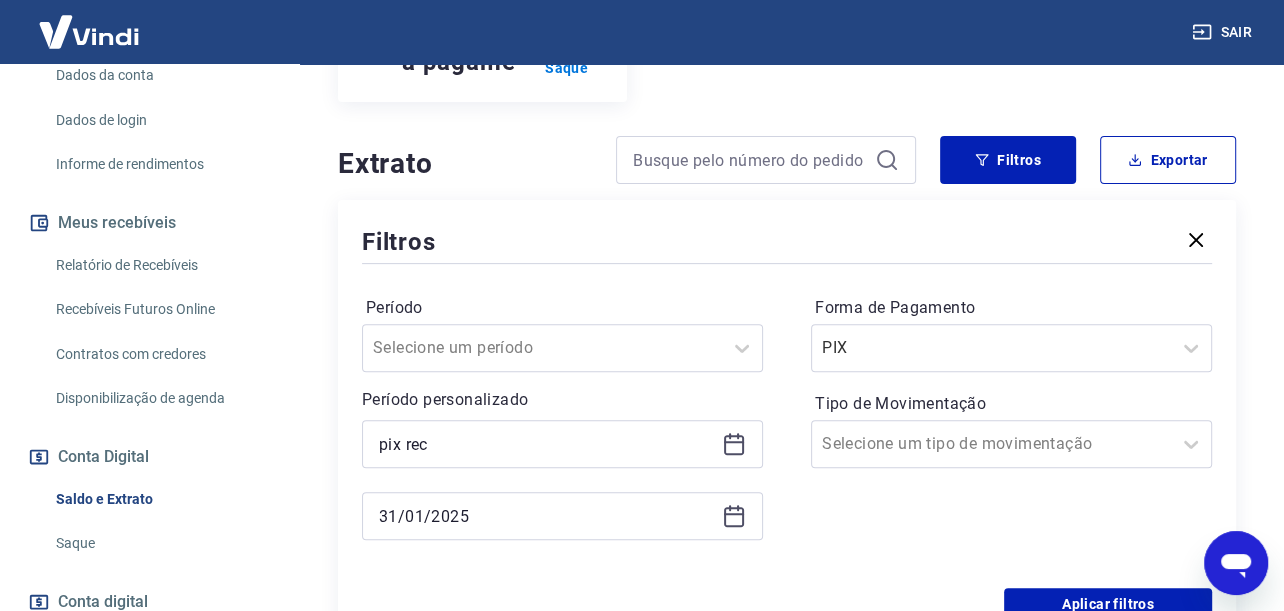 click 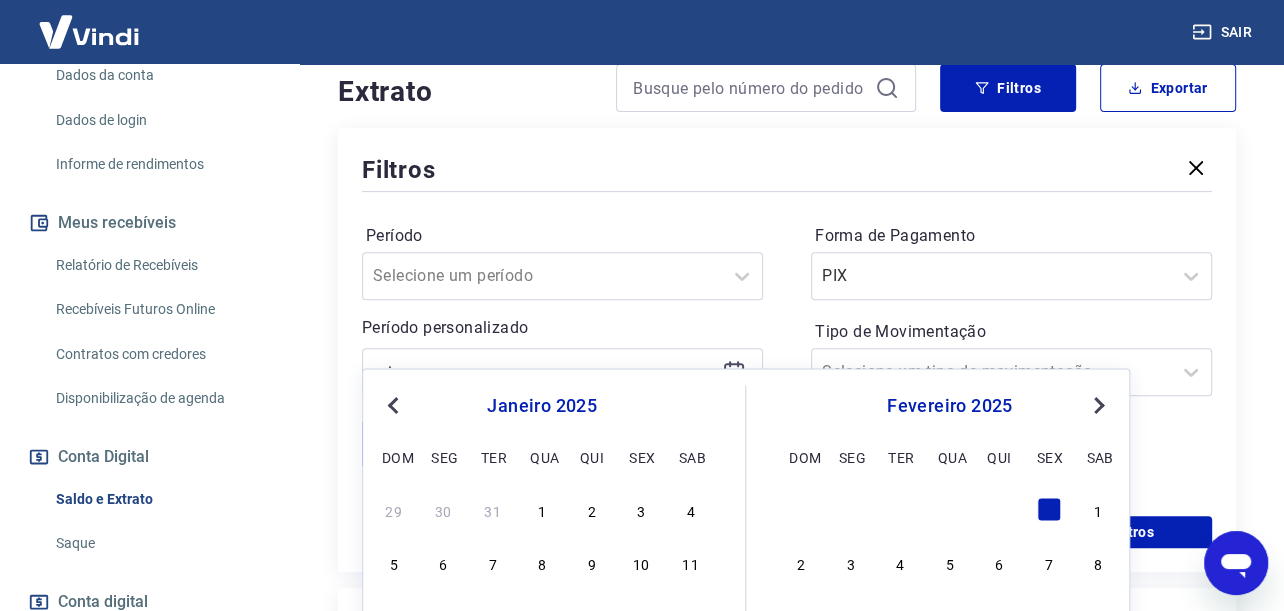 scroll, scrollTop: 775, scrollLeft: 0, axis: vertical 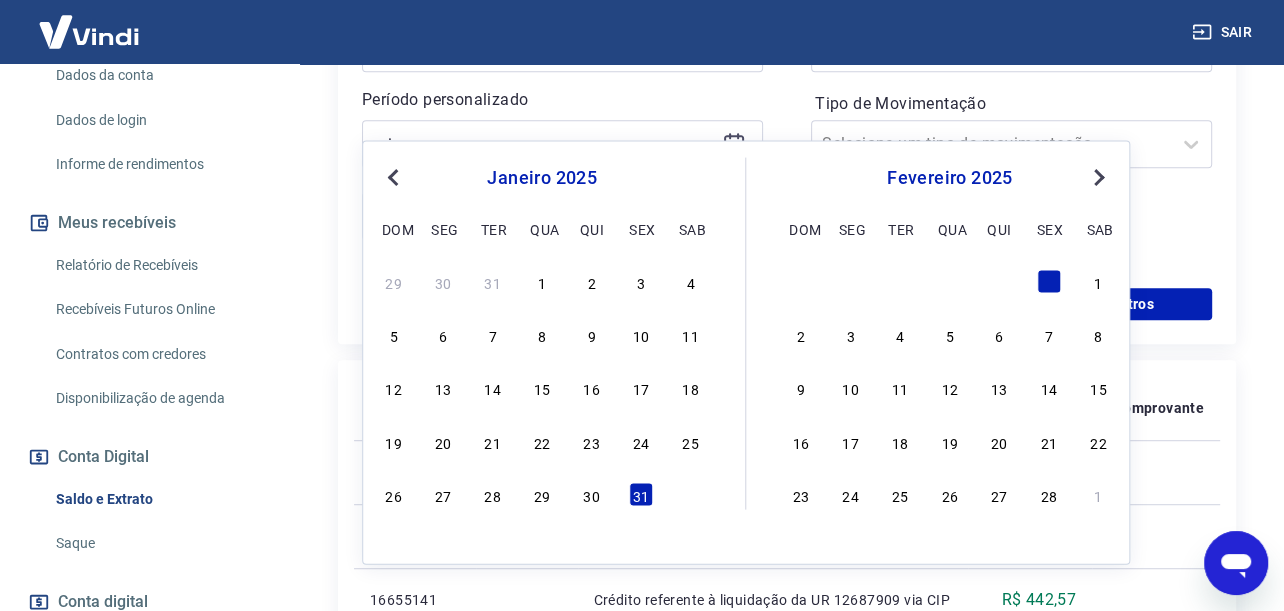 click on "Next Month" at bounding box center [1097, 176] 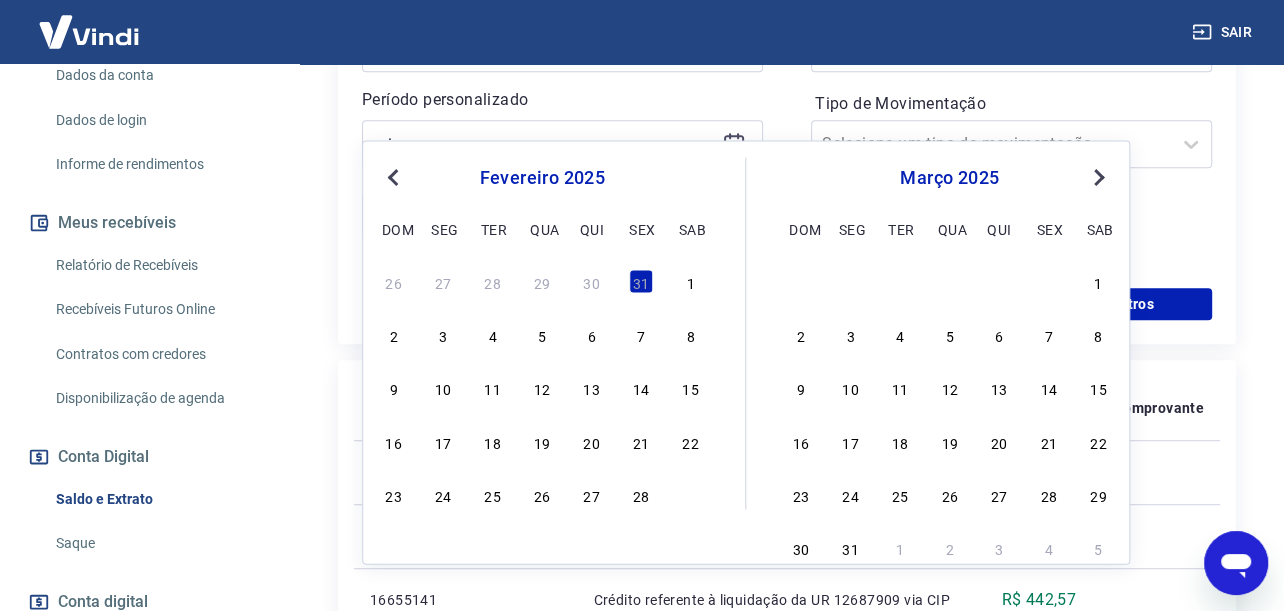 click on "Next Month" at bounding box center (1097, 176) 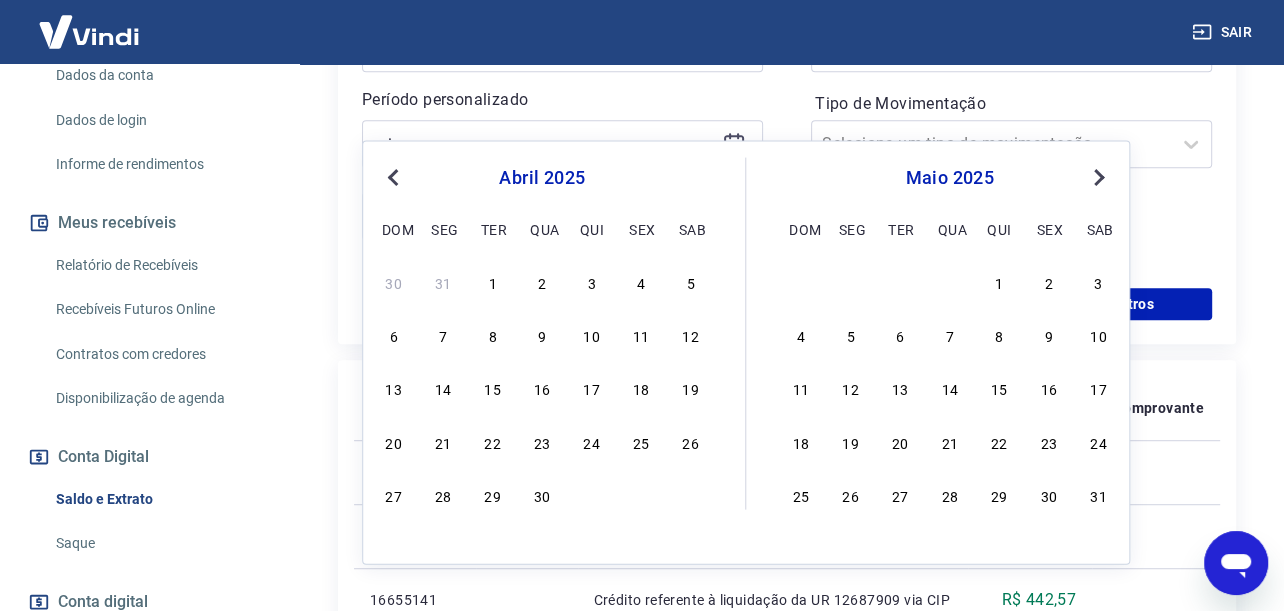 click on "Next Month" at bounding box center [1097, 176] 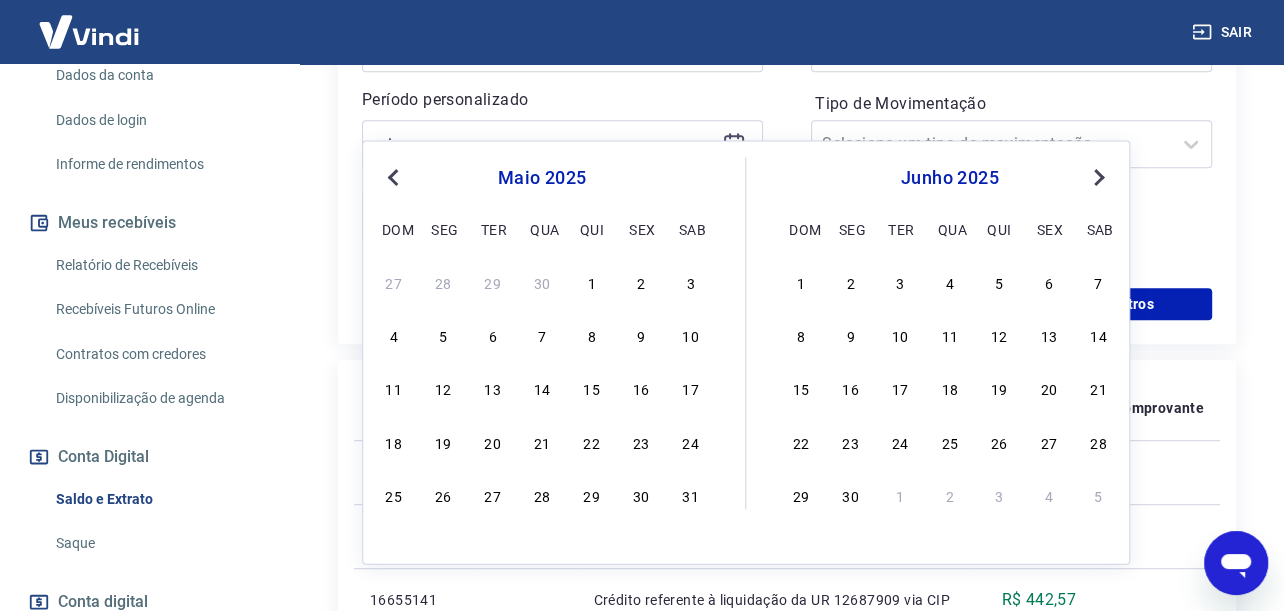 click on "Next Month" at bounding box center [1097, 176] 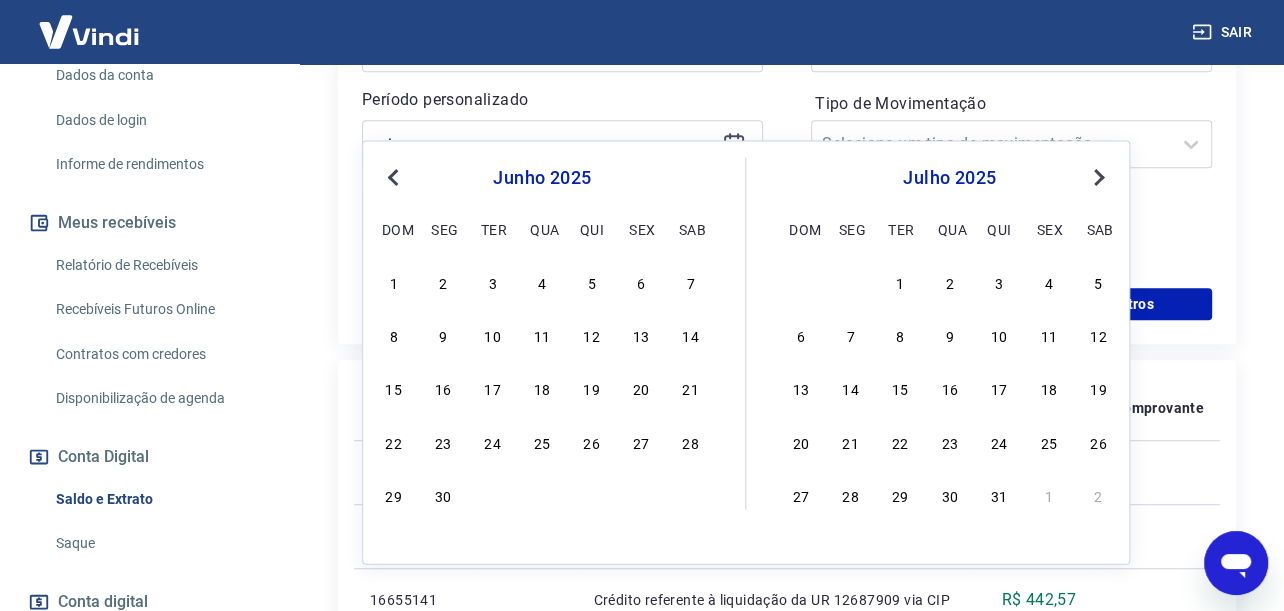 click on "Next Month" at bounding box center [1097, 176] 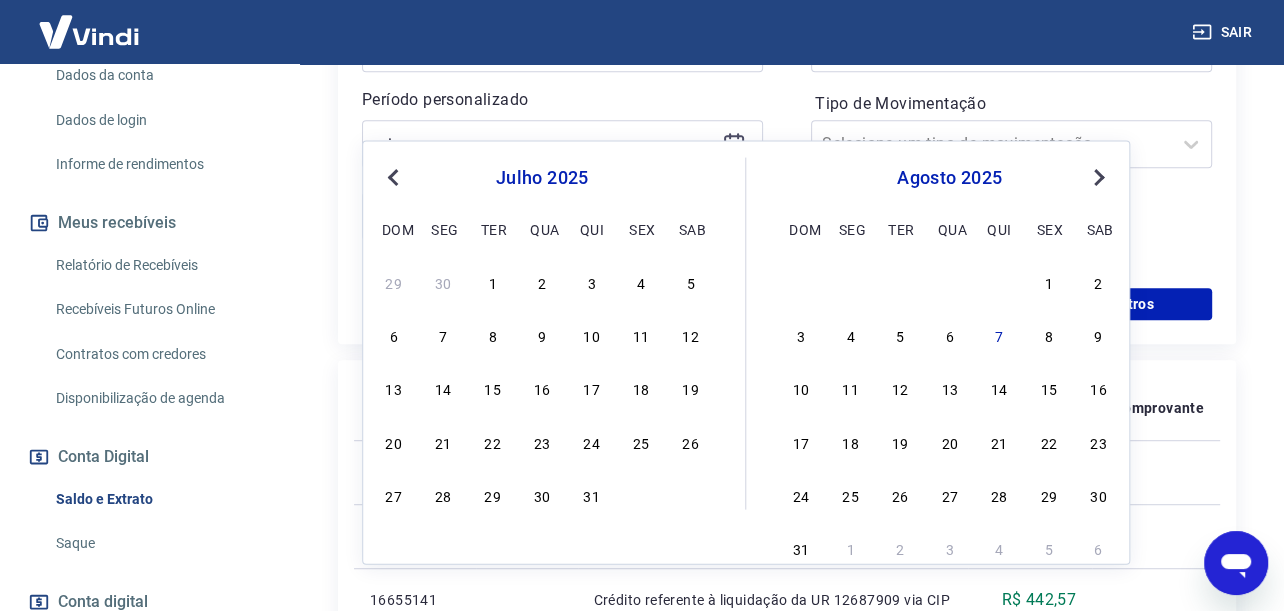 click on "Next Month" at bounding box center [1097, 176] 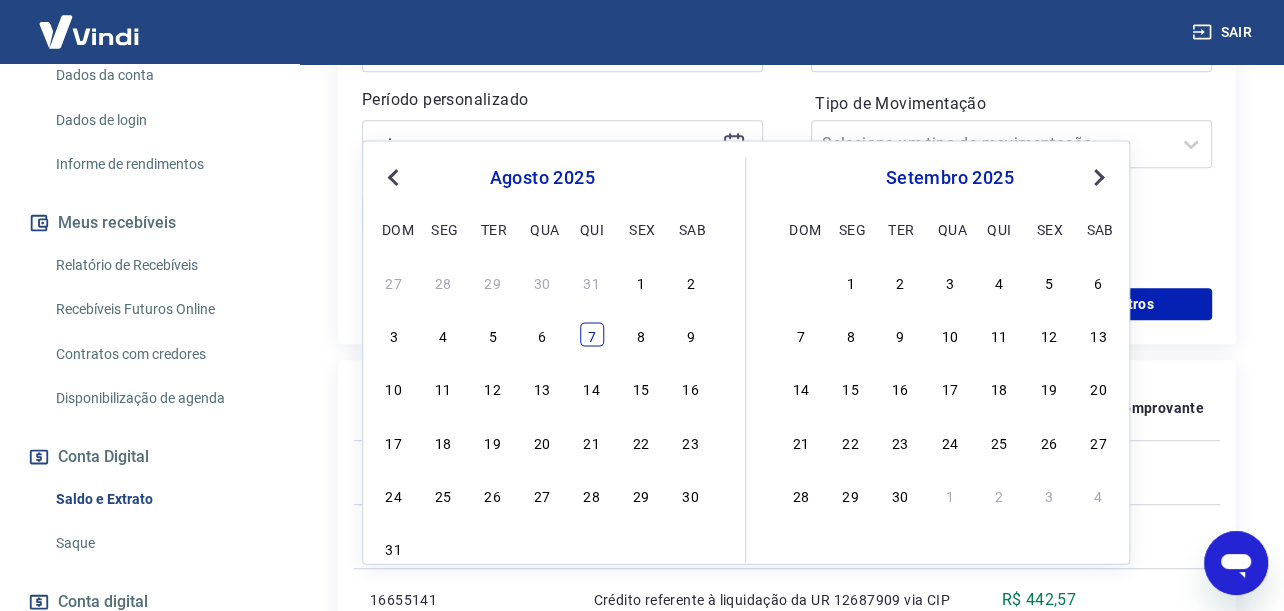 click on "7" at bounding box center [592, 335] 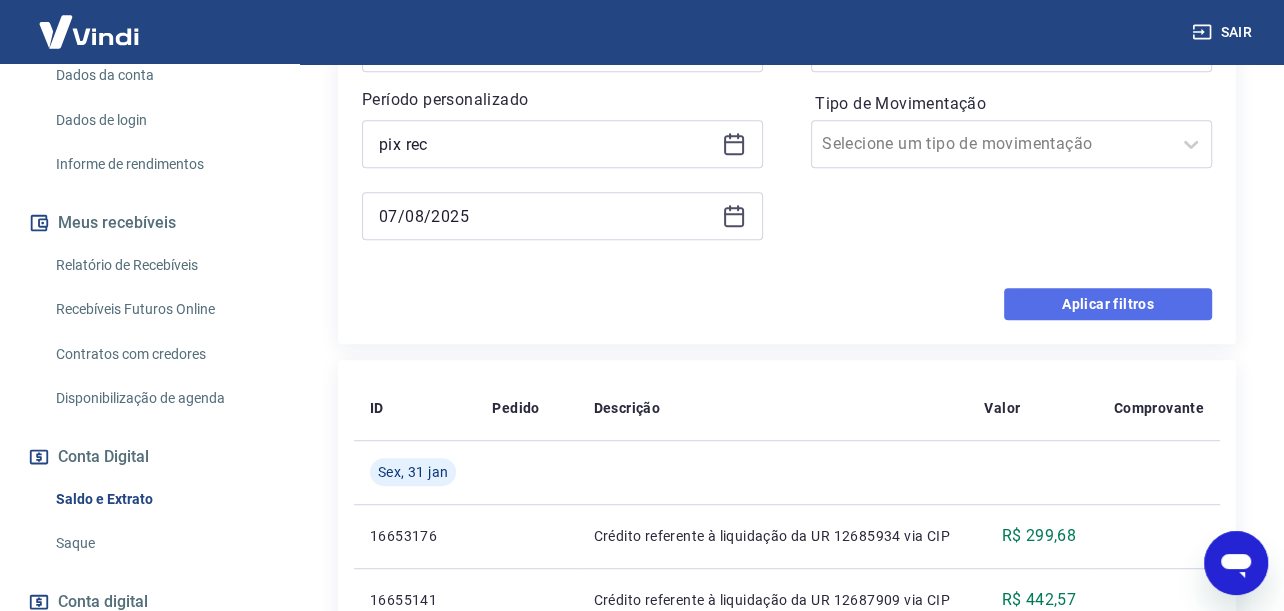 click on "Aplicar filtros" at bounding box center (1108, 304) 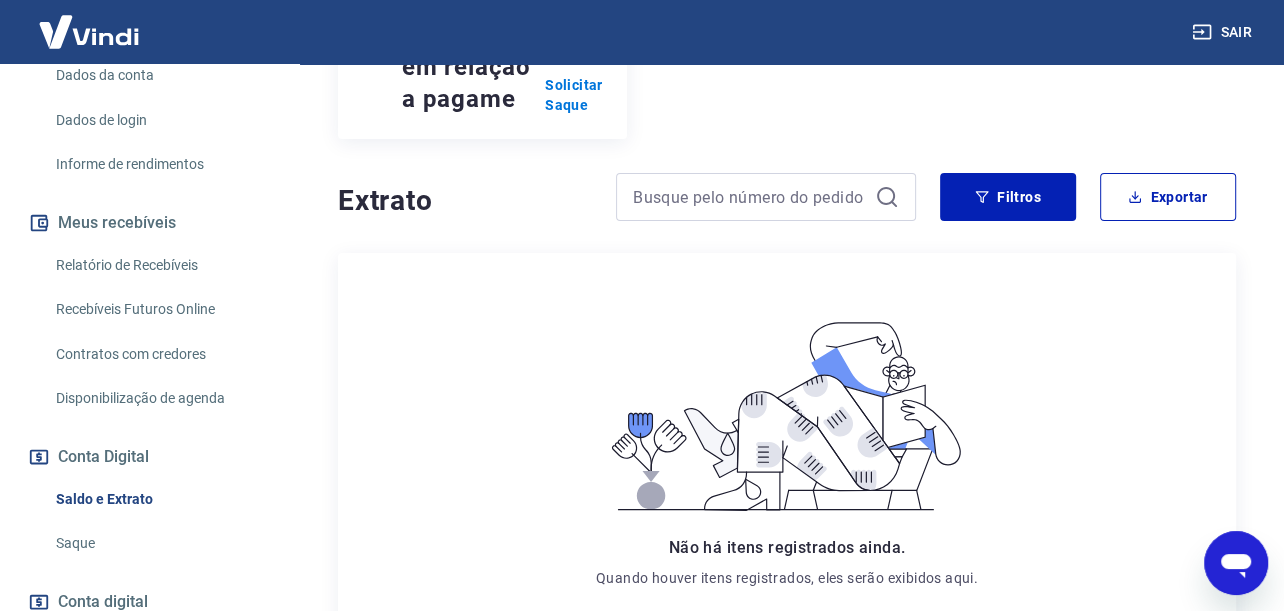 scroll, scrollTop: 397, scrollLeft: 0, axis: vertical 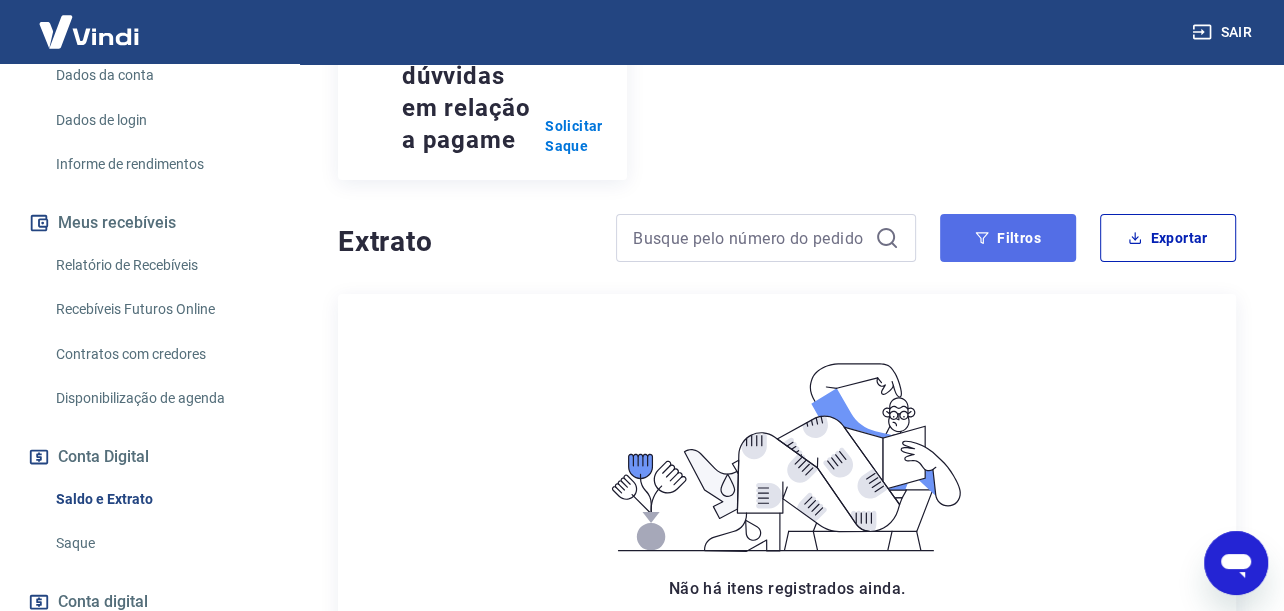 click on "Filtros" at bounding box center [1008, 238] 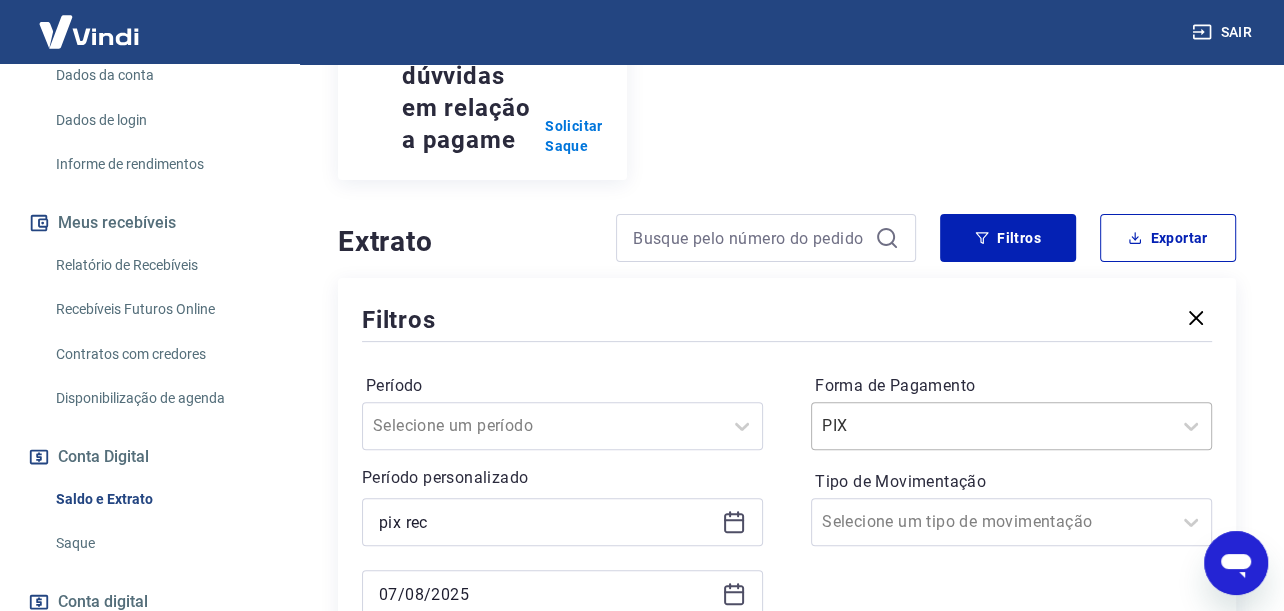 click on "Forma de Pagamento" at bounding box center [923, 426] 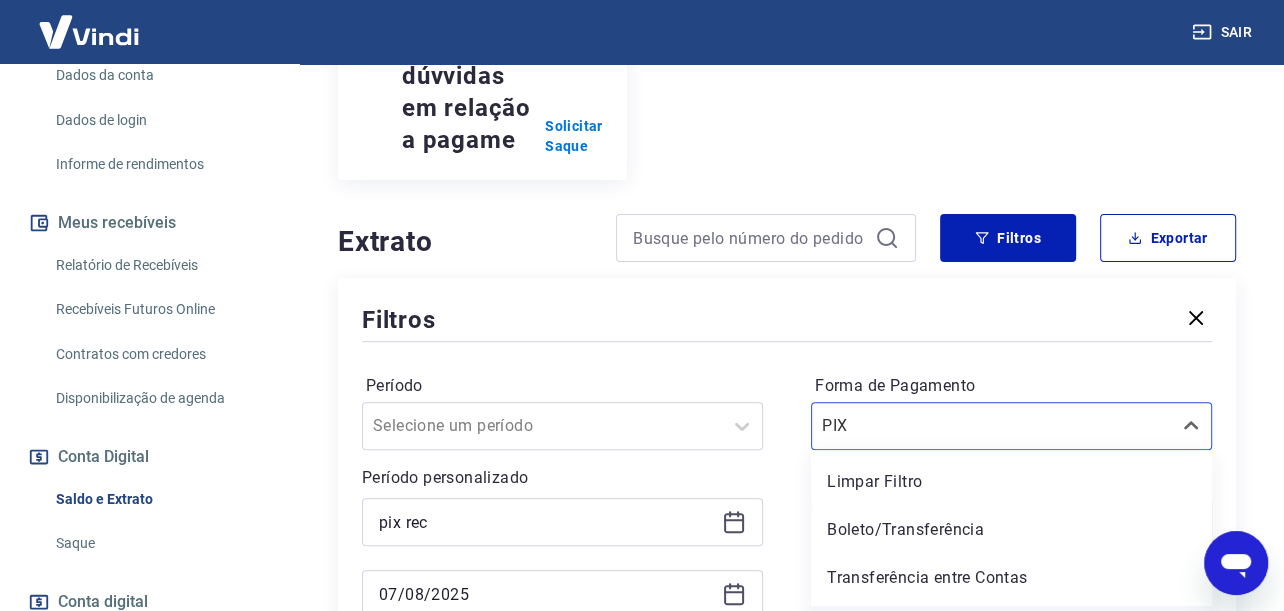 click on "Cartão" at bounding box center (1011, 626) 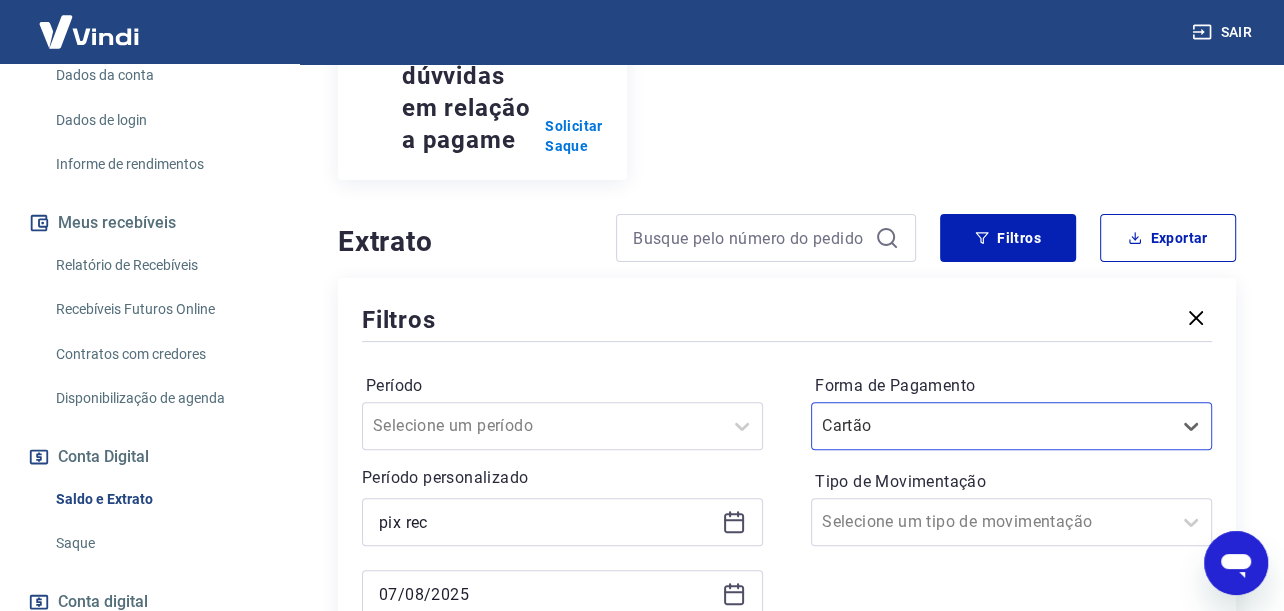 click on "Aplicar filtros" at bounding box center [1108, 682] 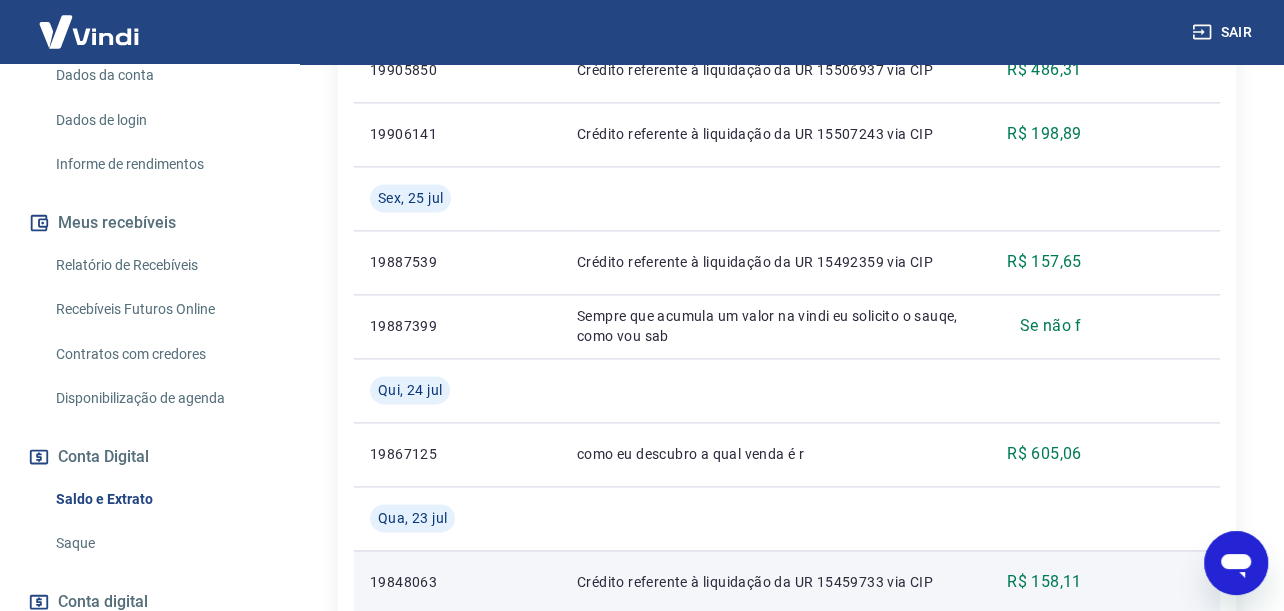 scroll, scrollTop: 2161, scrollLeft: 0, axis: vertical 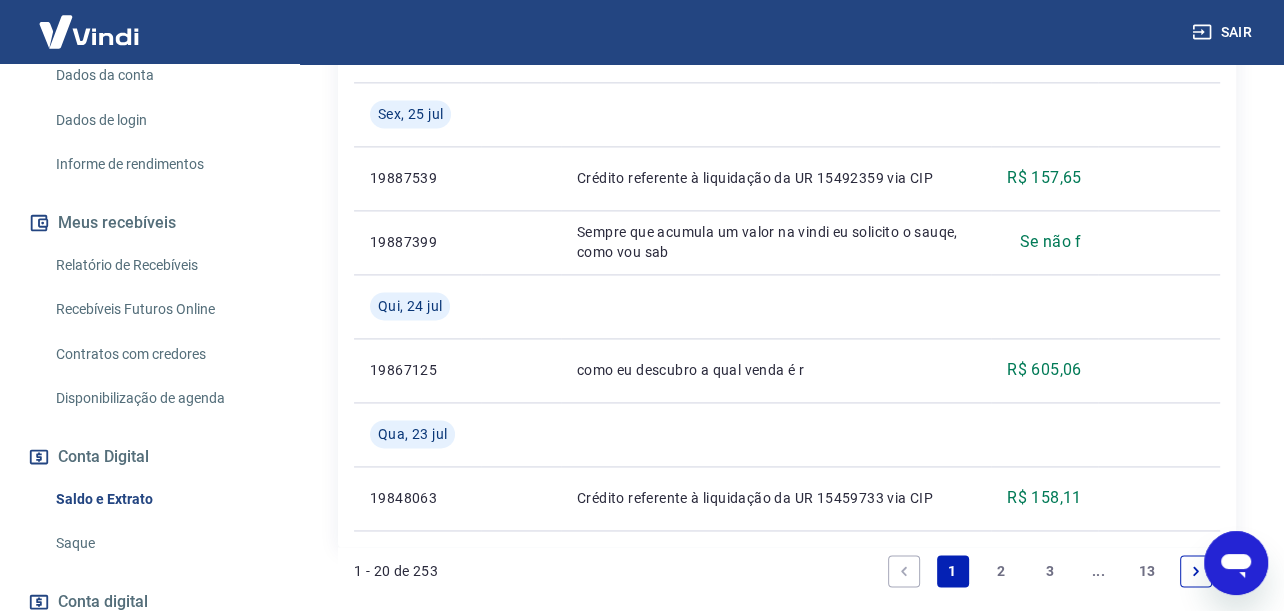 click on "2" at bounding box center (1001, 571) 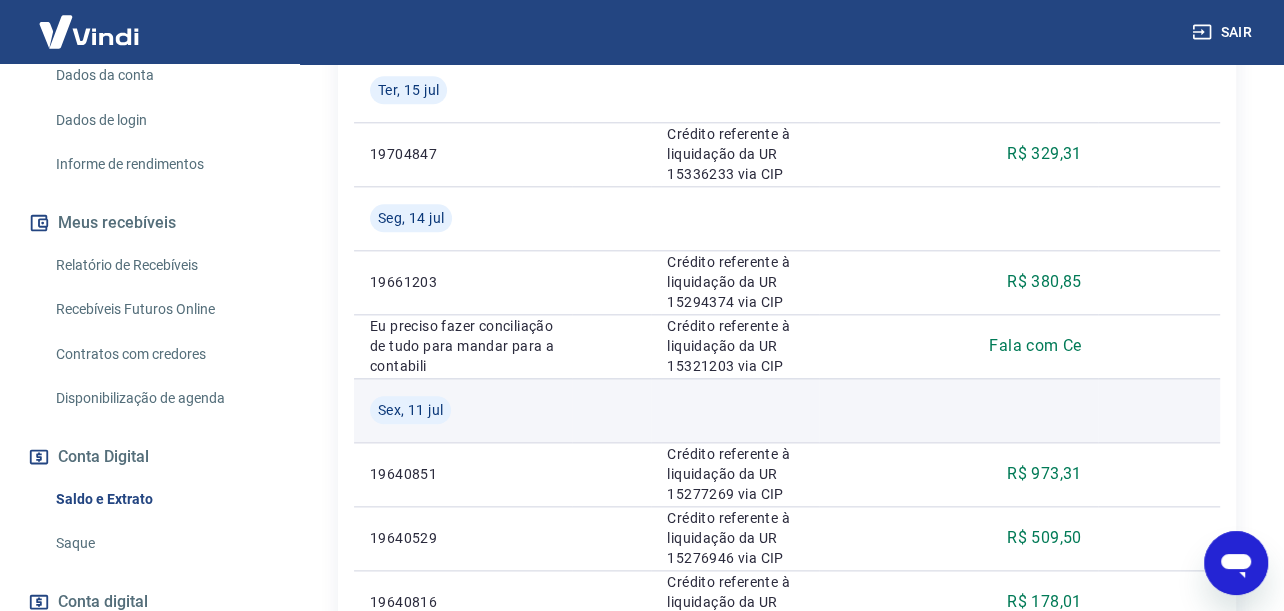 scroll, scrollTop: 2033, scrollLeft: 0, axis: vertical 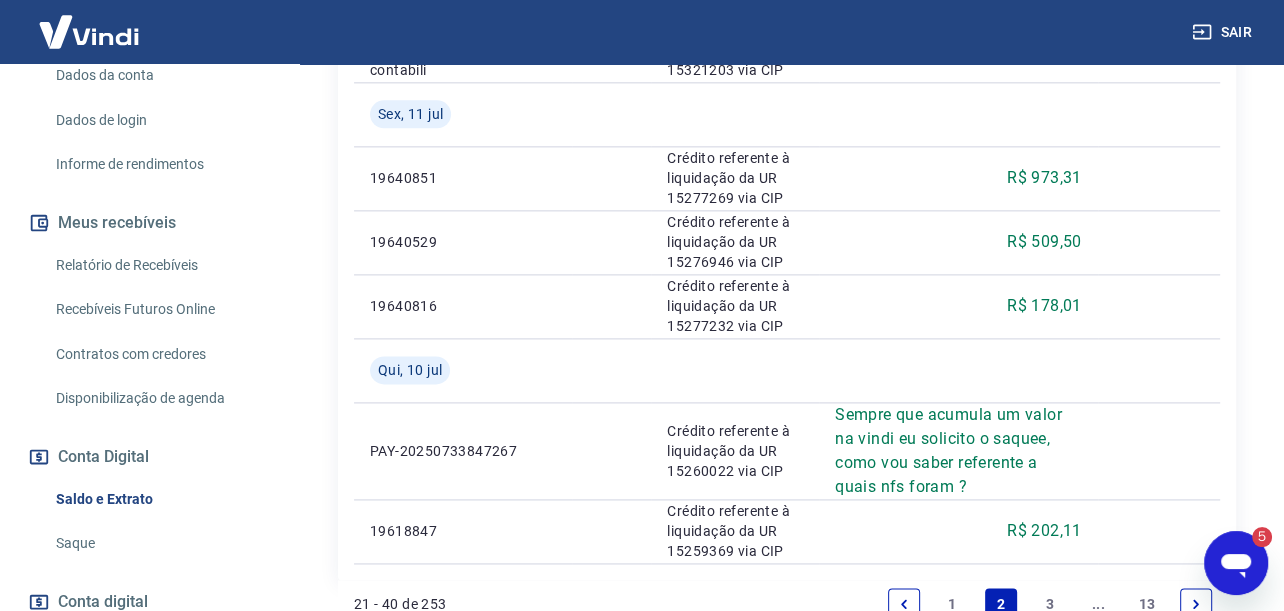 click 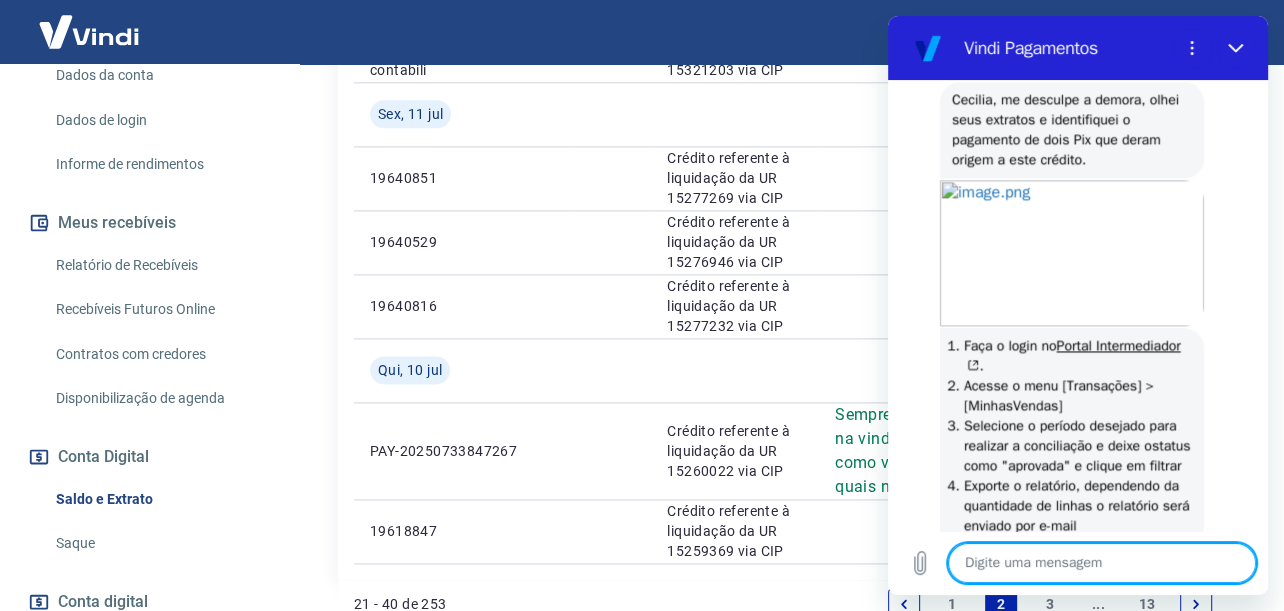 scroll, scrollTop: 2130, scrollLeft: 0, axis: vertical 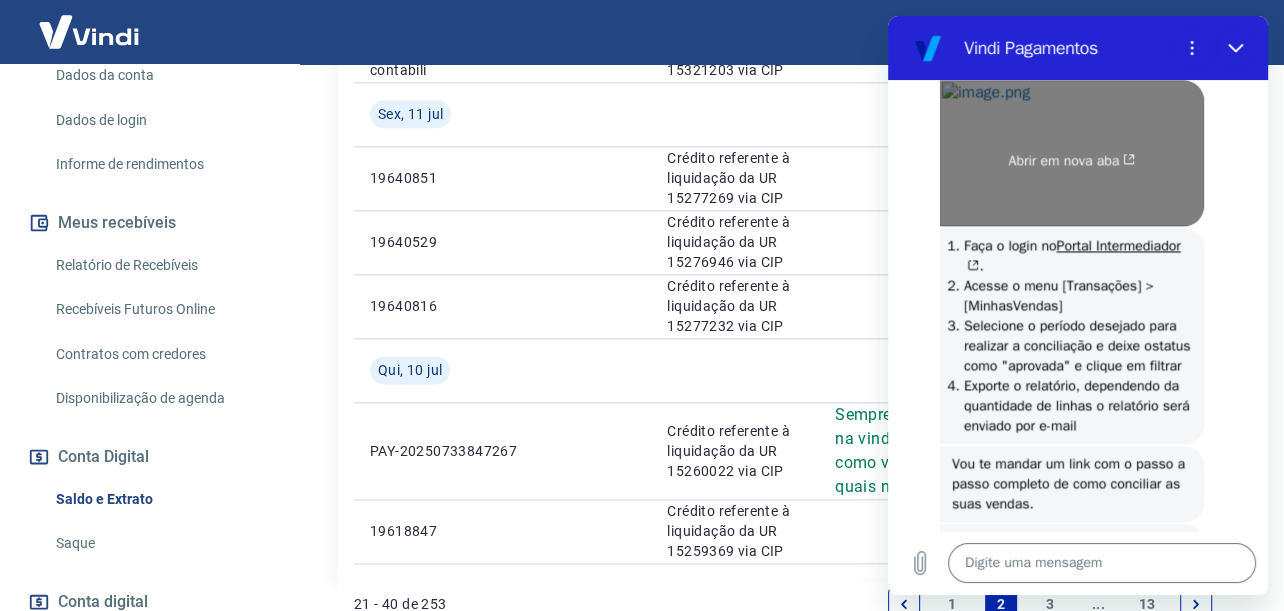 click on "Abrir em nova aba" at bounding box center (1072, 153) 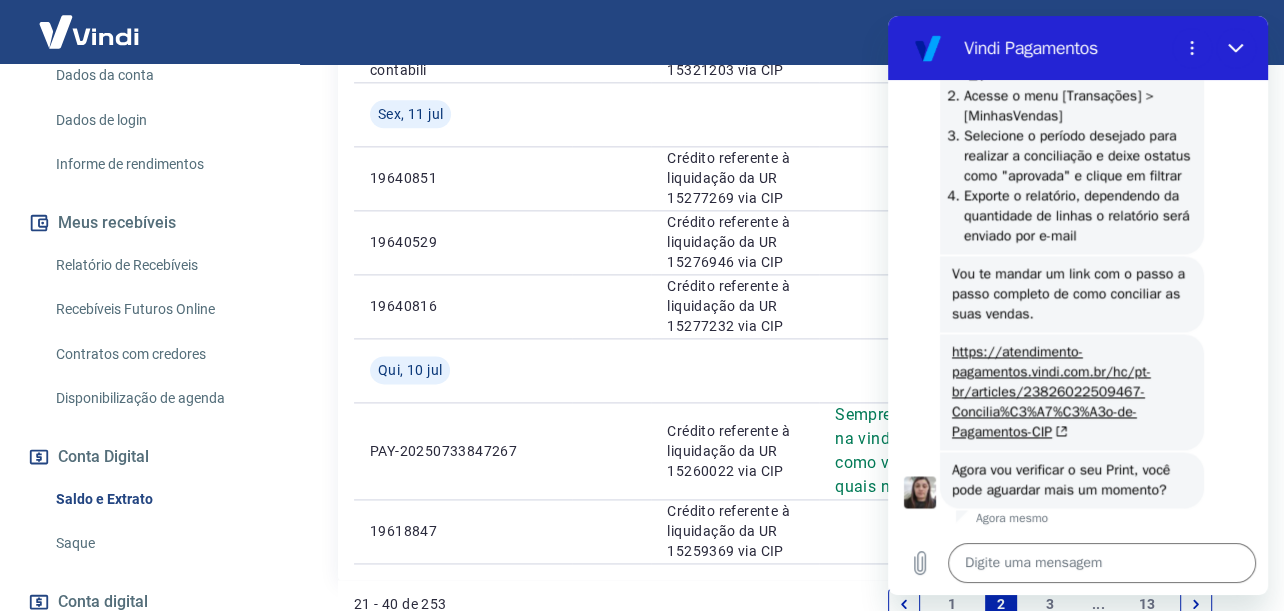 scroll, scrollTop: 2477, scrollLeft: 0, axis: vertical 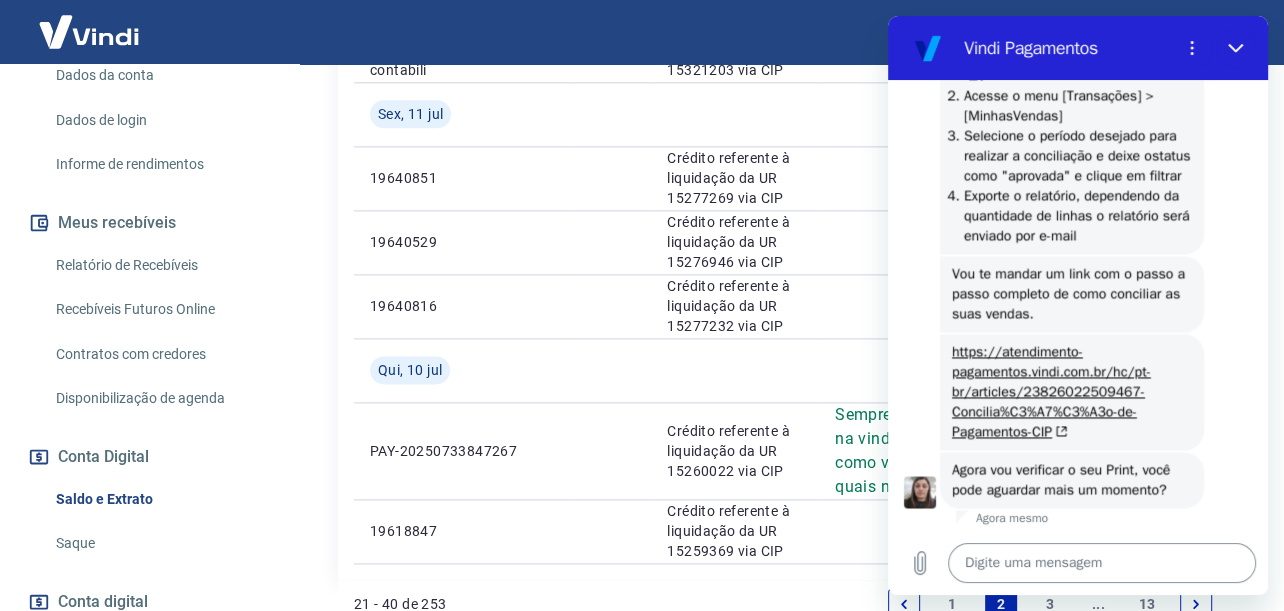 click at bounding box center [1102, 563] 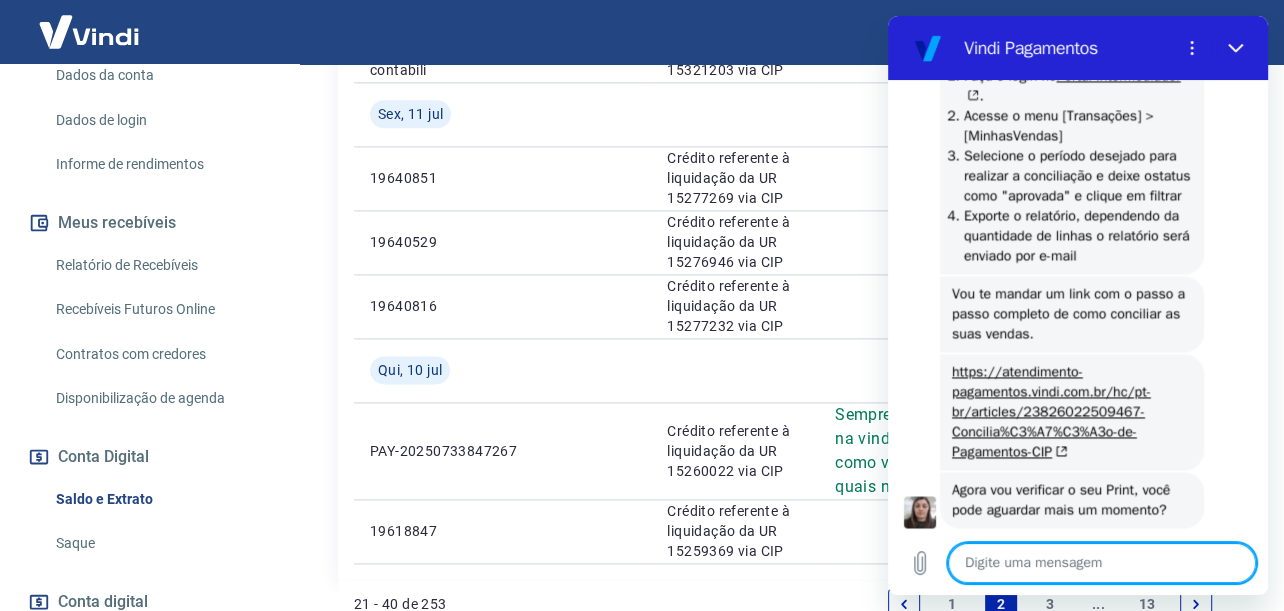 scroll, scrollTop: 2225, scrollLeft: 0, axis: vertical 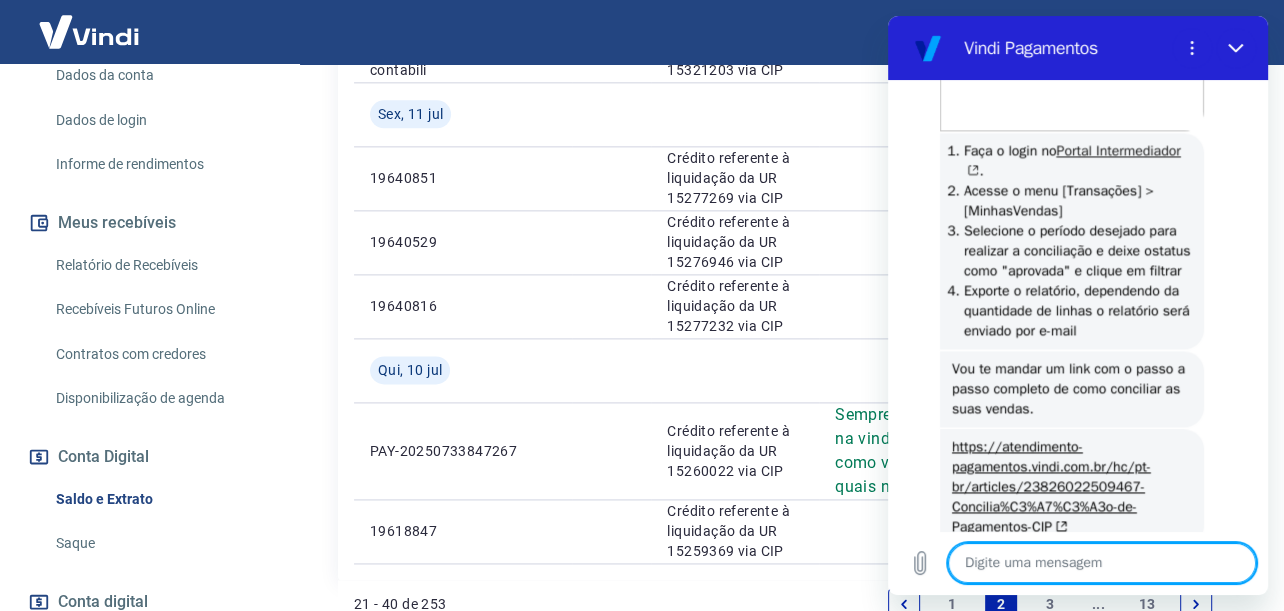 click on "Portal Intermediador" at bounding box center [1072, 160] 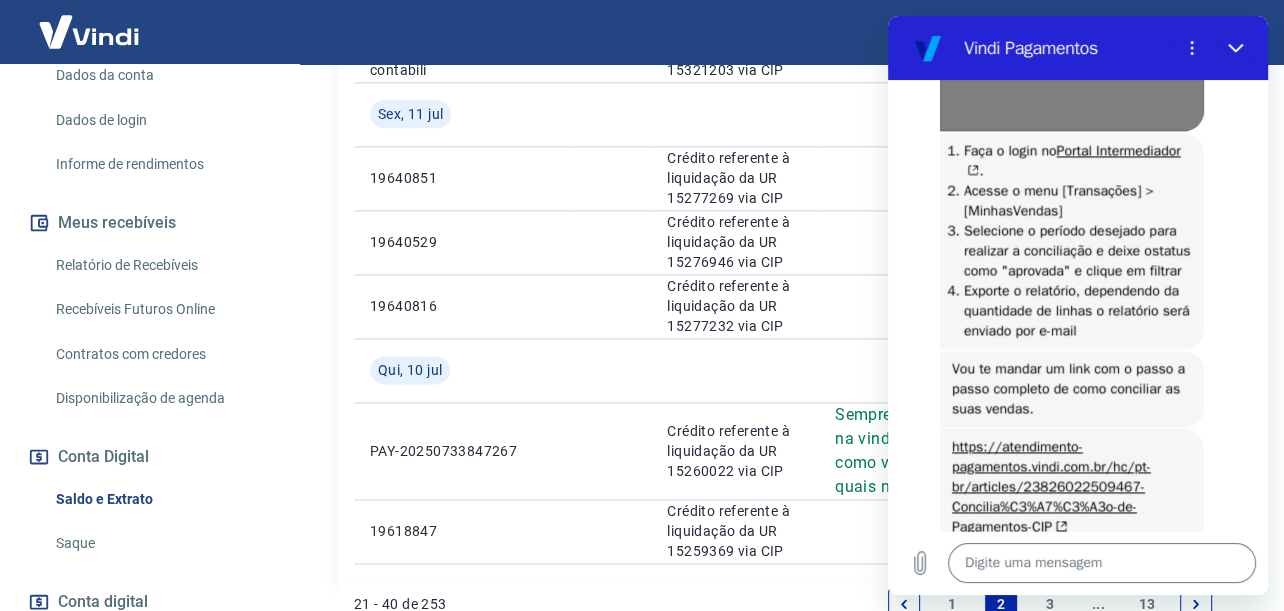 click on "Abrir em nova aba" at bounding box center (1072, 66) 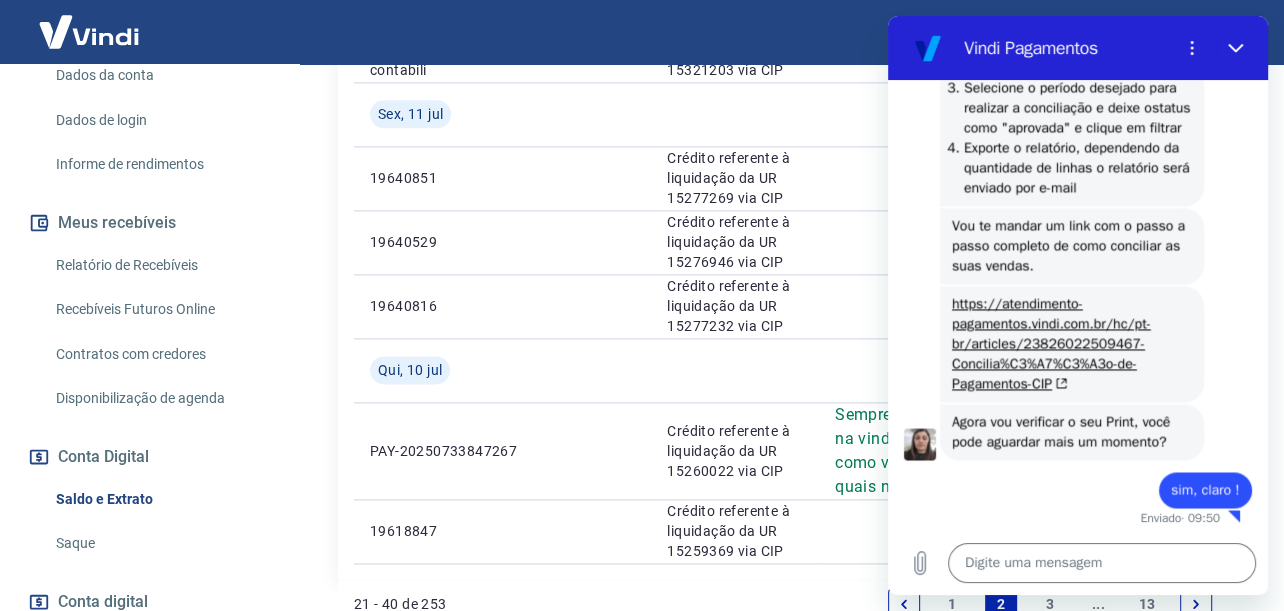 scroll, scrollTop: 2525, scrollLeft: 0, axis: vertical 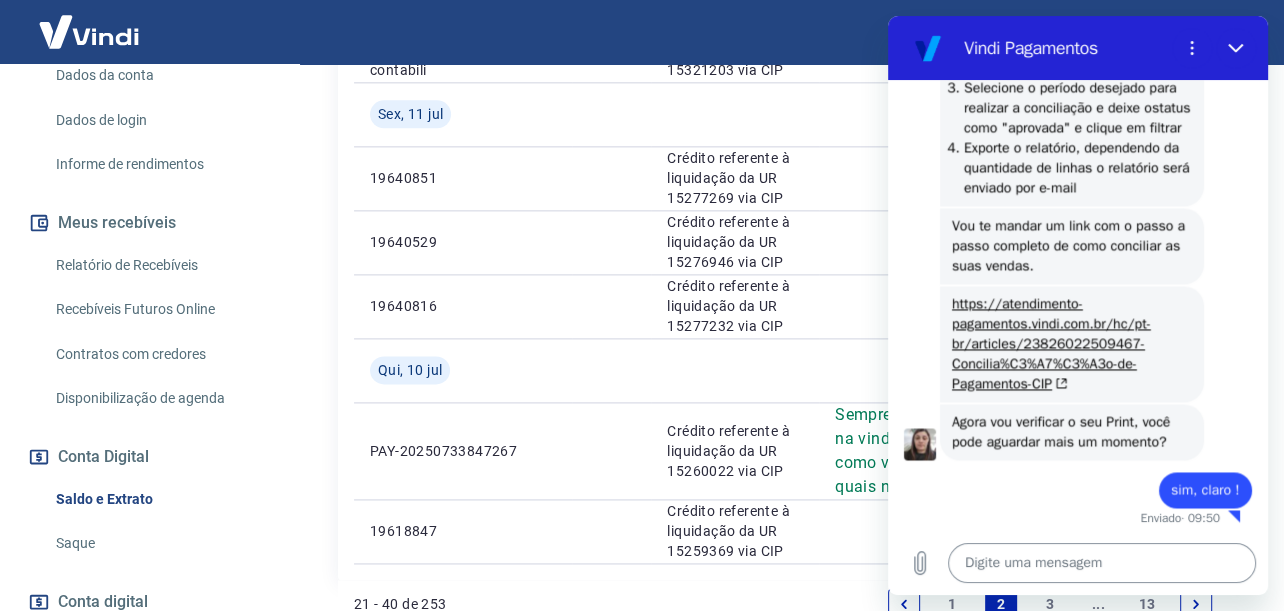 click at bounding box center [1102, 563] 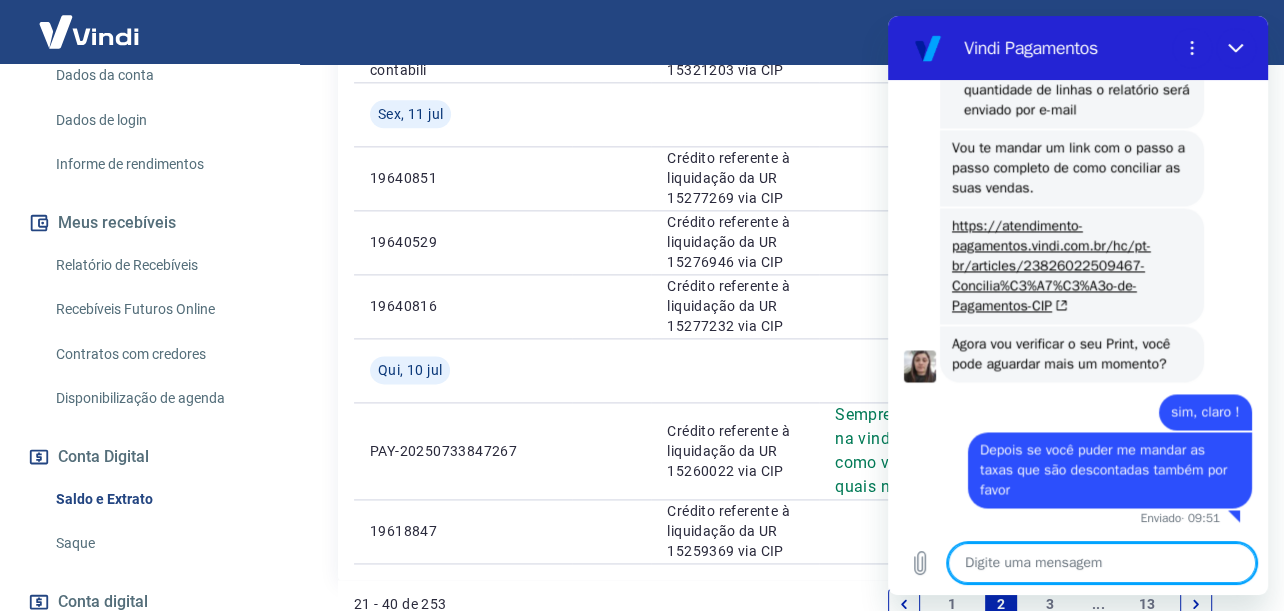 scroll, scrollTop: 2604, scrollLeft: 0, axis: vertical 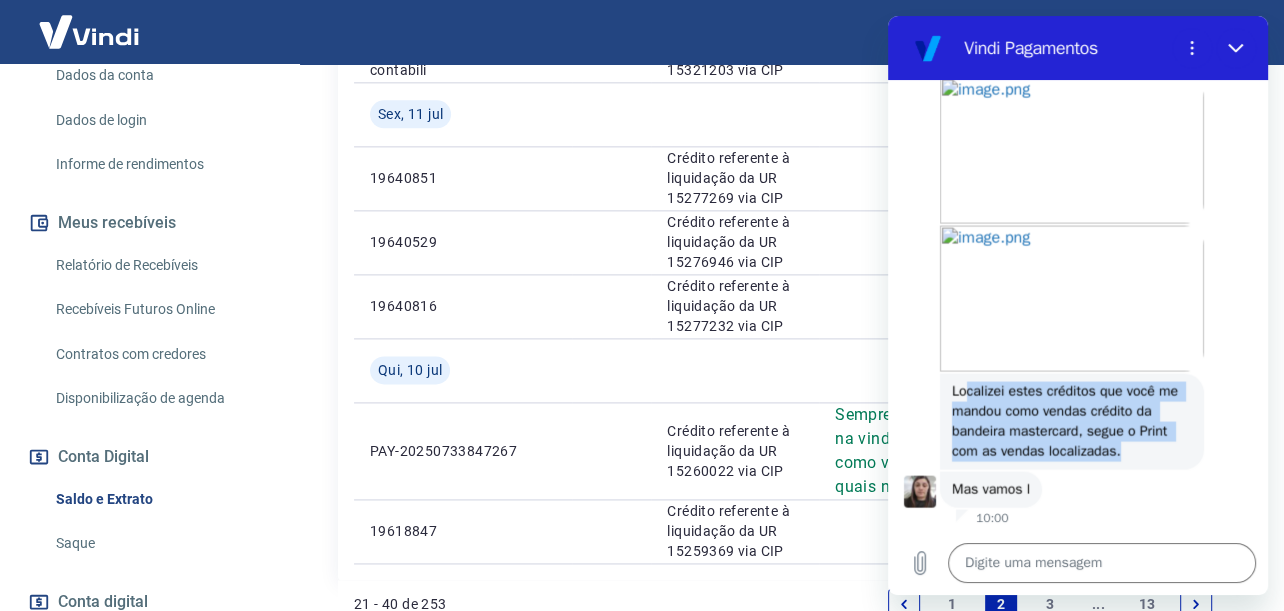 drag, startPoint x: 965, startPoint y: 392, endPoint x: 1168, endPoint y: 456, distance: 212.84972 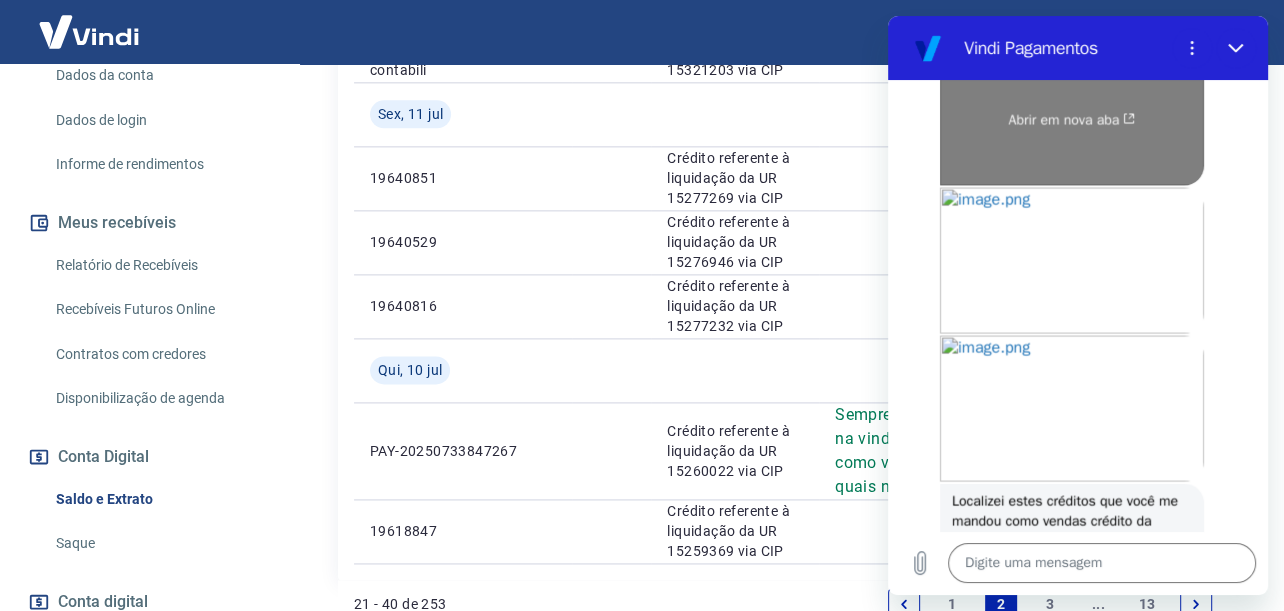 scroll, scrollTop: 2911, scrollLeft: 0, axis: vertical 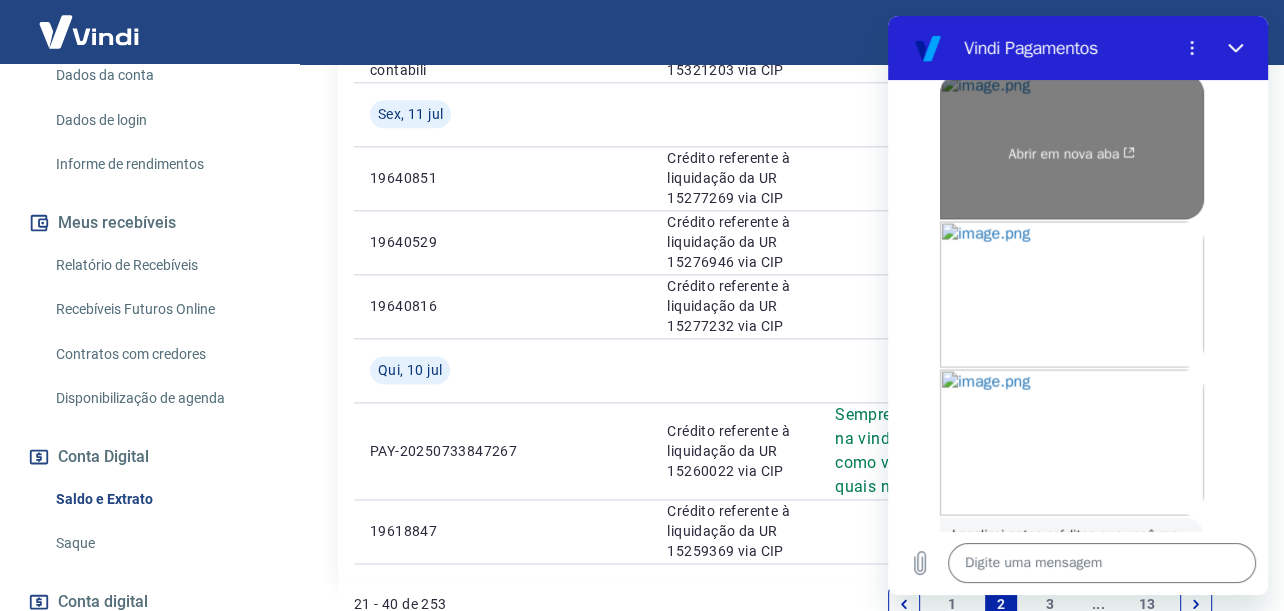 click on "Abrir em nova aba" at bounding box center (1072, 146) 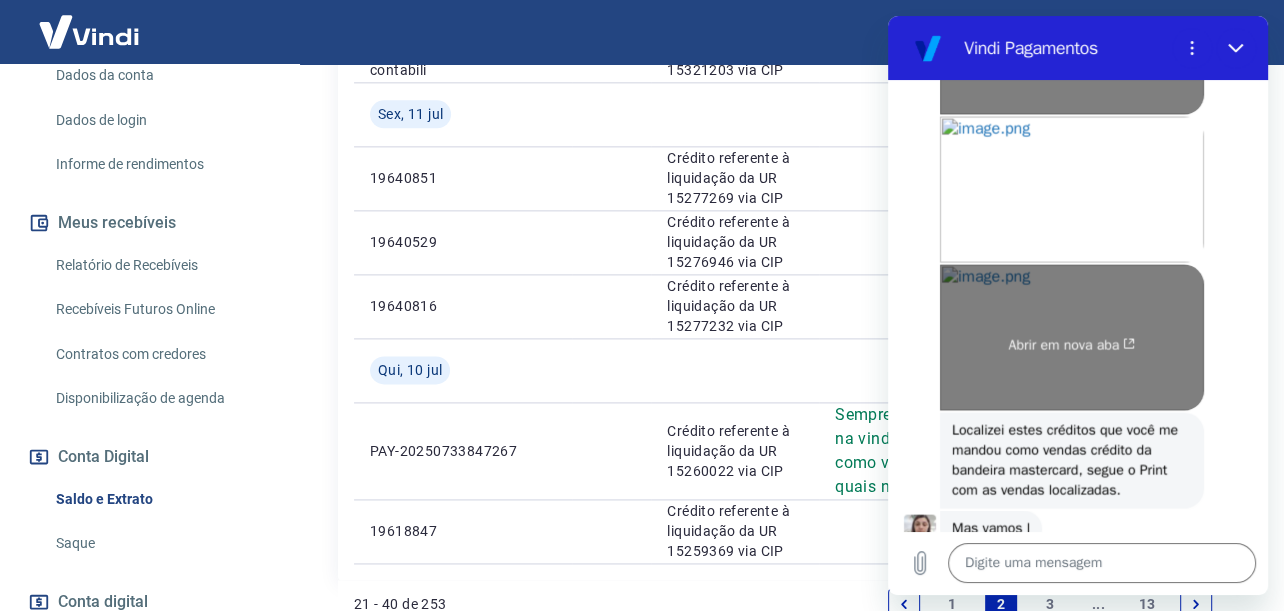 scroll, scrollTop: 3211, scrollLeft: 0, axis: vertical 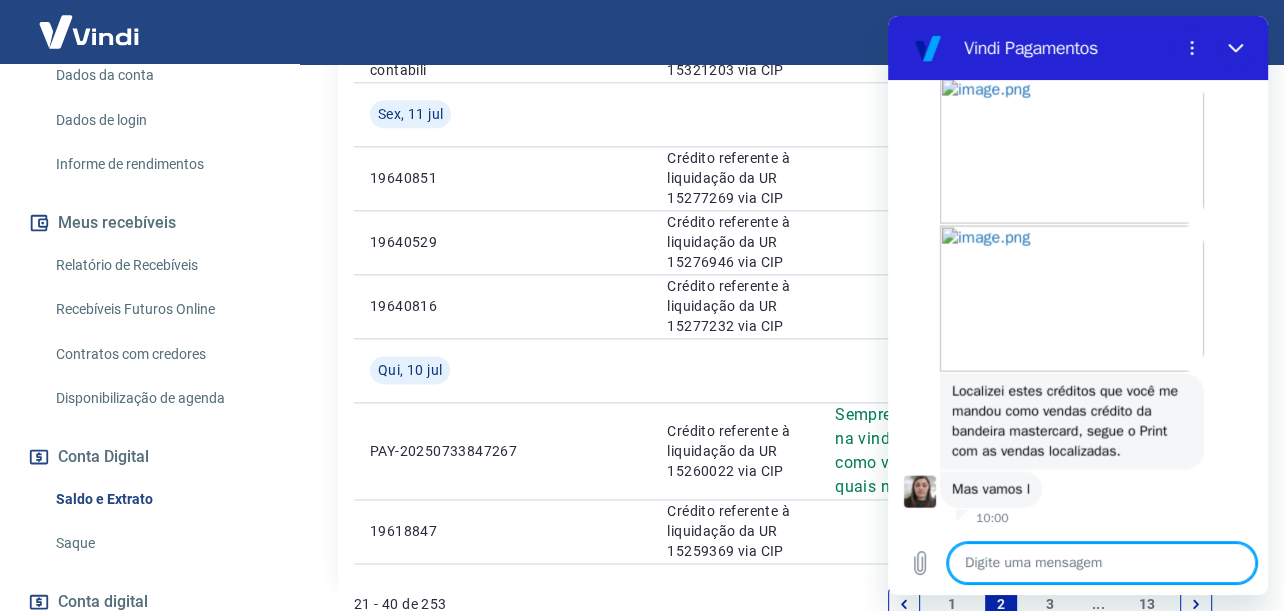 click at bounding box center (1102, 563) 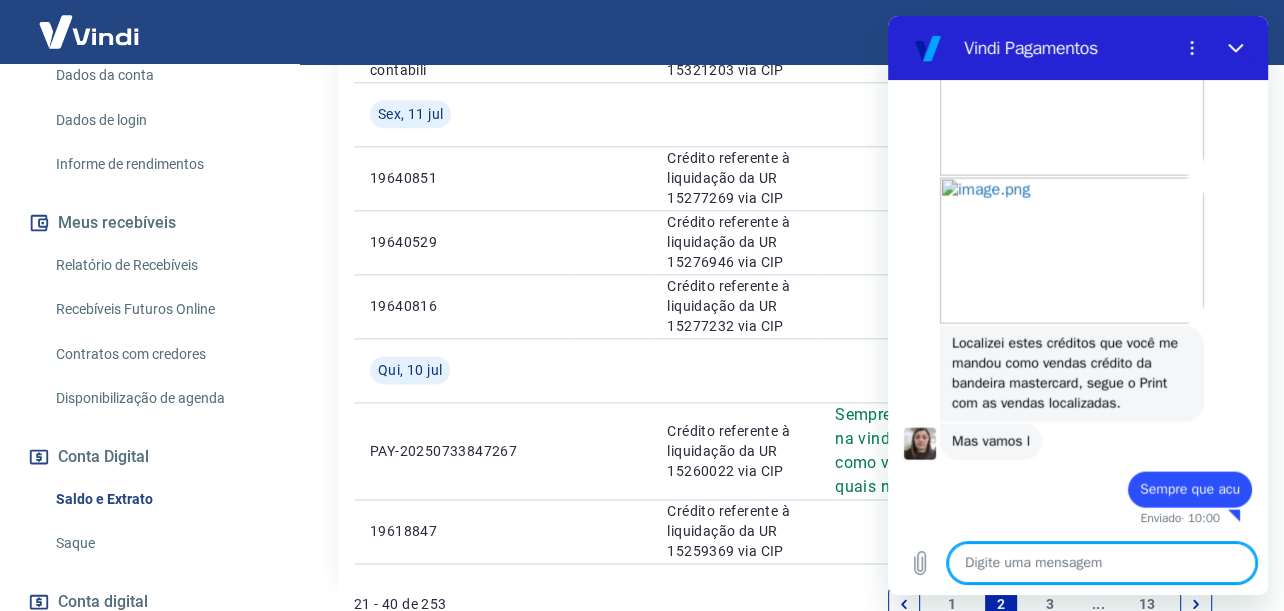 scroll, scrollTop: 3279, scrollLeft: 0, axis: vertical 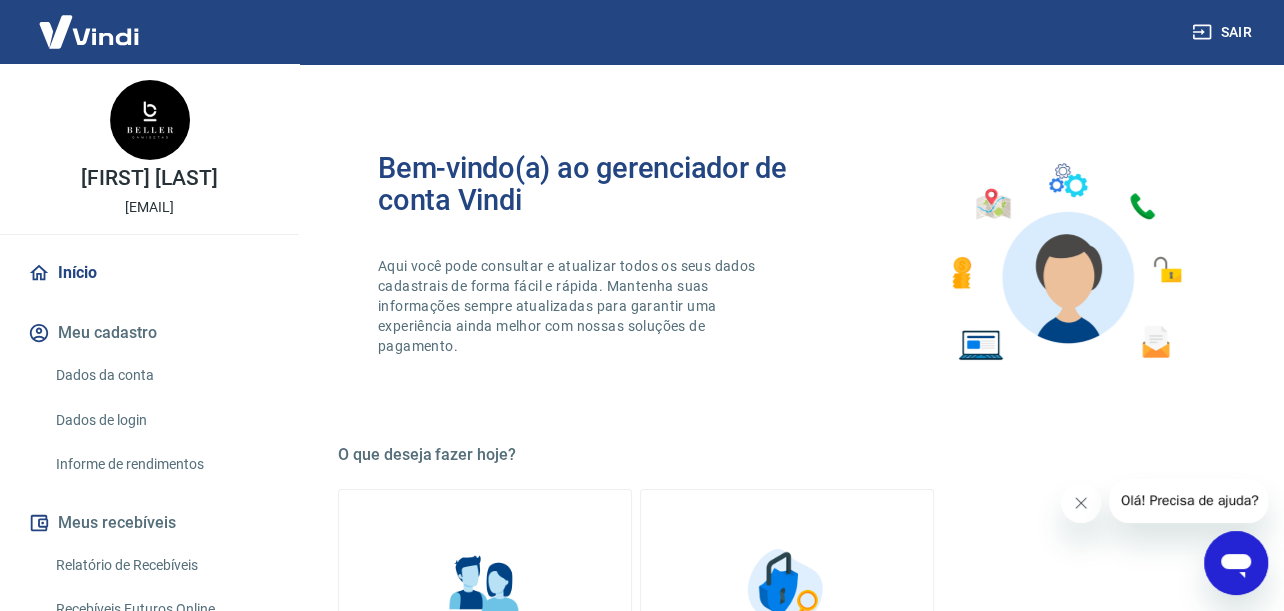 click 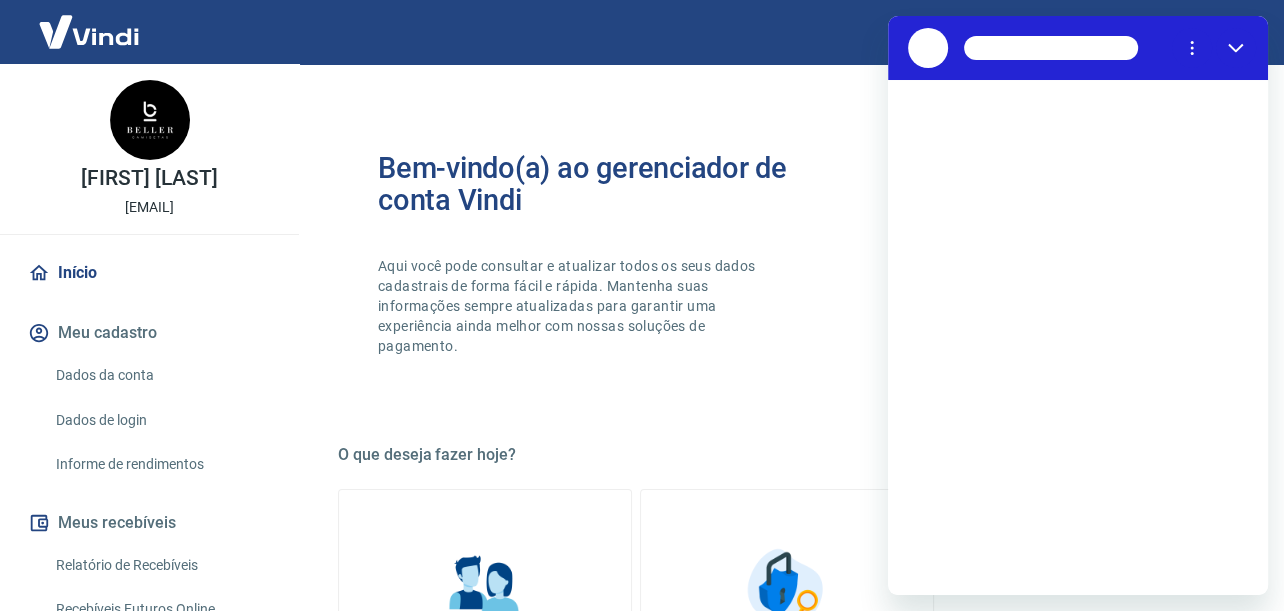 scroll, scrollTop: 0, scrollLeft: 0, axis: both 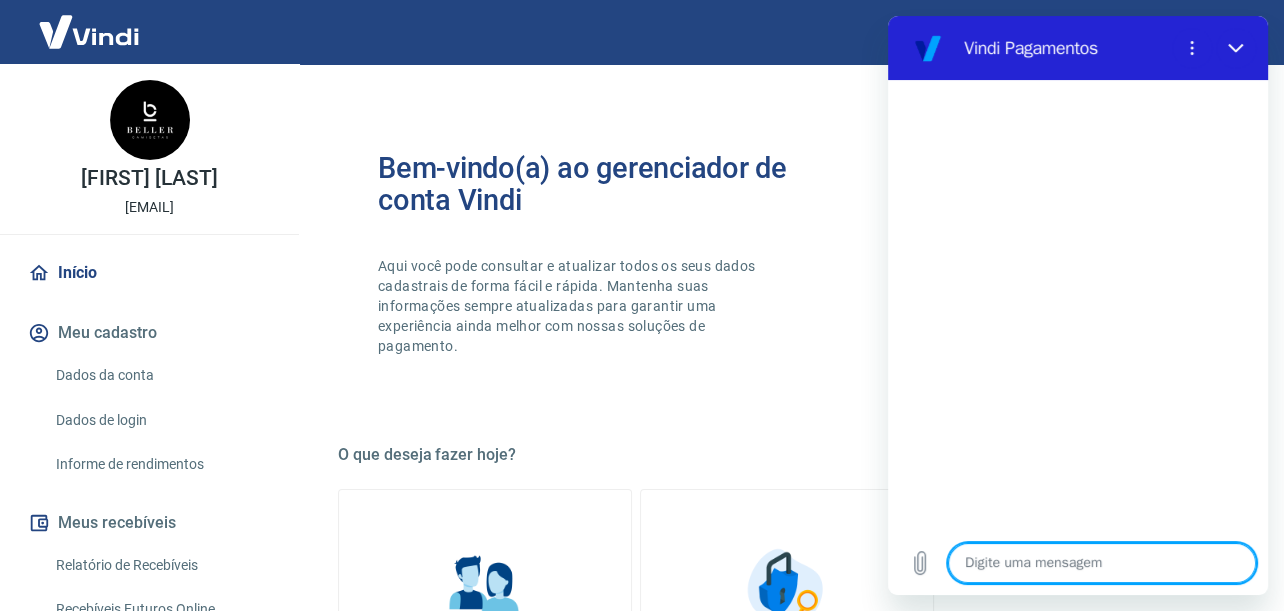 click at bounding box center (1102, 563) 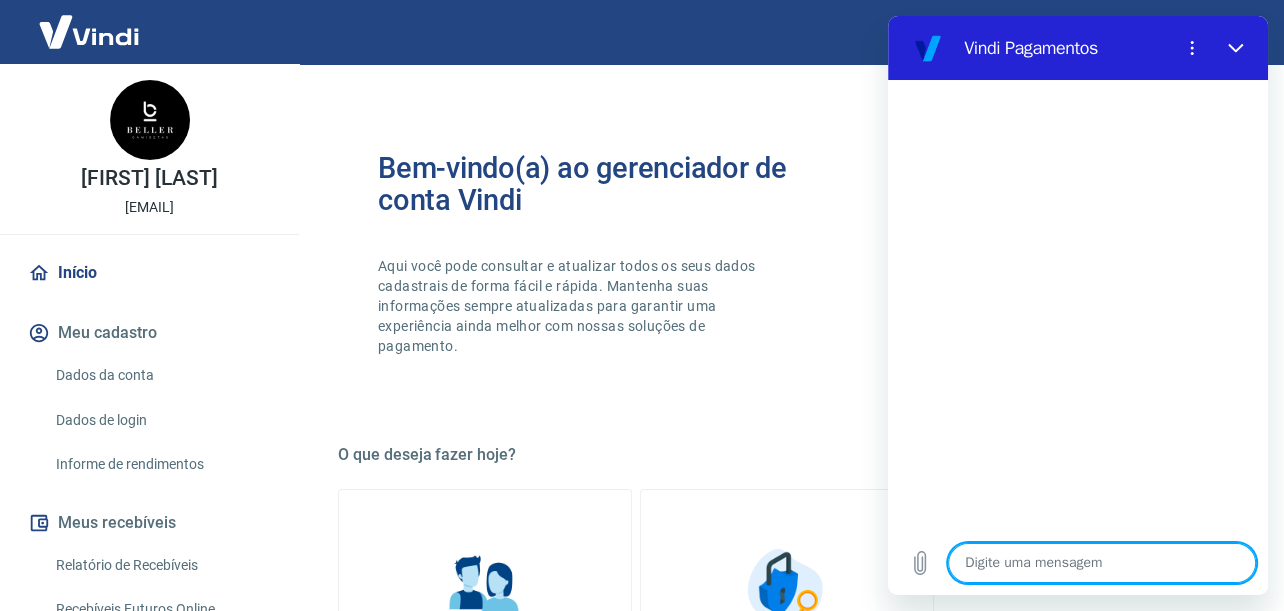 type on "r" 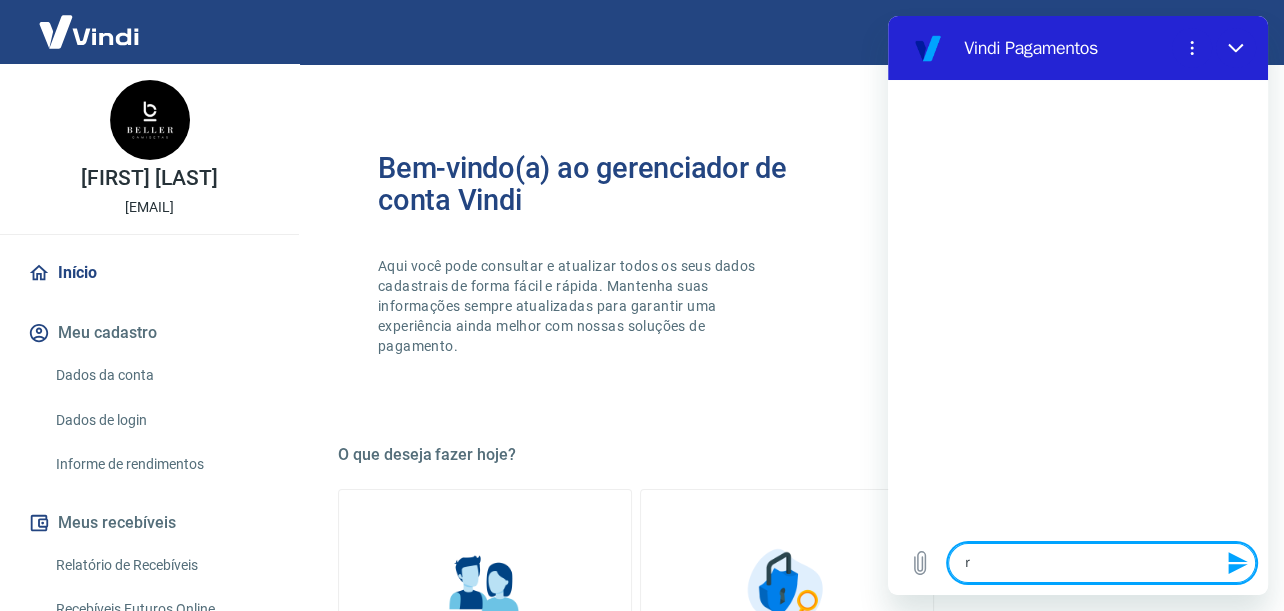 type on "re" 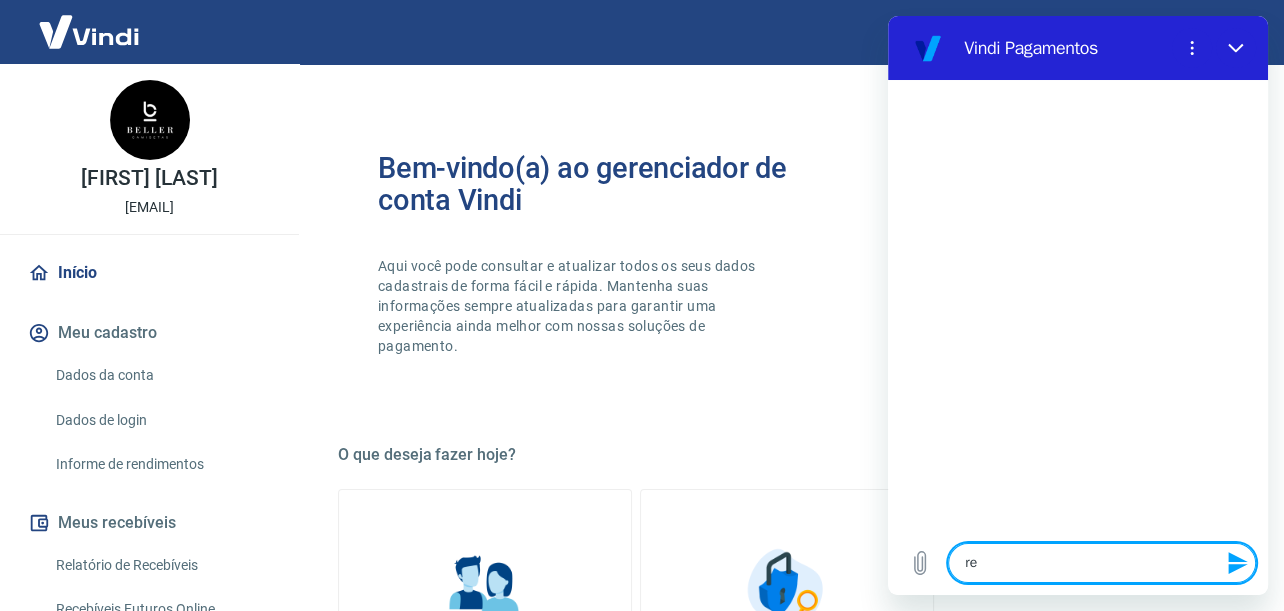 type on "rec" 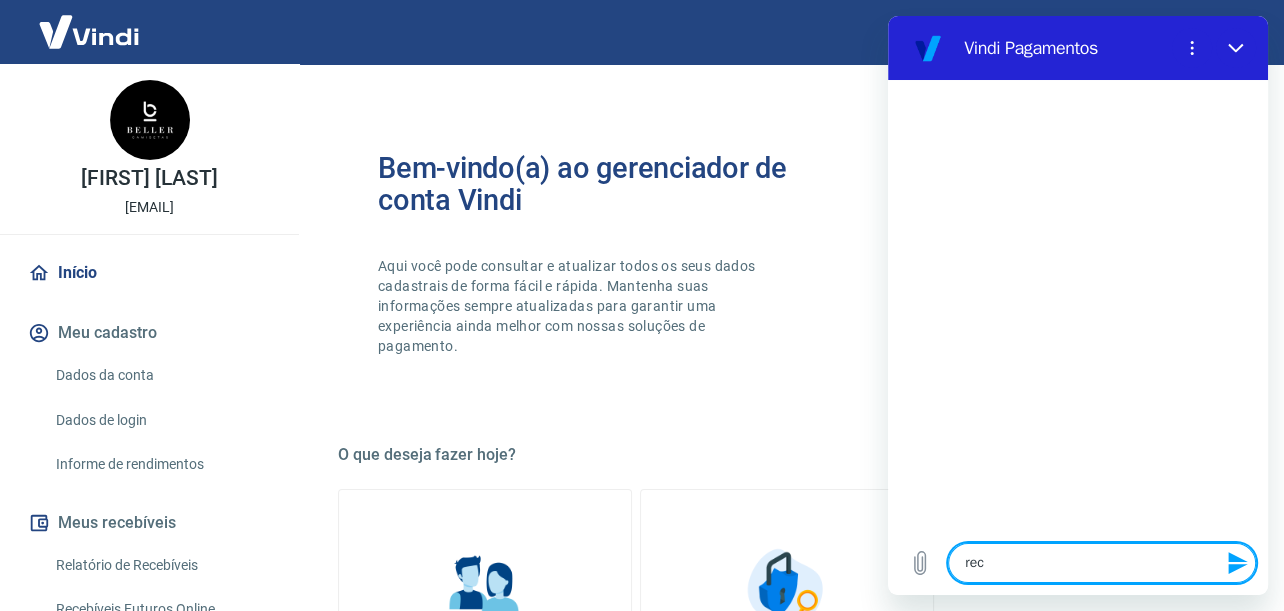 type on "recu" 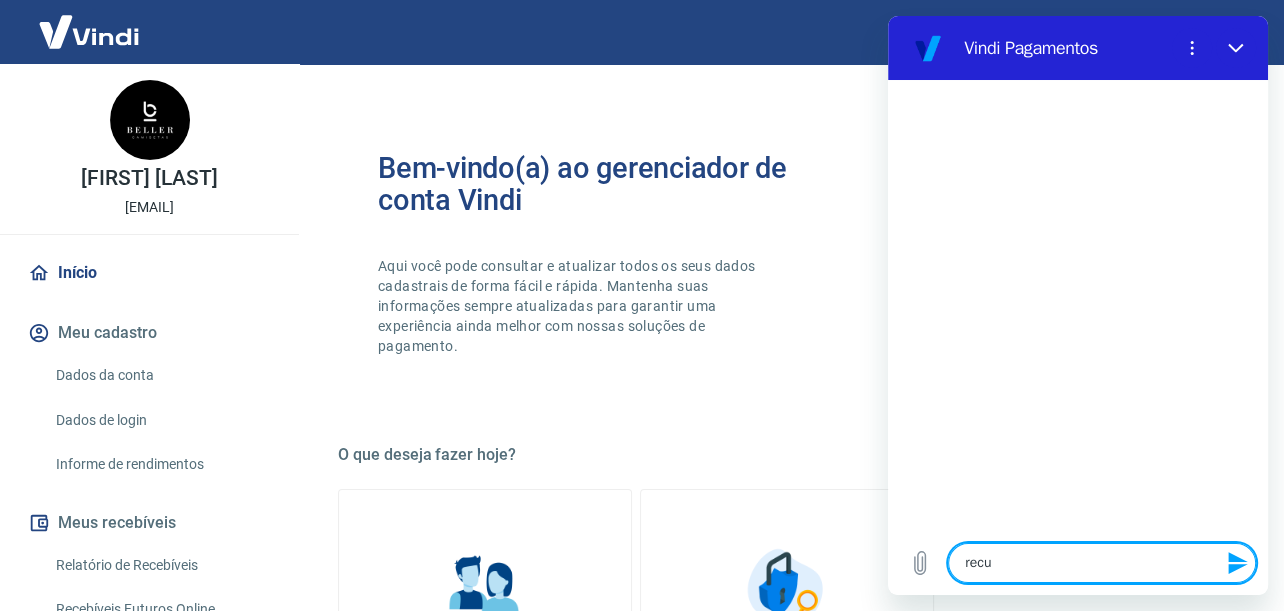 type on "recup" 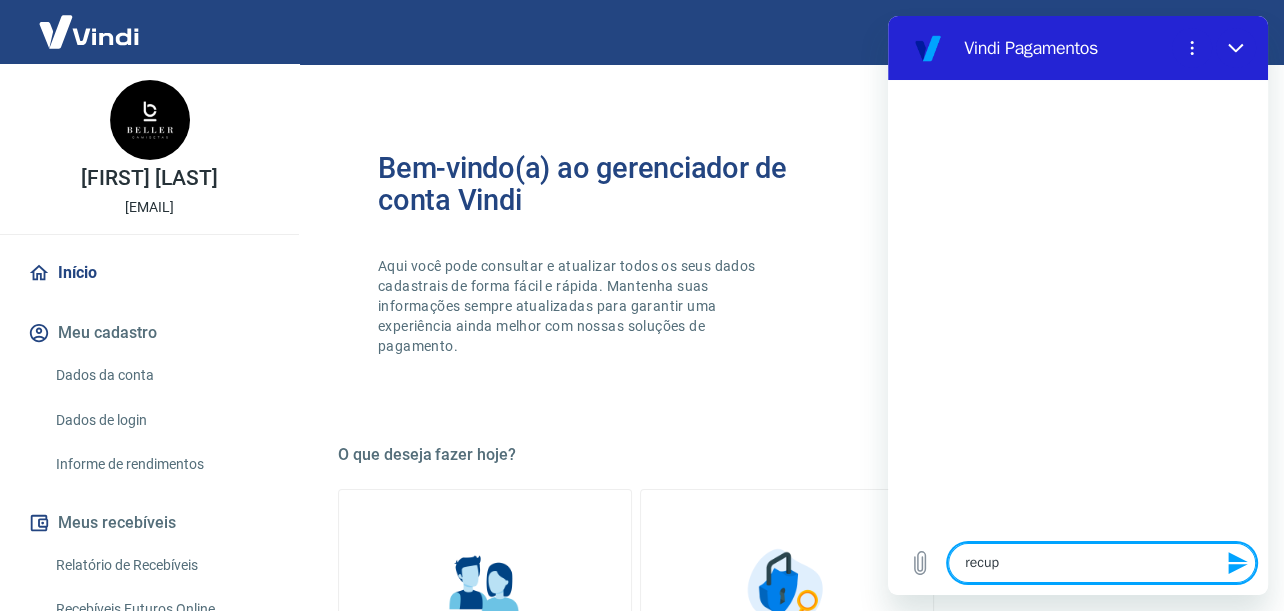 type on "recupe" 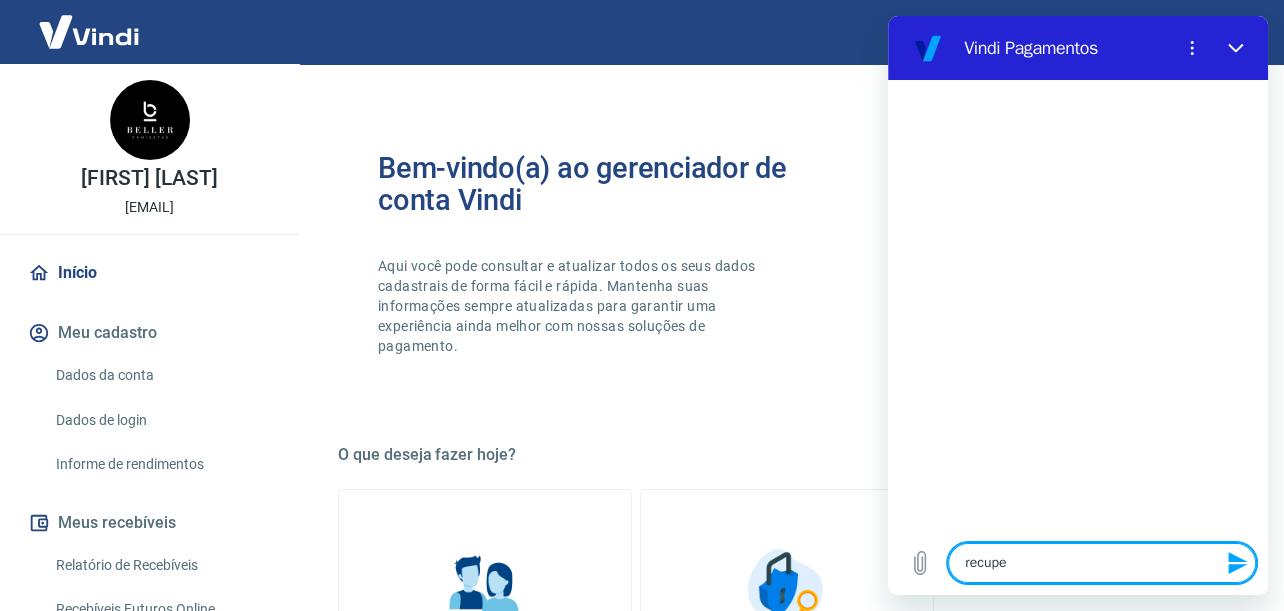 type on "recuper" 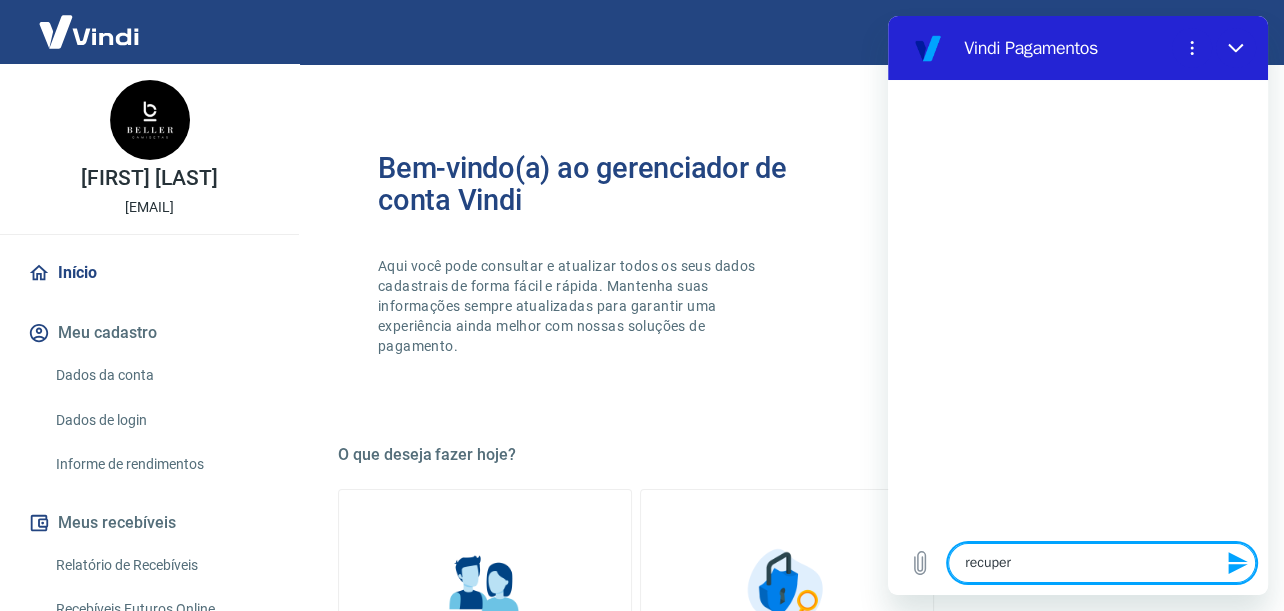 type on "recupera" 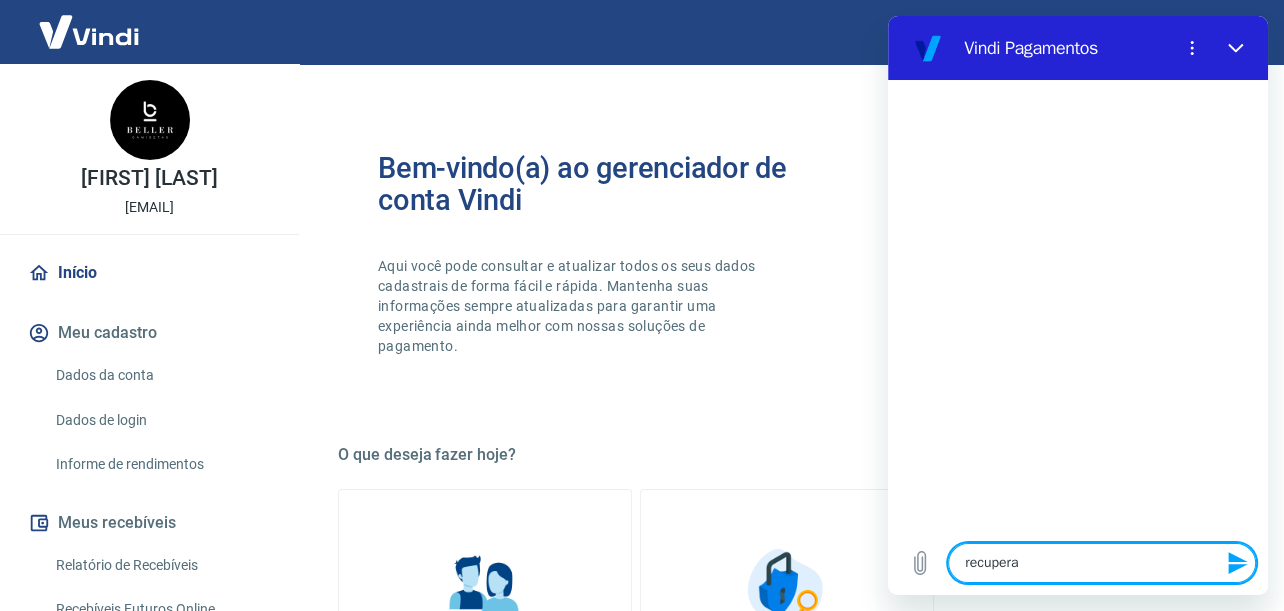 type on "recuperar" 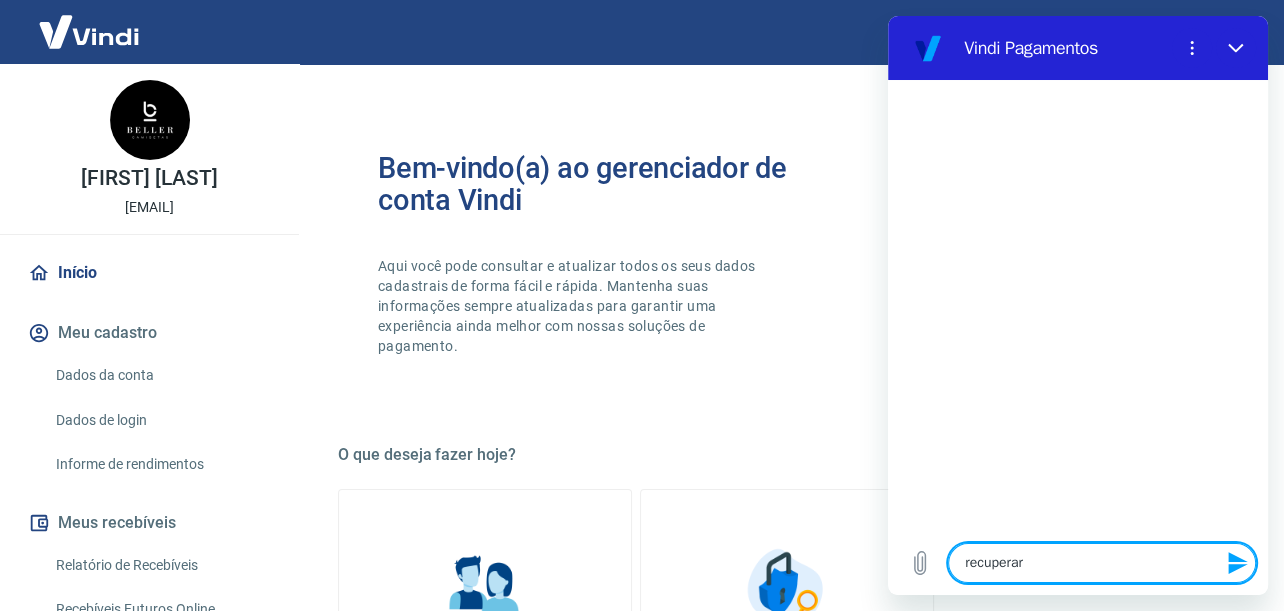 type on "recuperar" 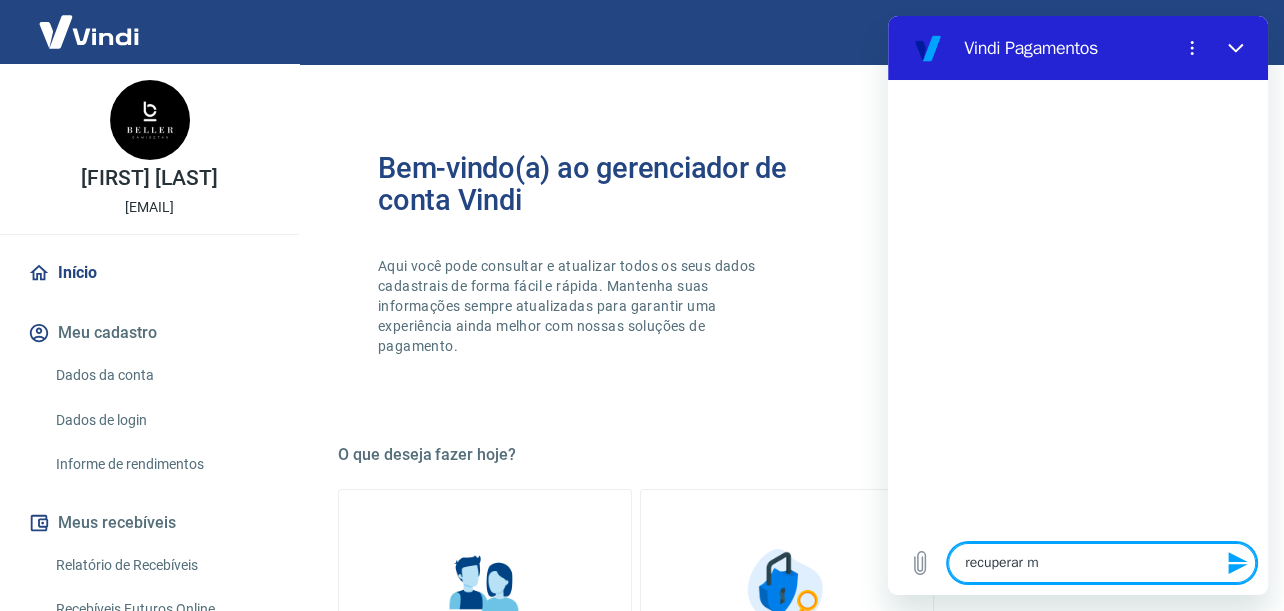 type on "recuperar mi" 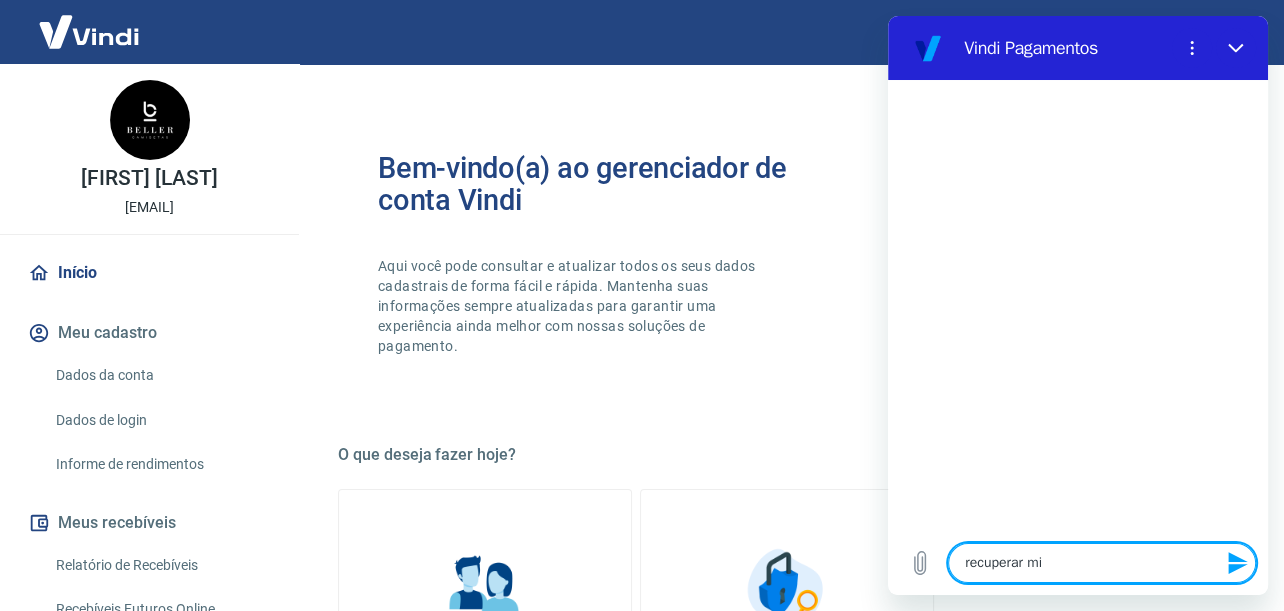 type on "recuperar min" 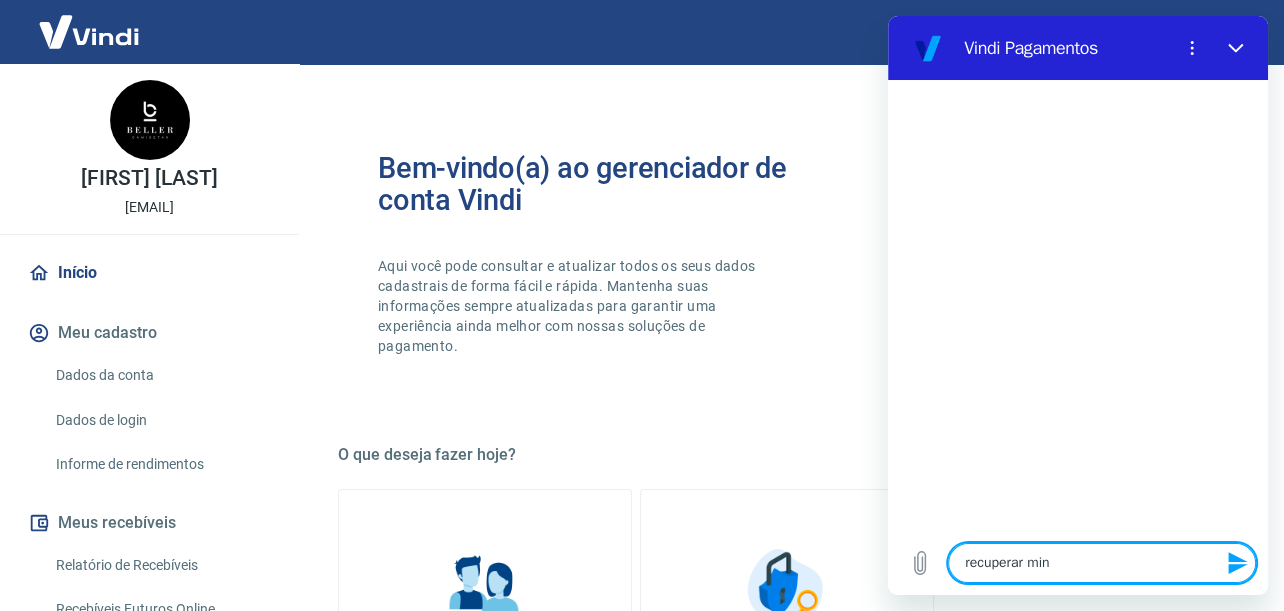 type on "recuperar minh" 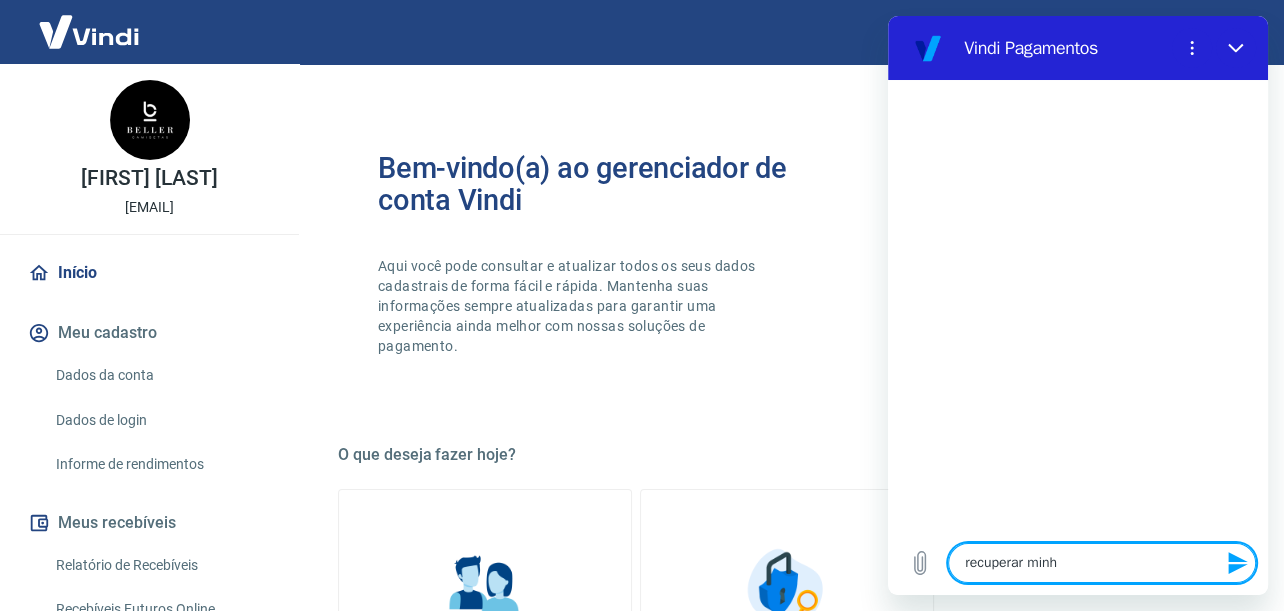 type on "recuperar minha" 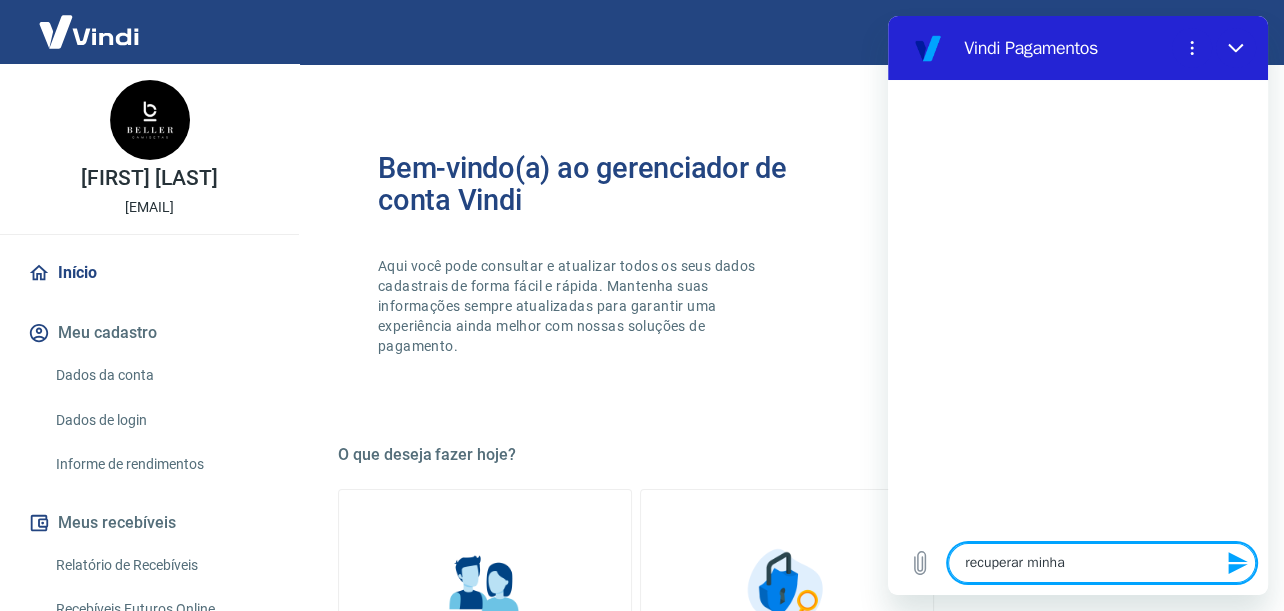 type on "recuperar minha" 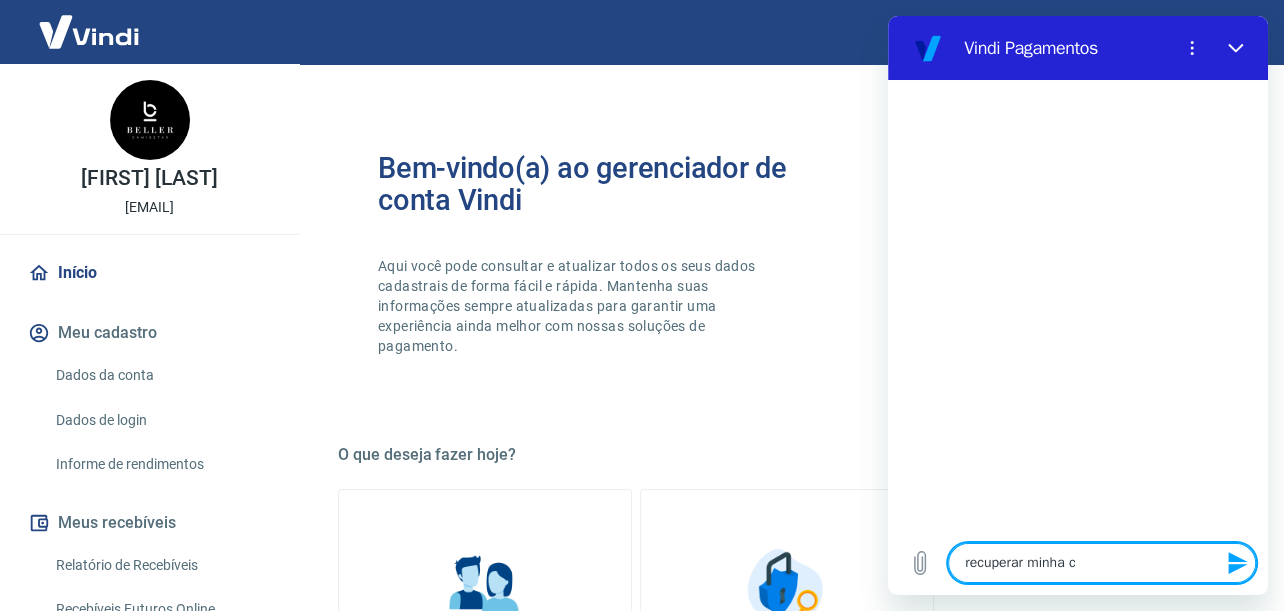 type on "recuperar minha co" 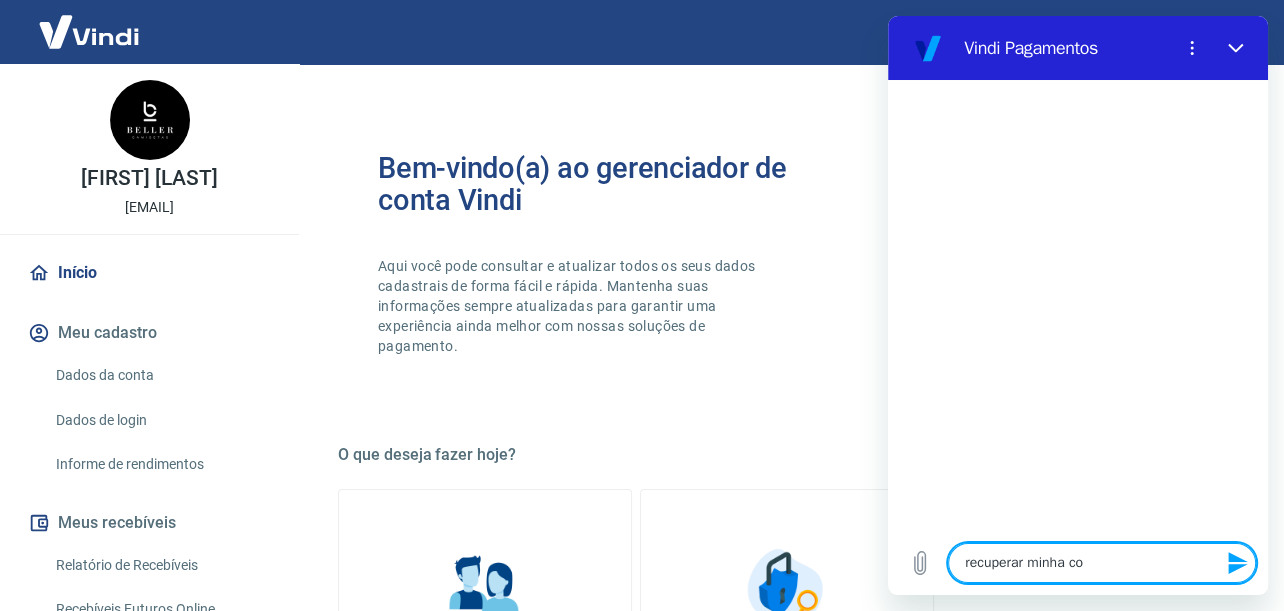 type on "recuperar minha con" 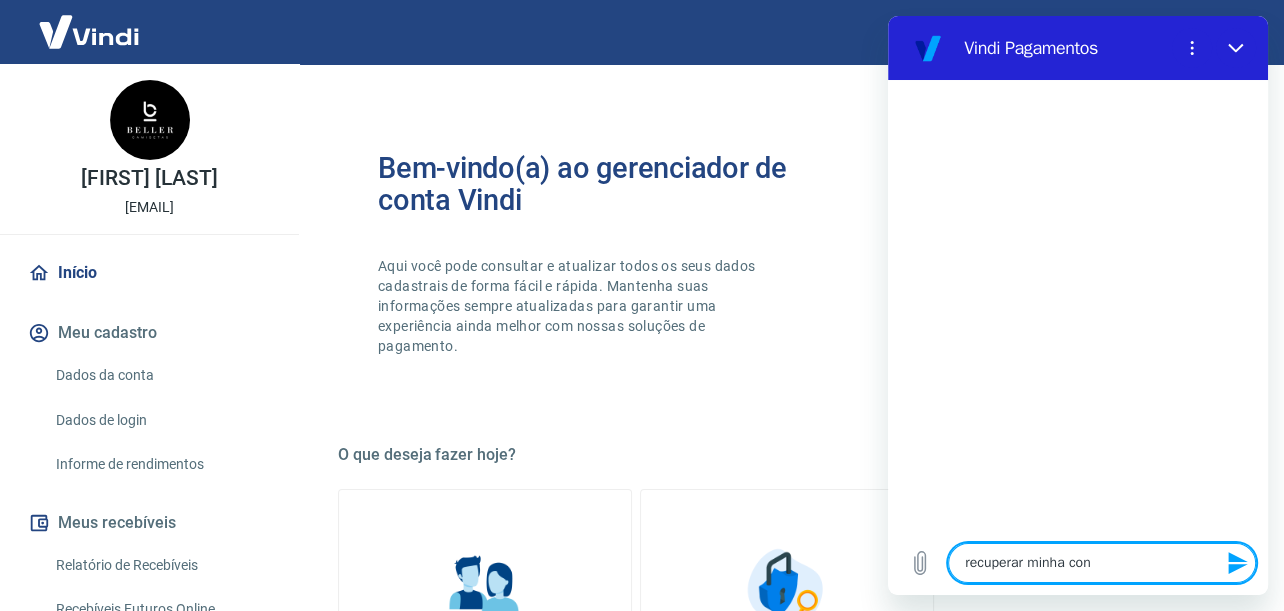 type on "recuperar minha conv" 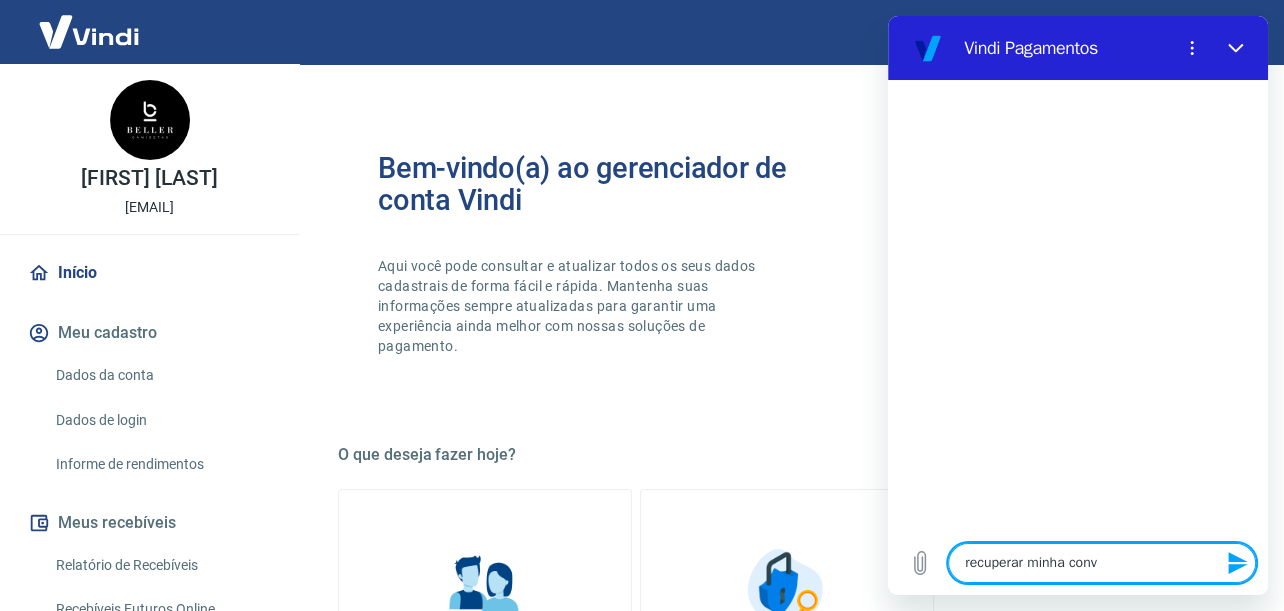 type on "recuperar minha conve" 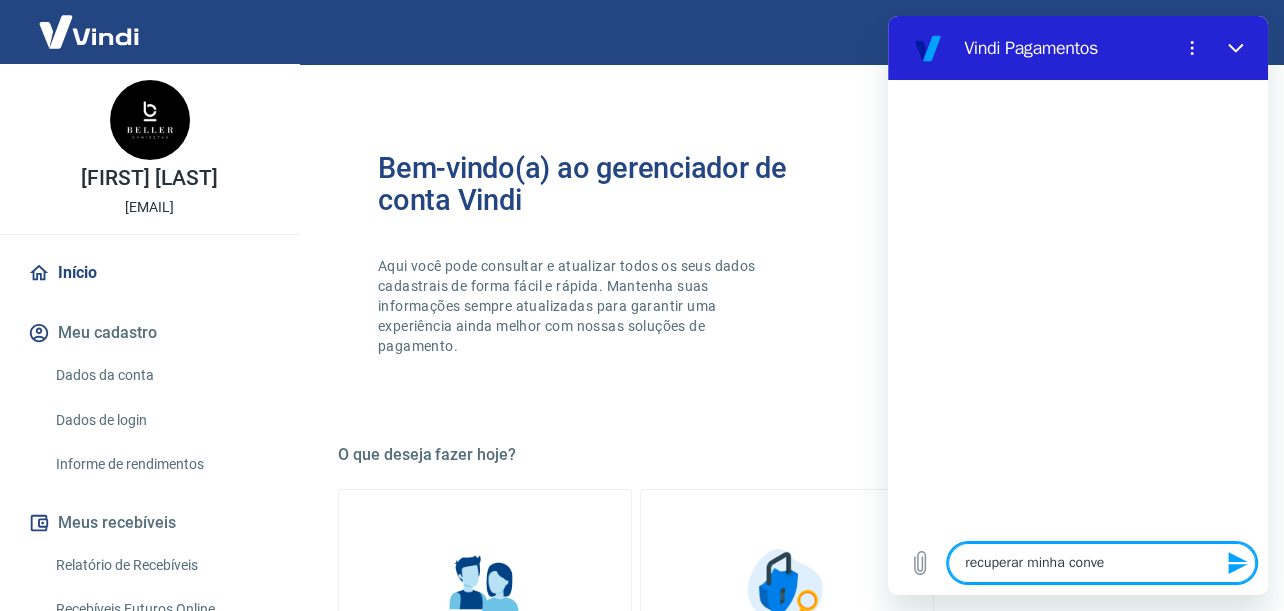 type on "recuperar minha conver" 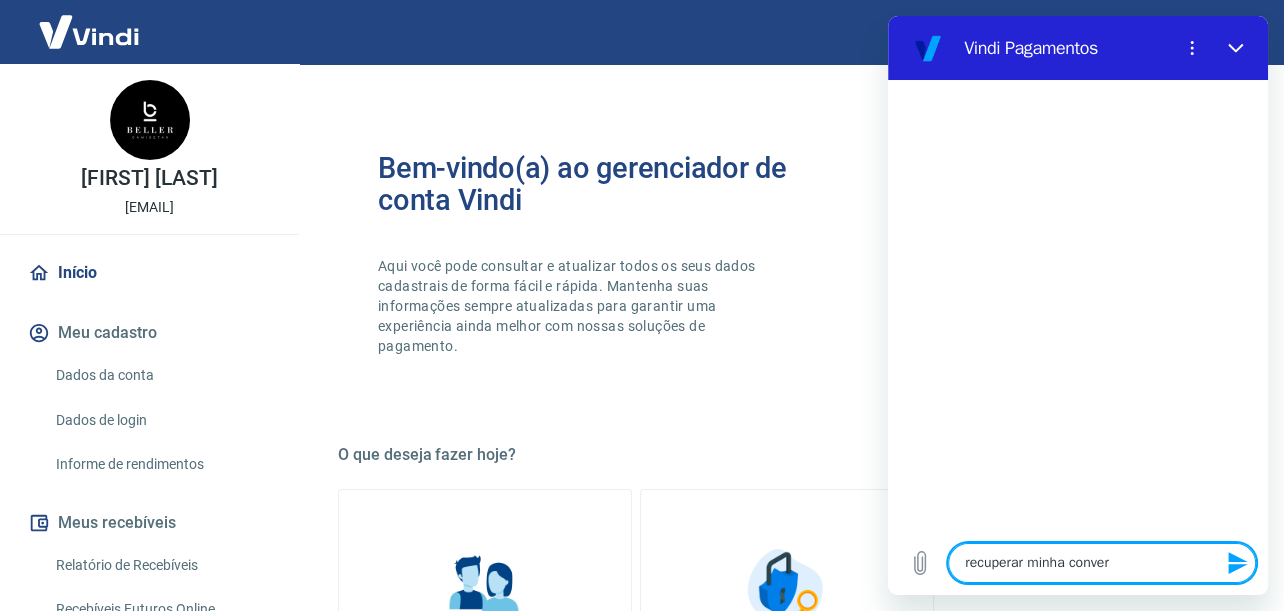 type on "recuperar minha convers" 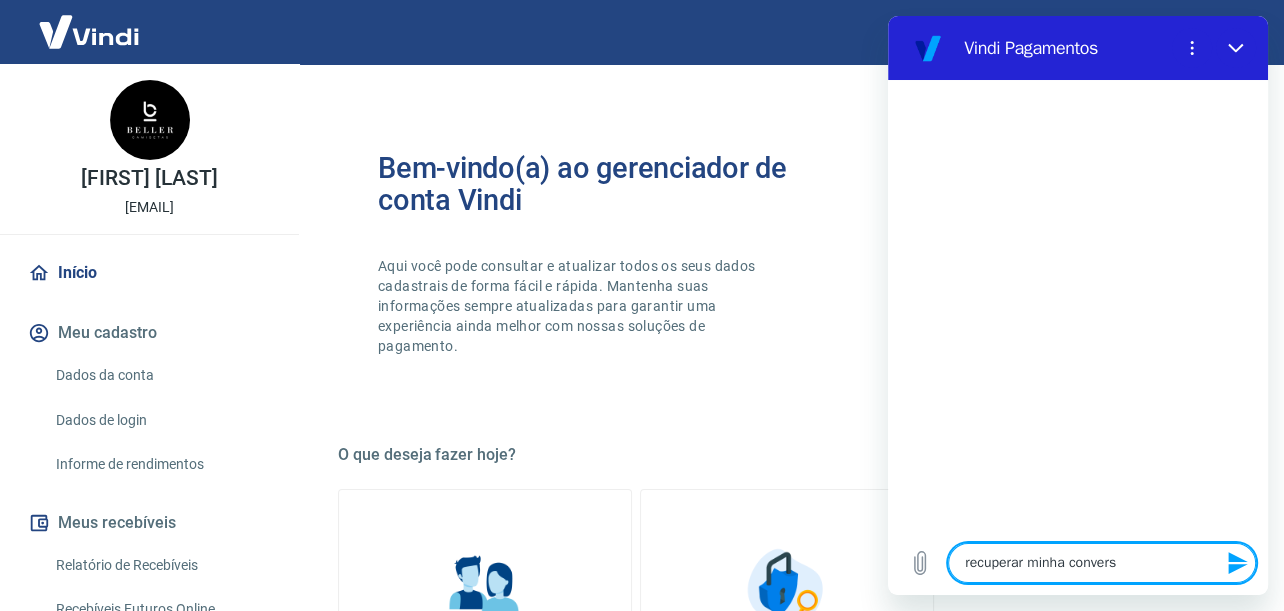 type on "x" 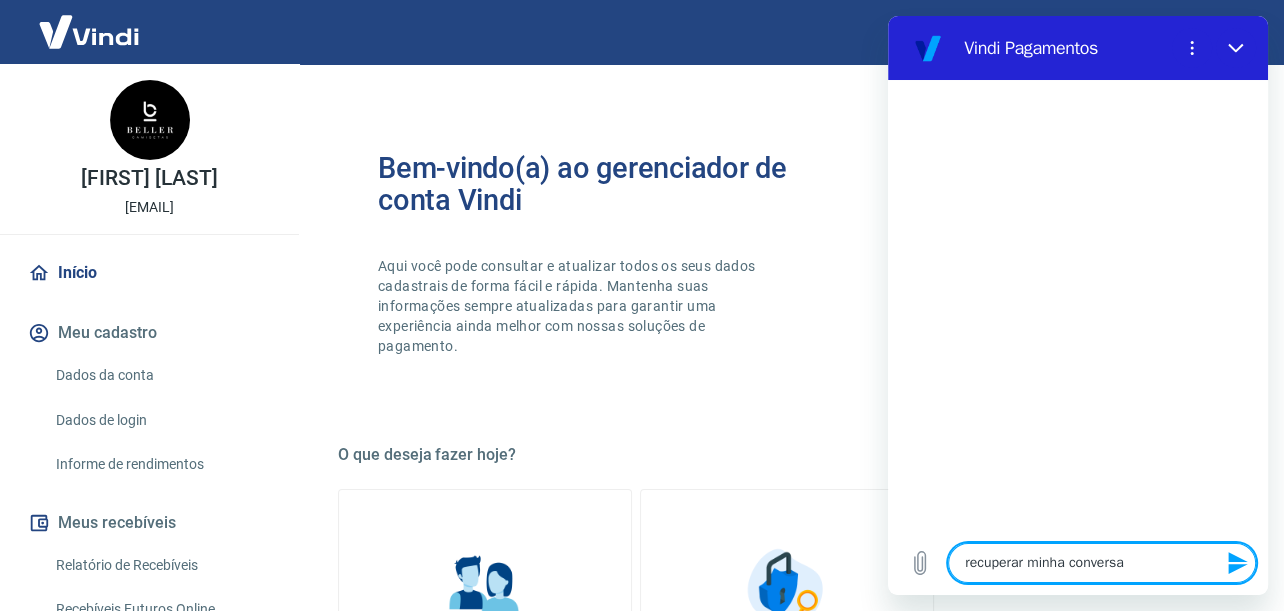 type on "recuperar minha conversa" 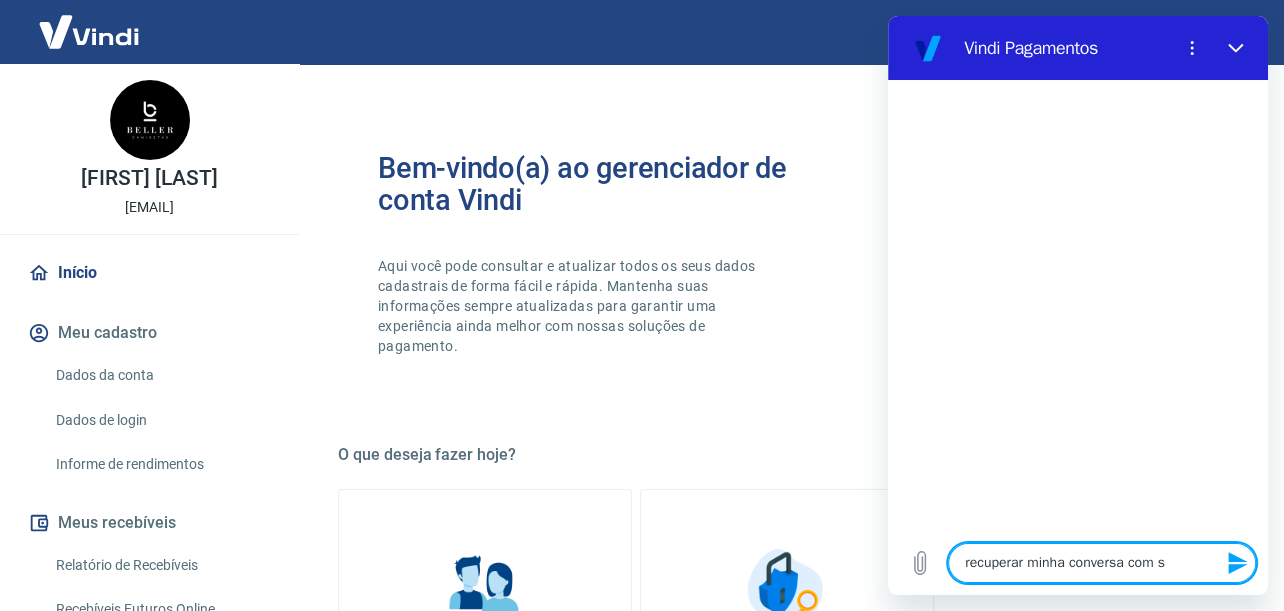 type on "recuperar minha conversa co" 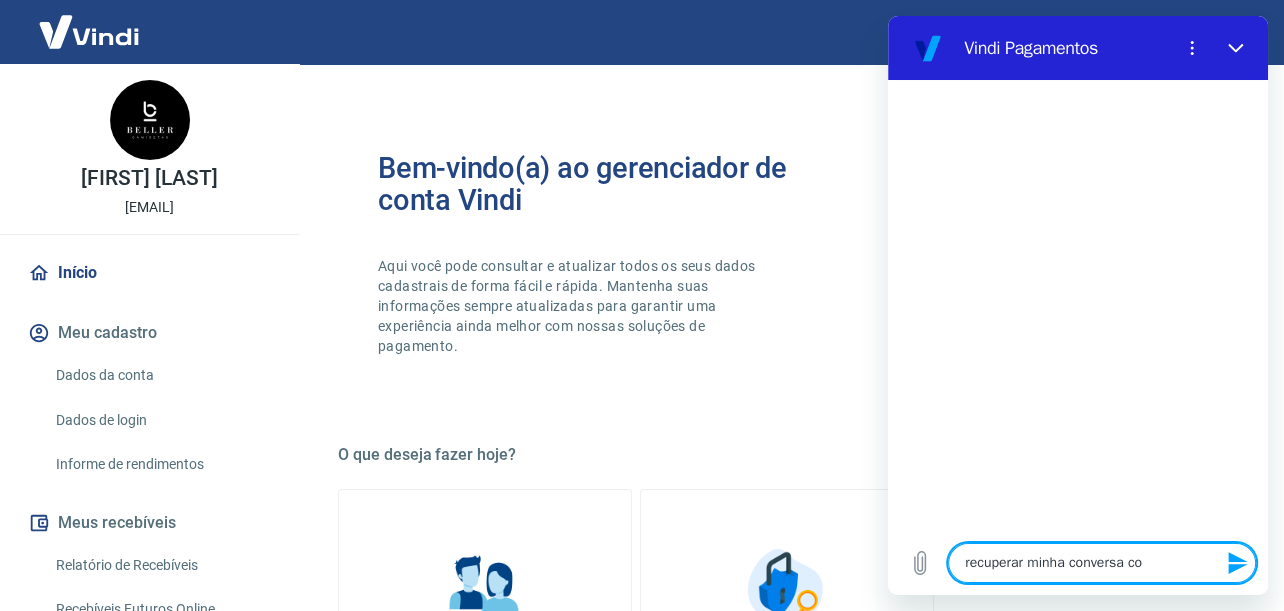 type on "recuperar minha conversa com" 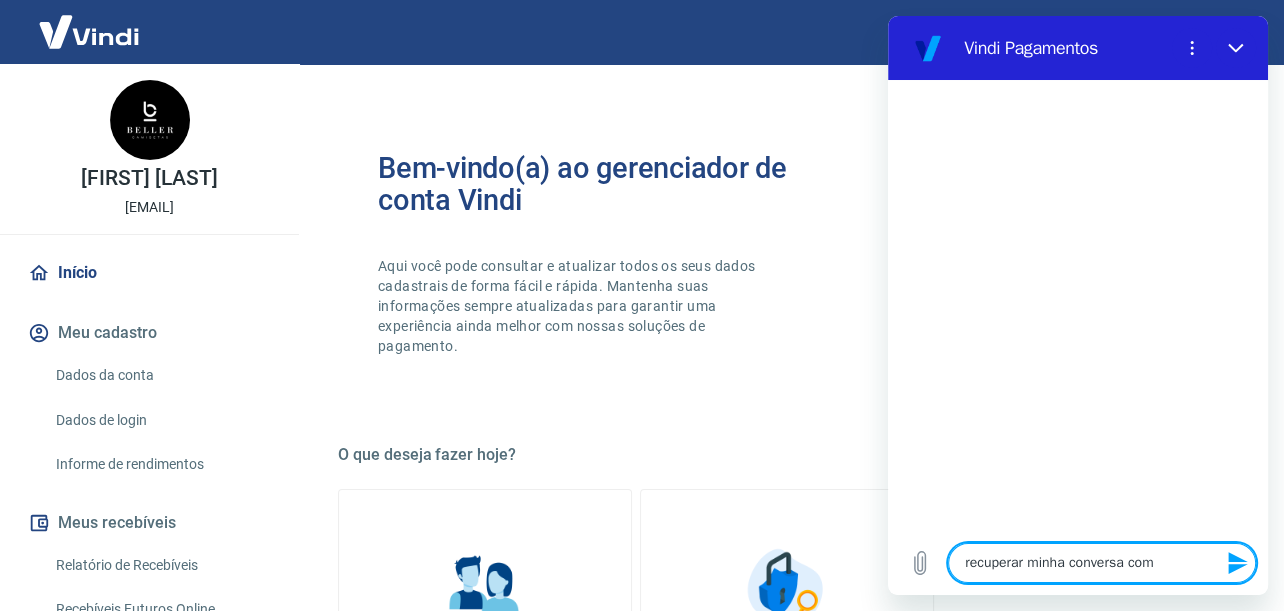 type on "recuperar minha conversa com" 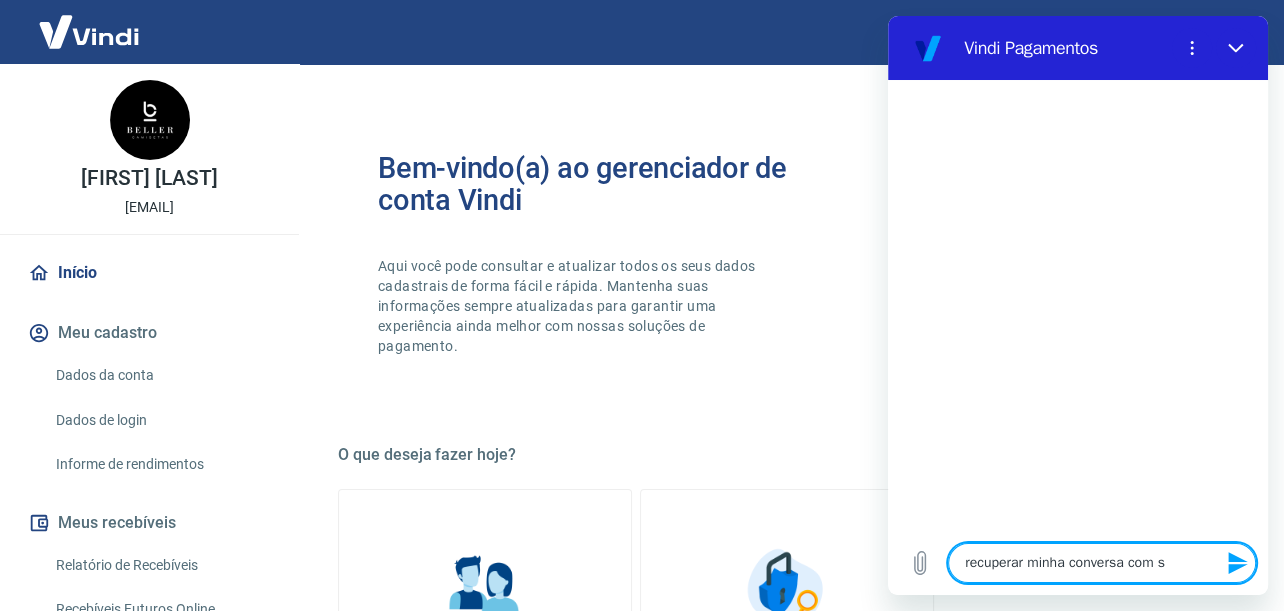 type on "recuperar minha conversa com [PERSON]" 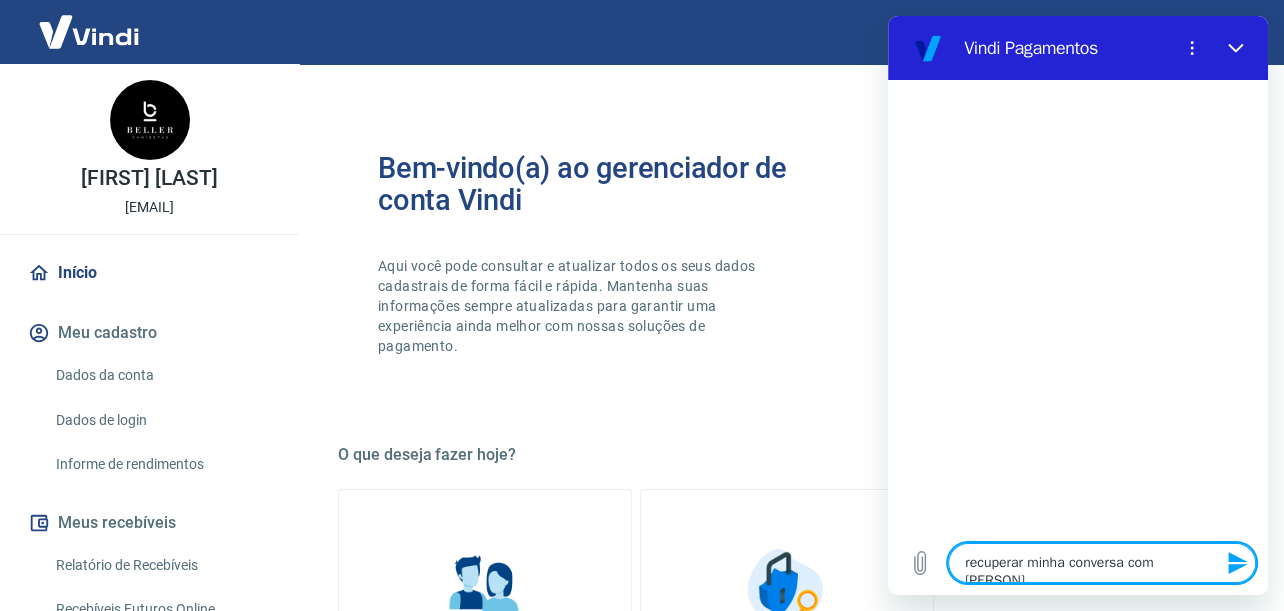 type on "recuperar minha conversa com [PERSON]" 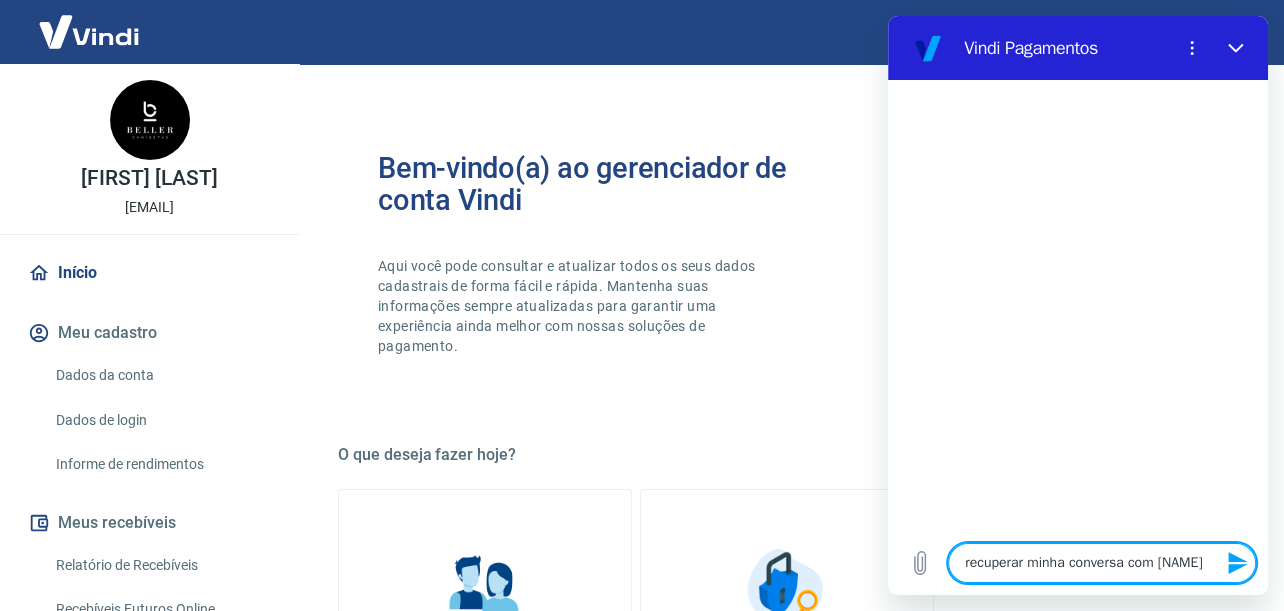 type on "recuperar minha conversa com [PERSON]" 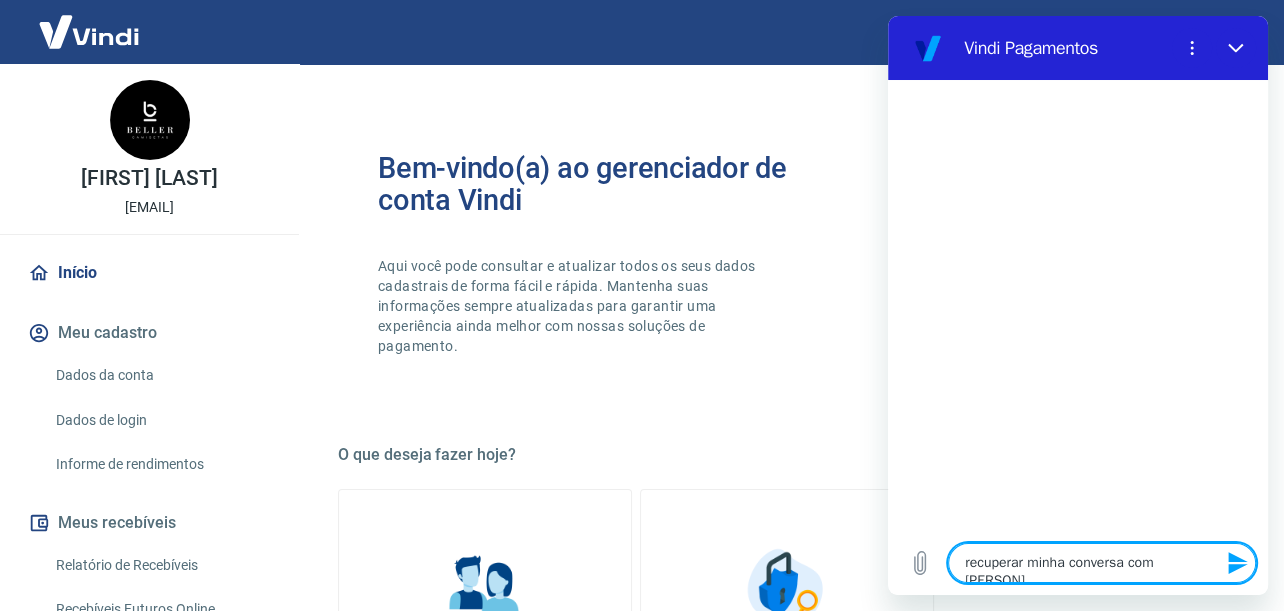 type on "recuperar minha conversa com silvan" 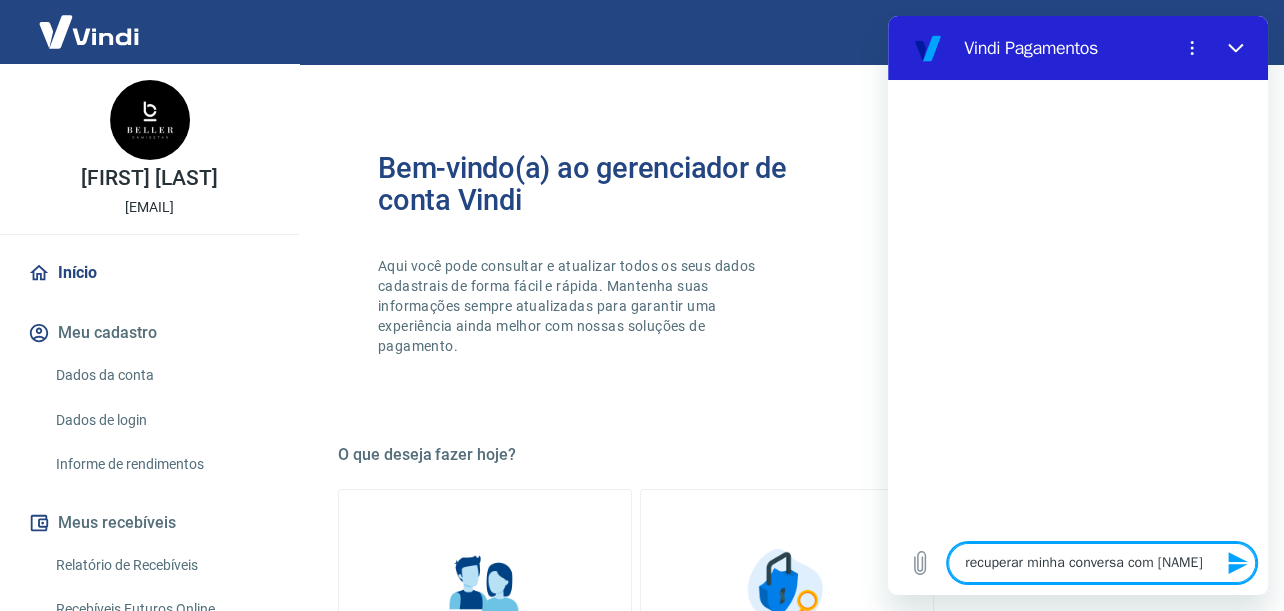 type on "recuperar minha conversa com silvana" 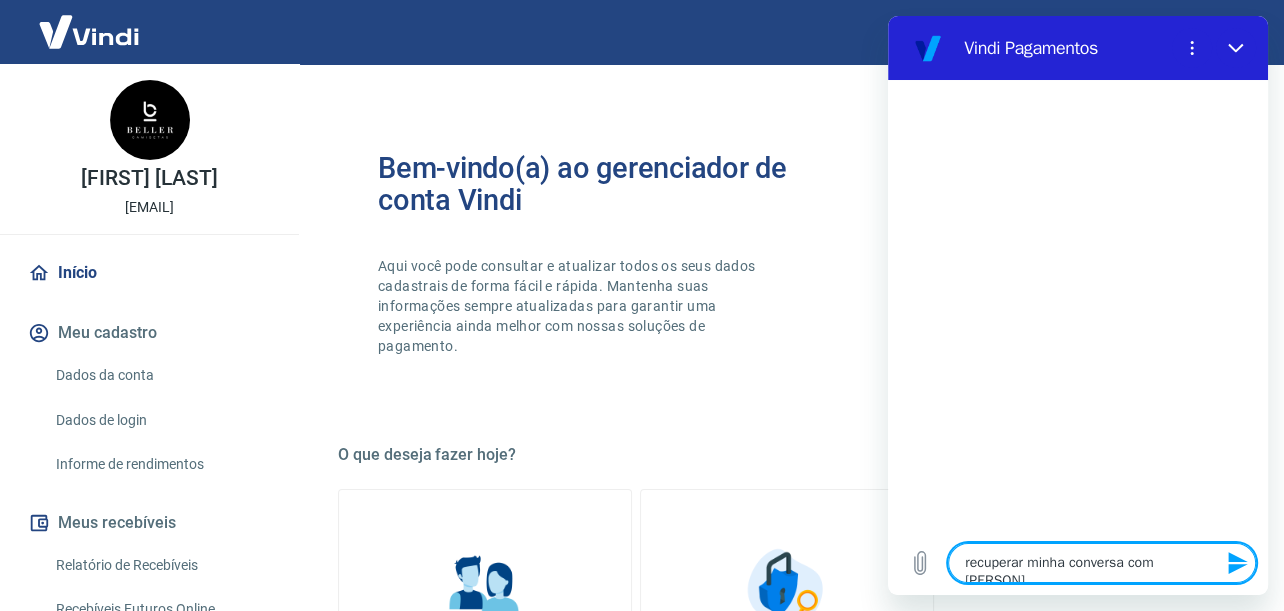 type on "recuperar minha conversa com silvana ara" 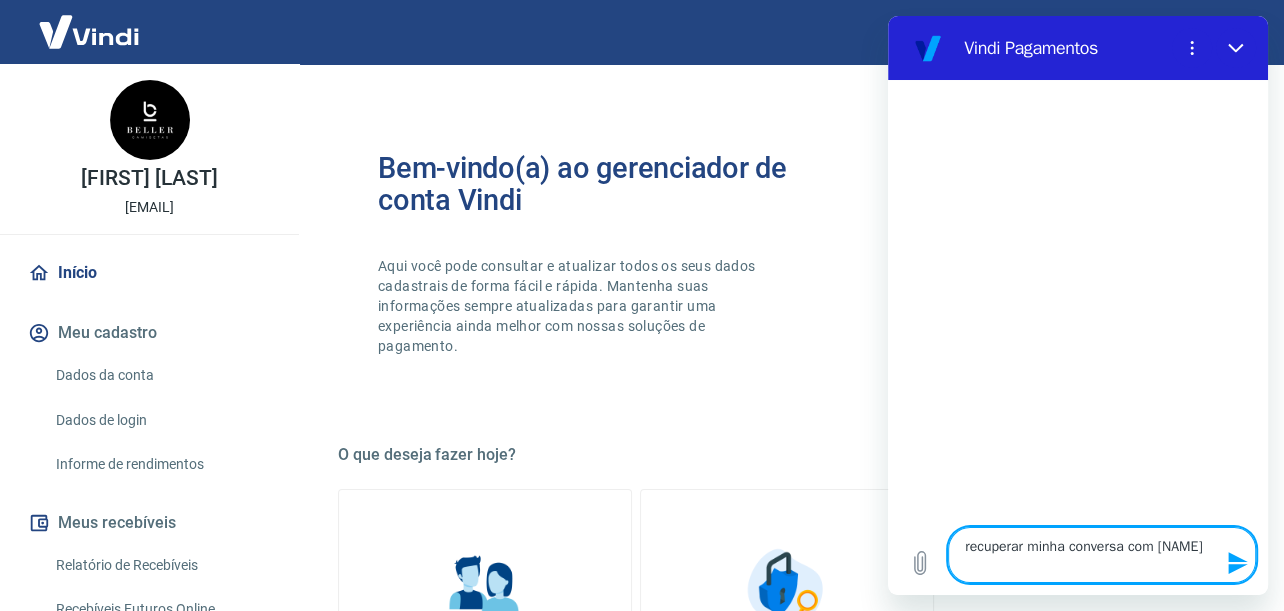 type on "recuperar minha conversa com silvana arau" 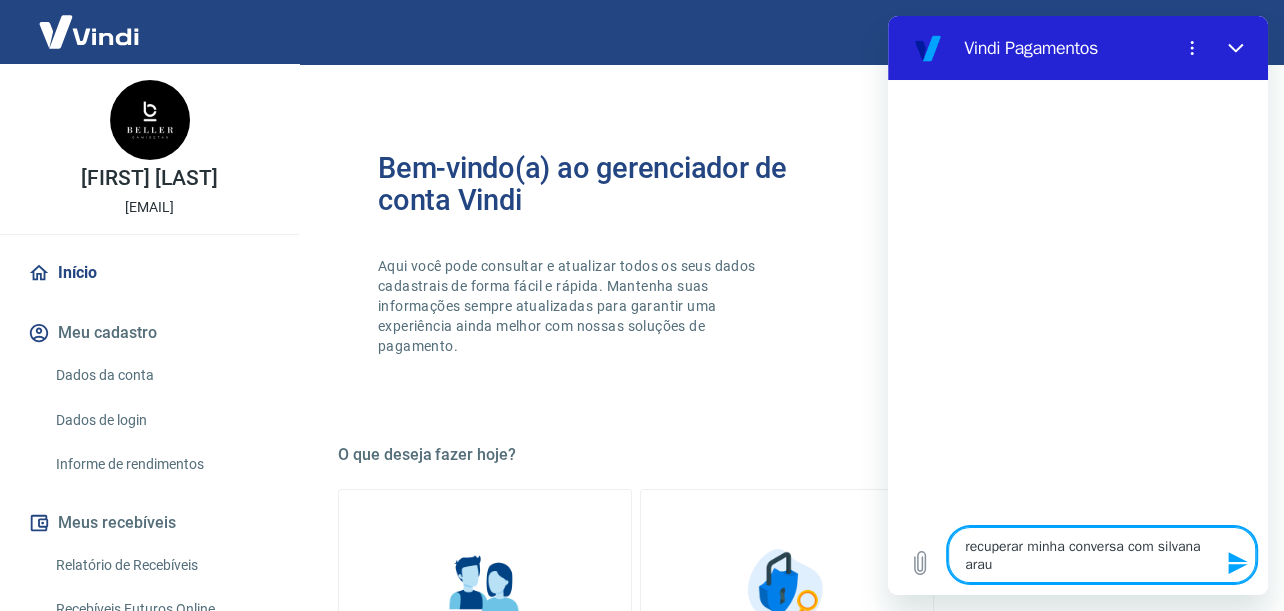 type on "recuperar minha conversa com silvana arauj" 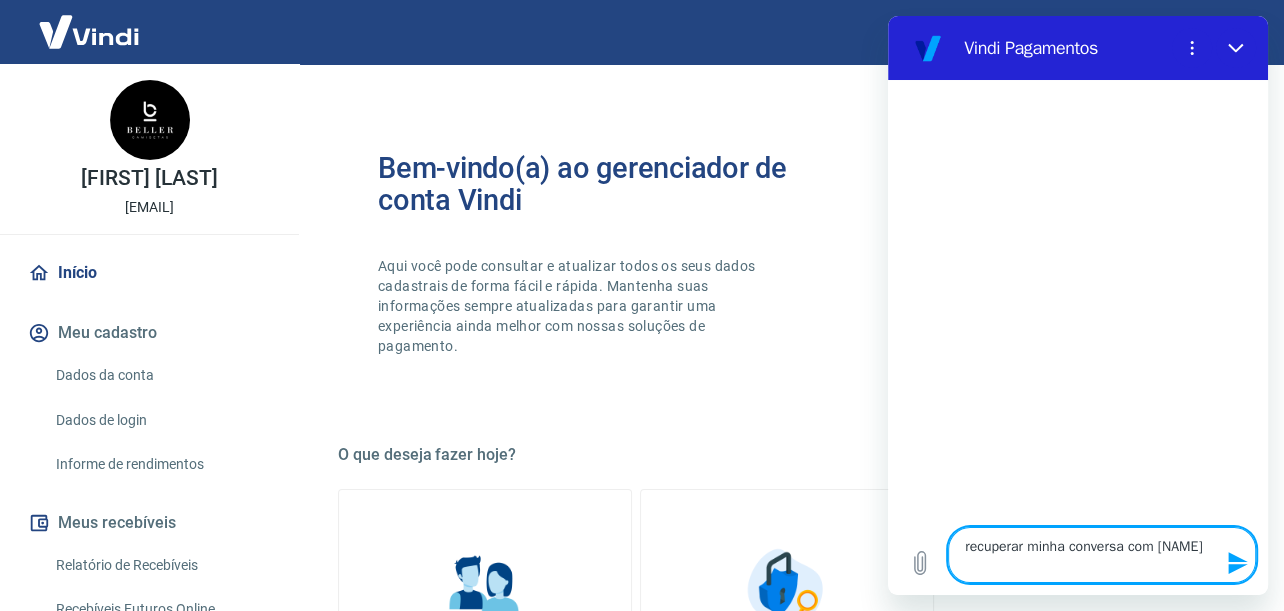 type on "recuperar minha conversa com silvana araujo" 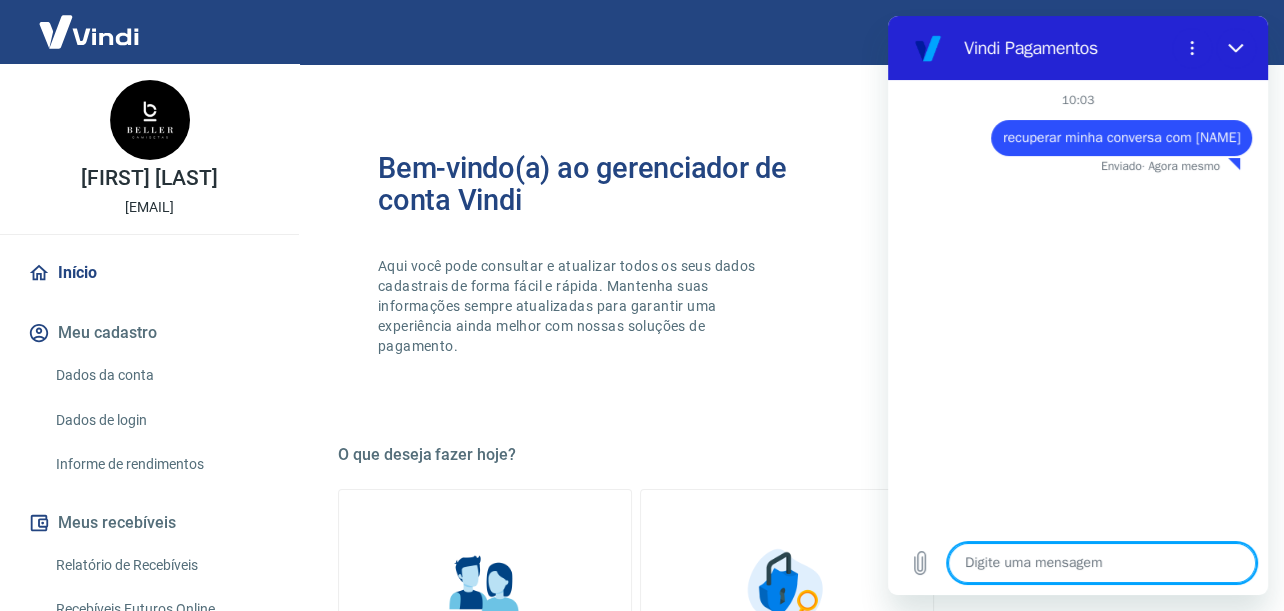 type on "x" 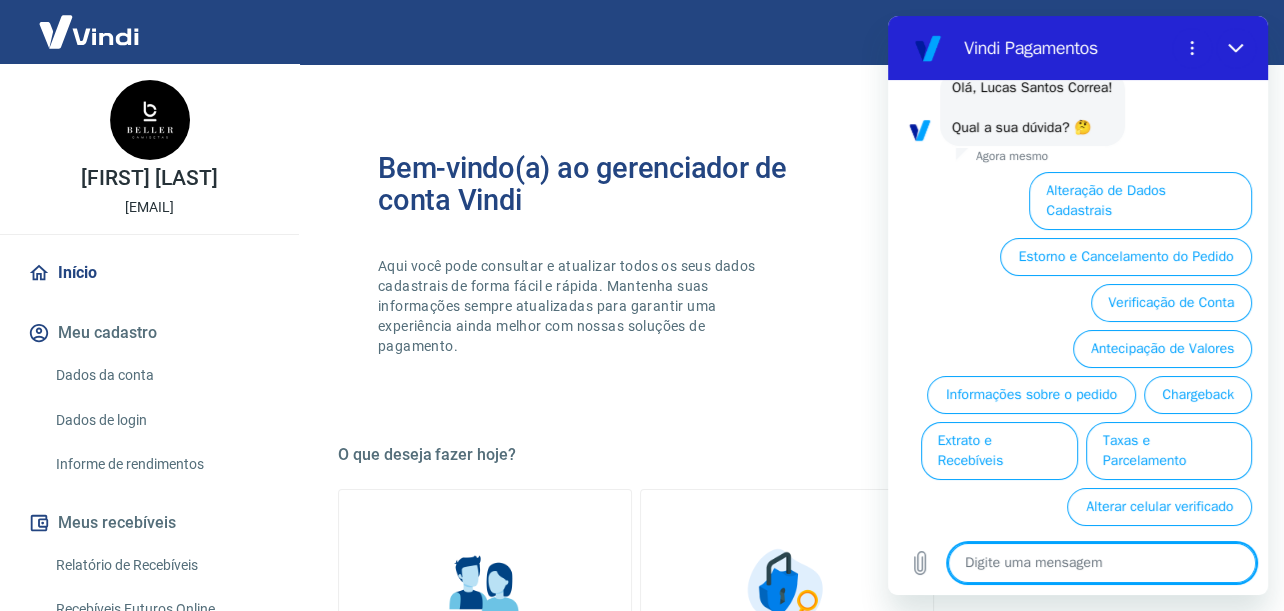 scroll, scrollTop: 135, scrollLeft: 0, axis: vertical 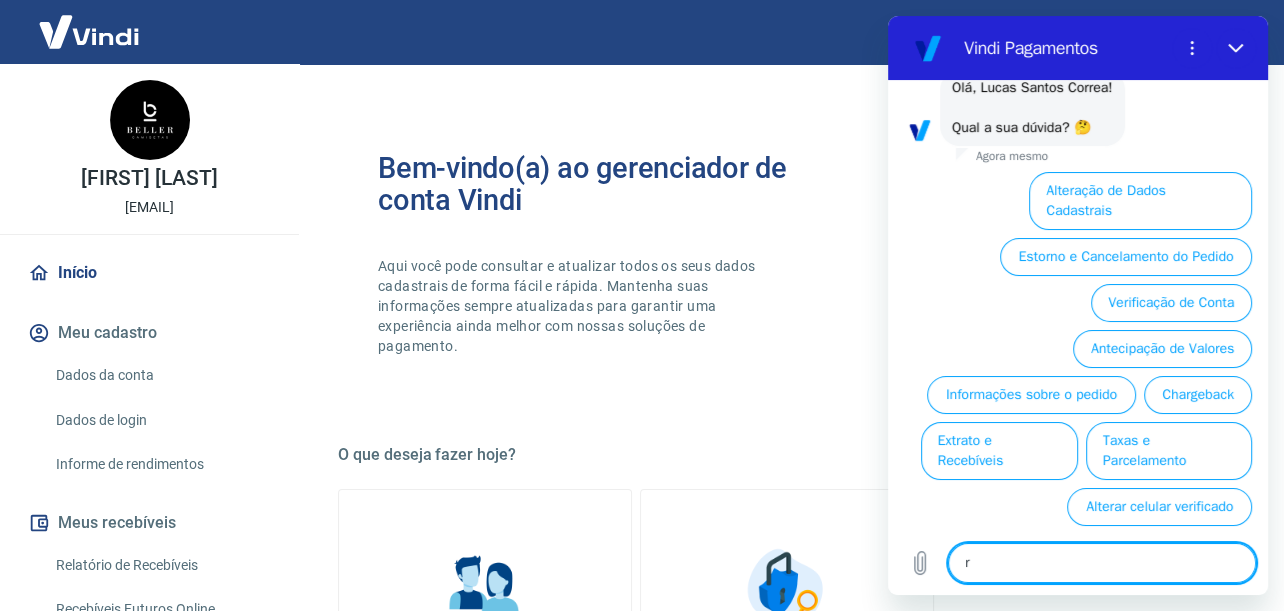 type on "re" 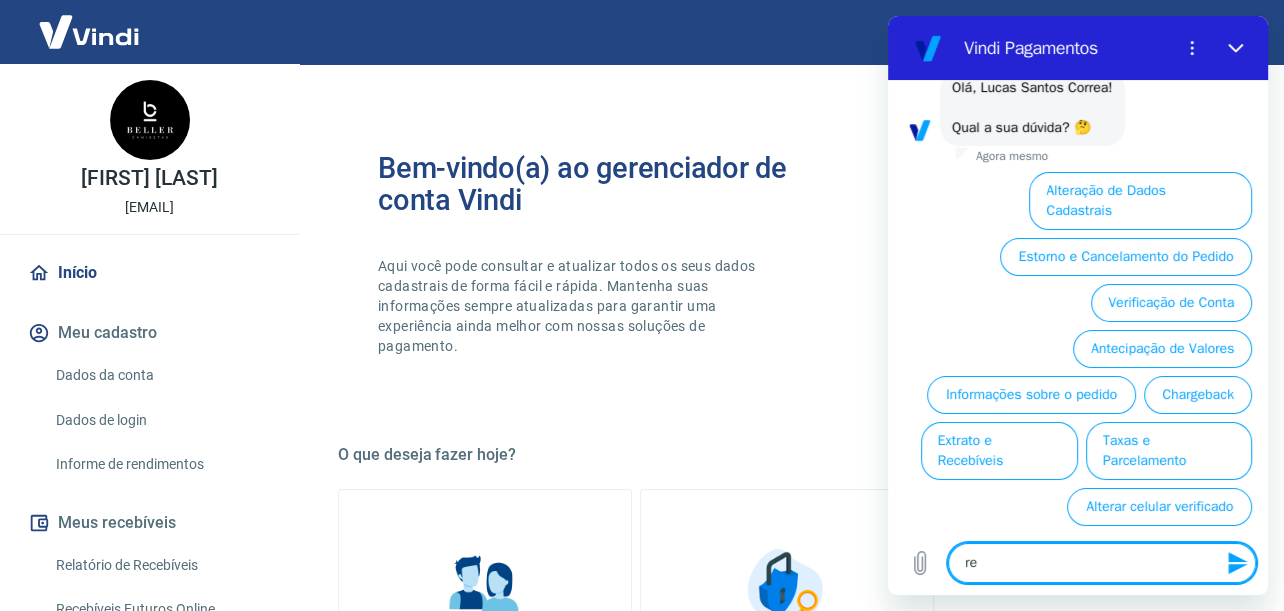 type on "rec" 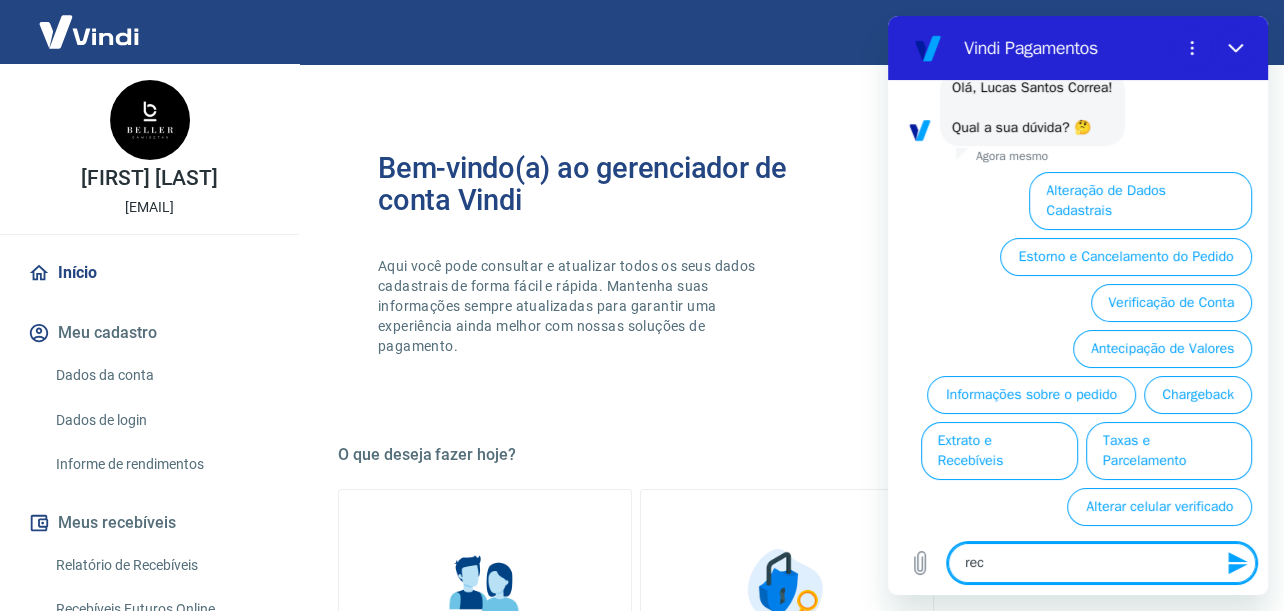 type on "recu" 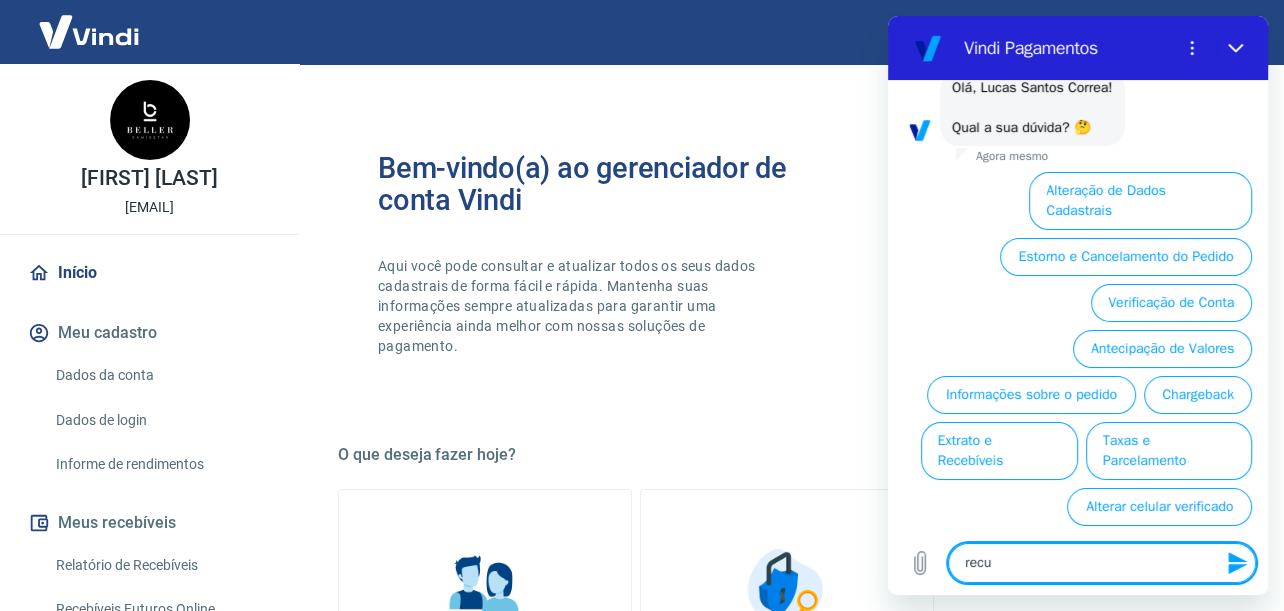 type on "recur" 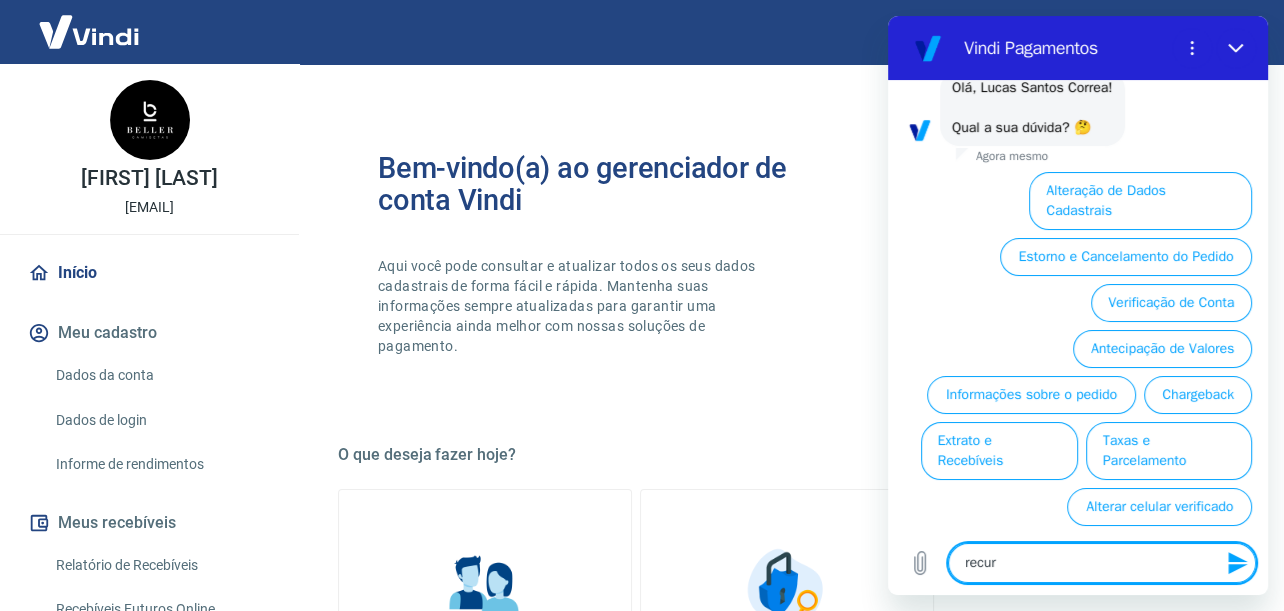 type on "recurr" 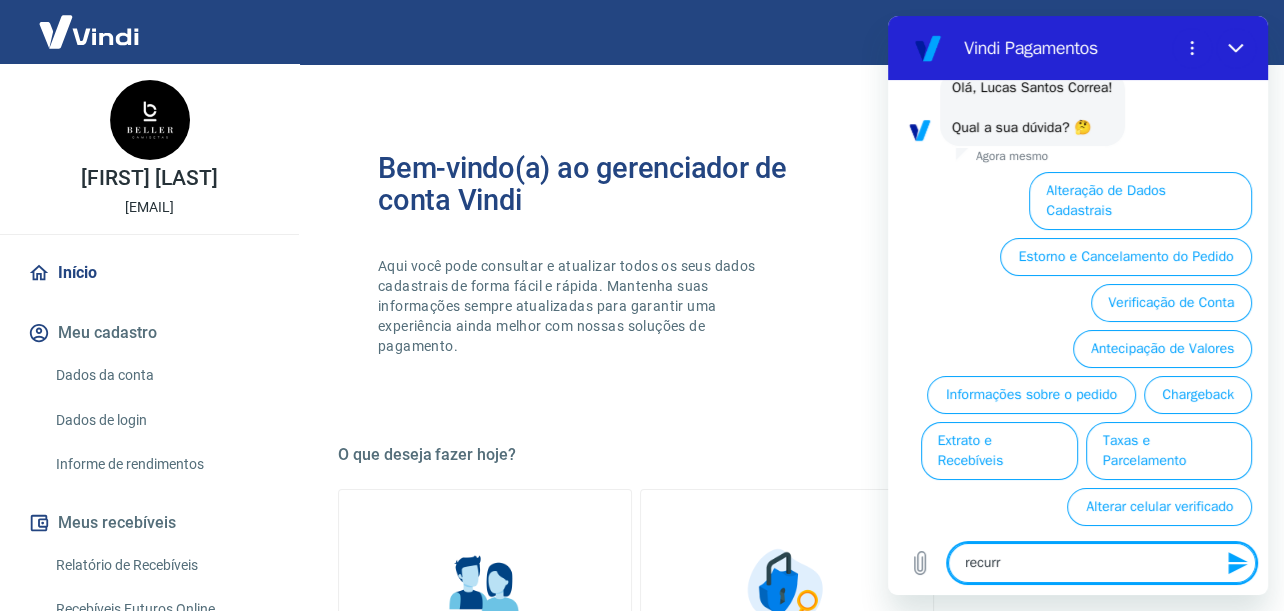 type on "recurra" 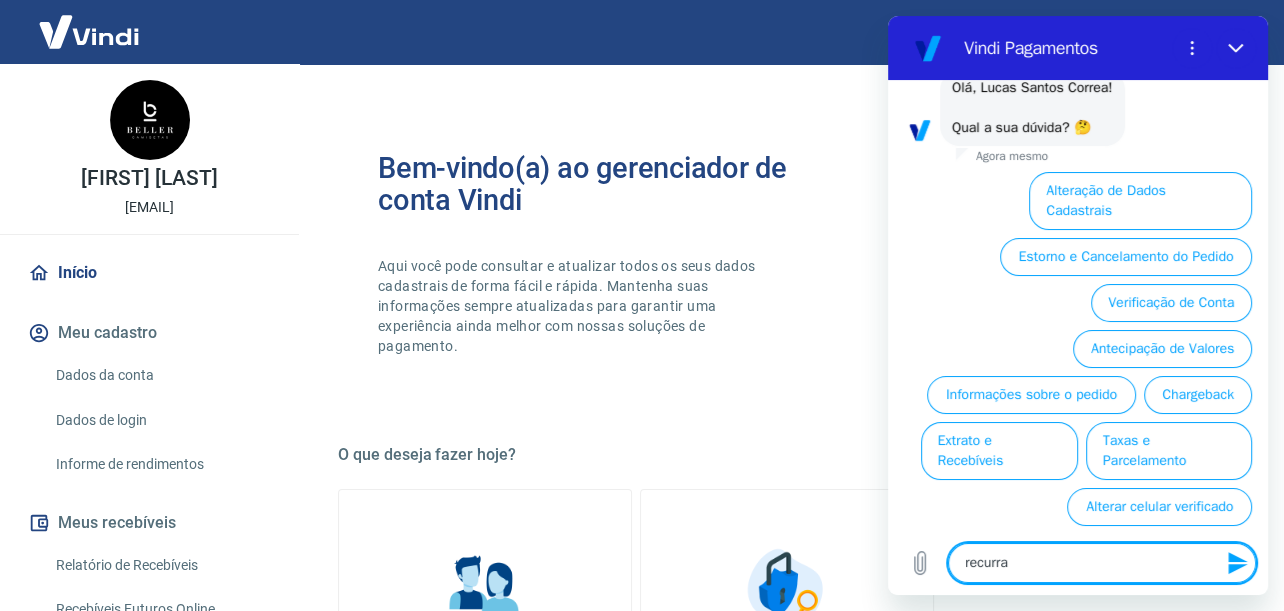 type on "recurrar" 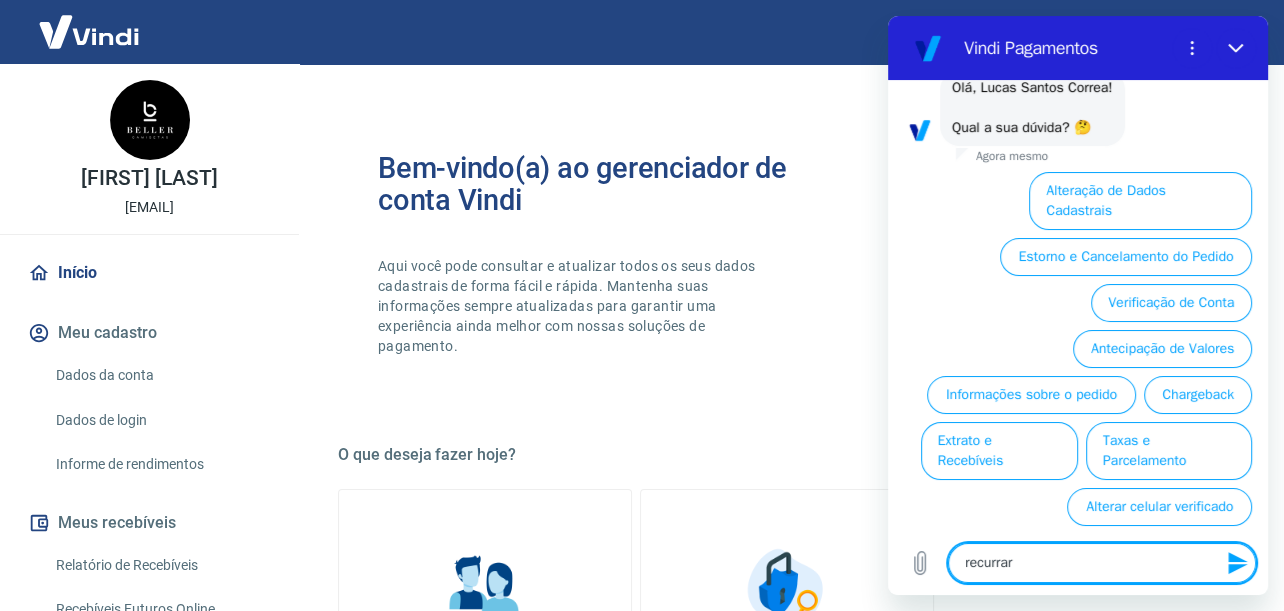 type on "recurrar" 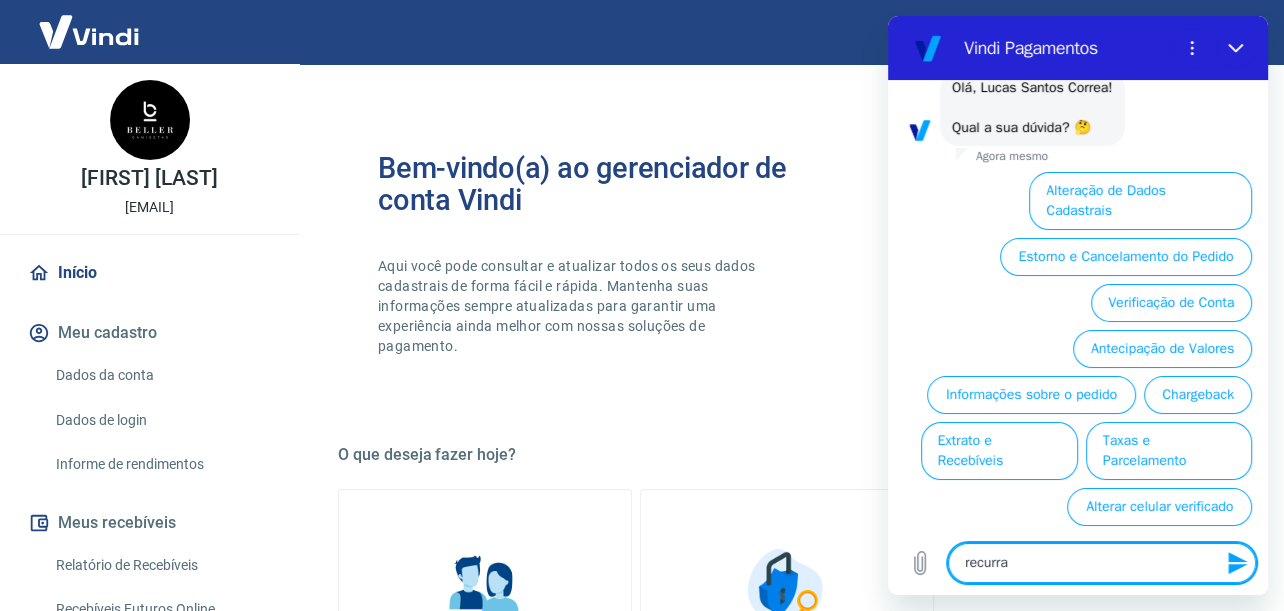 type on "recurr" 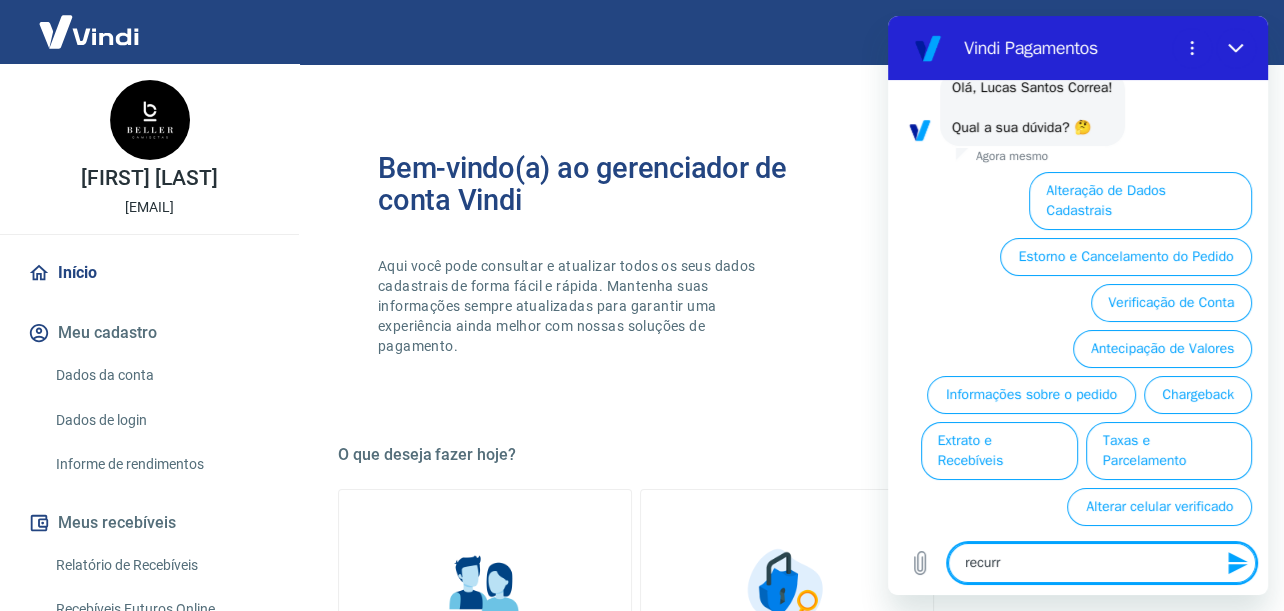 type on "recur" 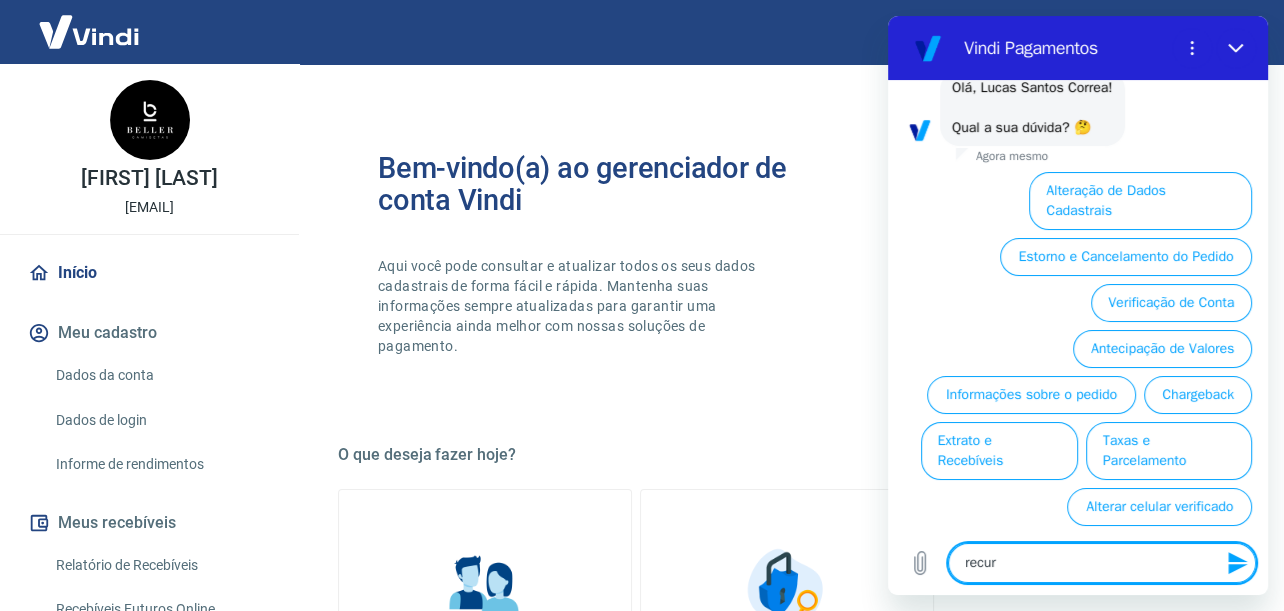 type on "recu" 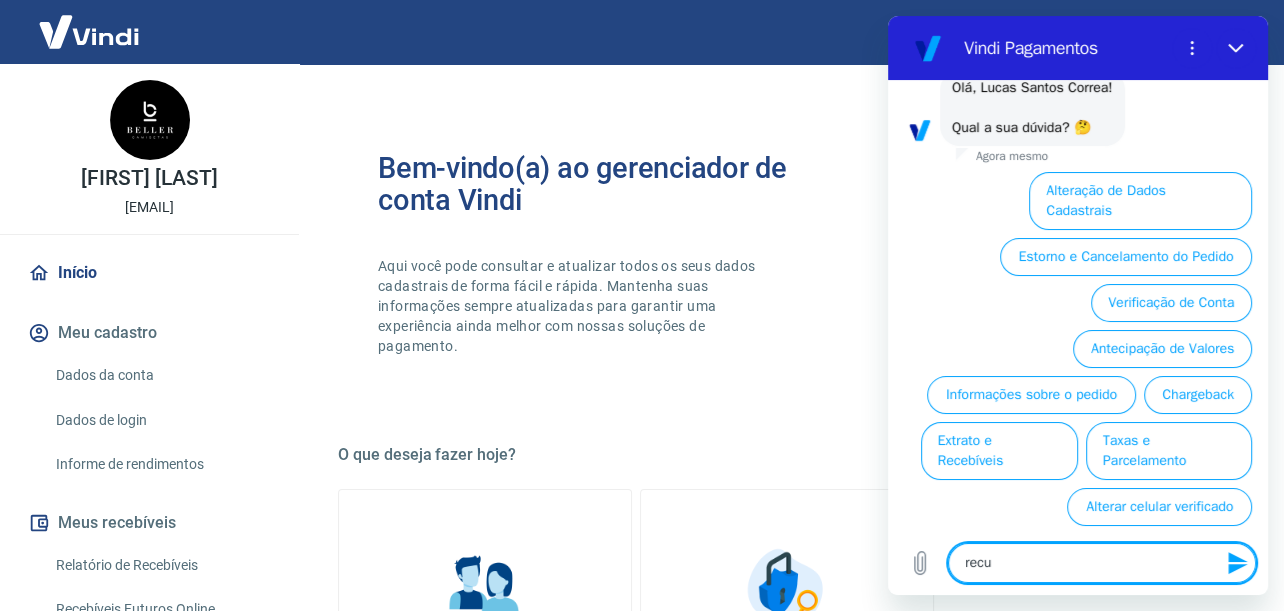 type on "rec" 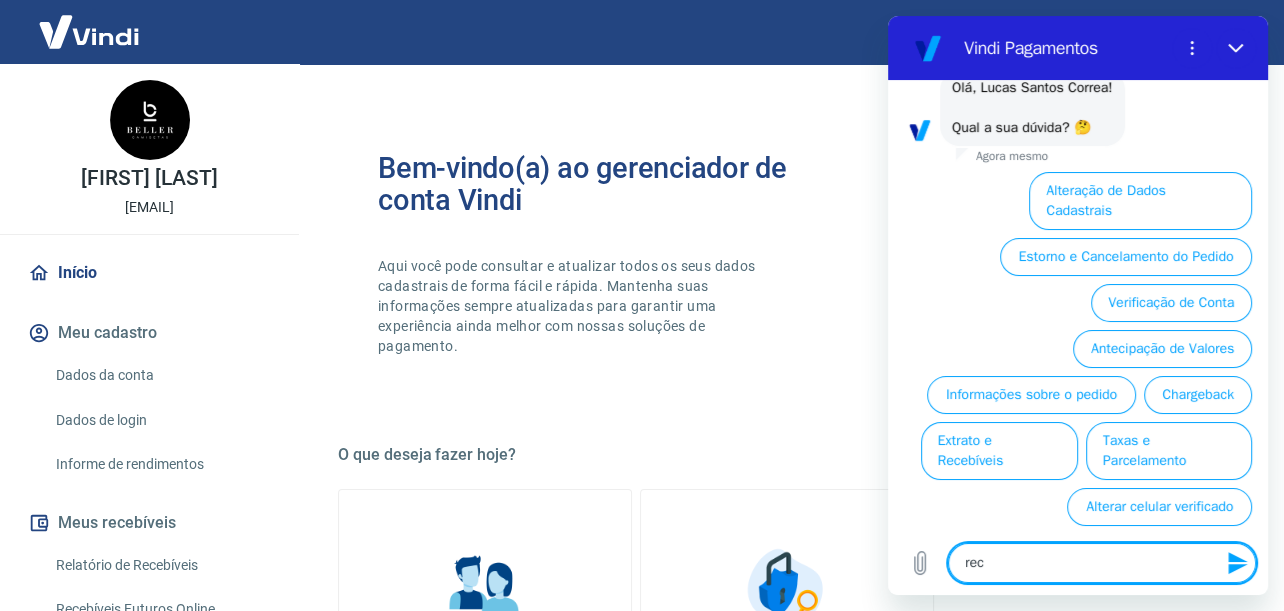 type on "re" 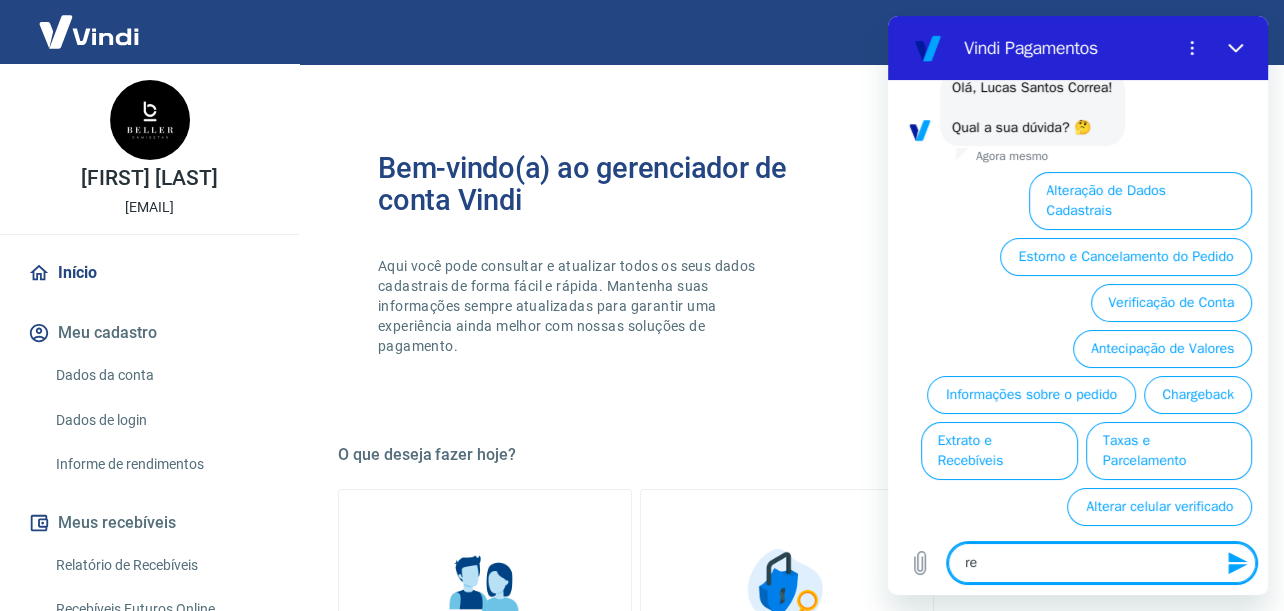 type on "r" 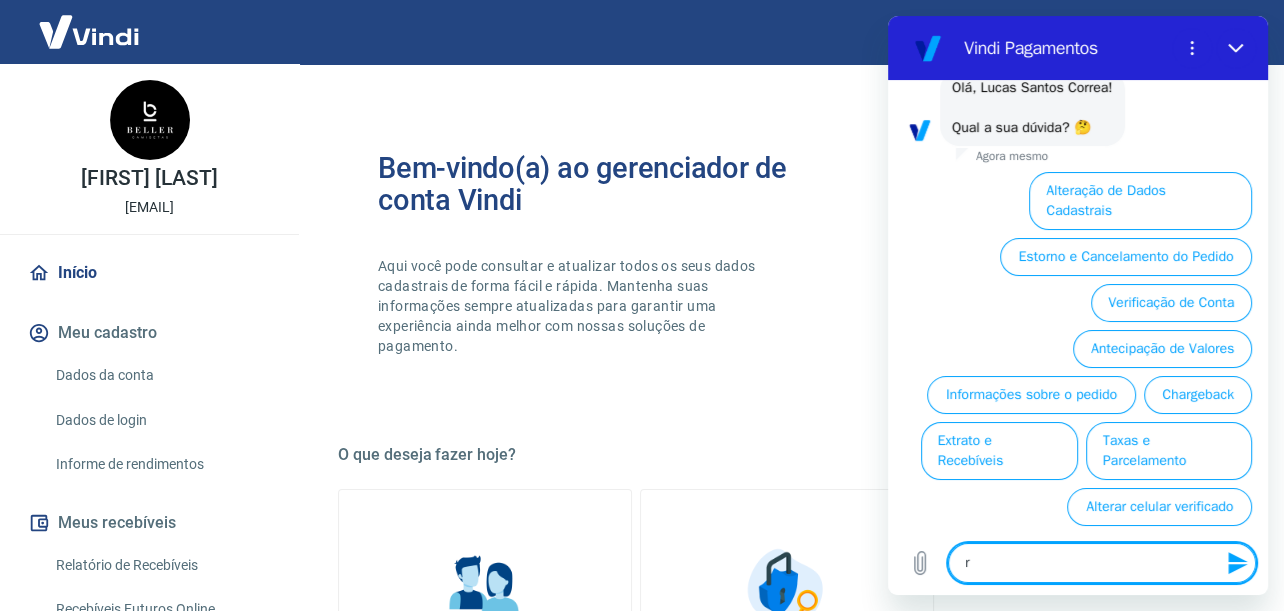 type 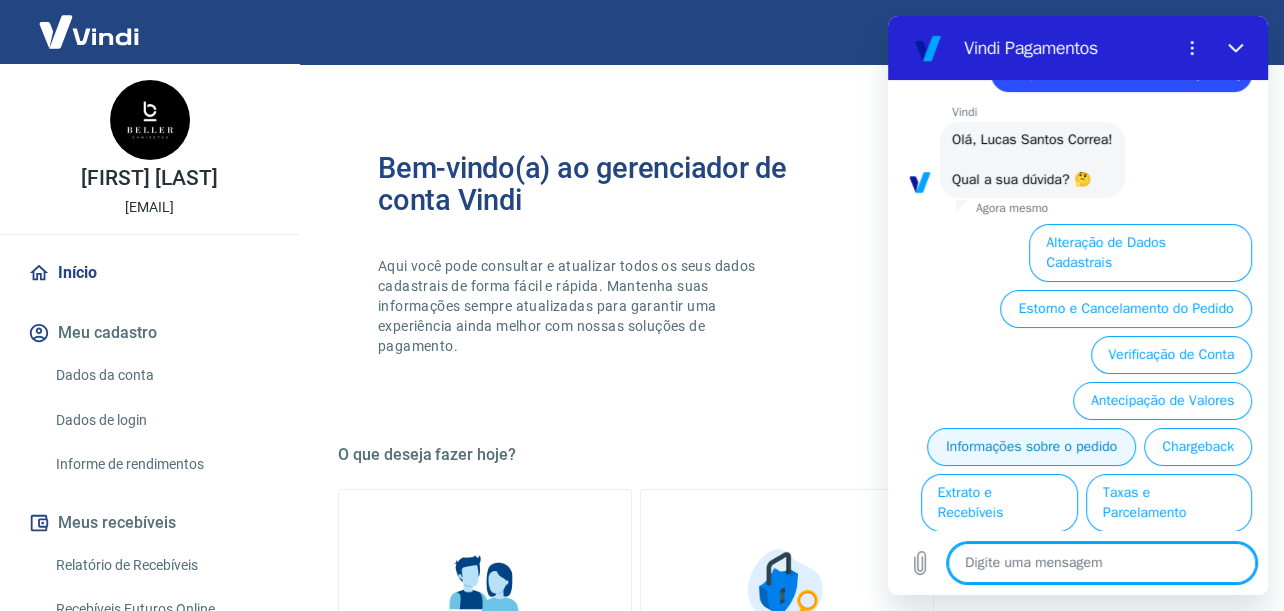 scroll, scrollTop: 0, scrollLeft: 0, axis: both 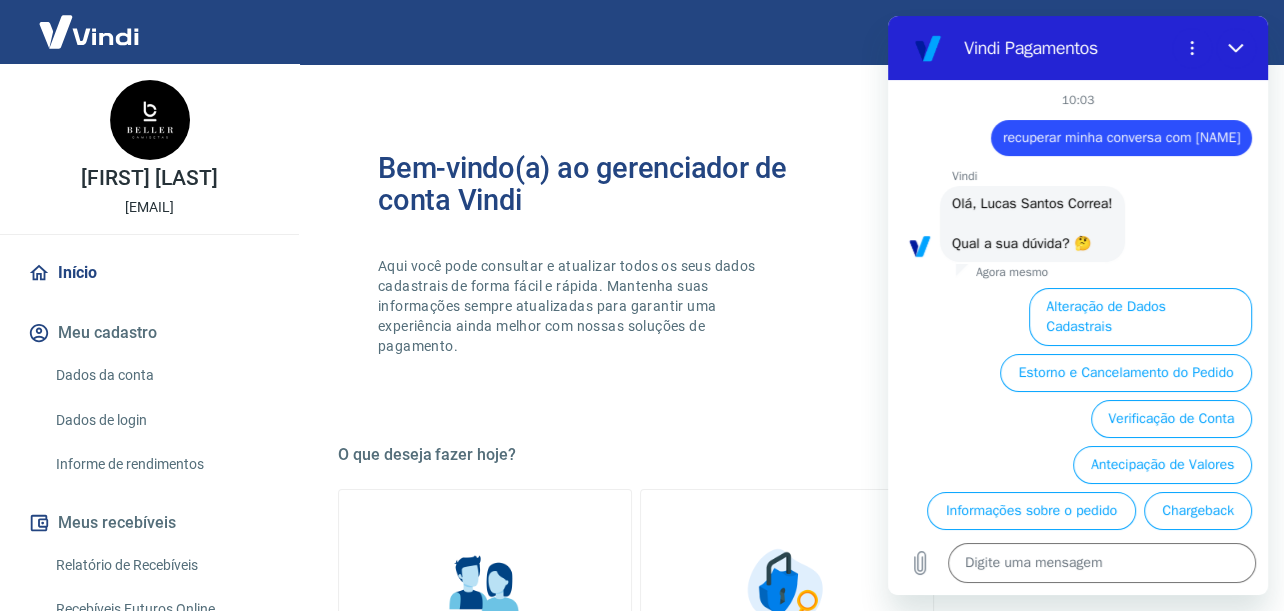 drag, startPoint x: 977, startPoint y: 140, endPoint x: 1025, endPoint y: 171, distance: 57.14018 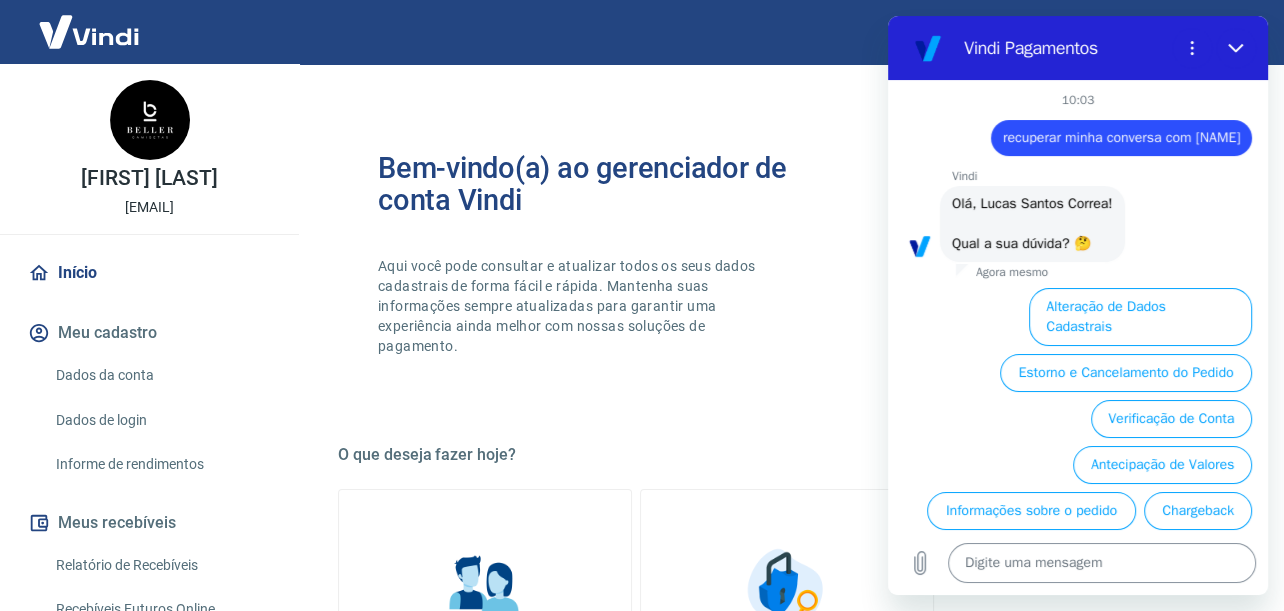 click at bounding box center (1102, 563) 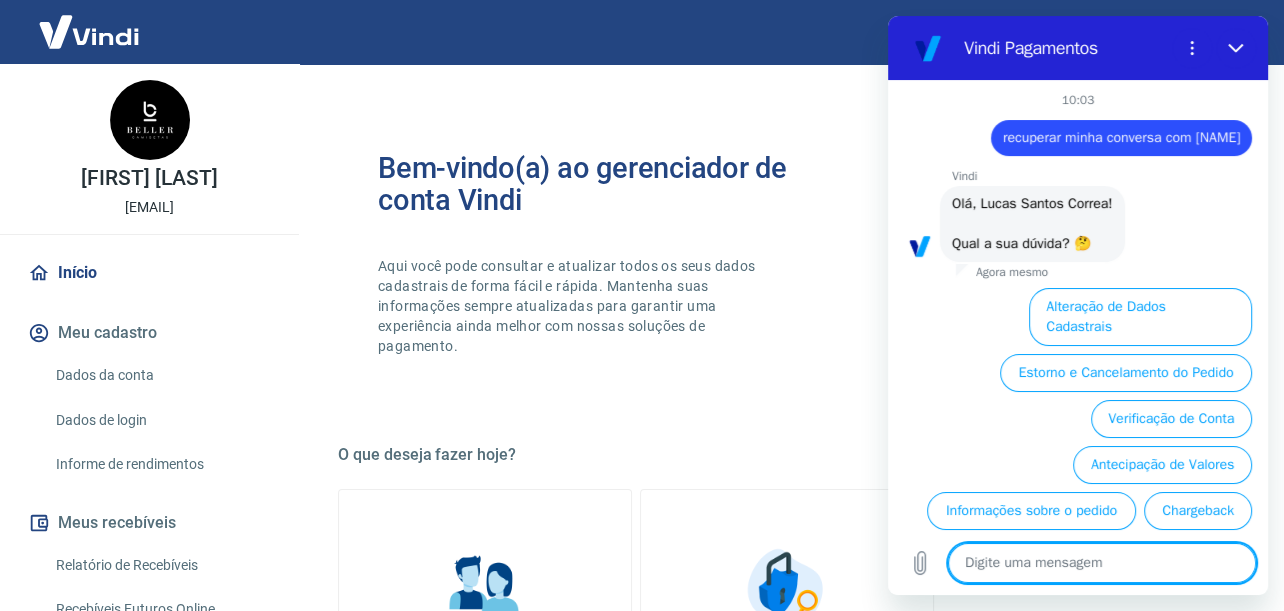 paste on "recuperar minha conversa com silvana araujo" 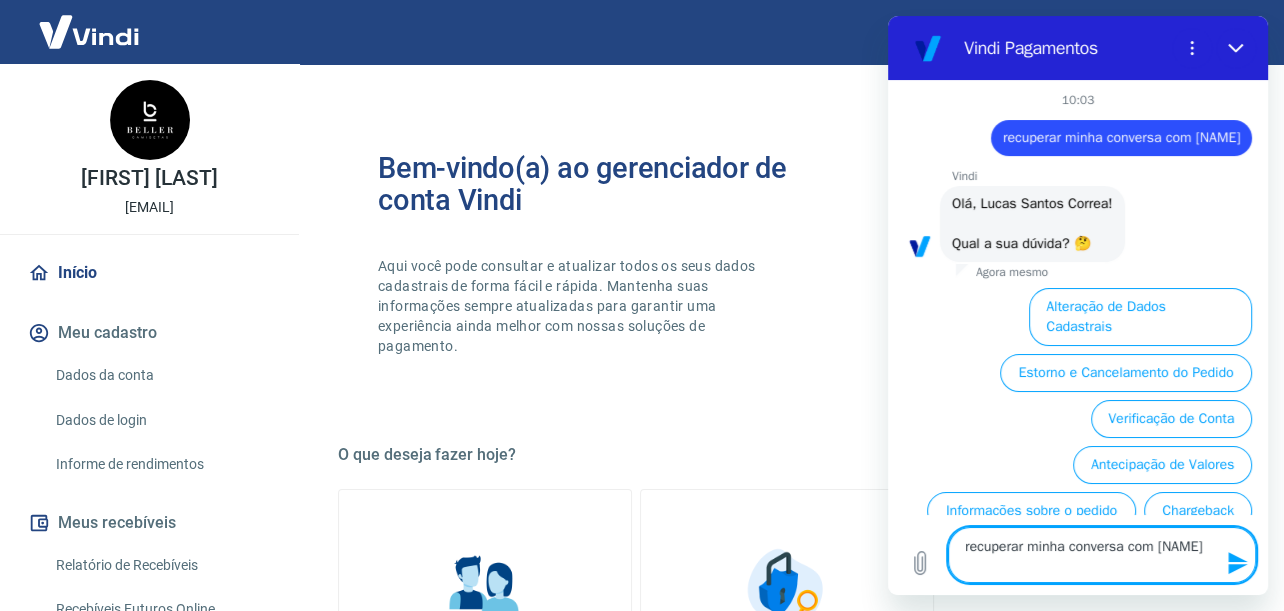 type 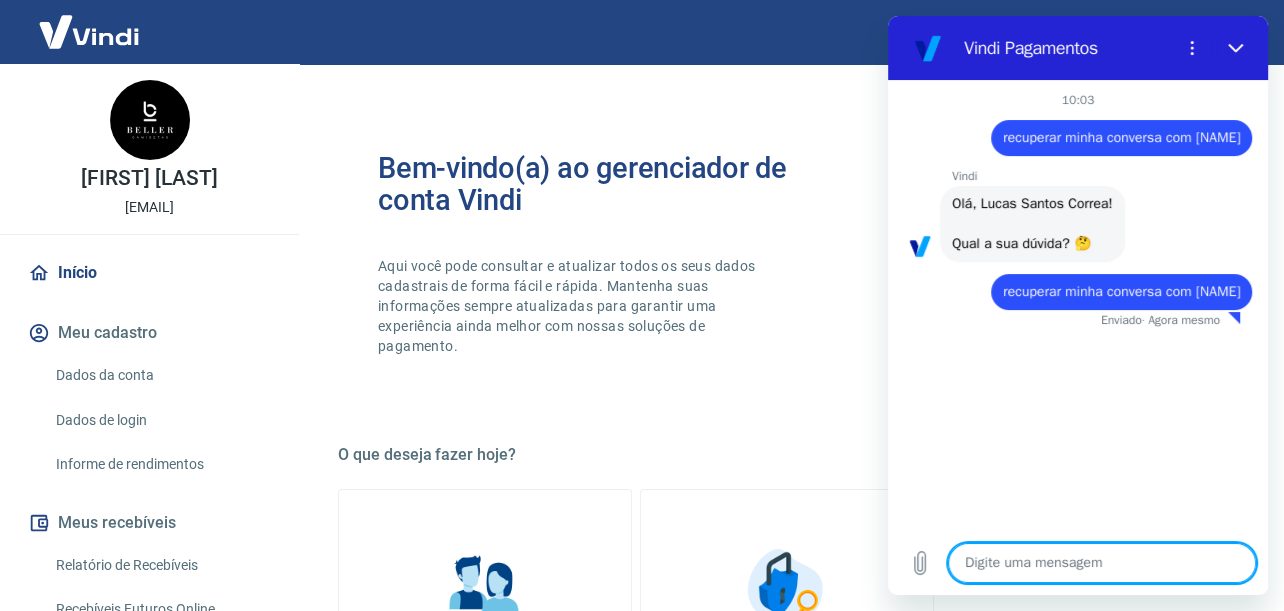 type on "x" 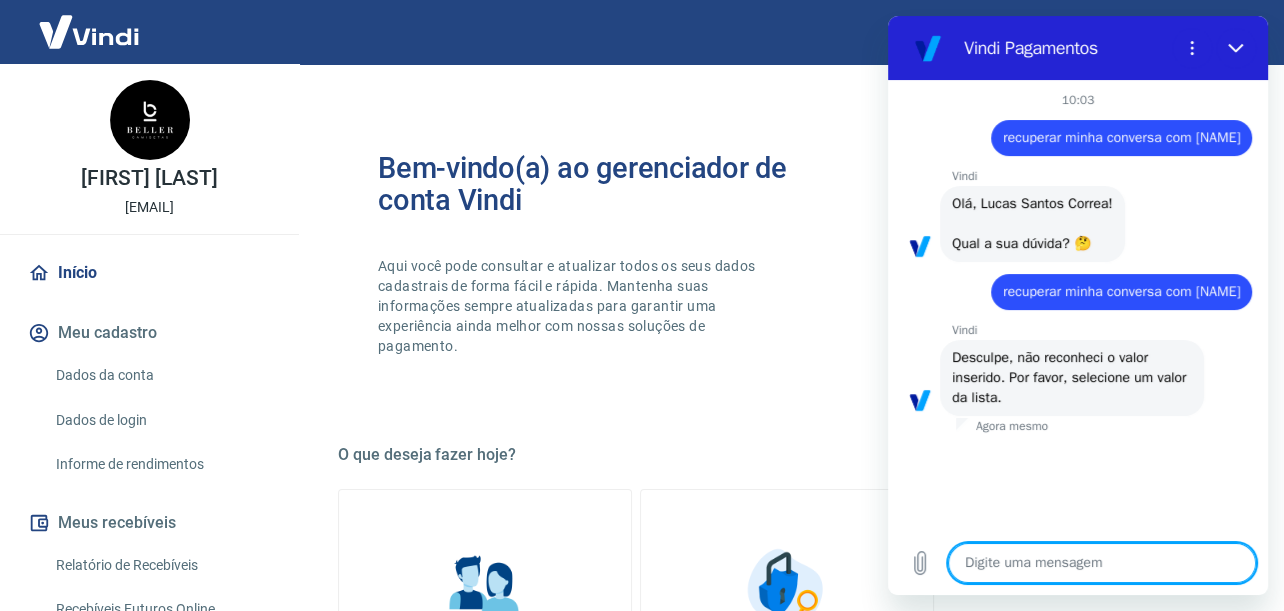 type on "v" 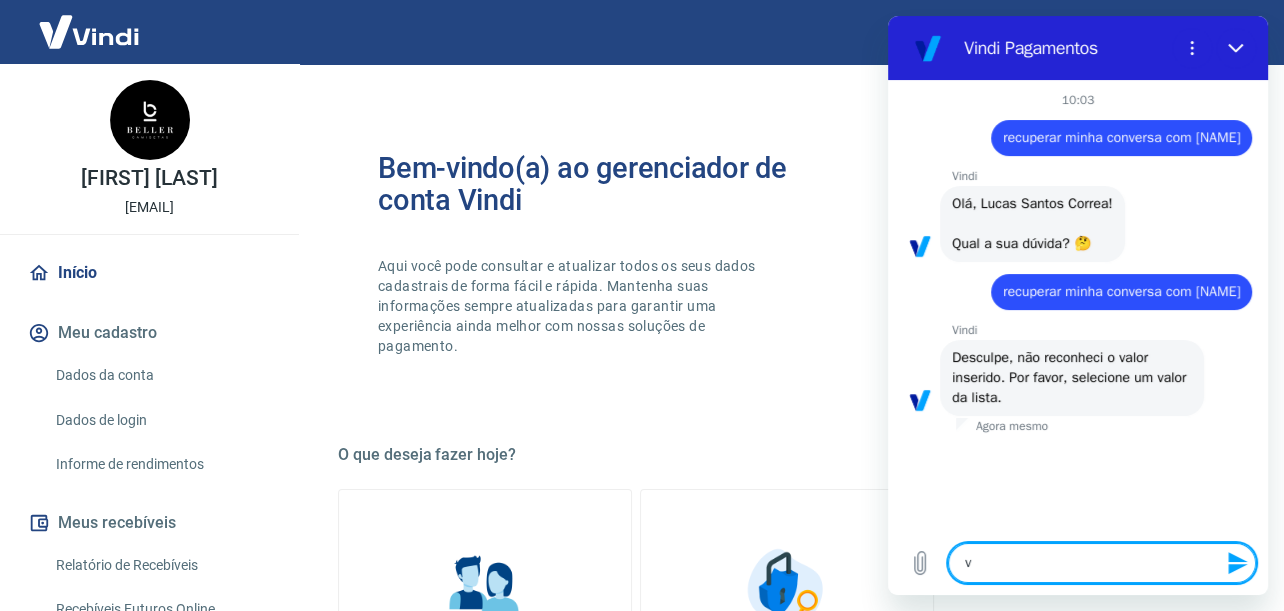 drag, startPoint x: 1017, startPoint y: 560, endPoint x: 1754, endPoint y: 578, distance: 737.2198 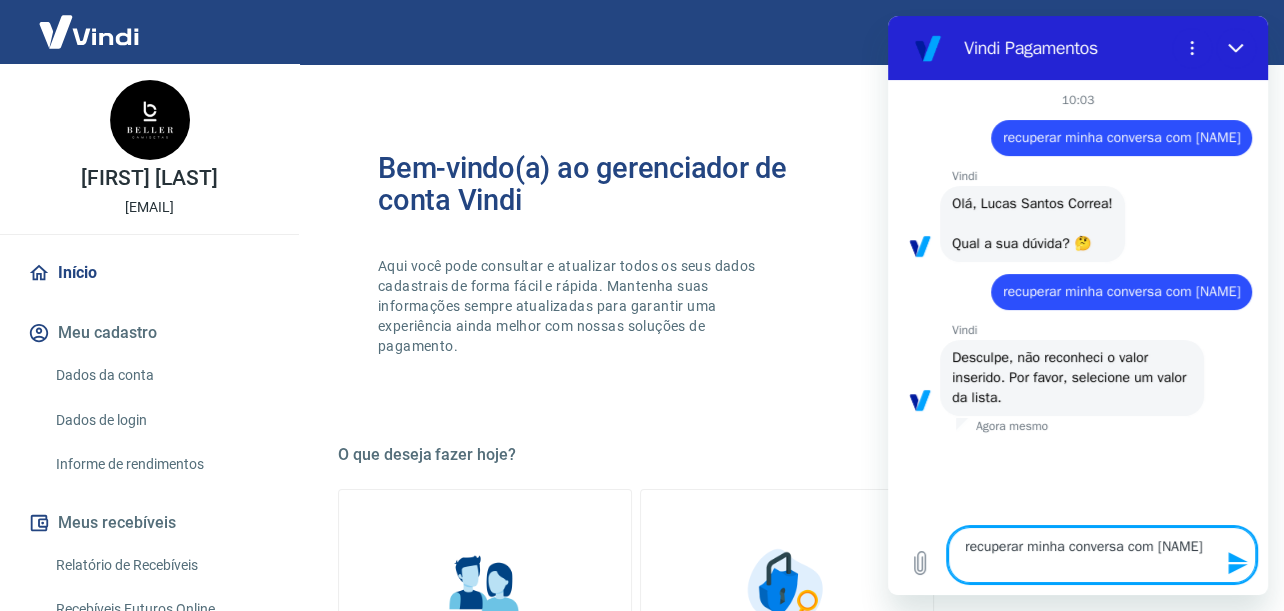type 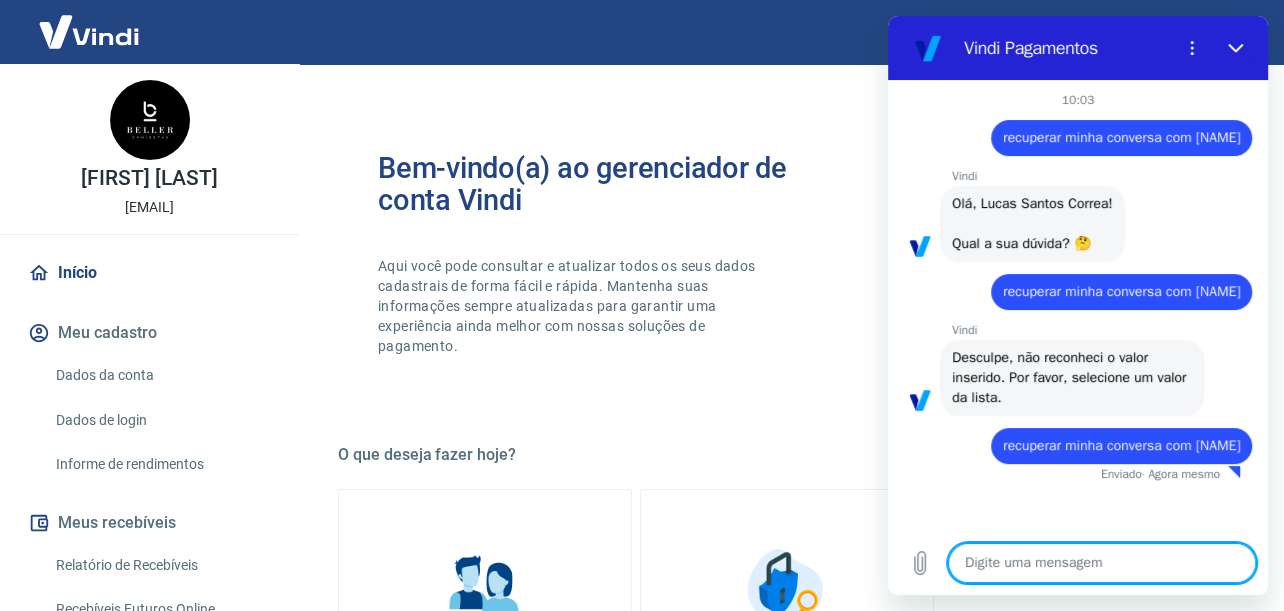 scroll, scrollTop: 14, scrollLeft: 0, axis: vertical 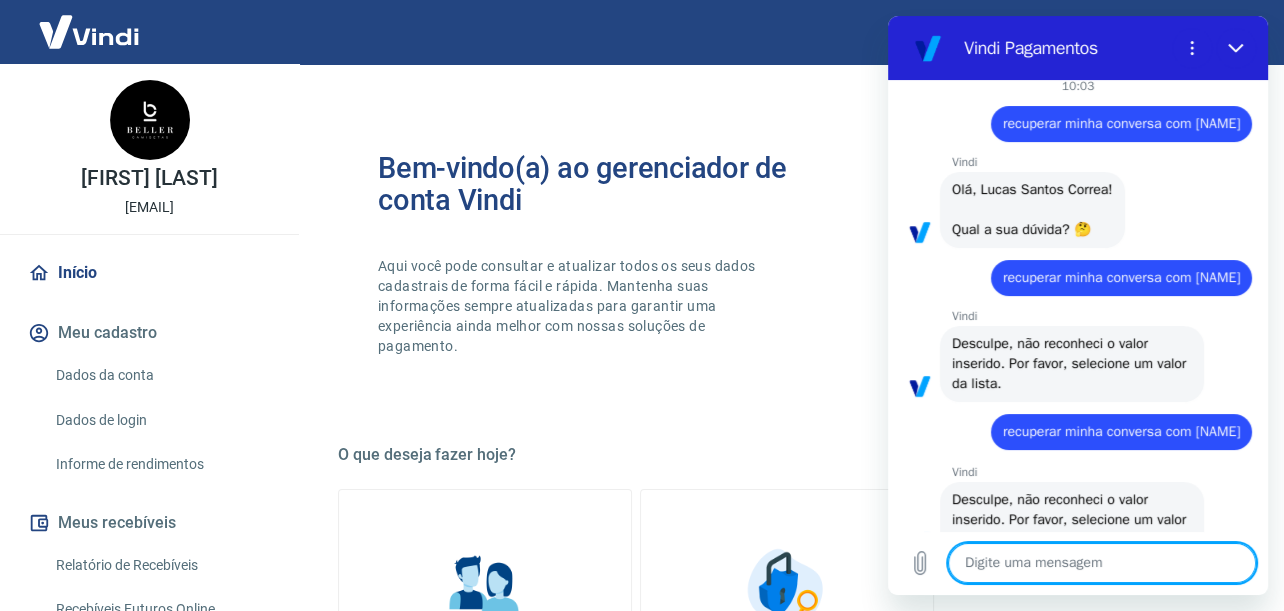 type on "x" 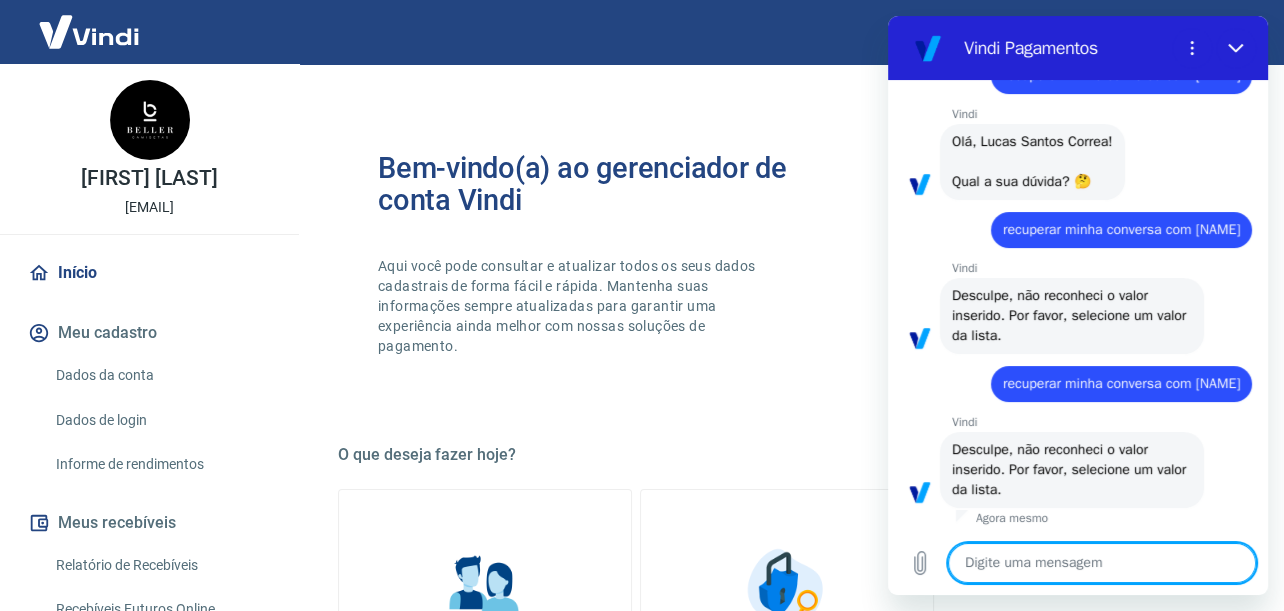 scroll, scrollTop: 120, scrollLeft: 0, axis: vertical 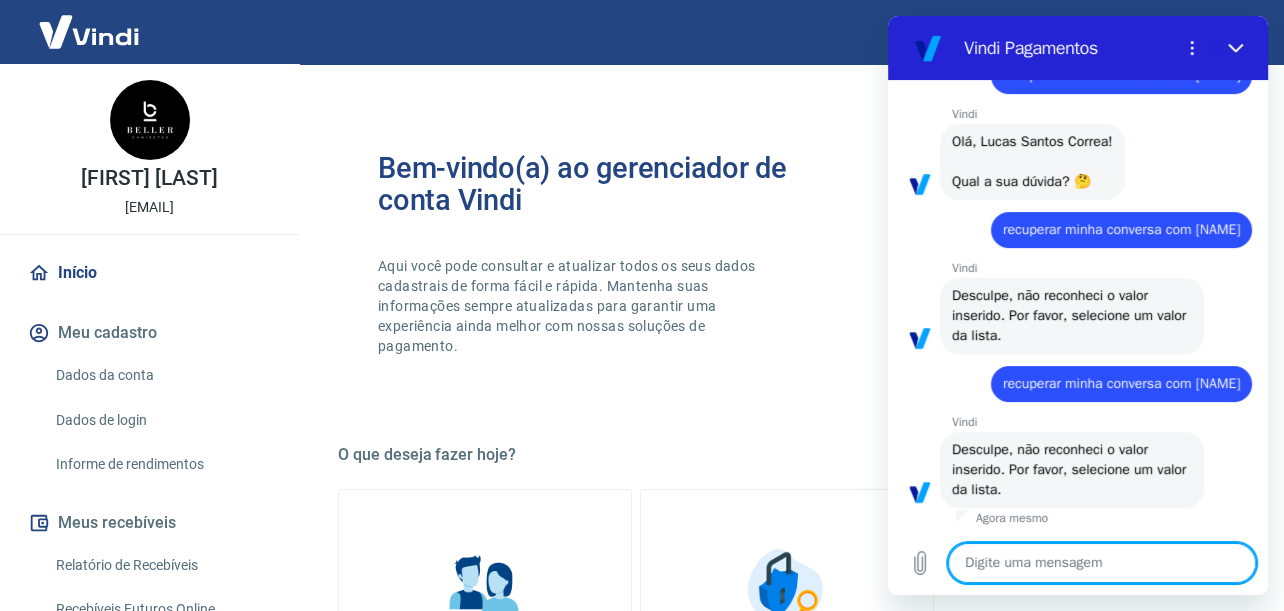 type on "f" 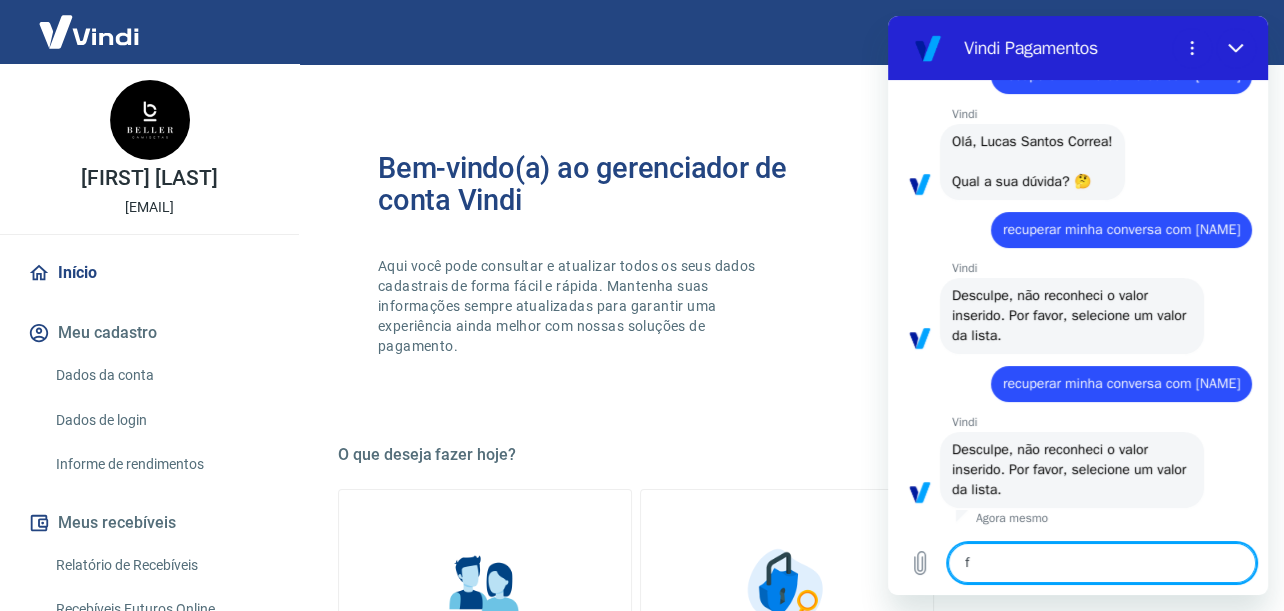 type on "fa" 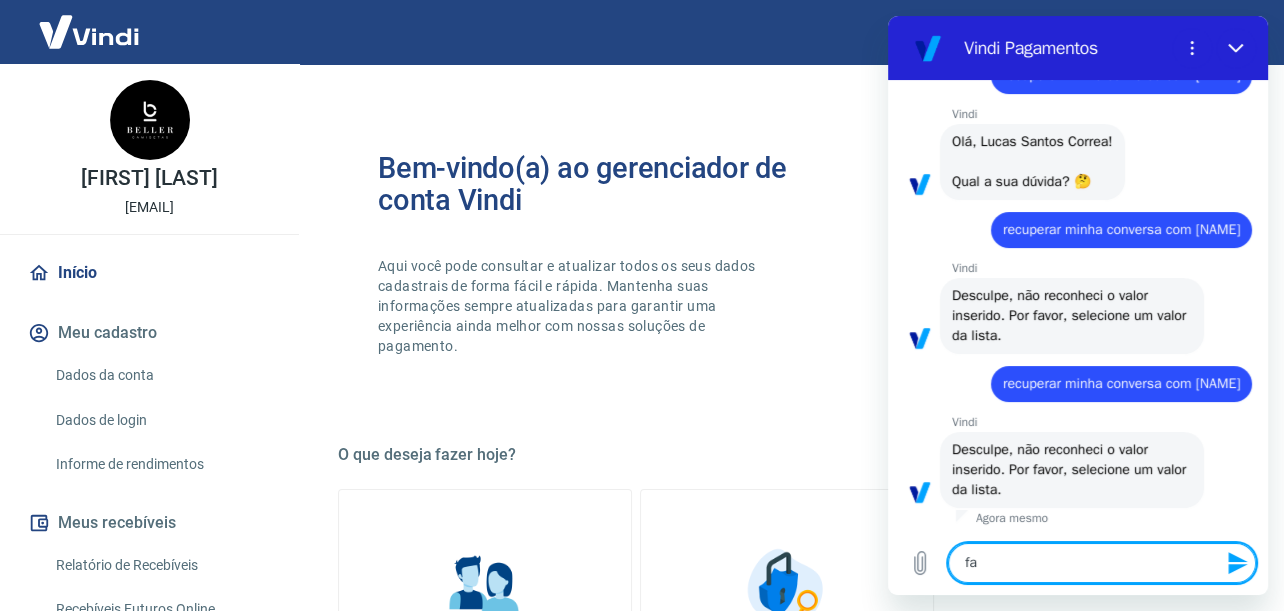 type on "fal" 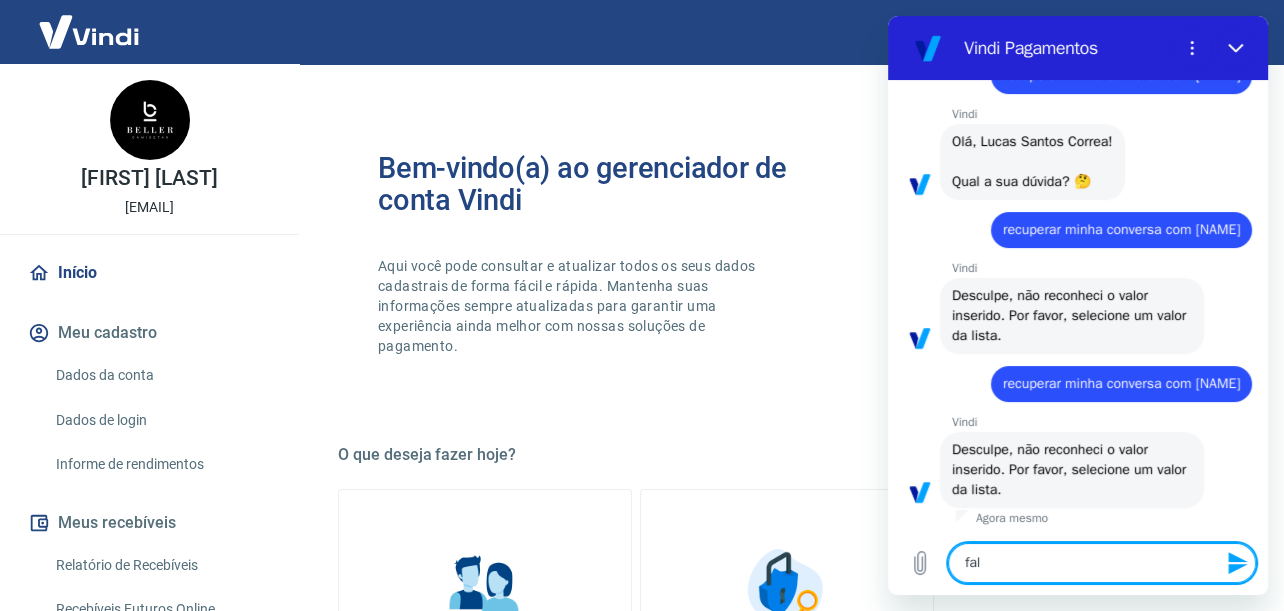 type on "fala" 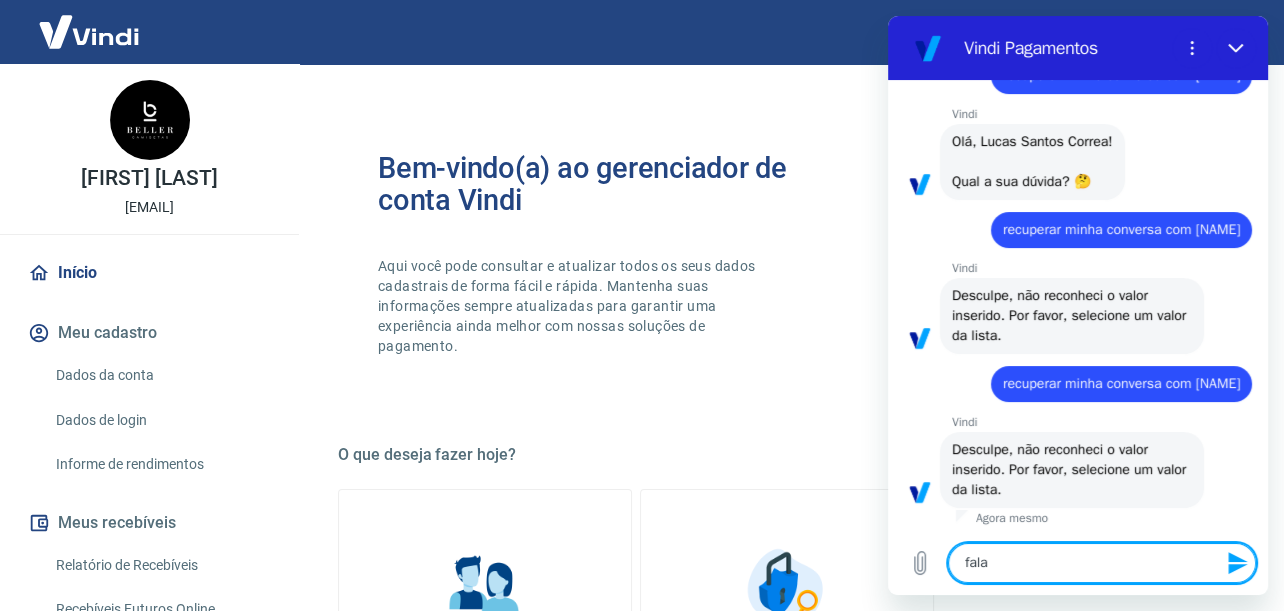 type on "falar" 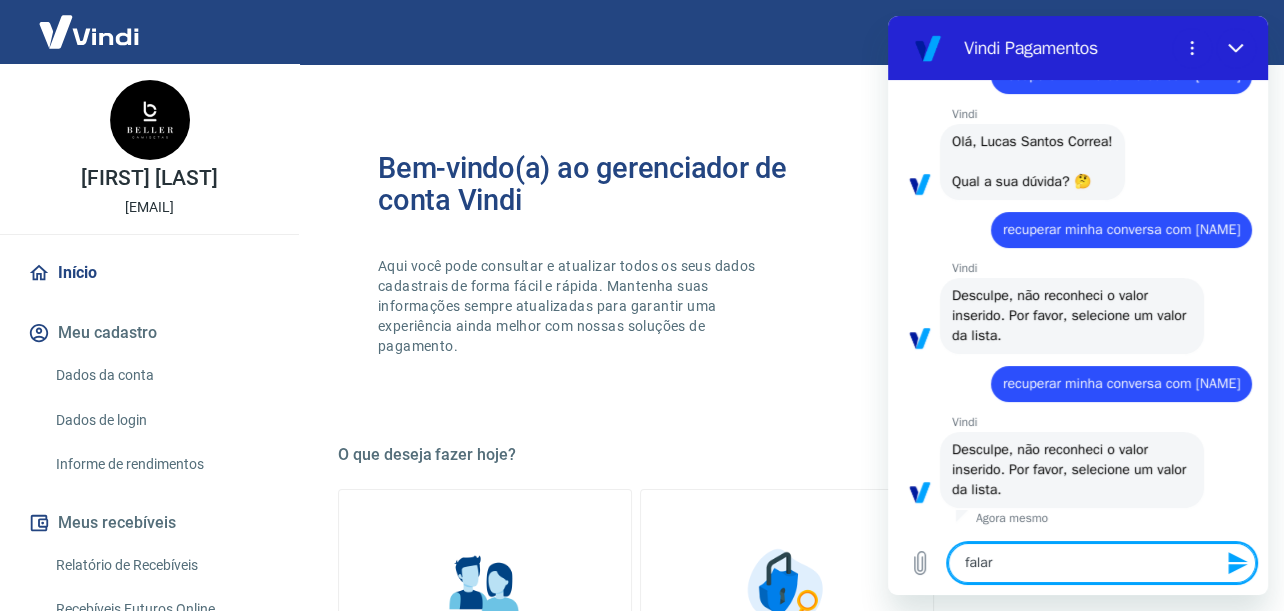 type on "falar" 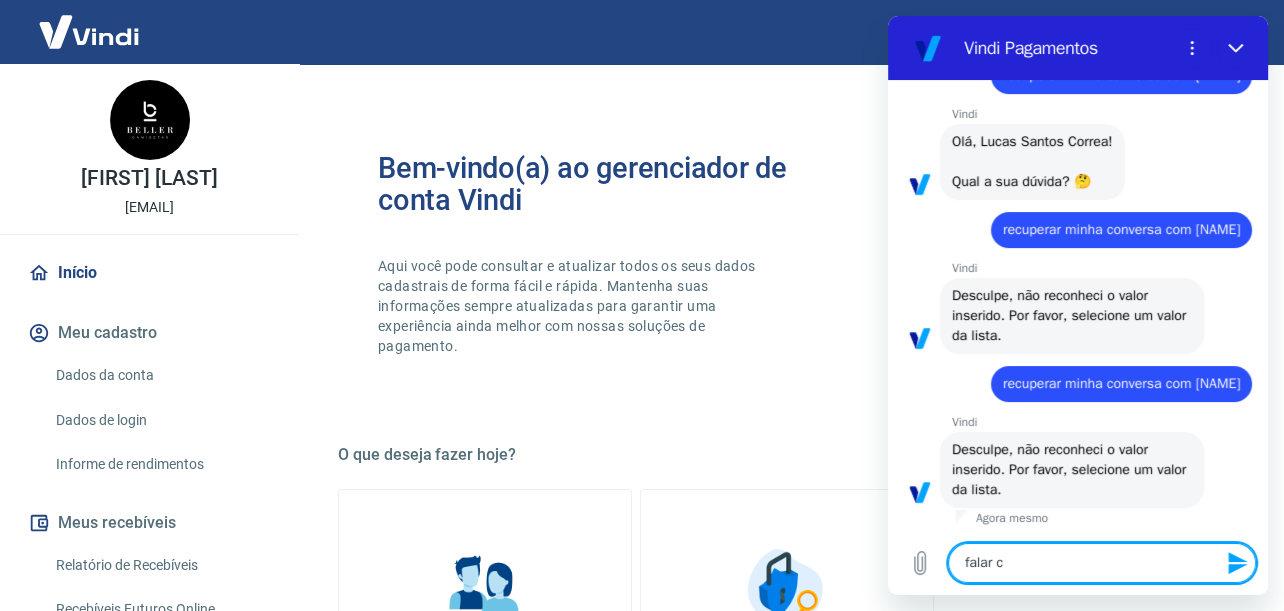 type on "falar co" 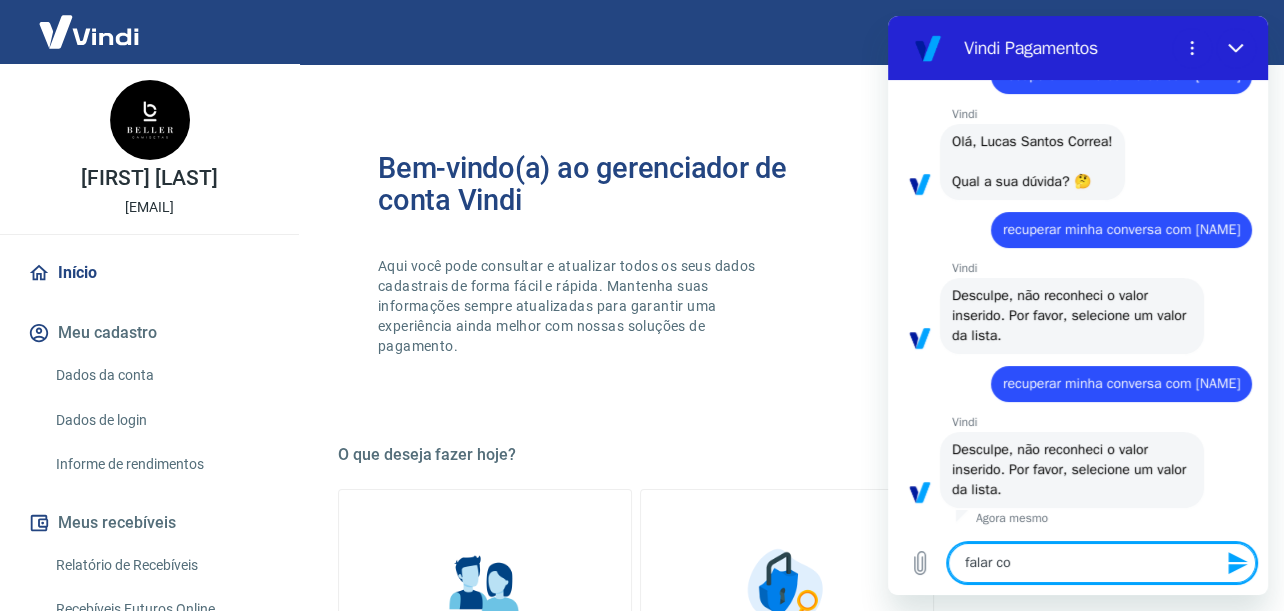 type on "falar com" 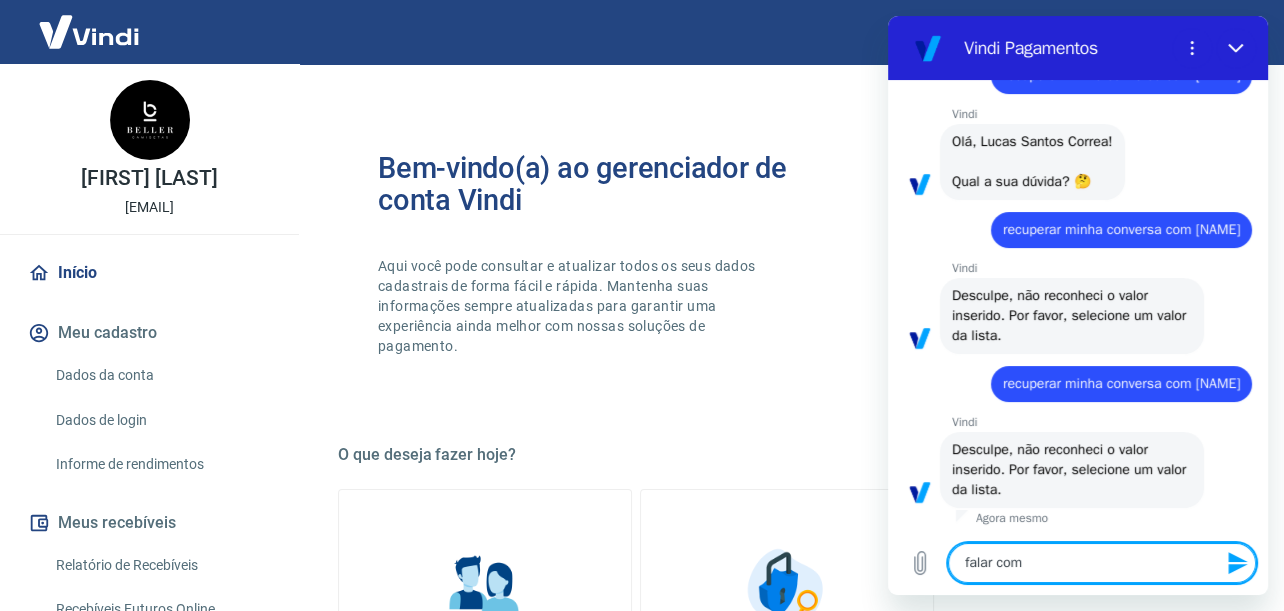type on "x" 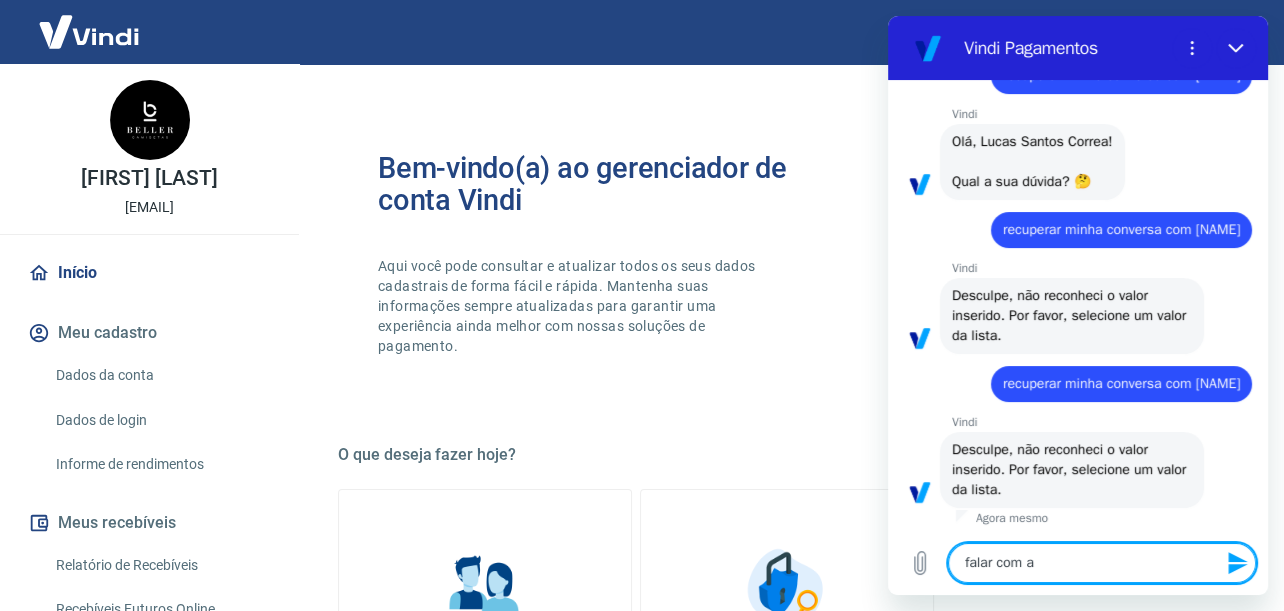 type on "falar com at" 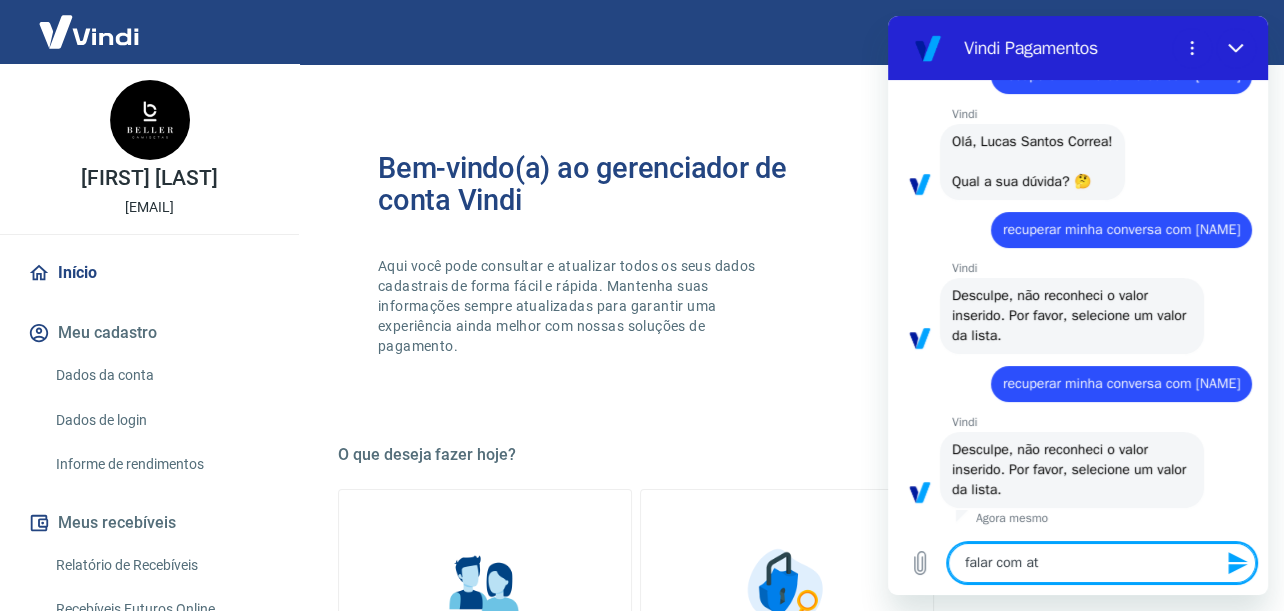 type on "falar com ate" 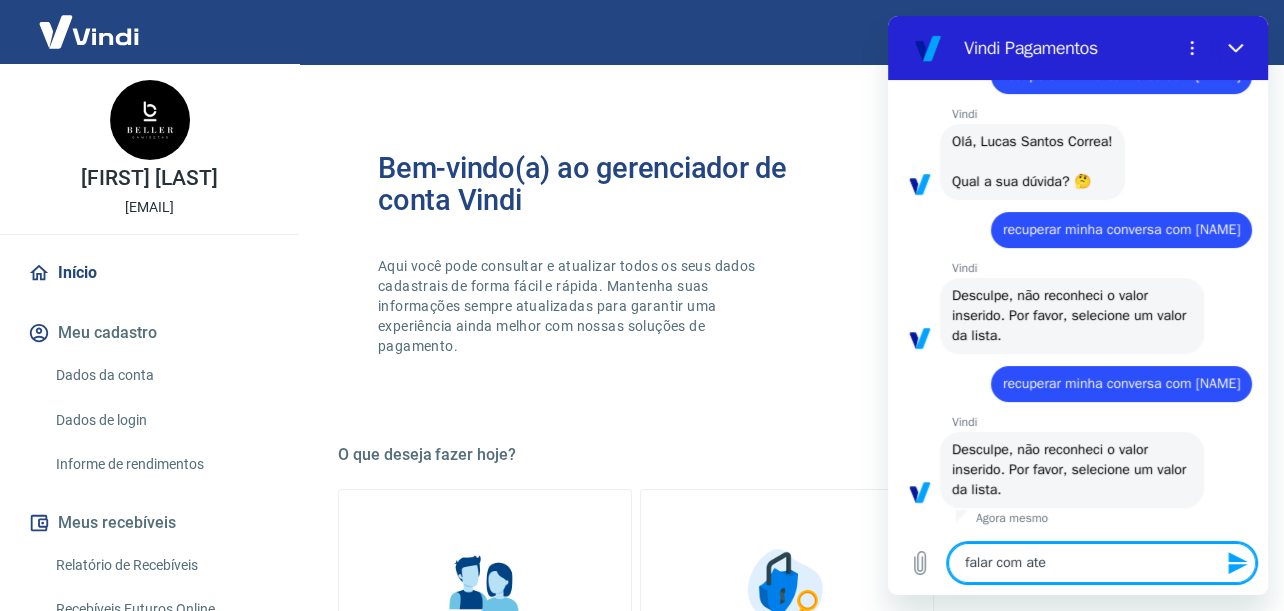 type on "falar com aten" 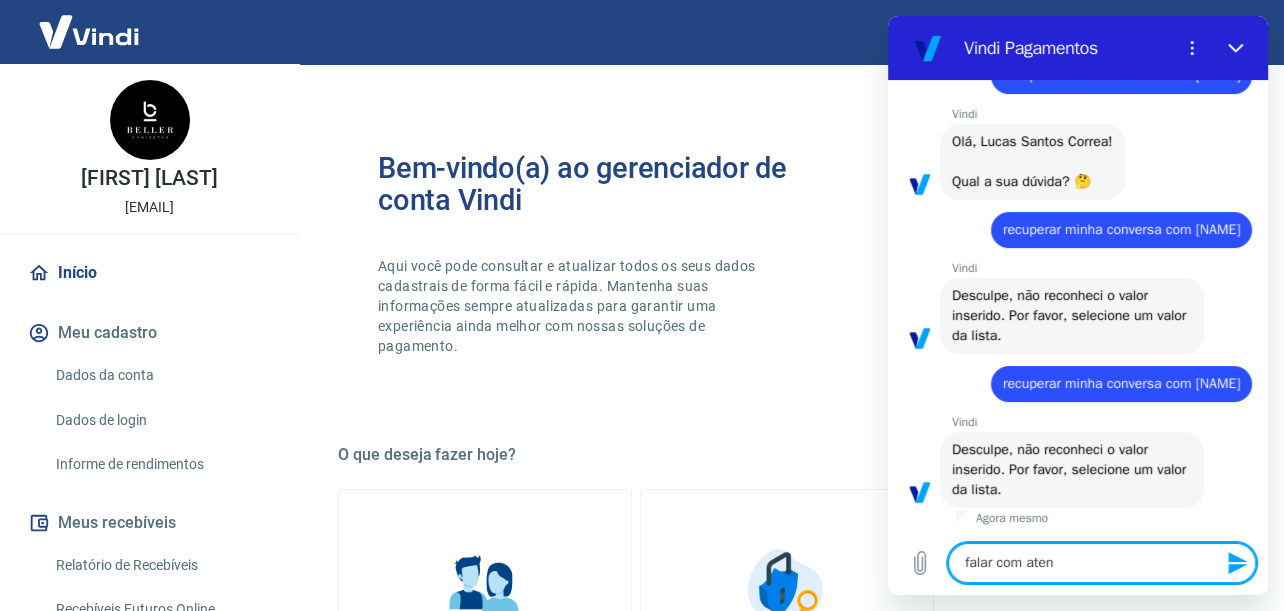 type on "falar com atend" 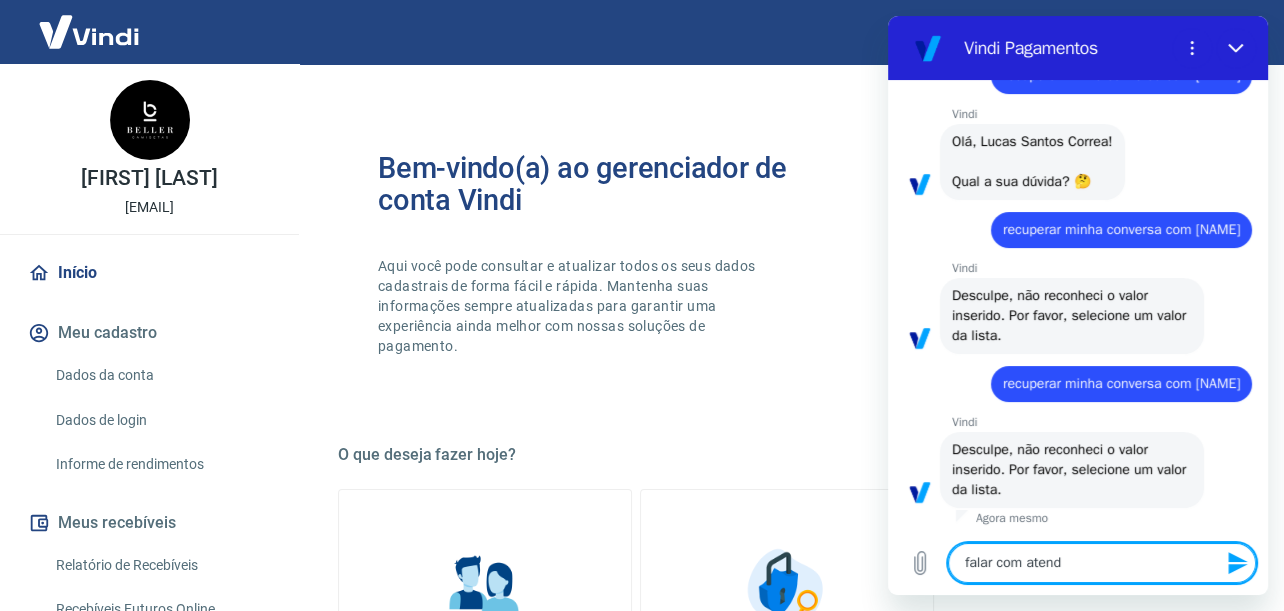 type on "falar com atende" 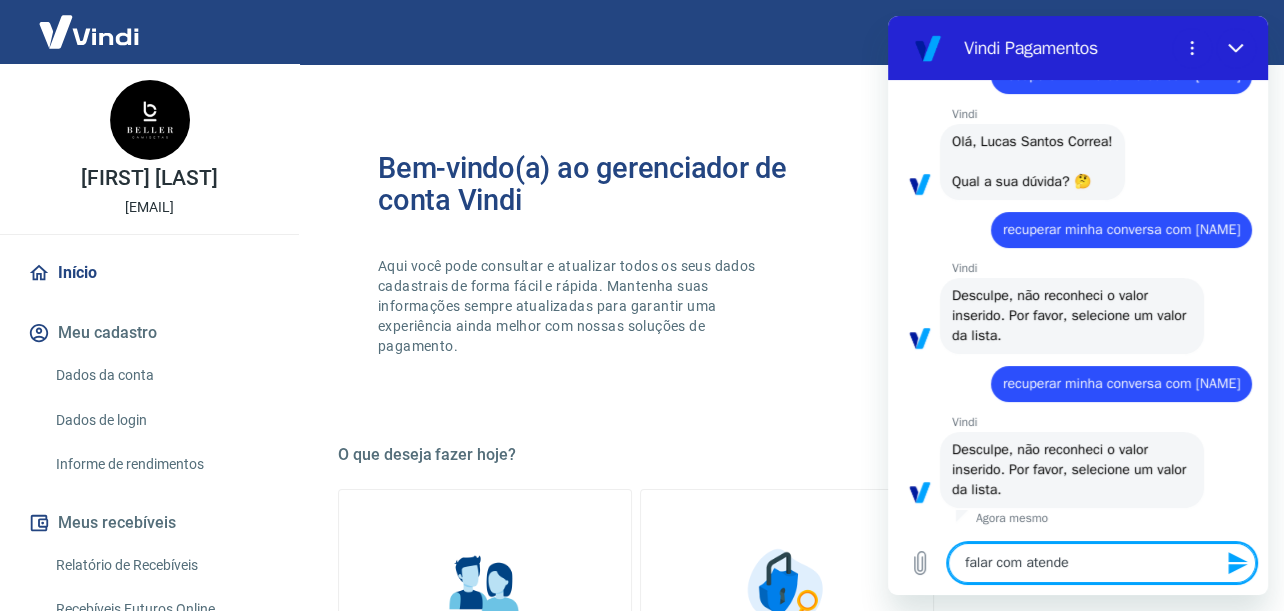 type on "falar com atenden" 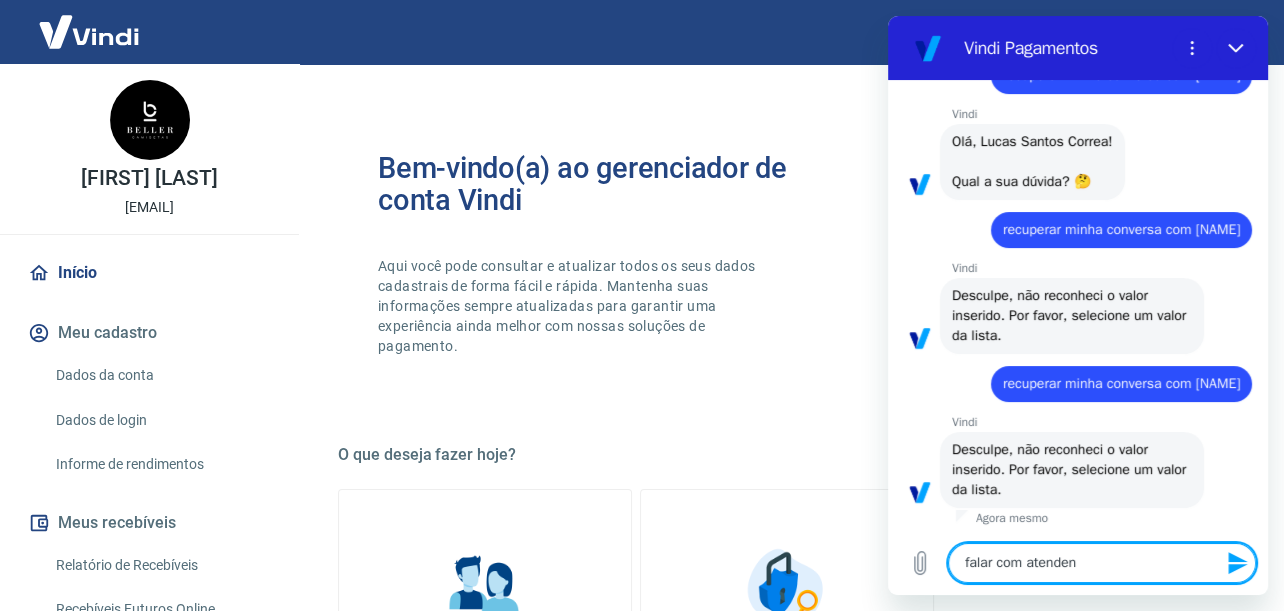 type on "falar com atendent" 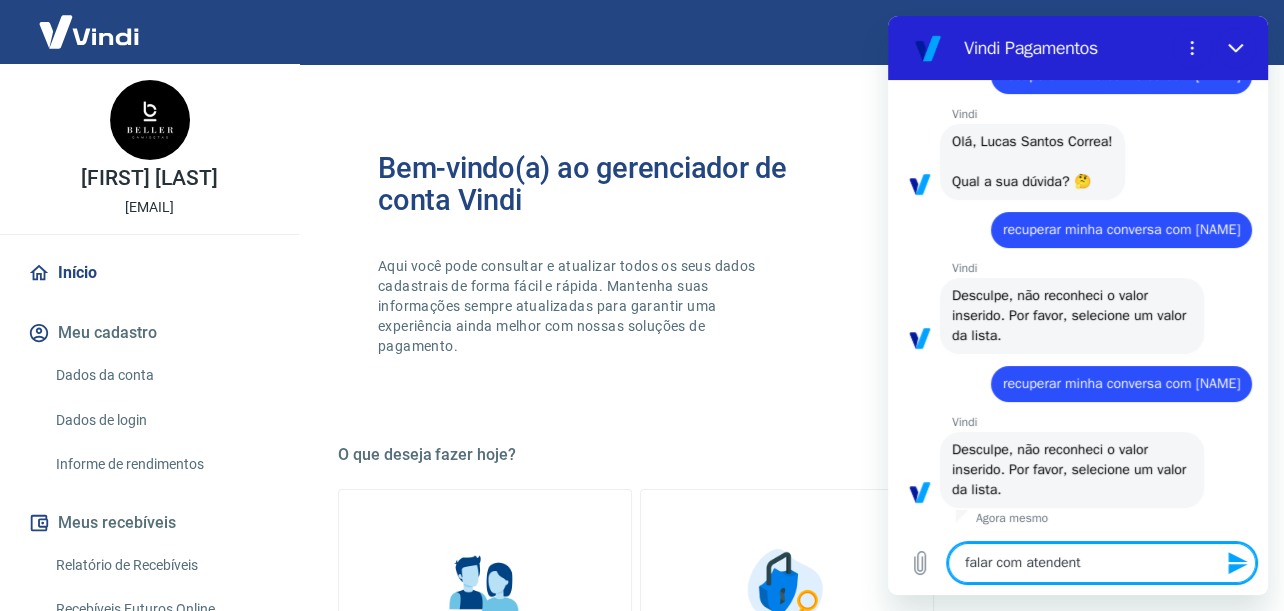 type on "falar com atendente" 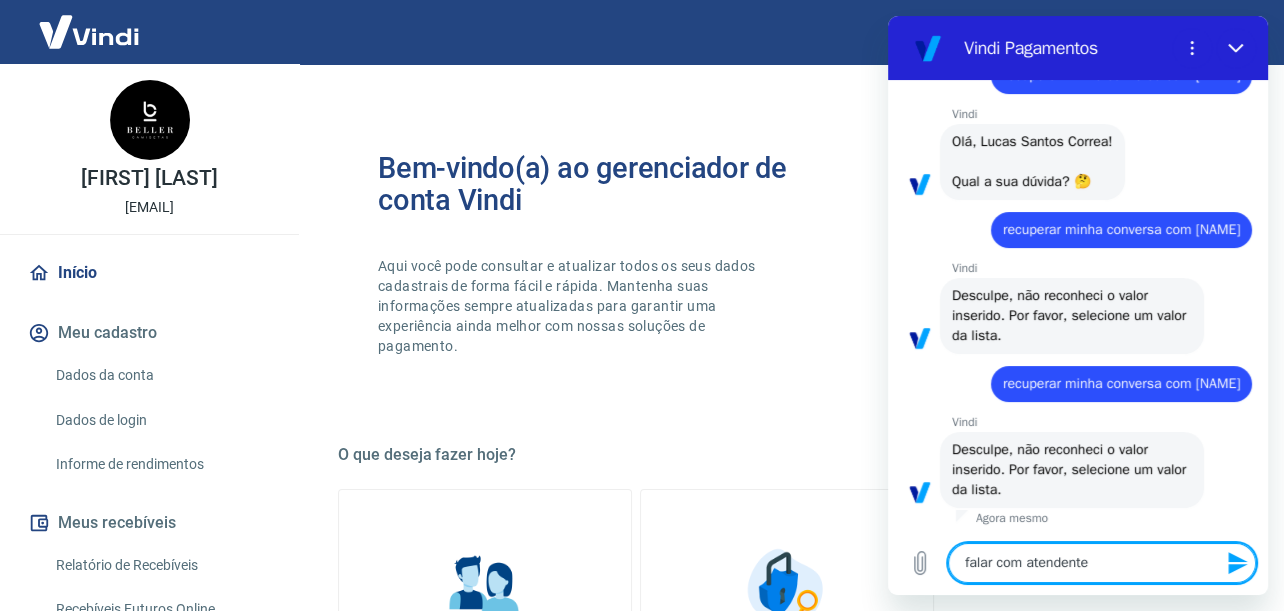 type on "falar com atendente" 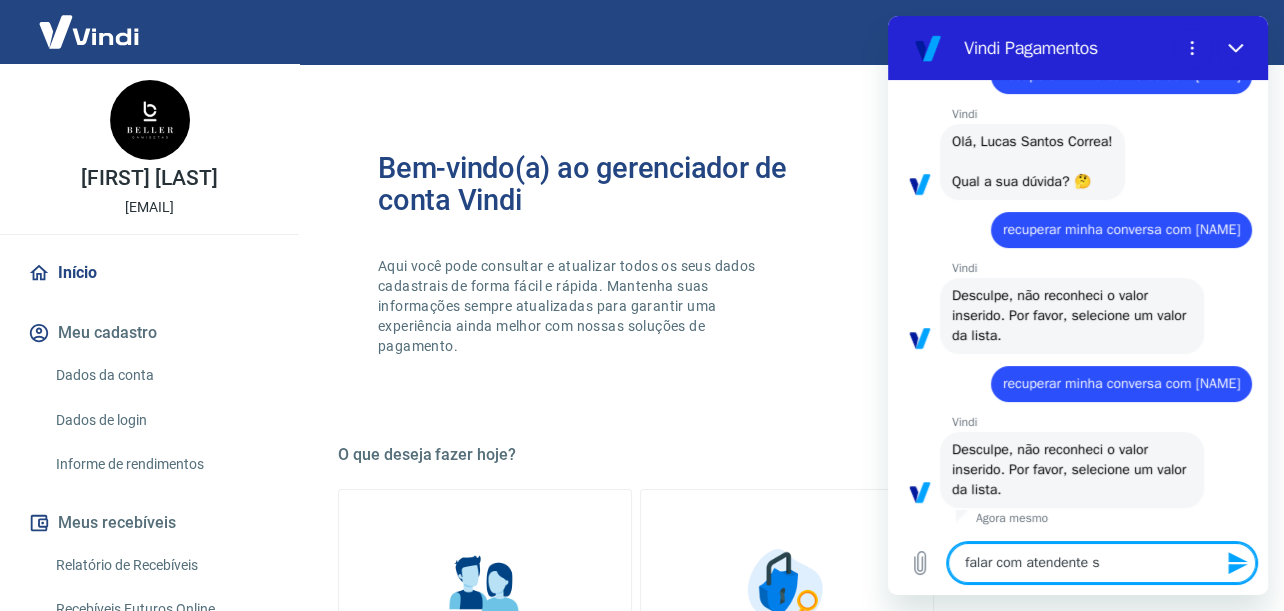 type on "falar com atendente si" 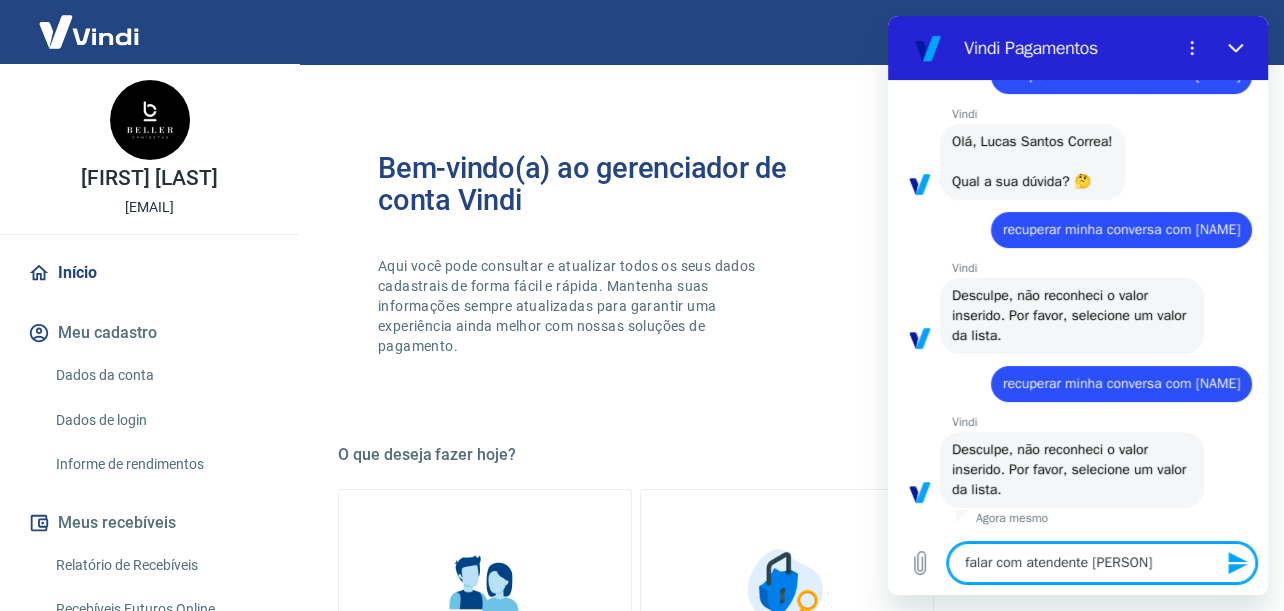 type on "falar com atendente sil" 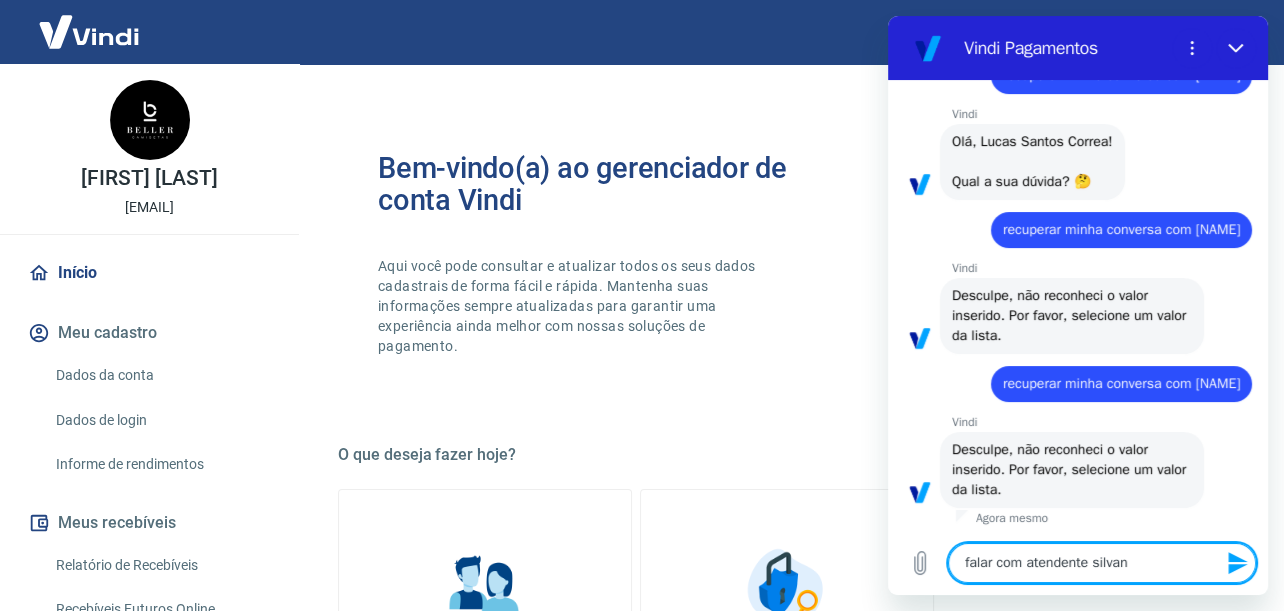 type on "falar com atendente silvana" 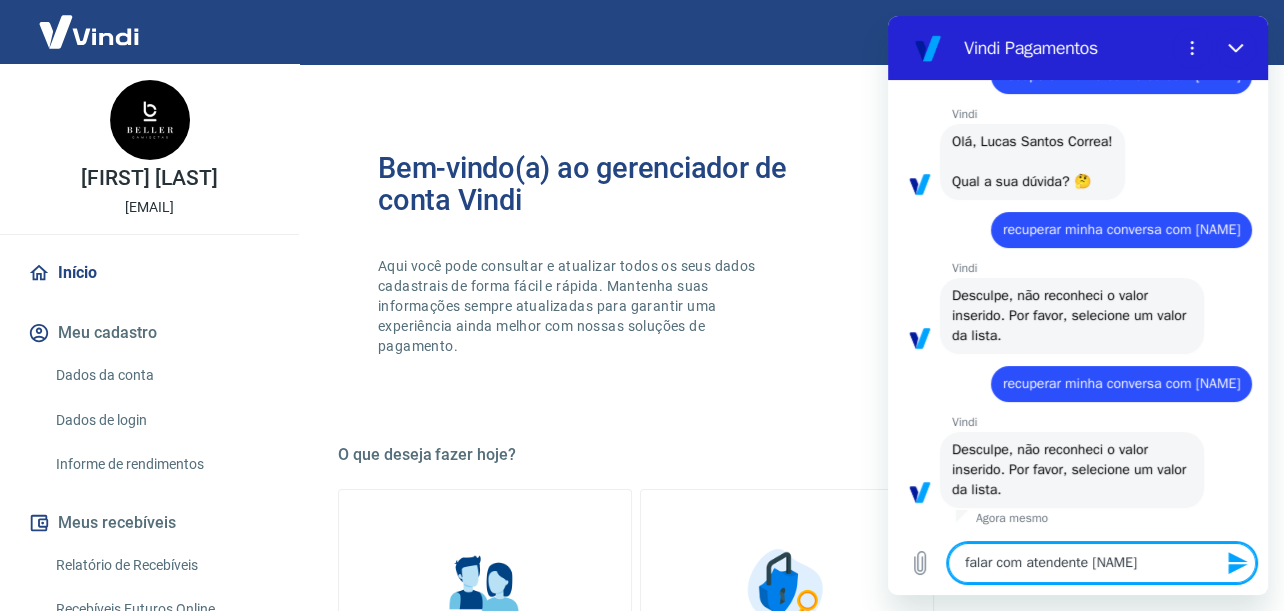 type on "falar com atendente silvana" 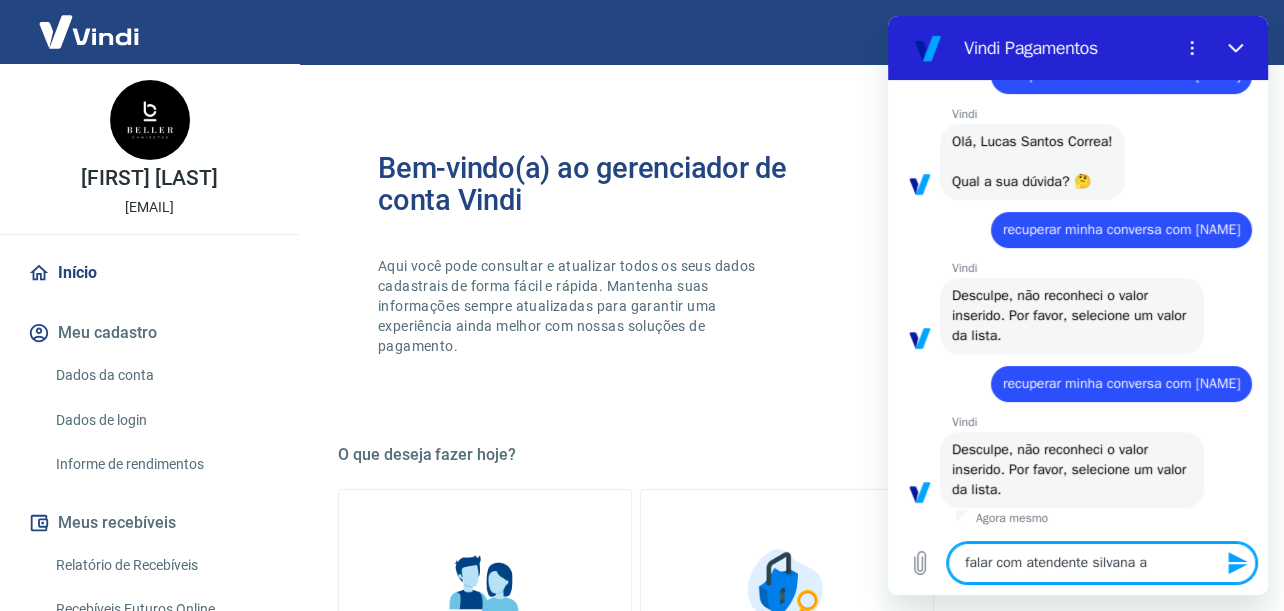 type on "falar com atendente silvana ar" 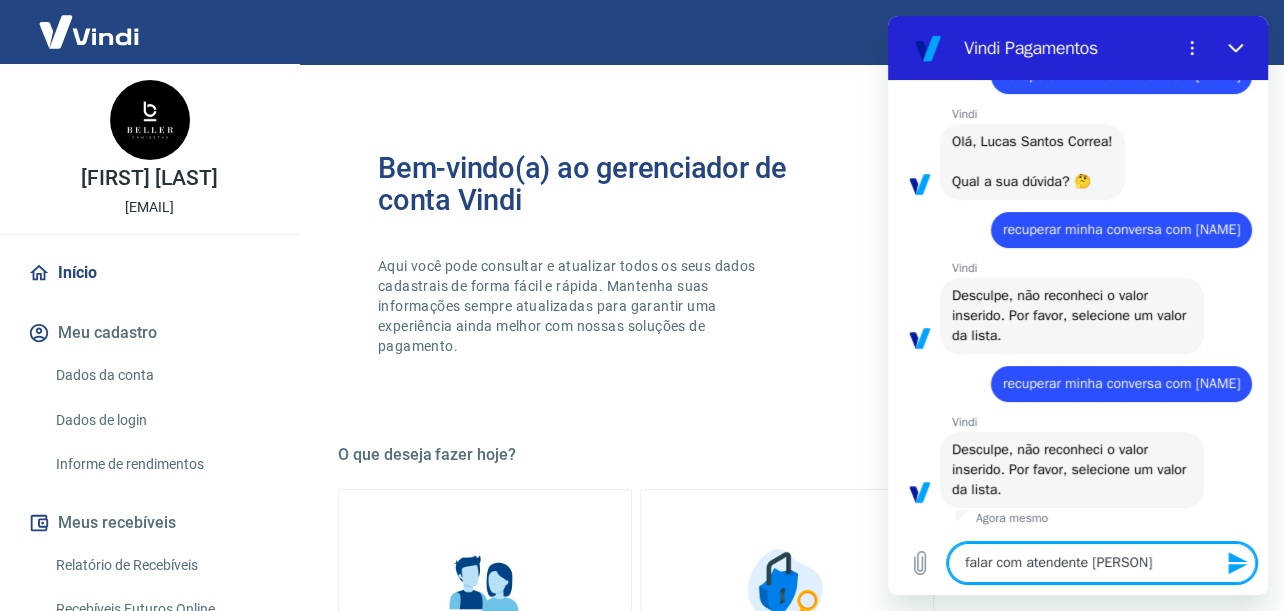 type on "falar com atendente silvana ara" 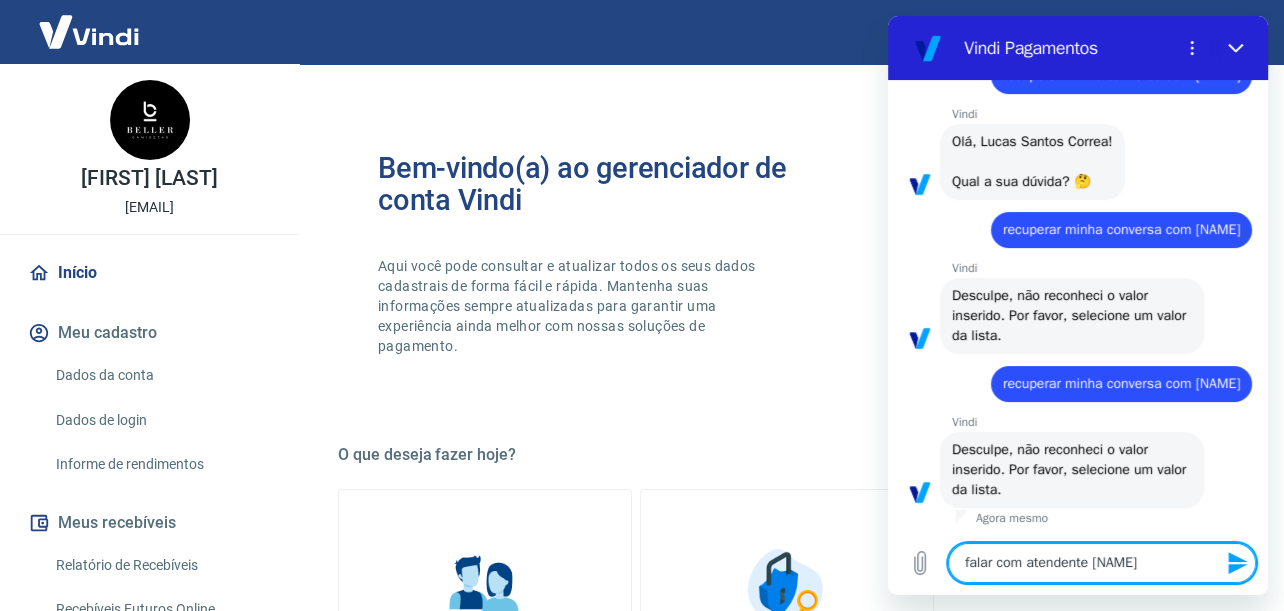 type on "falar com atendente silvana arau" 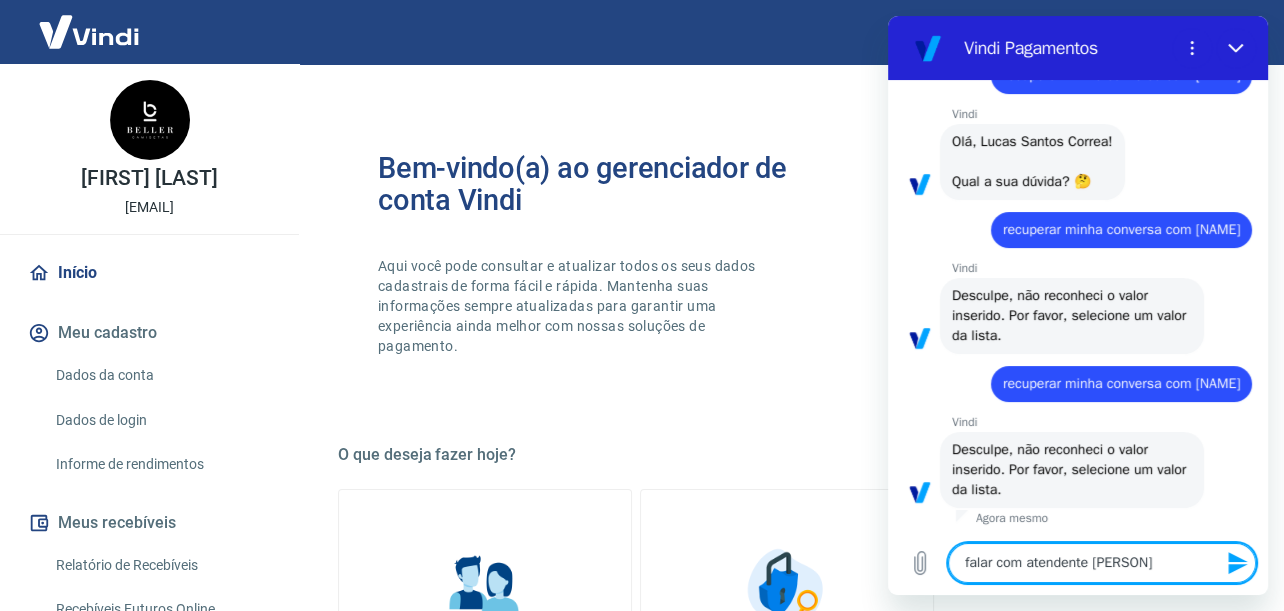 type 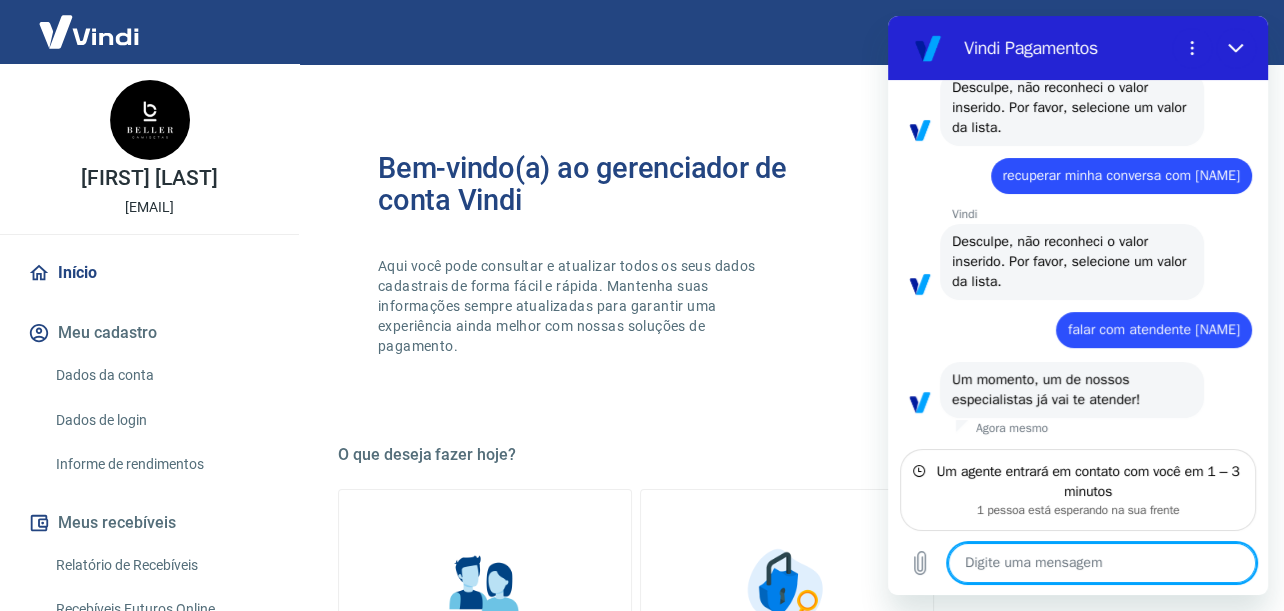 scroll, scrollTop: 328, scrollLeft: 0, axis: vertical 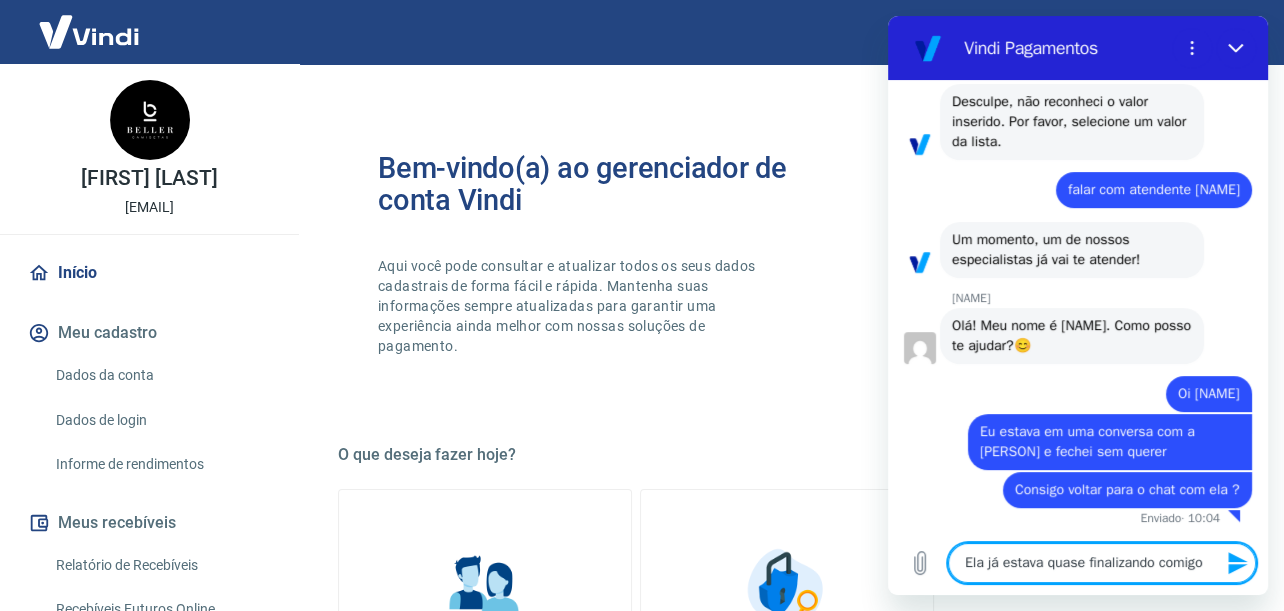 click on "Ela já estava quase finaliando comigo" at bounding box center (1102, 563) 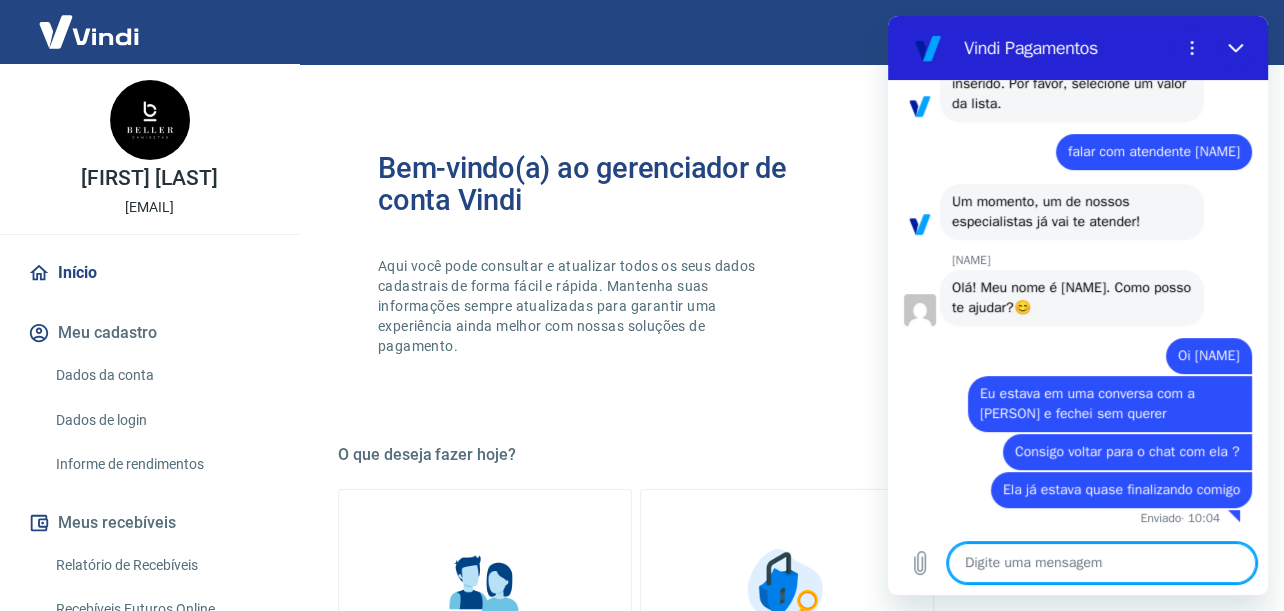 scroll, scrollTop: 506, scrollLeft: 0, axis: vertical 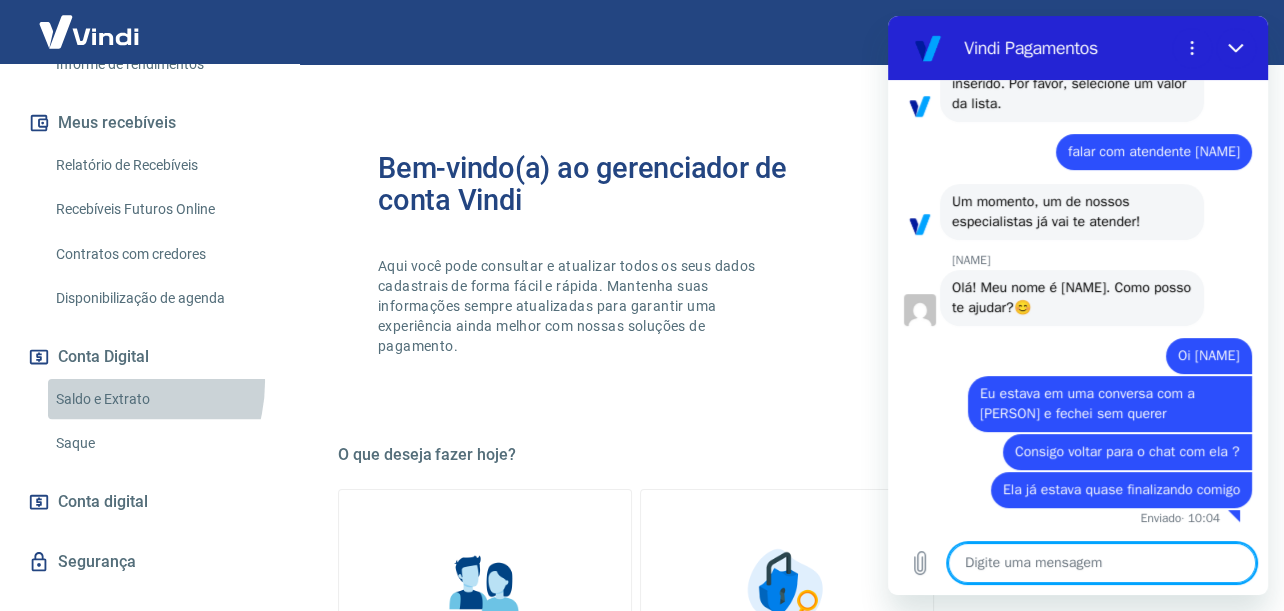 click on "Saldo e Extrato" at bounding box center [161, 399] 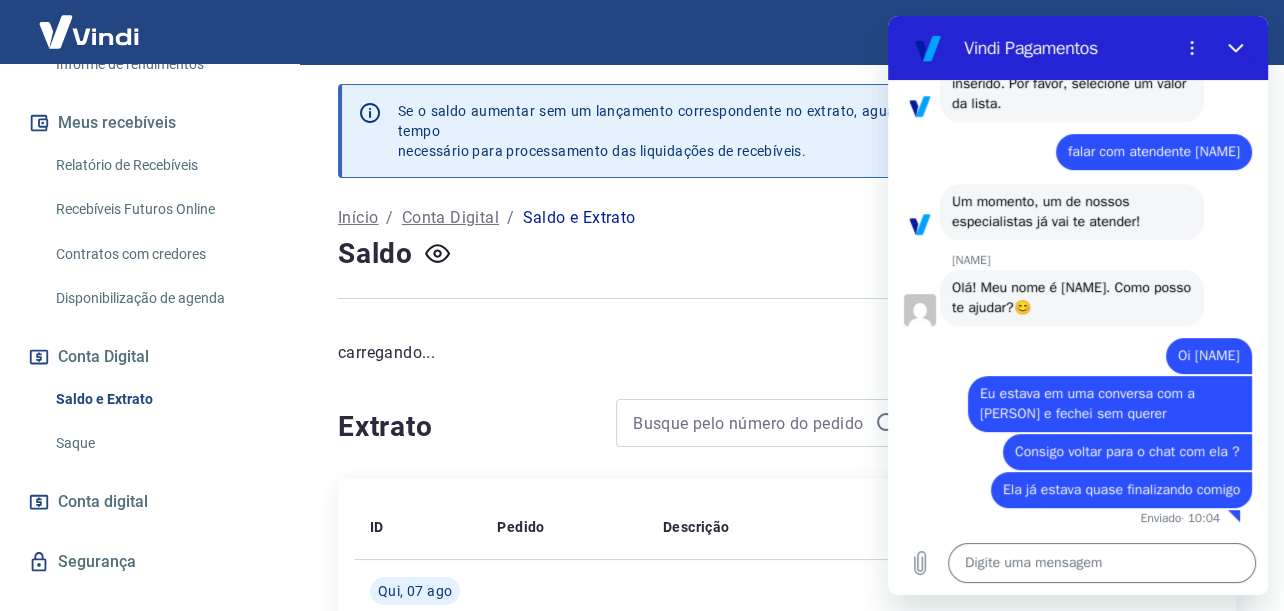 scroll, scrollTop: 4, scrollLeft: 0, axis: vertical 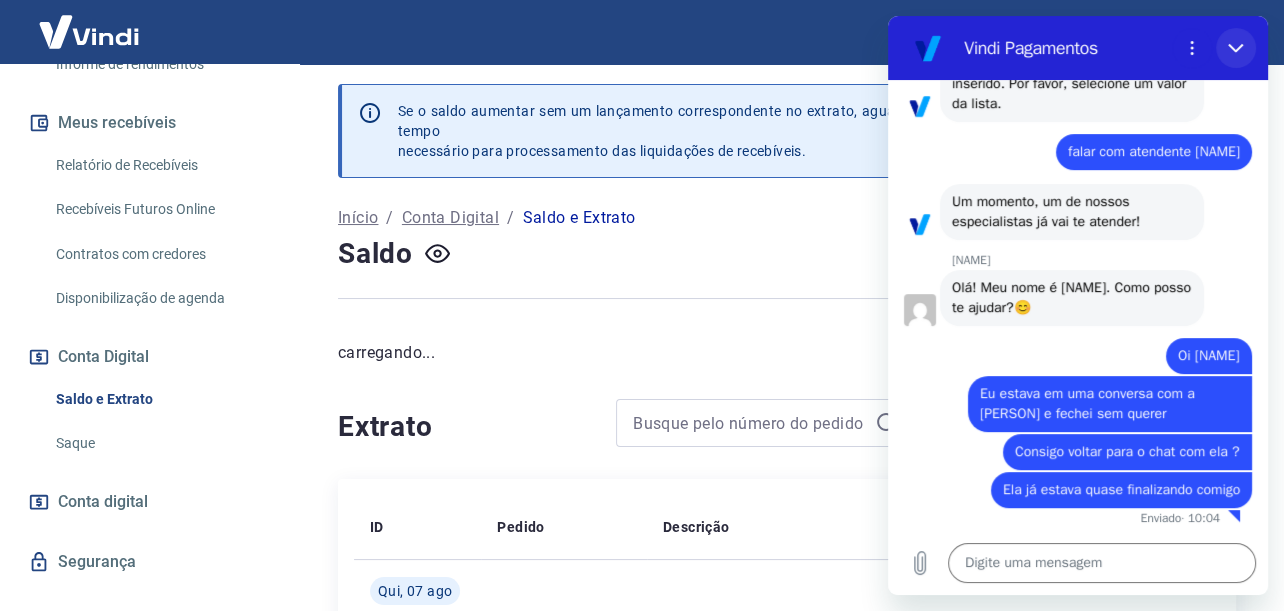 click 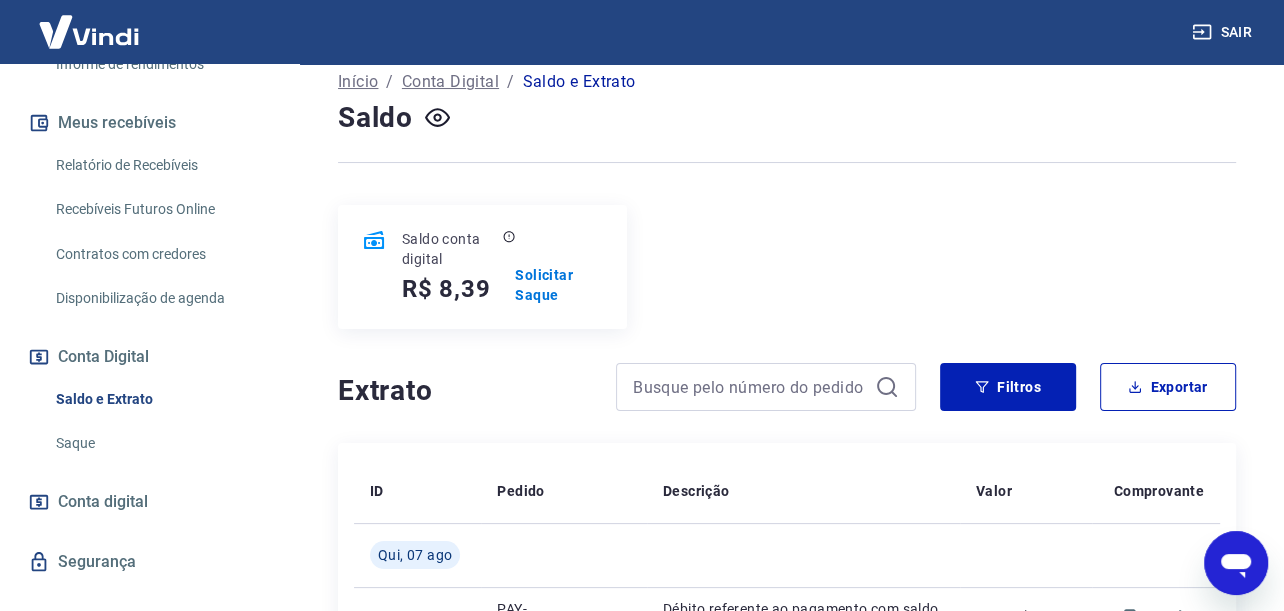 scroll, scrollTop: 304, scrollLeft: 0, axis: vertical 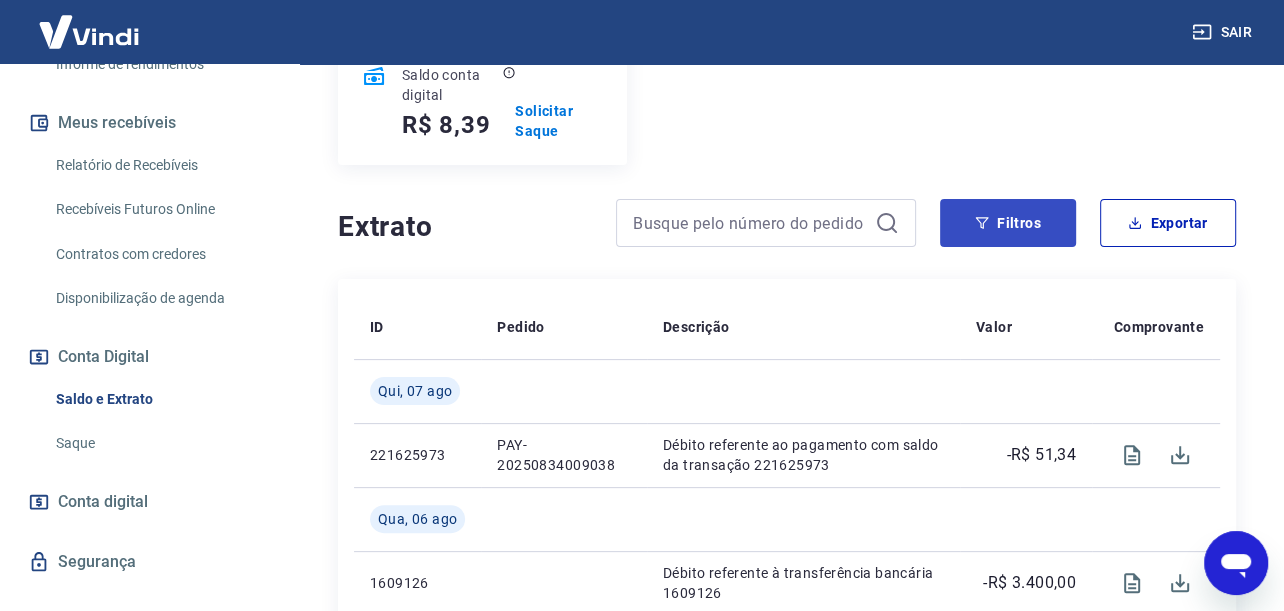 click on "Filtros" at bounding box center [1008, 223] 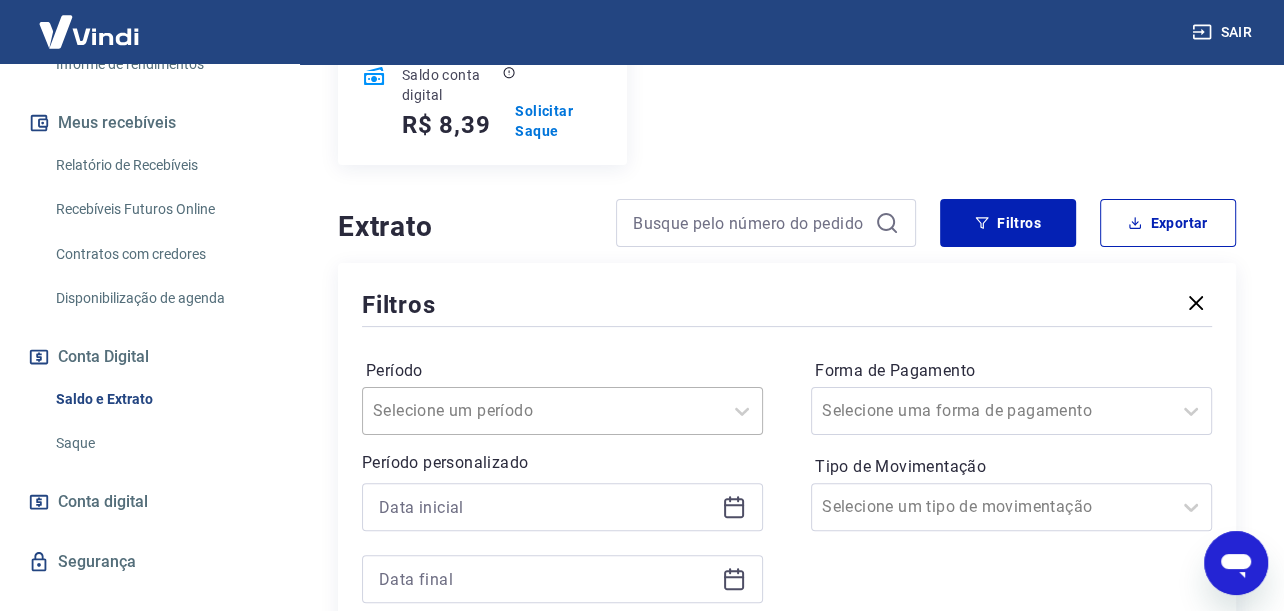 scroll, scrollTop: 423, scrollLeft: 0, axis: vertical 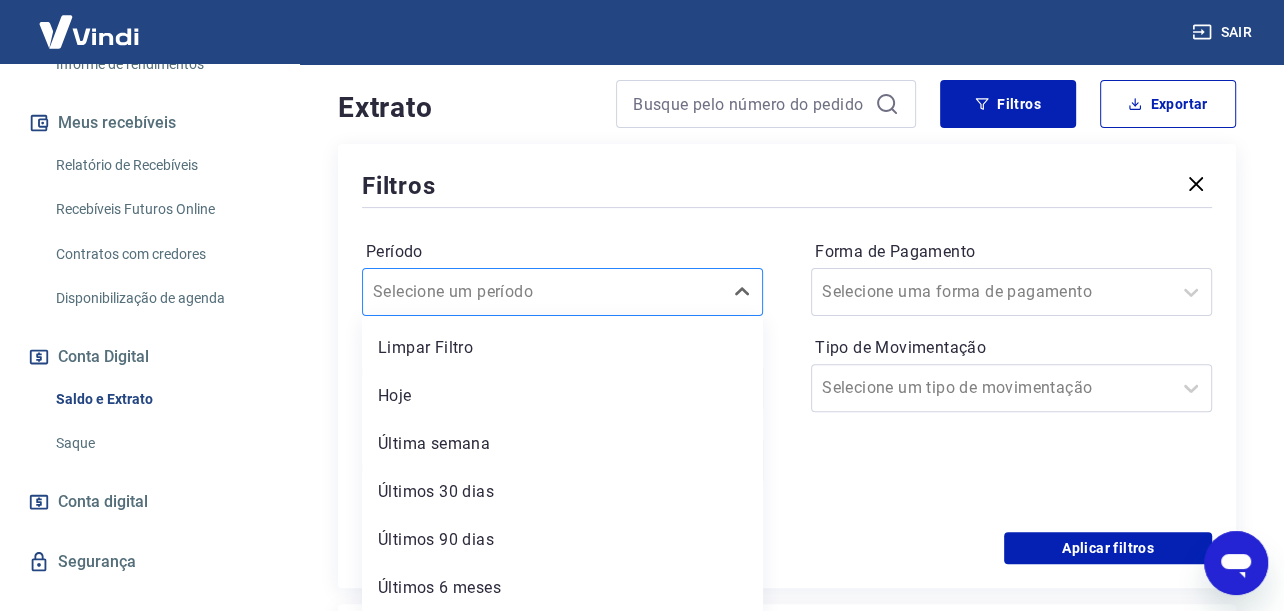 click on "option Hoje focused, 2 of 6. 6 results available. Use Up and Down to choose options, press Enter to select the currently focused option, press Escape to exit the menu, press Tab to select the option and exit the menu. Selecione um período Limpar Filtro Hoje Última semana Últimos 30 dias Últimos 90 dias Últimos 6 meses" at bounding box center (562, 292) 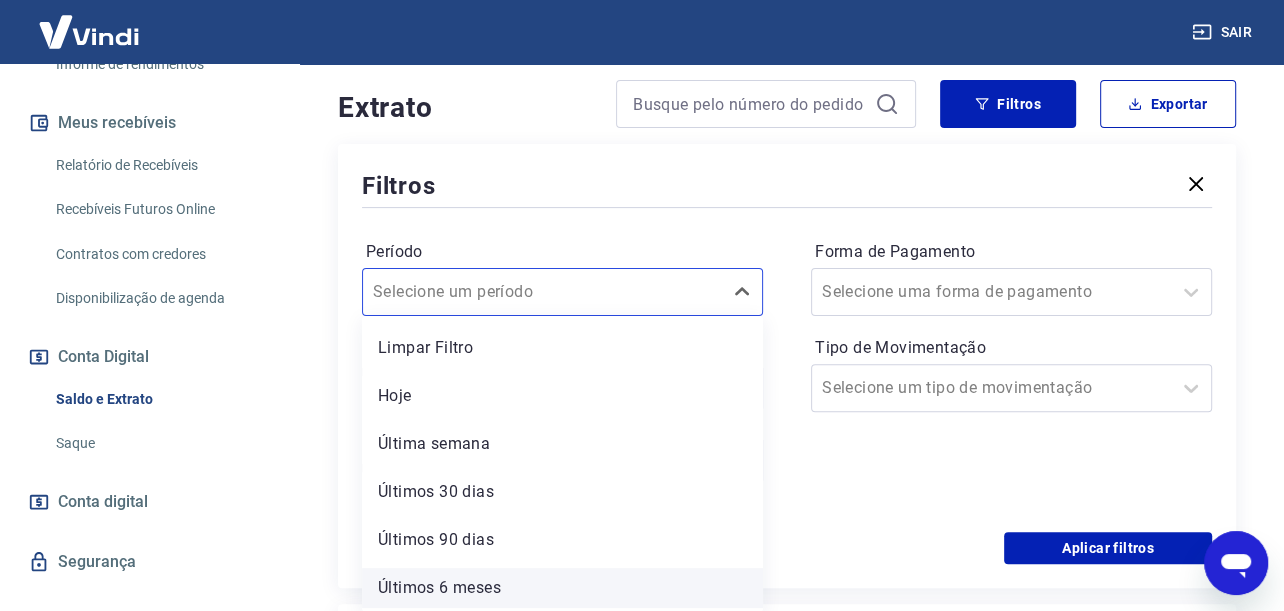 click on "Últimos 6 meses" at bounding box center (562, 588) 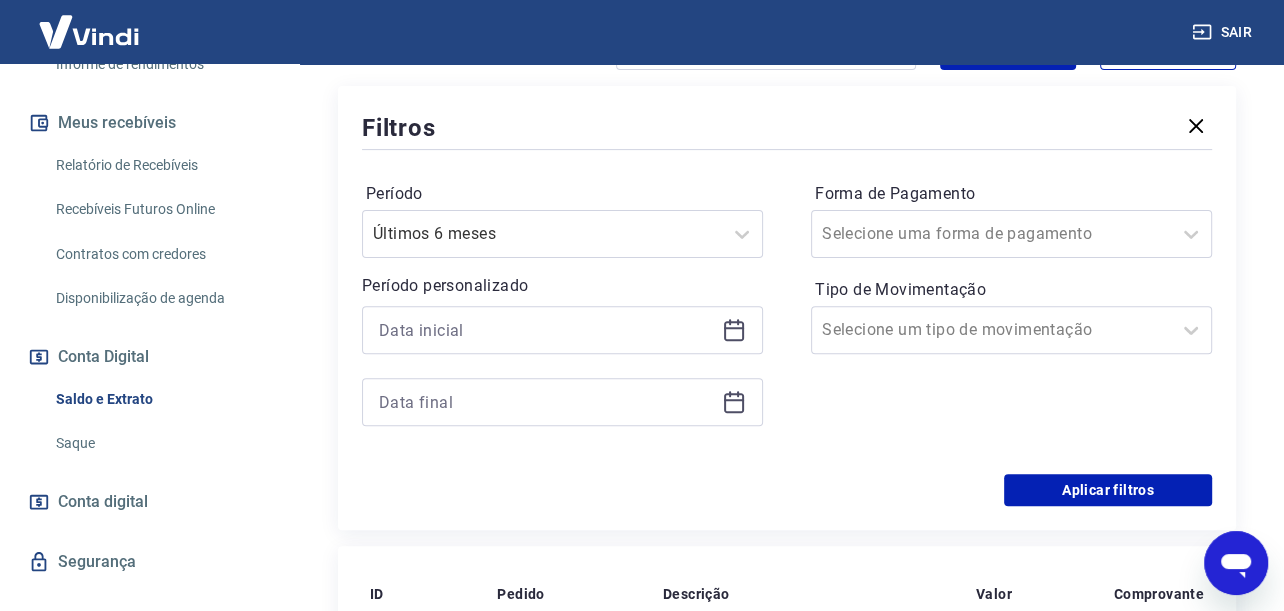 scroll, scrollTop: 523, scrollLeft: 0, axis: vertical 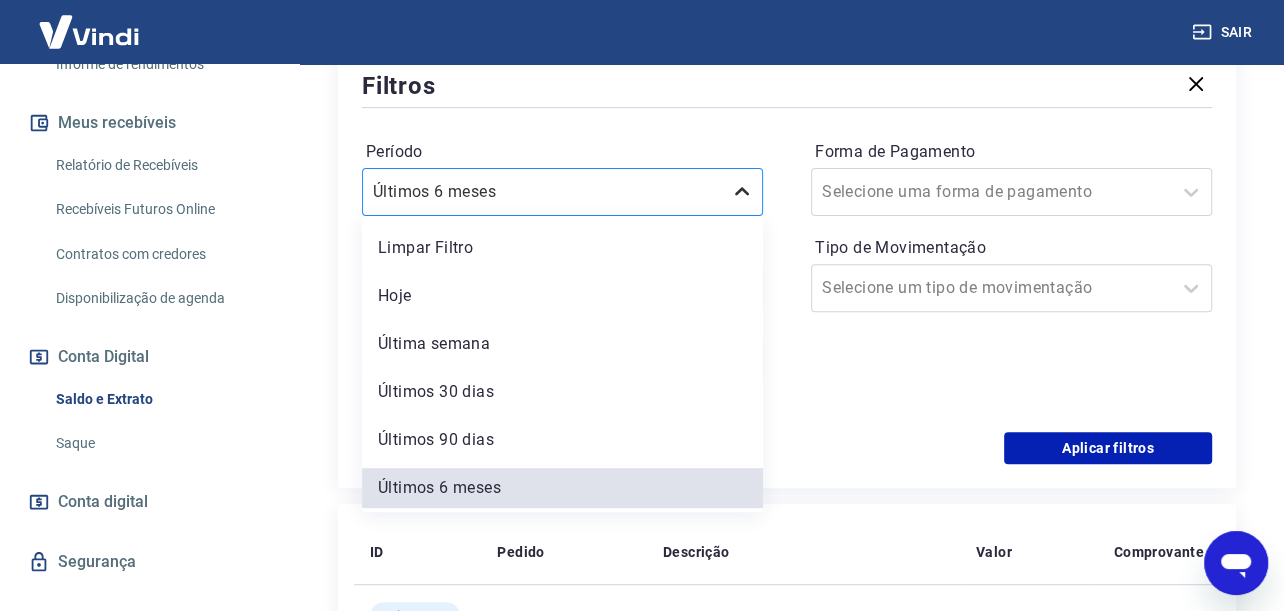 click 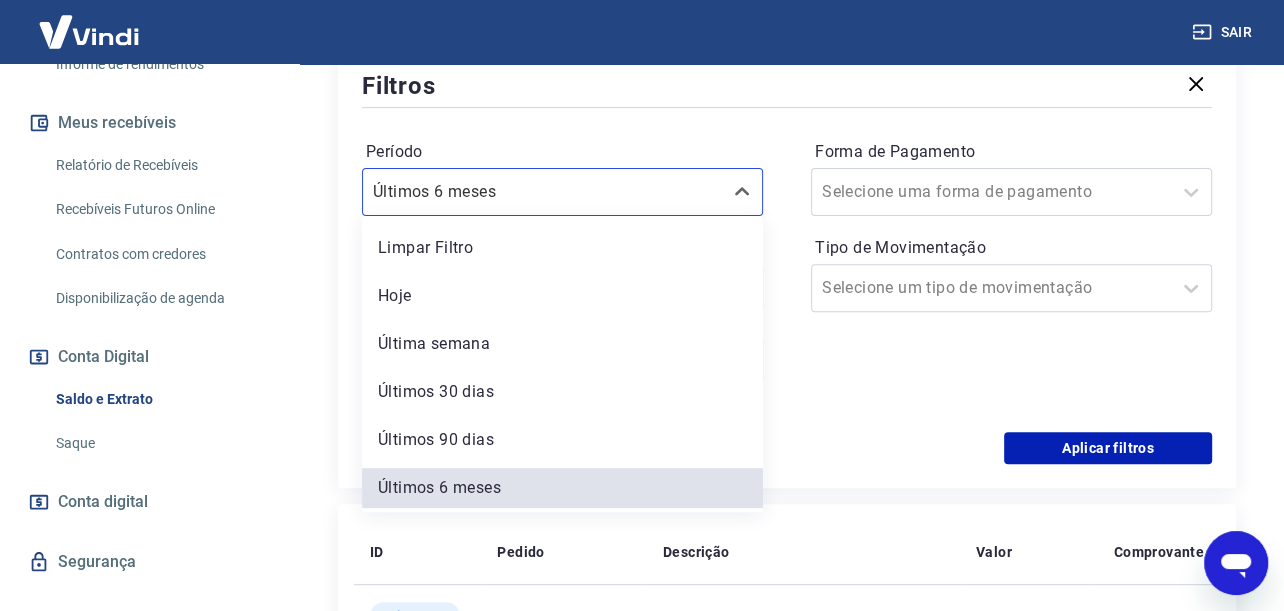 click on "Forma de Pagamento Selecione uma forma de pagamento Tipo de Movimentação Selecione um tipo de movimentação" at bounding box center [1011, 272] 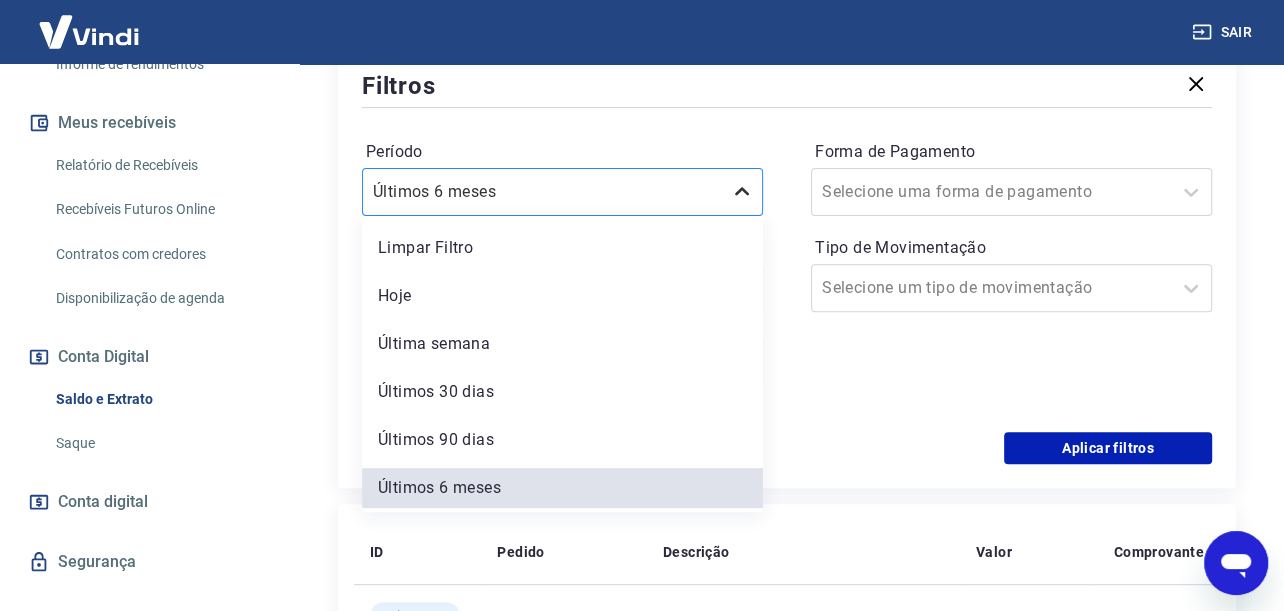 click 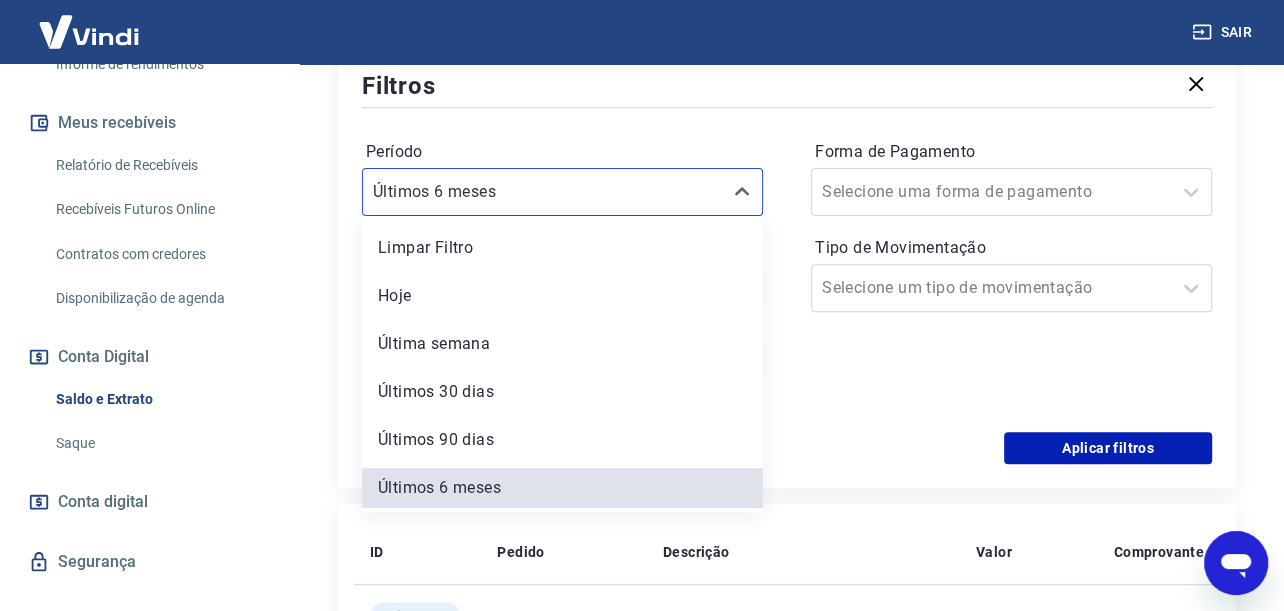 drag, startPoint x: 495, startPoint y: 257, endPoint x: 445, endPoint y: 256, distance: 50.01 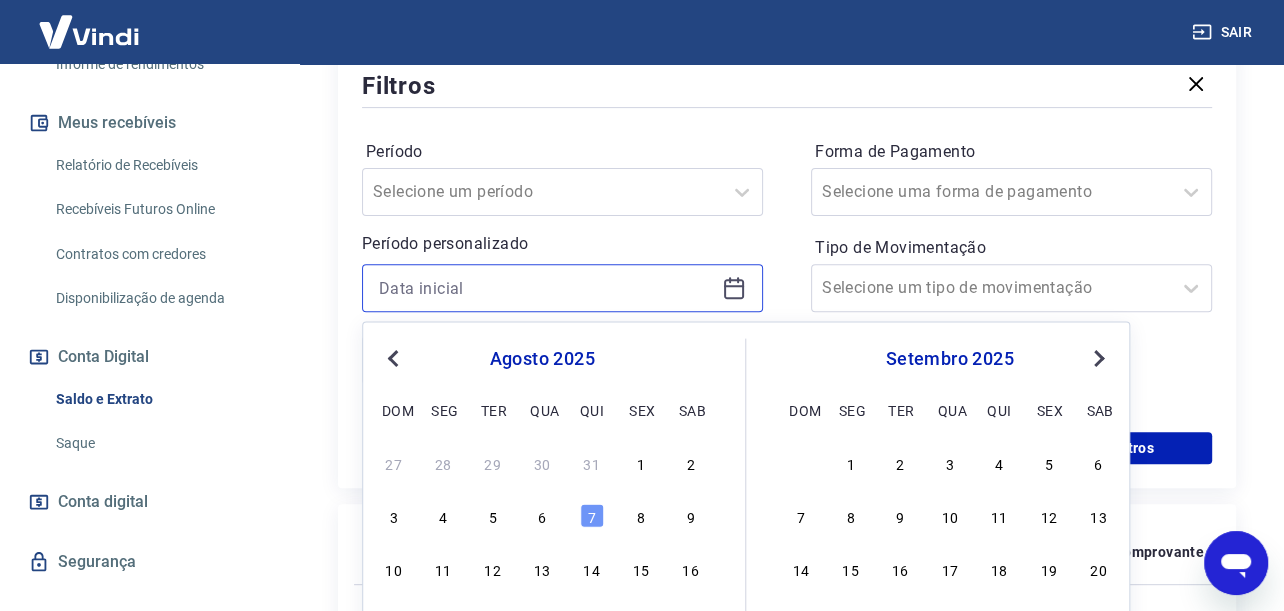 click at bounding box center (546, 288) 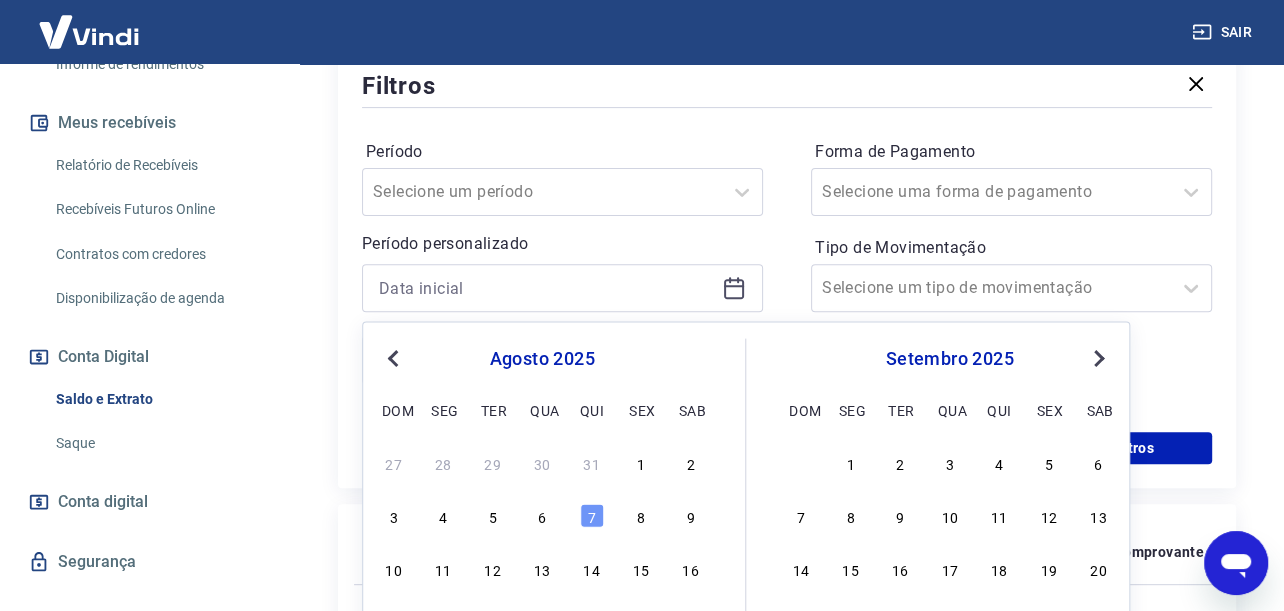 click on "Previous Month" at bounding box center [393, 358] 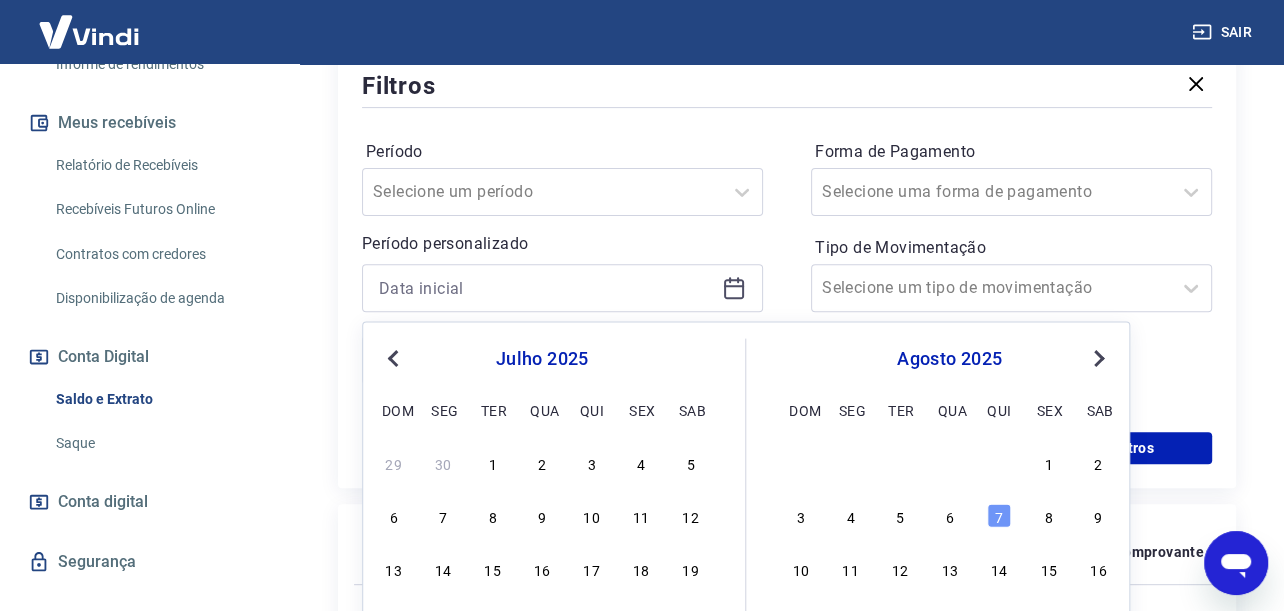 click on "Previous Month" at bounding box center [393, 358] 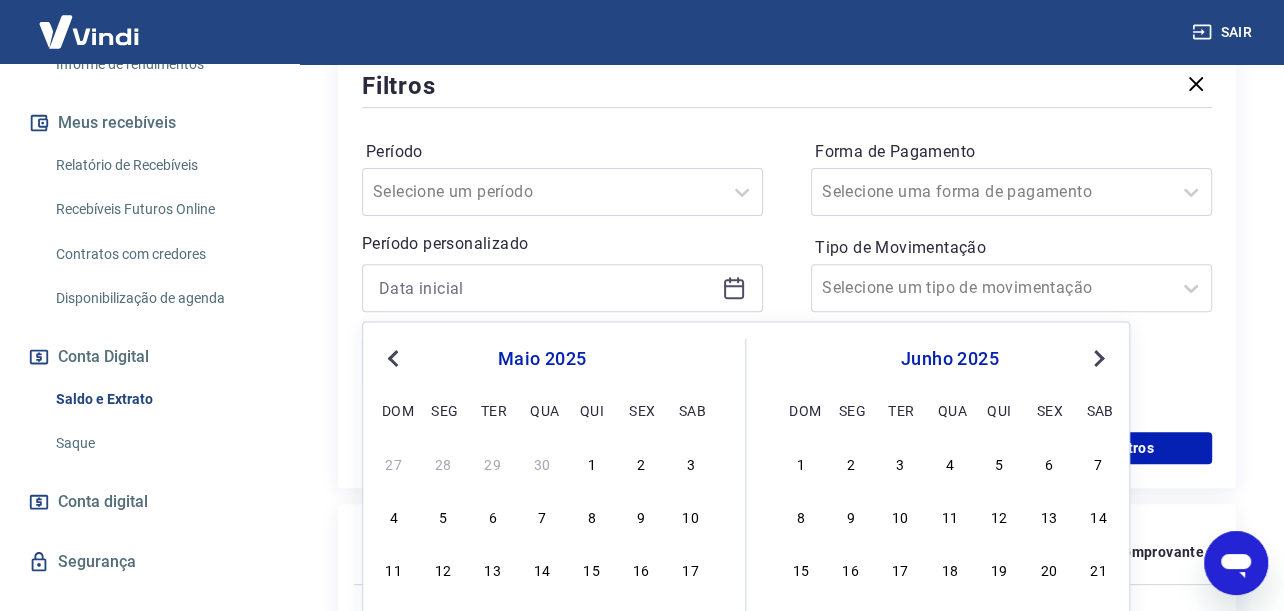 click on "Previous Month" at bounding box center (393, 358) 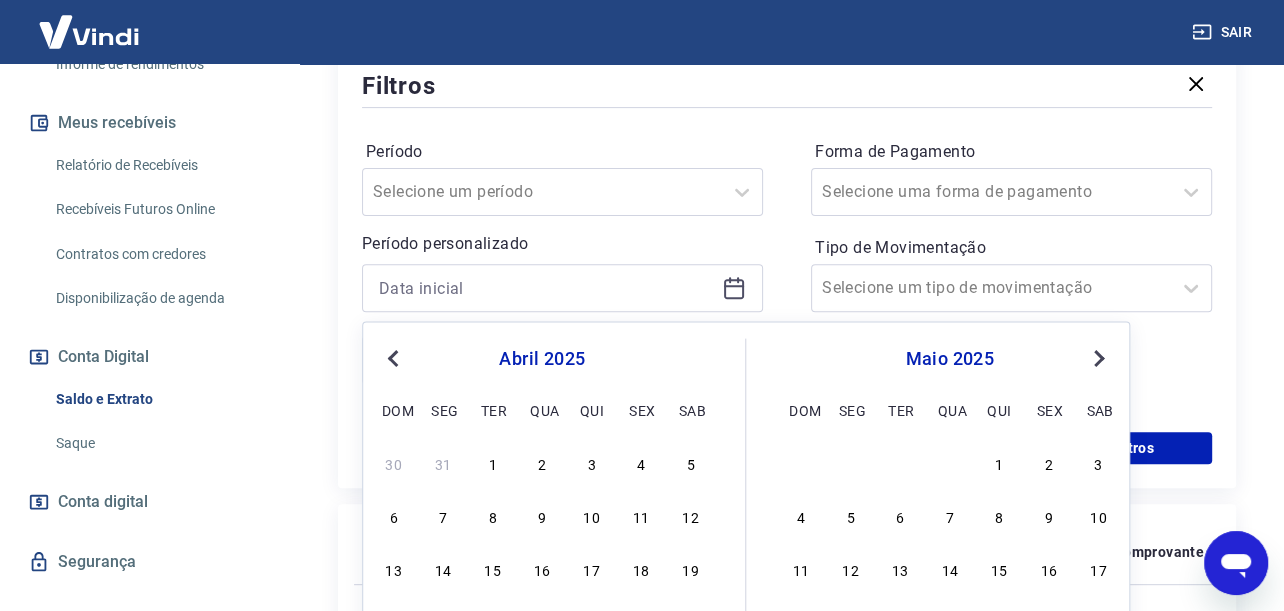 click on "Previous Month" at bounding box center (393, 358) 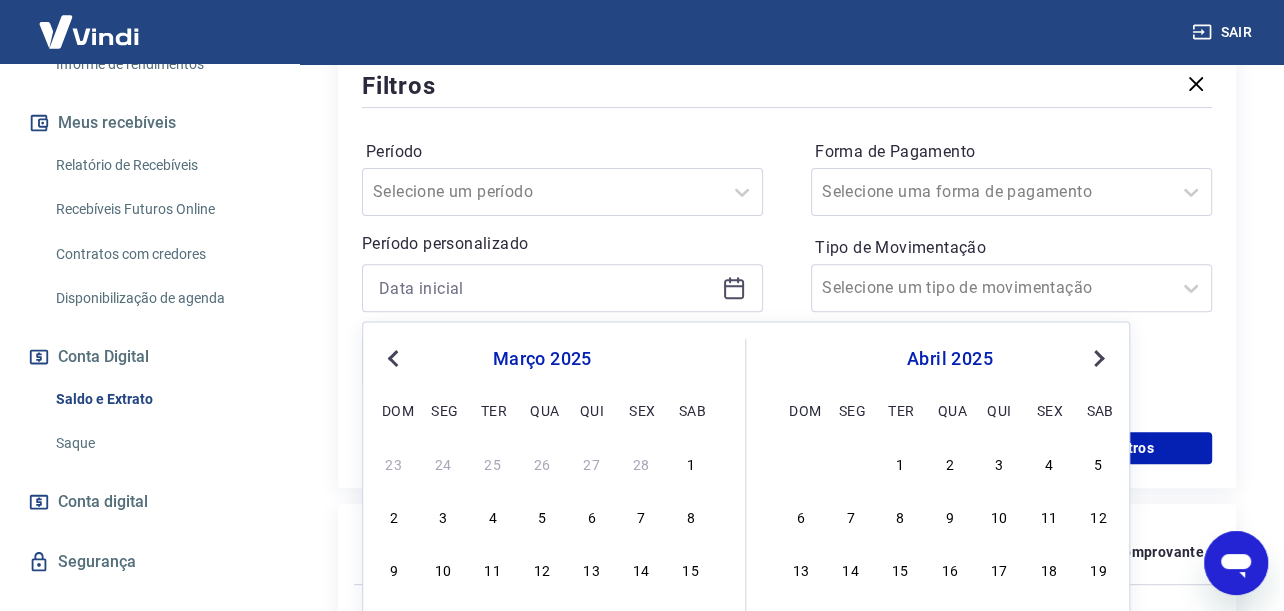click on "Previous Month" at bounding box center [393, 358] 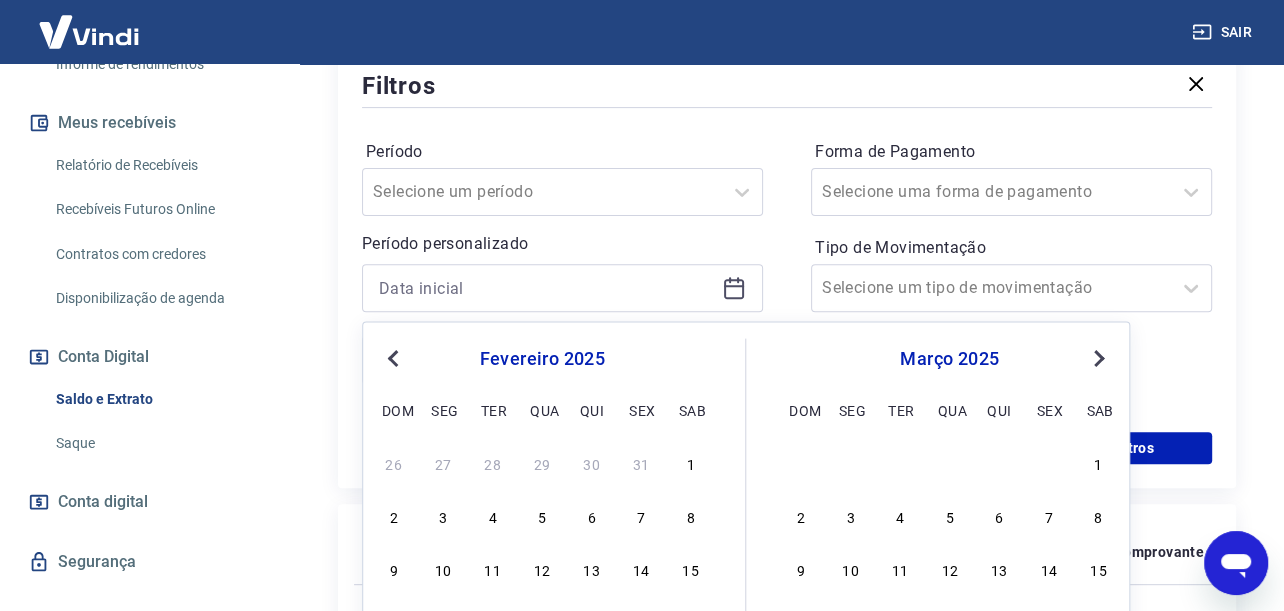 click on "Previous Month" at bounding box center (395, 357) 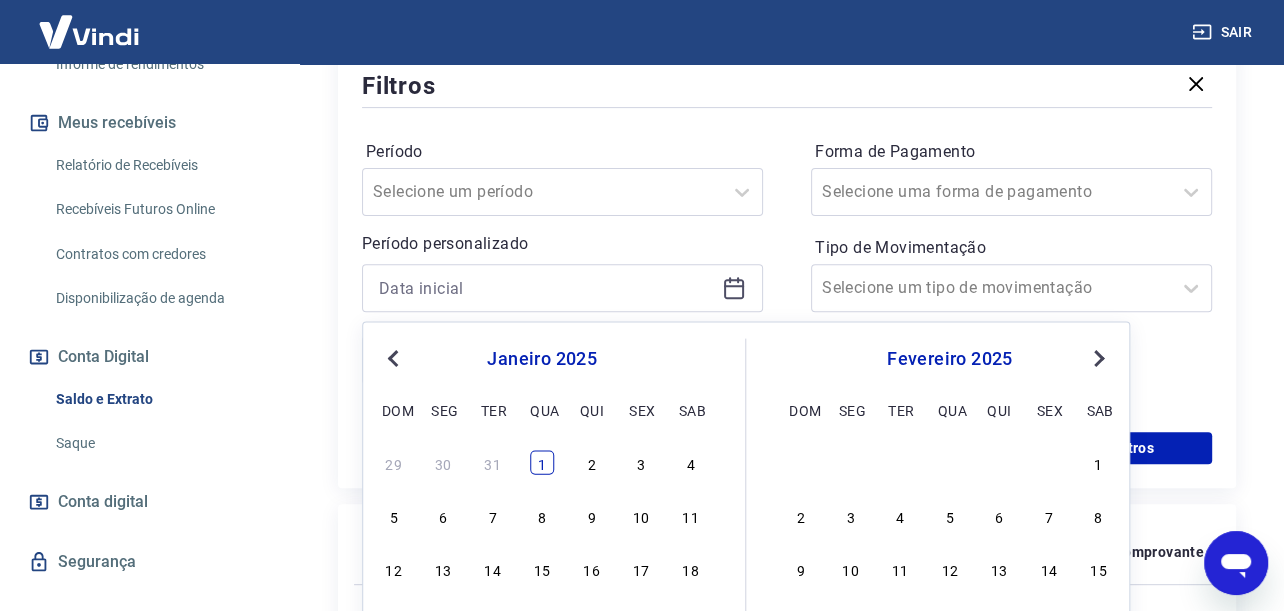 click on "1" at bounding box center (542, 462) 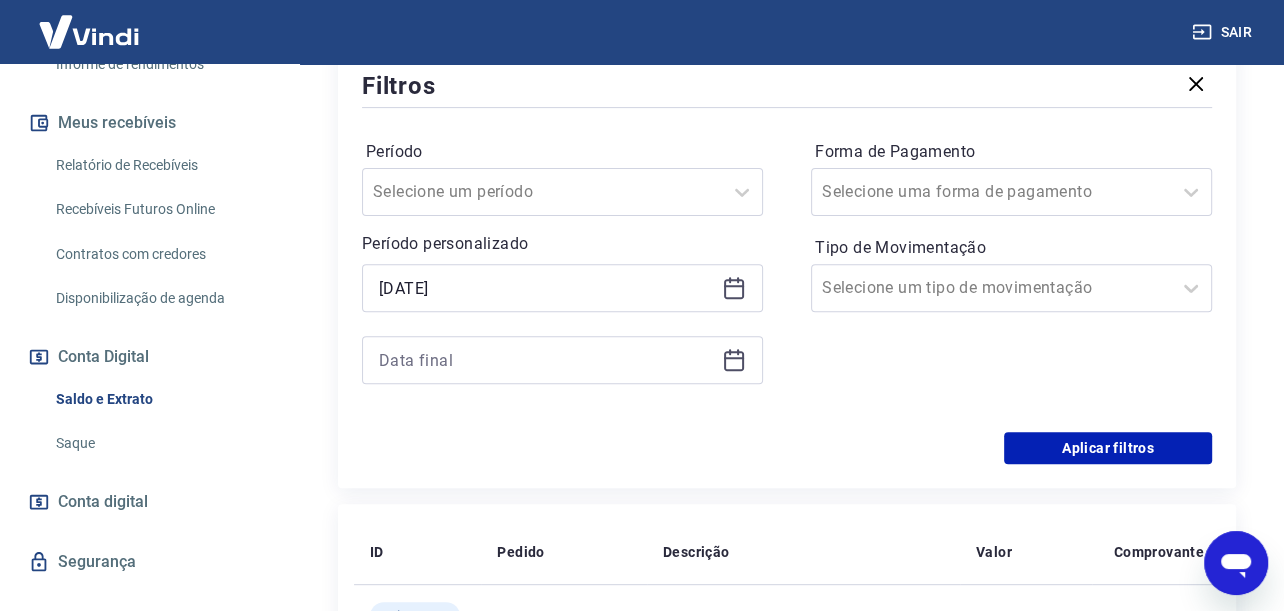 click 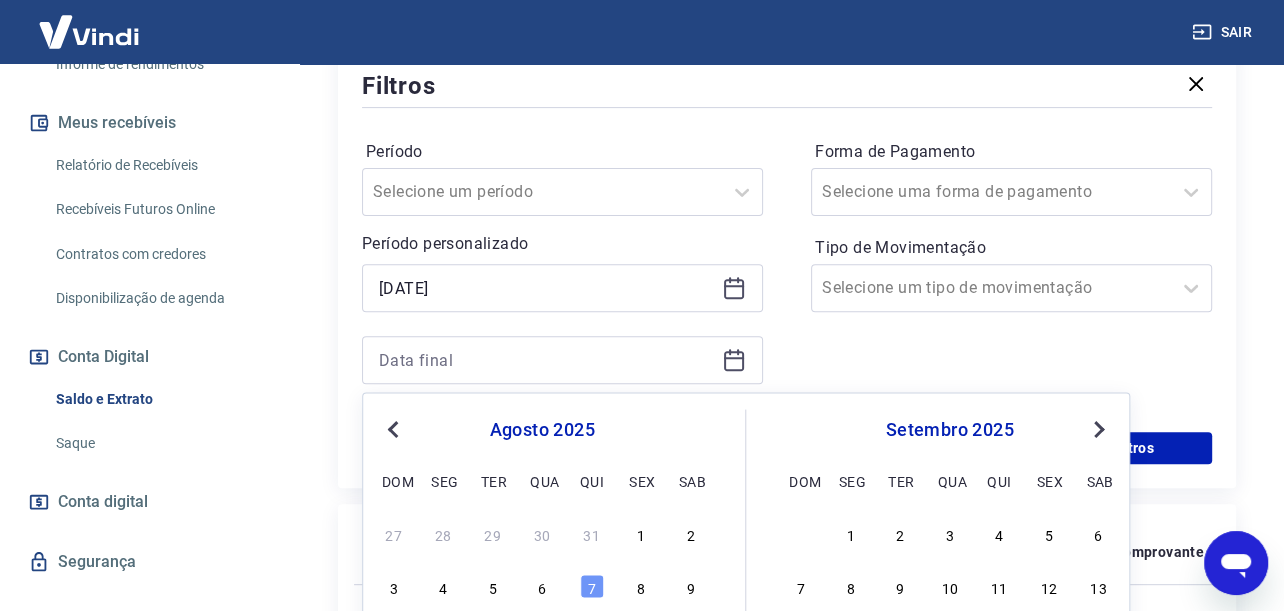click on "Previous Month" at bounding box center (395, 428) 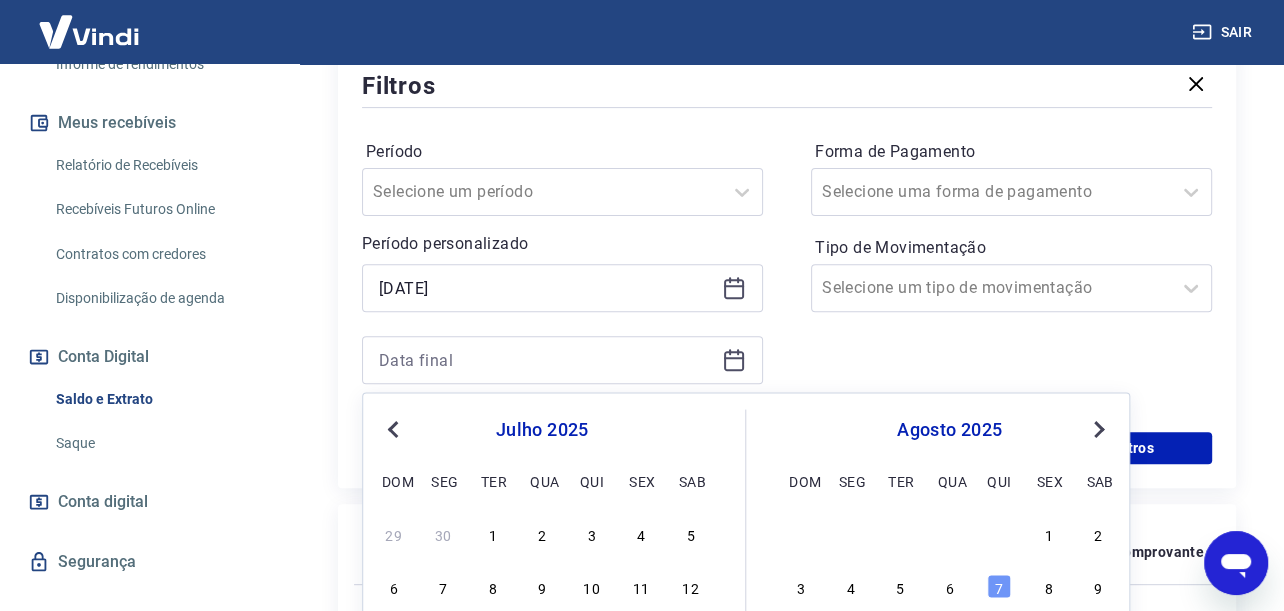 click on "Previous Month" at bounding box center [395, 428] 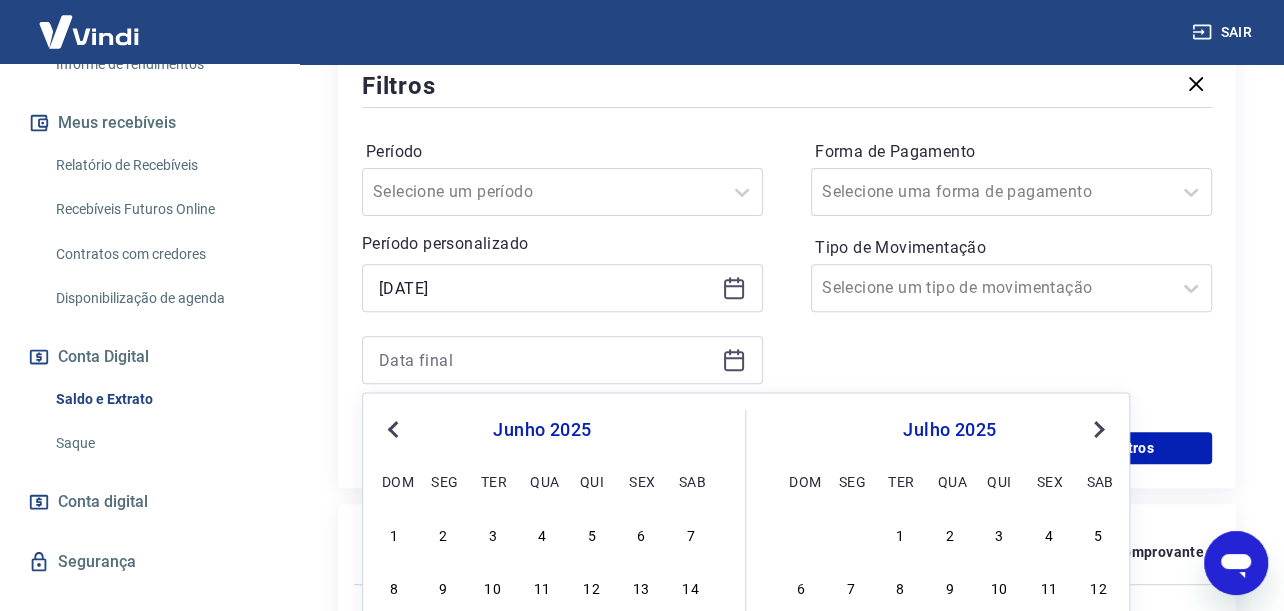 click on "Previous Month" at bounding box center [395, 428] 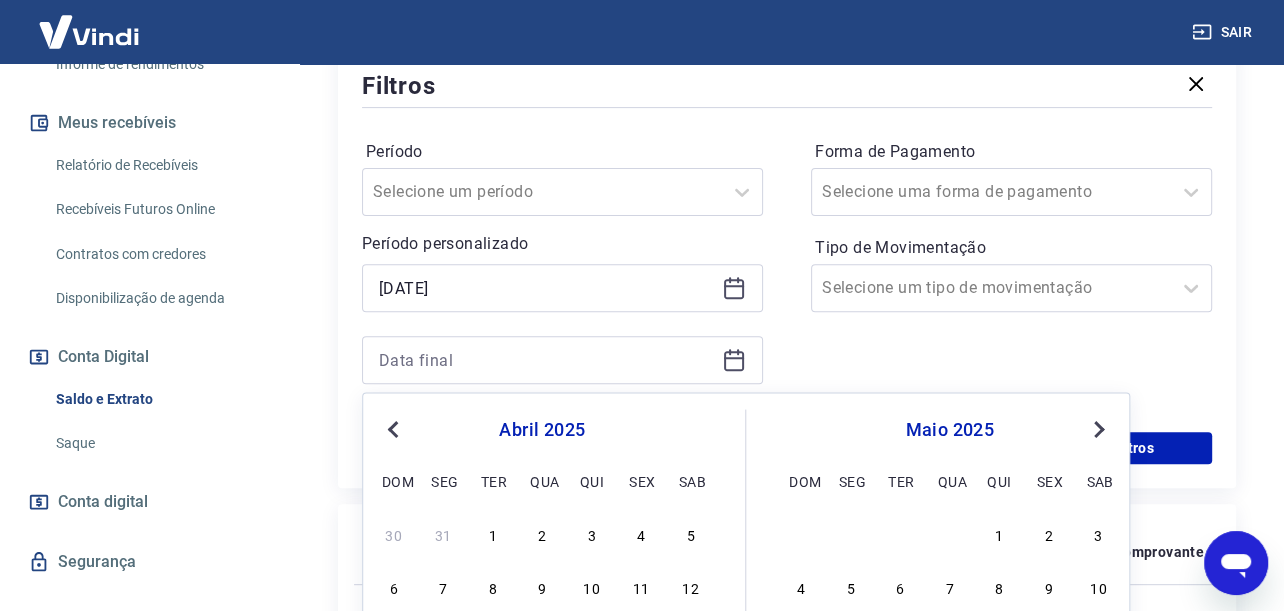 click on "Previous Month" at bounding box center [395, 428] 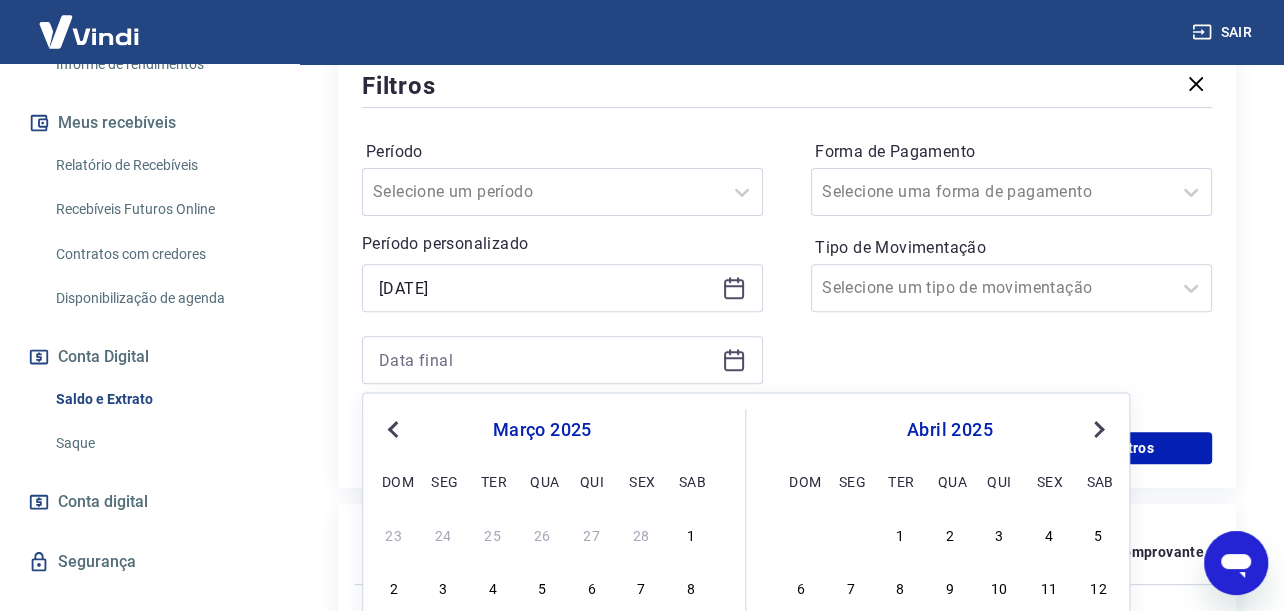 click on "Previous Month" at bounding box center (395, 428) 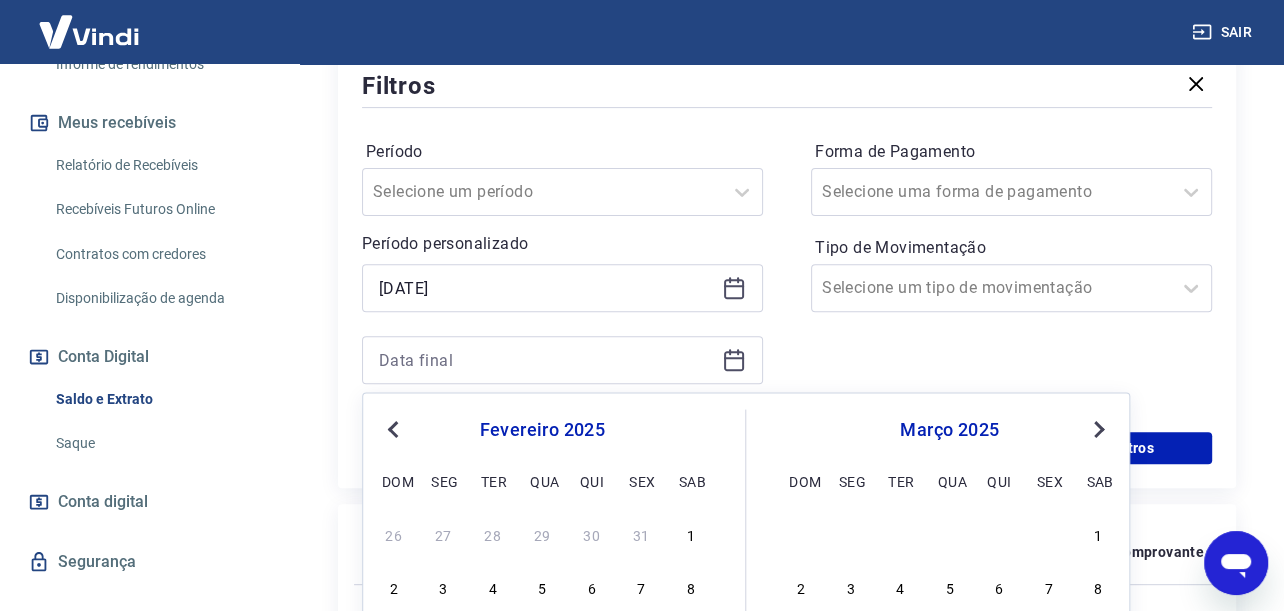 click on "Previous Month" at bounding box center [395, 428] 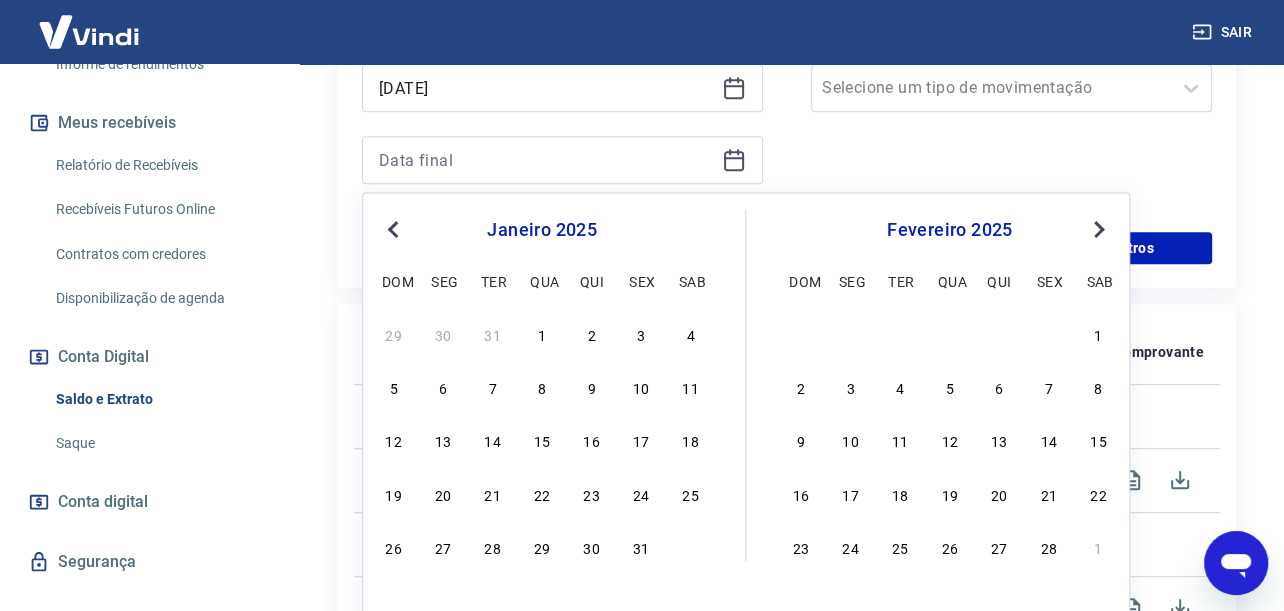 scroll, scrollTop: 923, scrollLeft: 0, axis: vertical 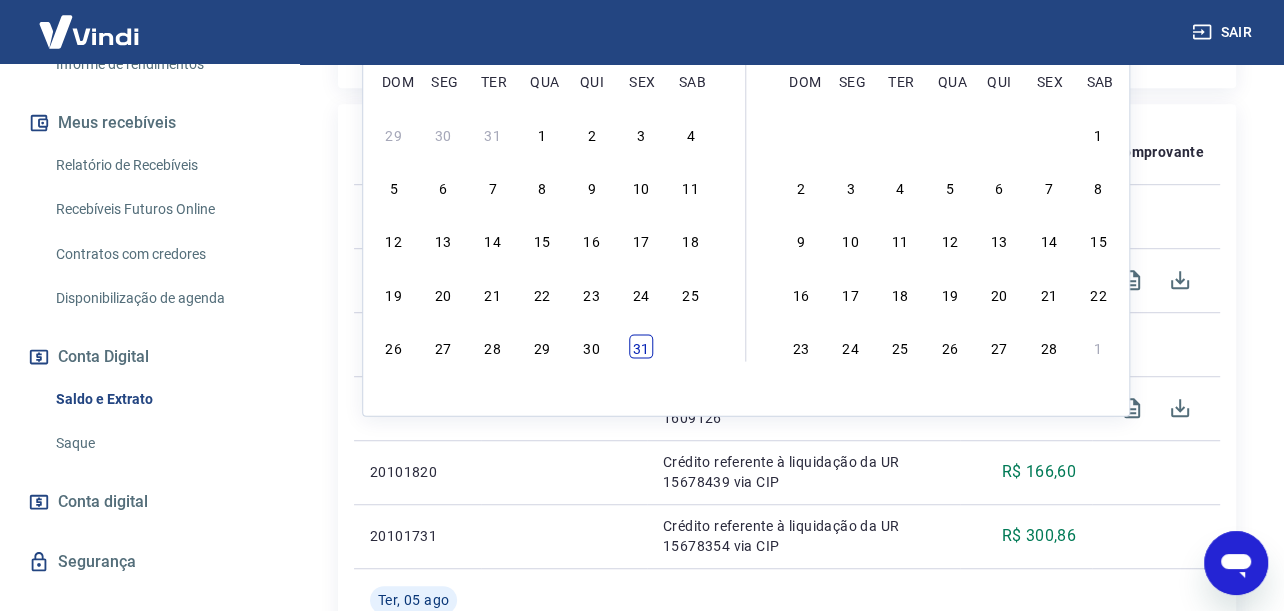 click on "31" at bounding box center (641, 346) 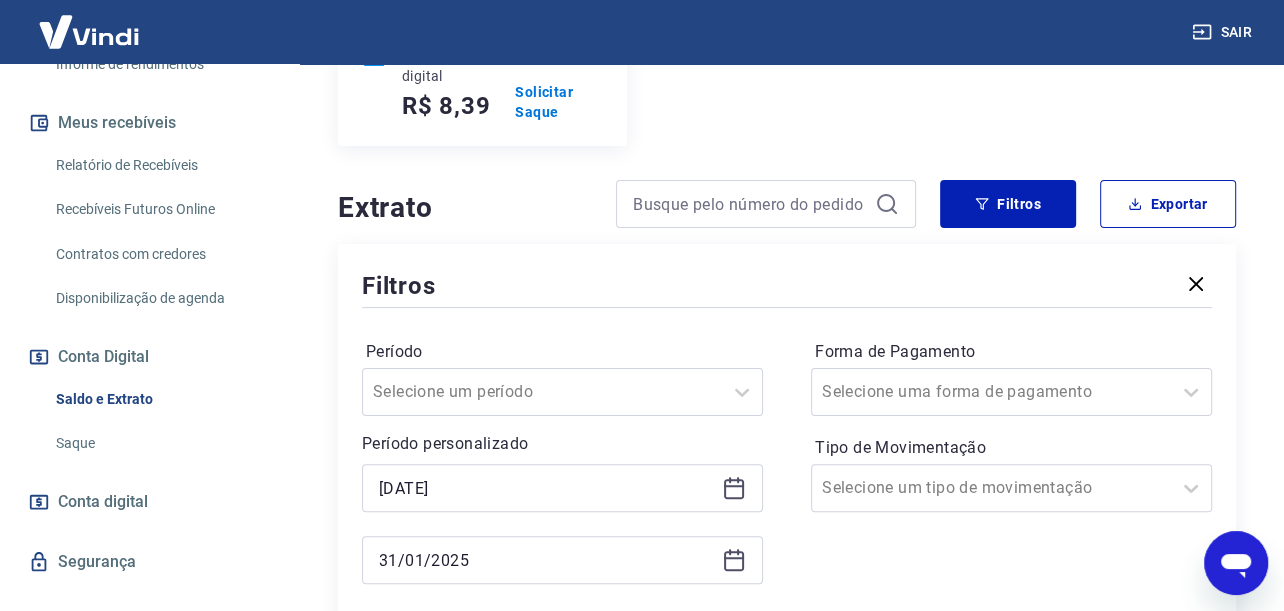 scroll, scrollTop: 523, scrollLeft: 0, axis: vertical 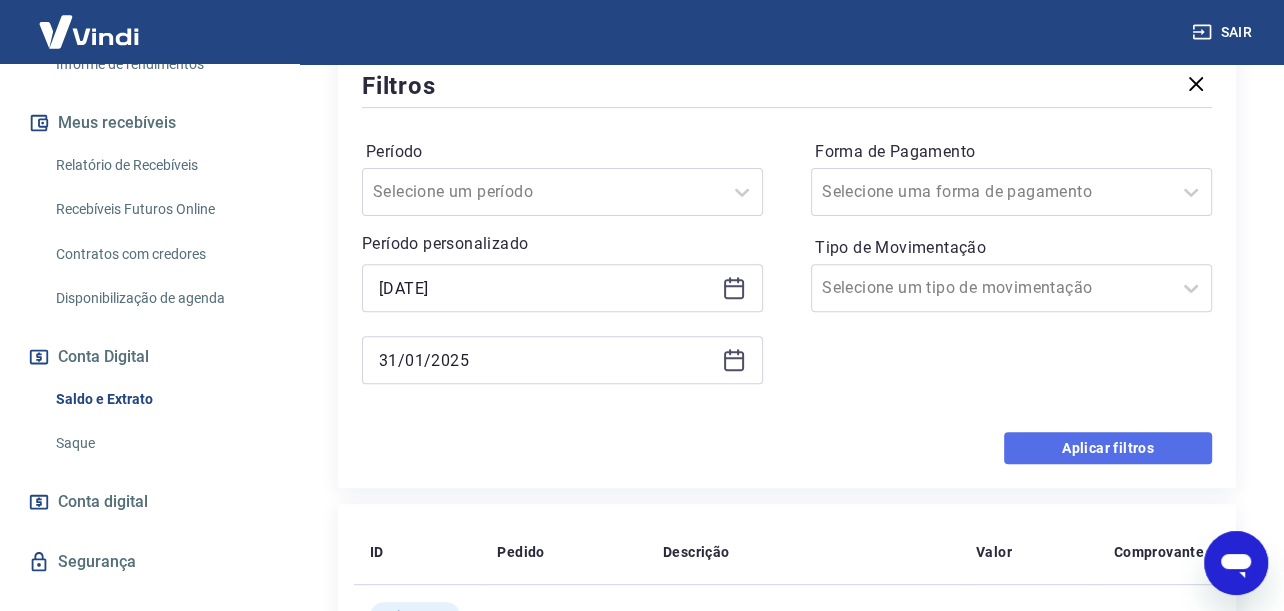 click on "Aplicar filtros" at bounding box center (1108, 448) 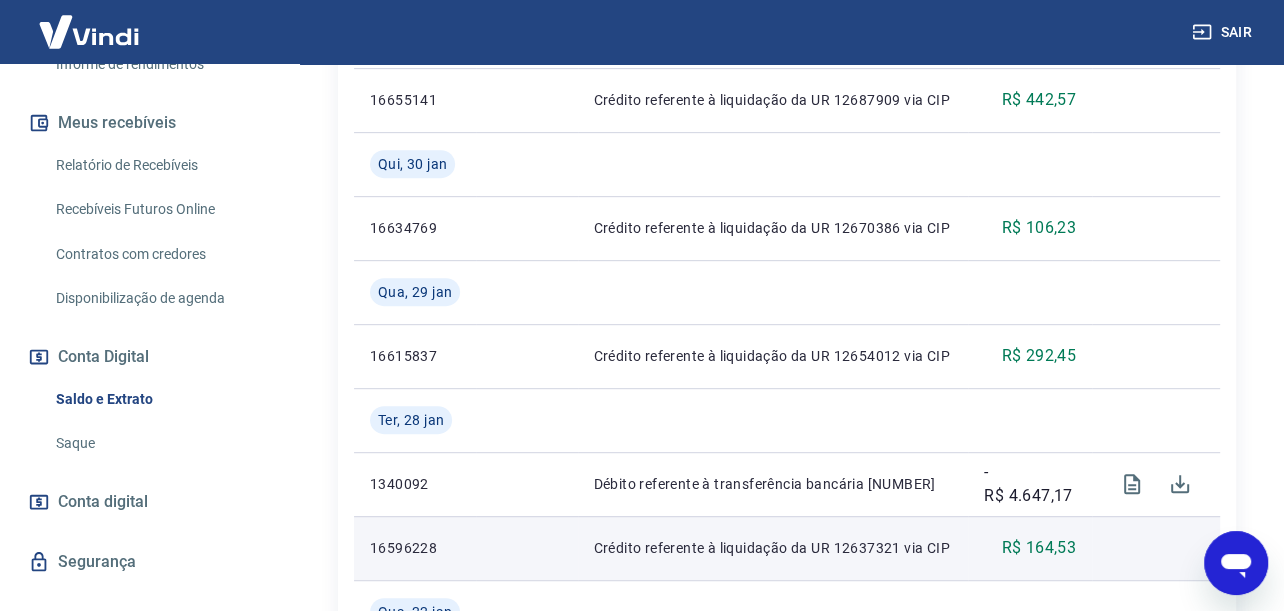 scroll, scrollTop: 923, scrollLeft: 0, axis: vertical 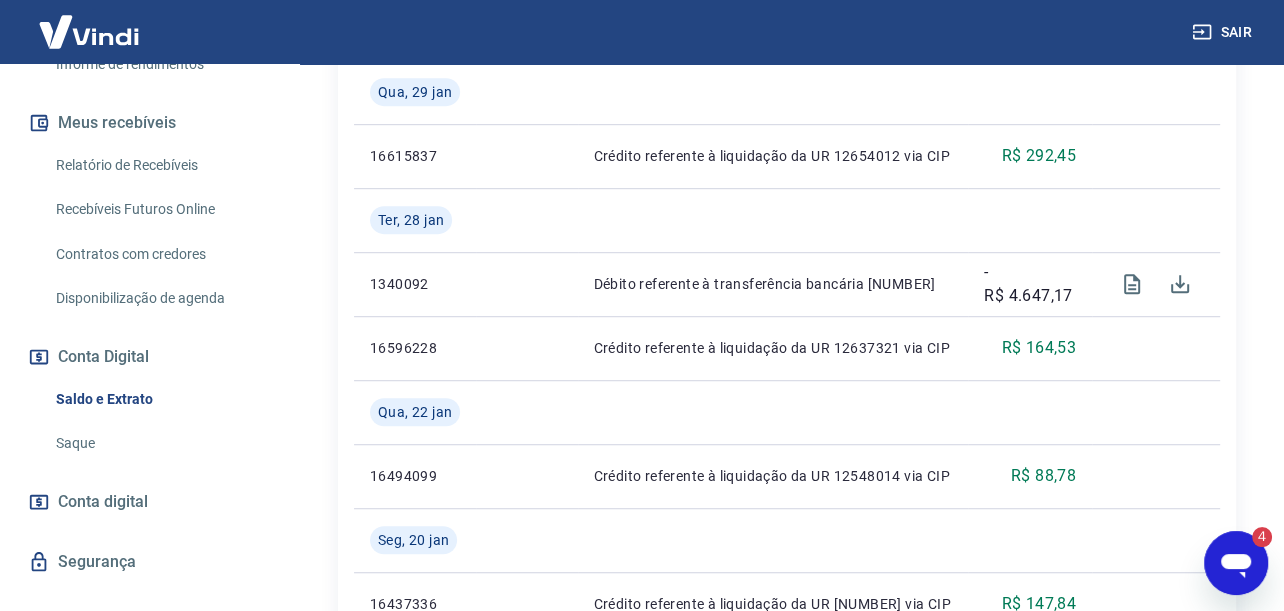 click 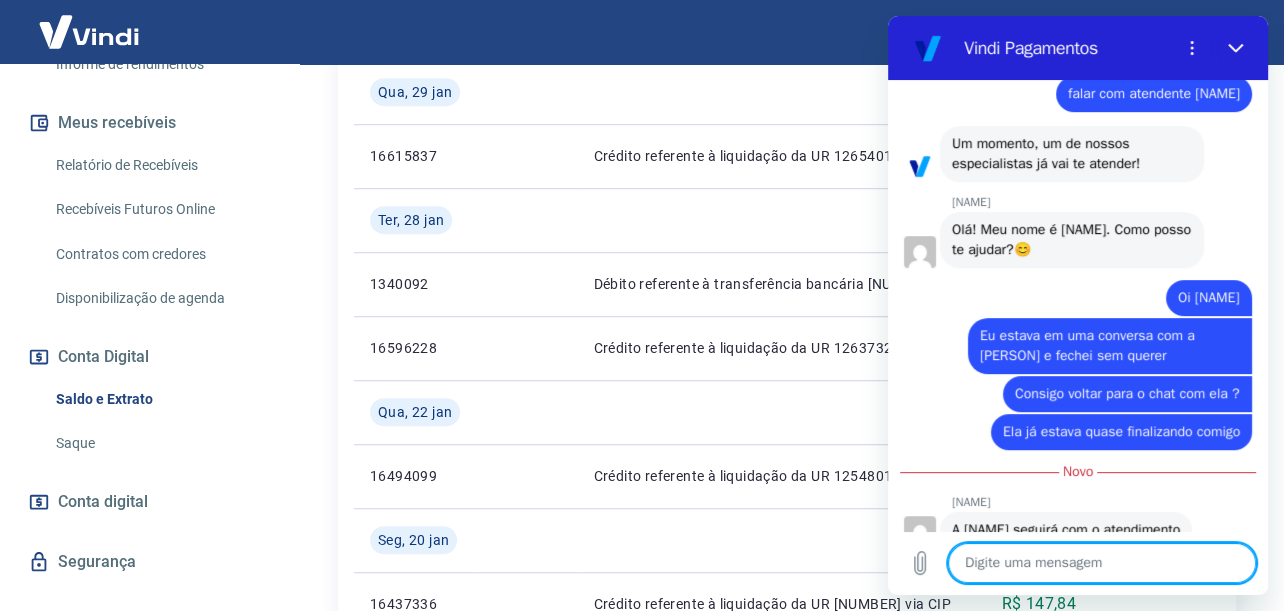 scroll, scrollTop: 786, scrollLeft: 0, axis: vertical 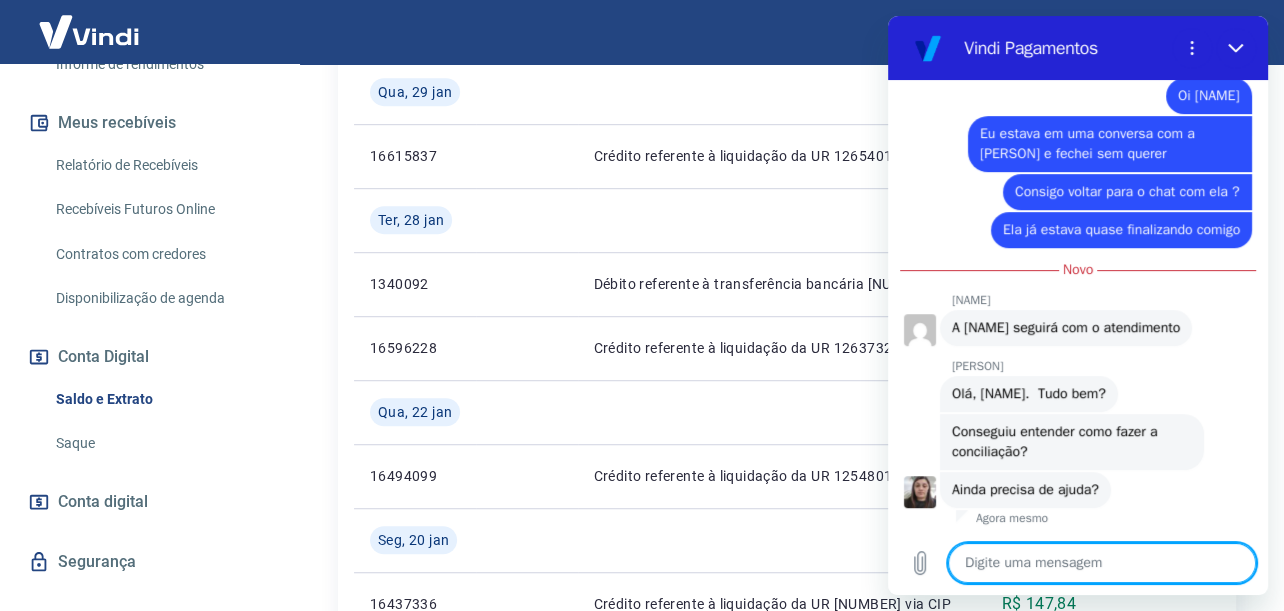 click at bounding box center [1102, 563] 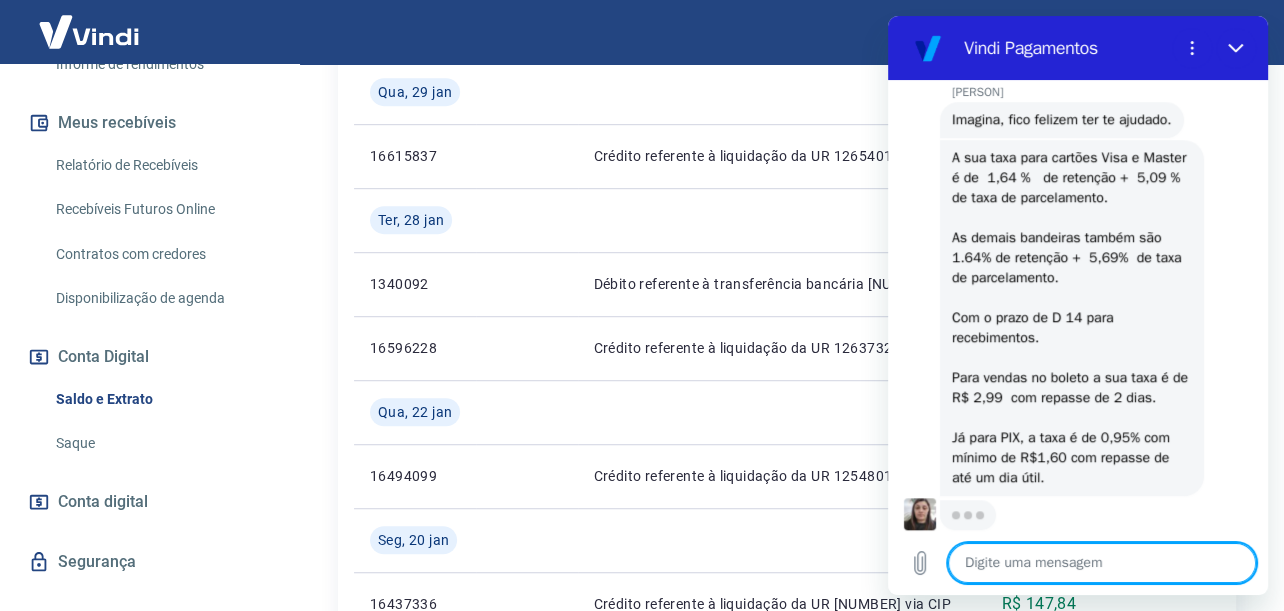 scroll, scrollTop: 1460, scrollLeft: 0, axis: vertical 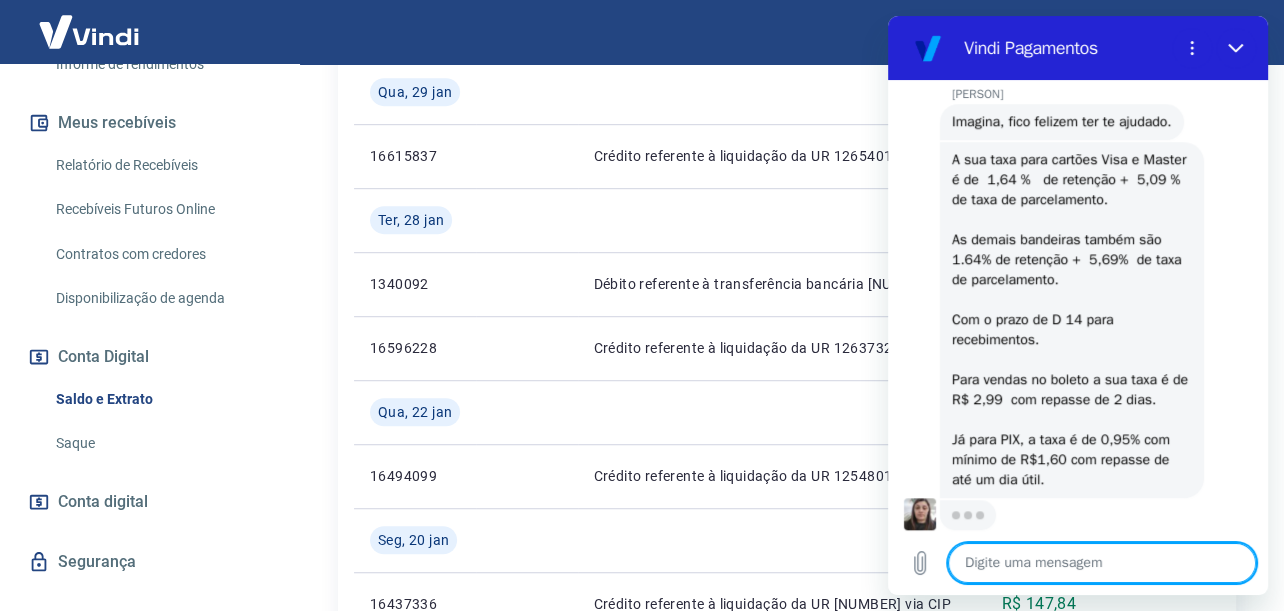 click at bounding box center (1102, 563) 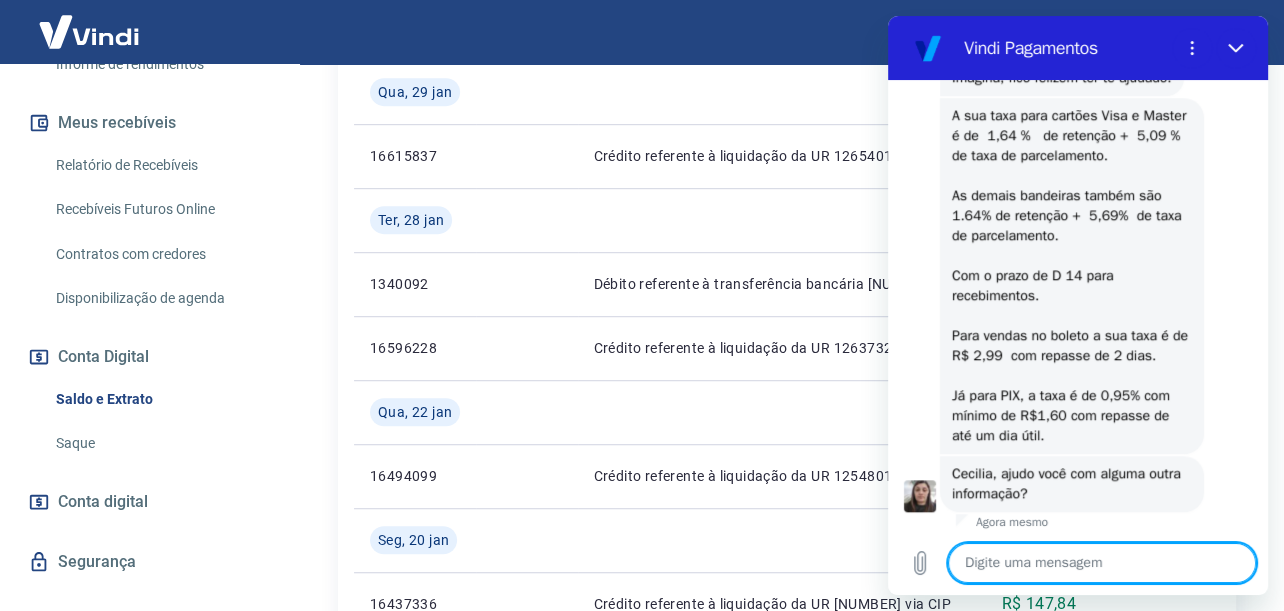 scroll, scrollTop: 1508, scrollLeft: 0, axis: vertical 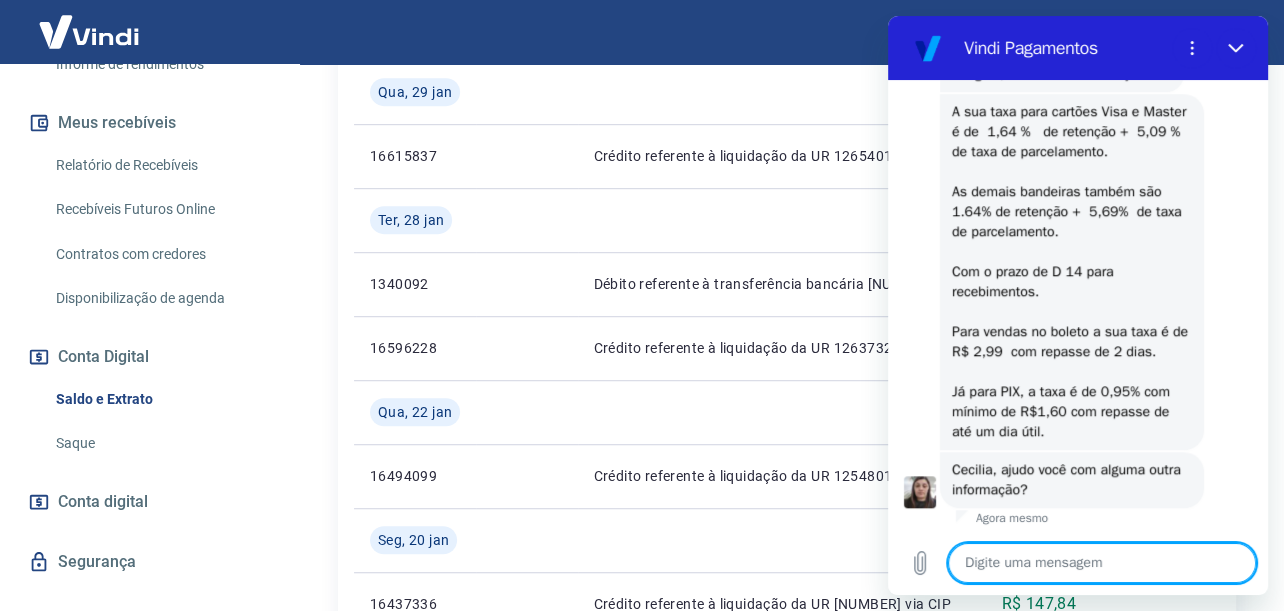 click at bounding box center [1102, 563] 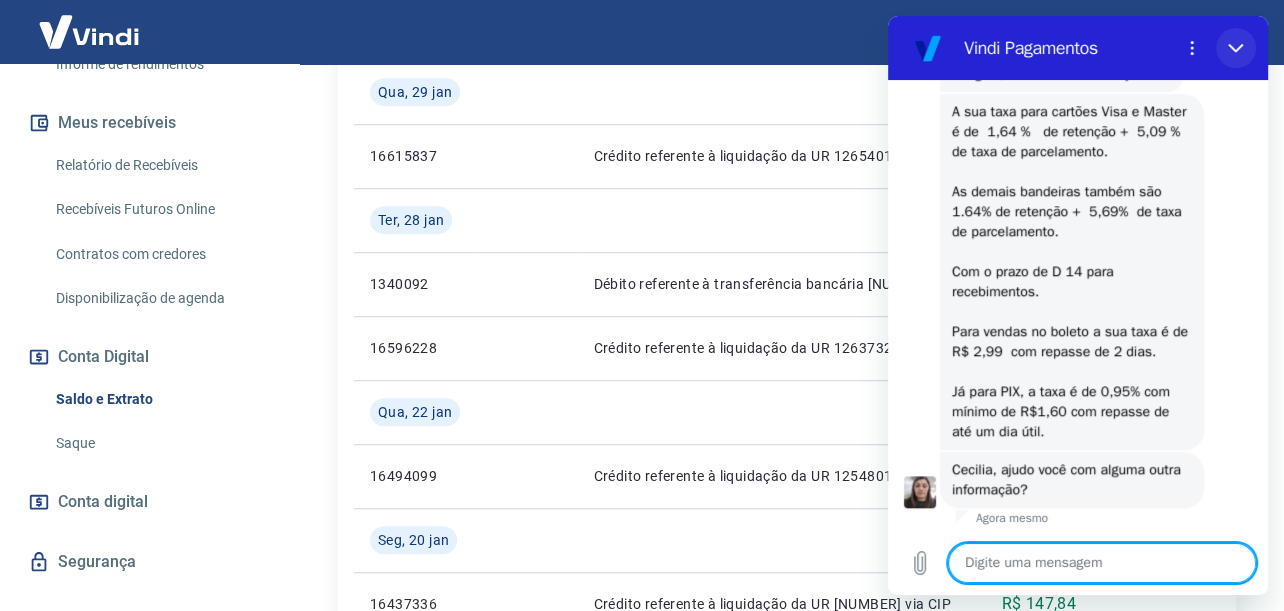 click 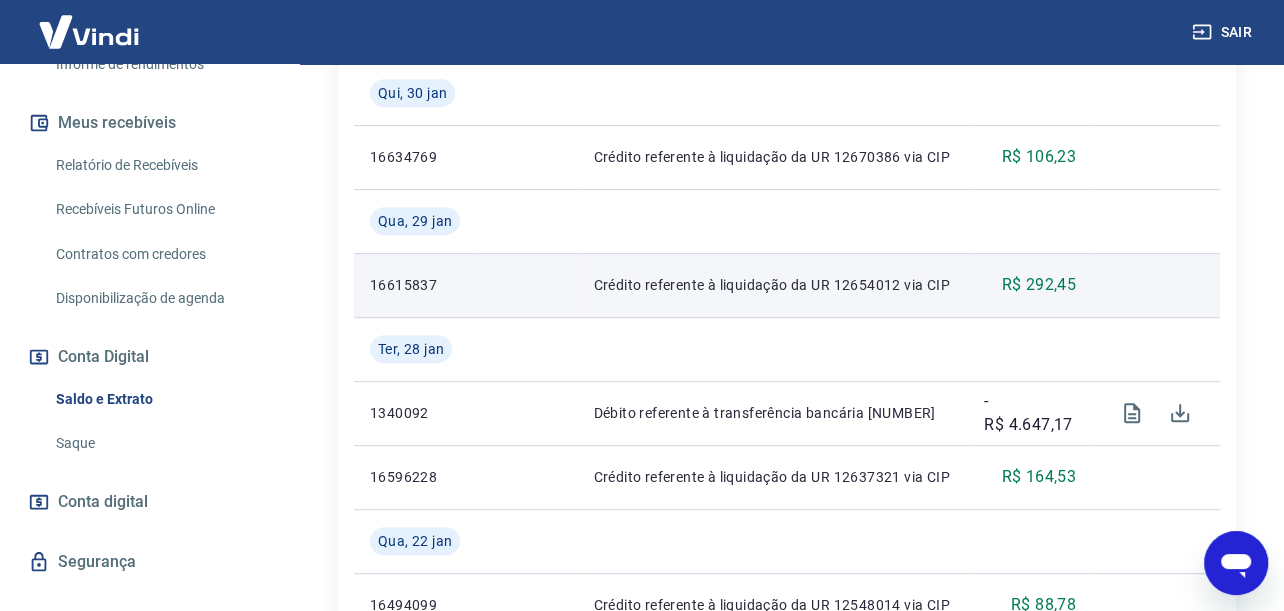 scroll, scrollTop: 1023, scrollLeft: 0, axis: vertical 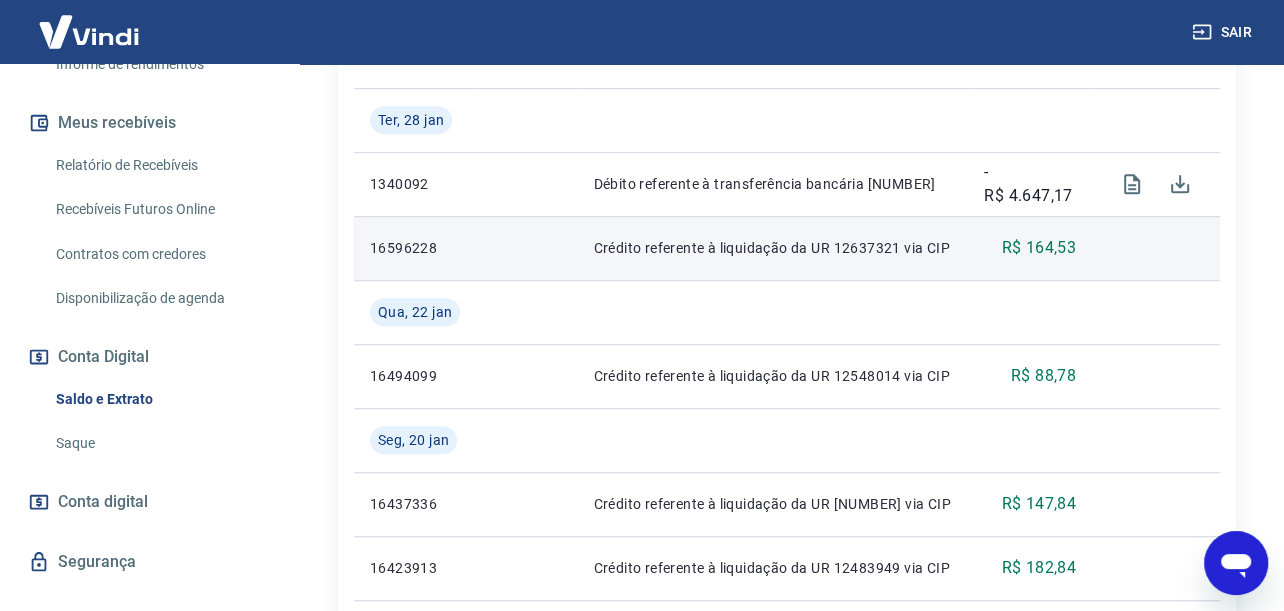 click on "R$ 164,53" at bounding box center [1030, 248] 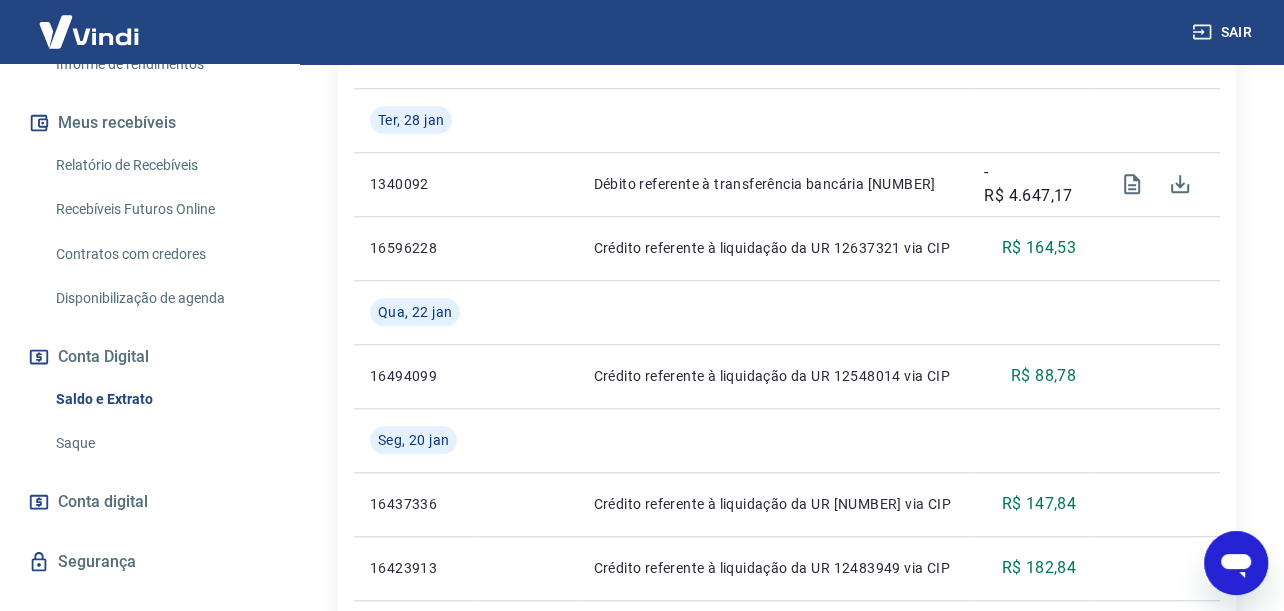 click 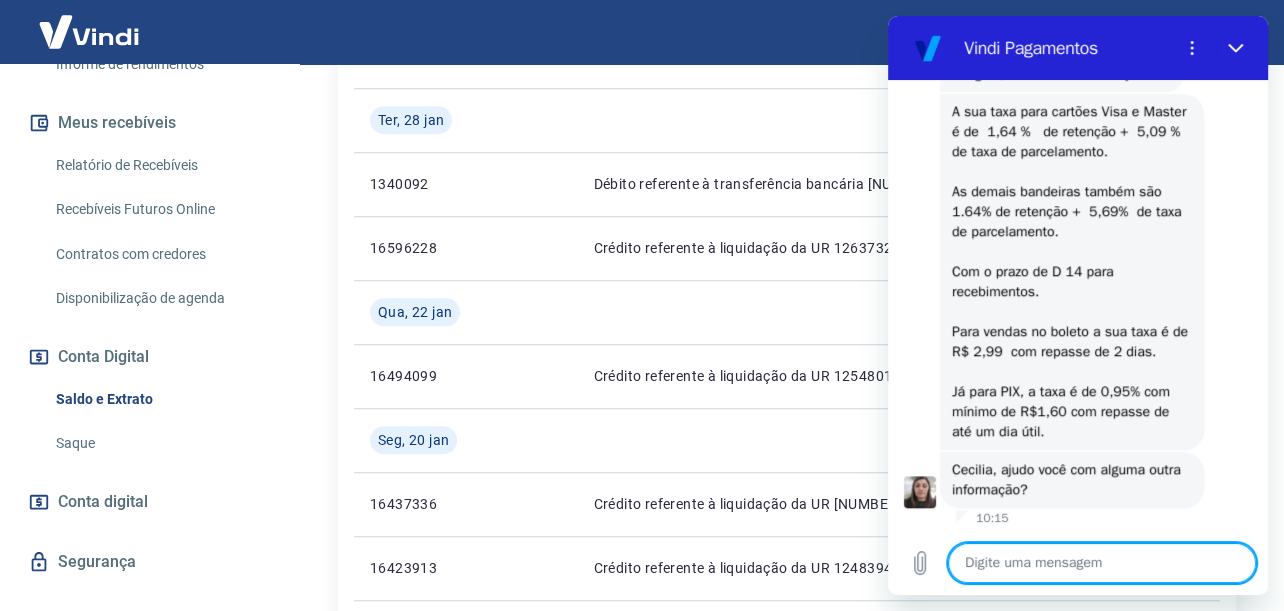 scroll, scrollTop: 1476, scrollLeft: 0, axis: vertical 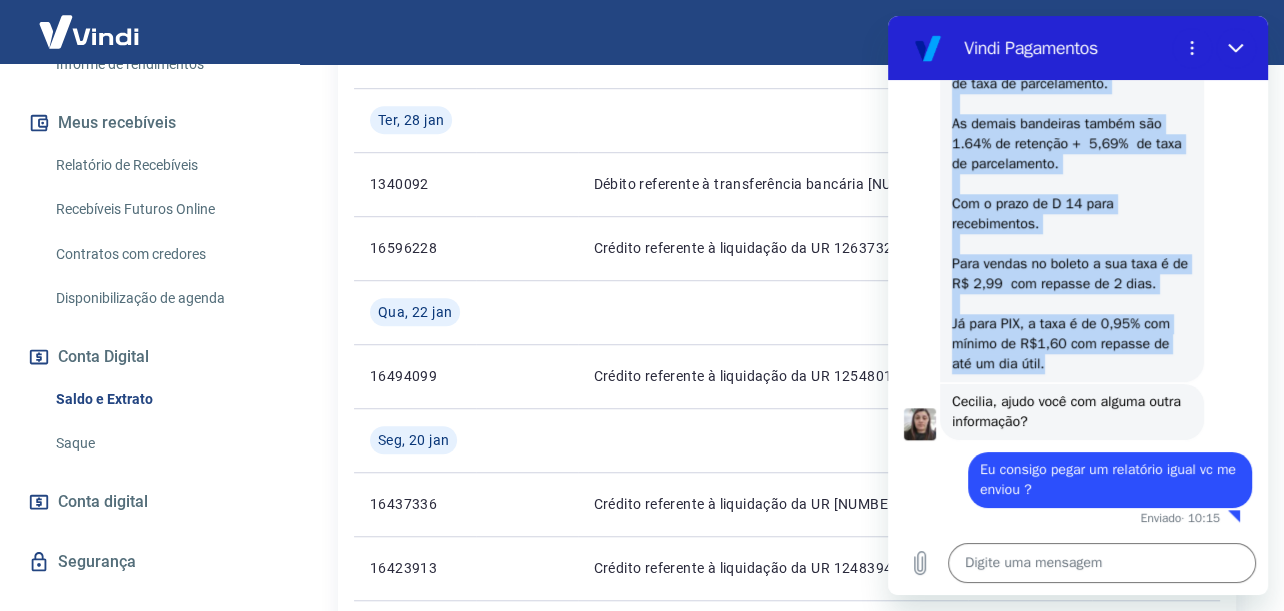 drag, startPoint x: 954, startPoint y: 342, endPoint x: 1073, endPoint y: 376, distance: 123.76187 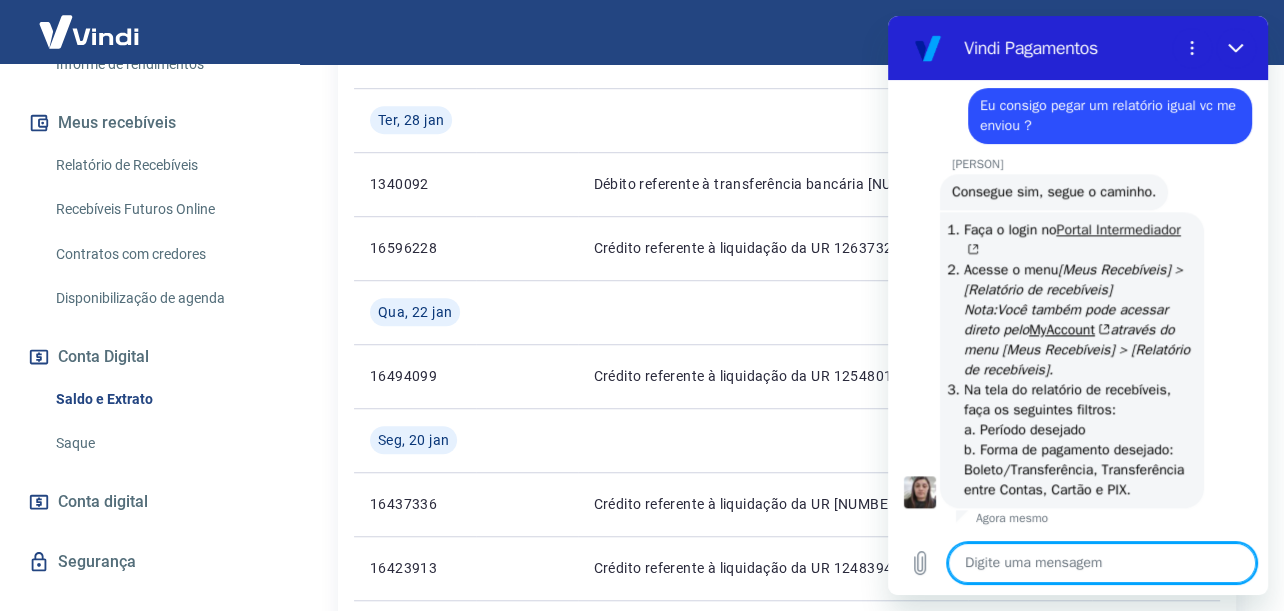 scroll, scrollTop: 1927, scrollLeft: 0, axis: vertical 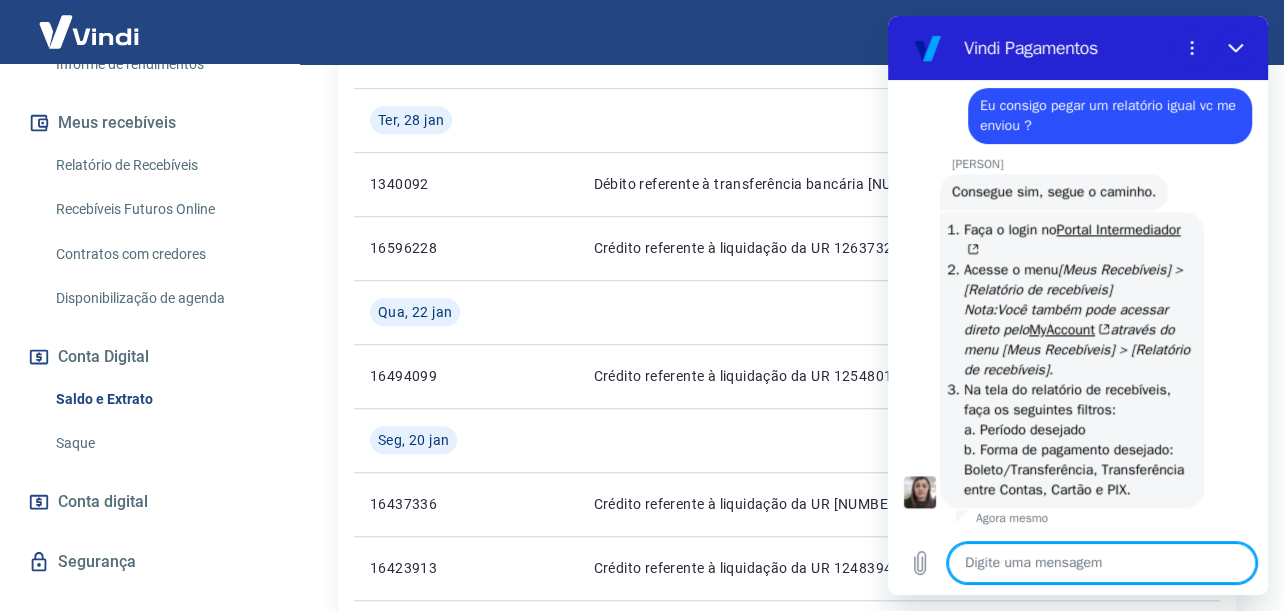 click at bounding box center (1102, 563) 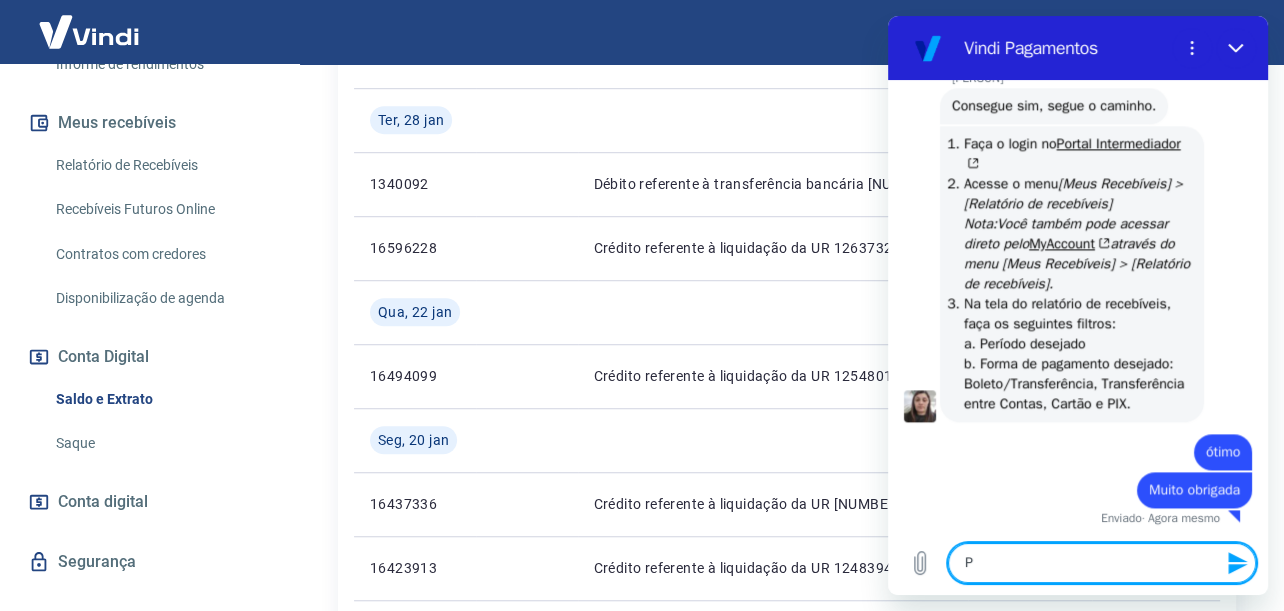 scroll, scrollTop: 2014, scrollLeft: 0, axis: vertical 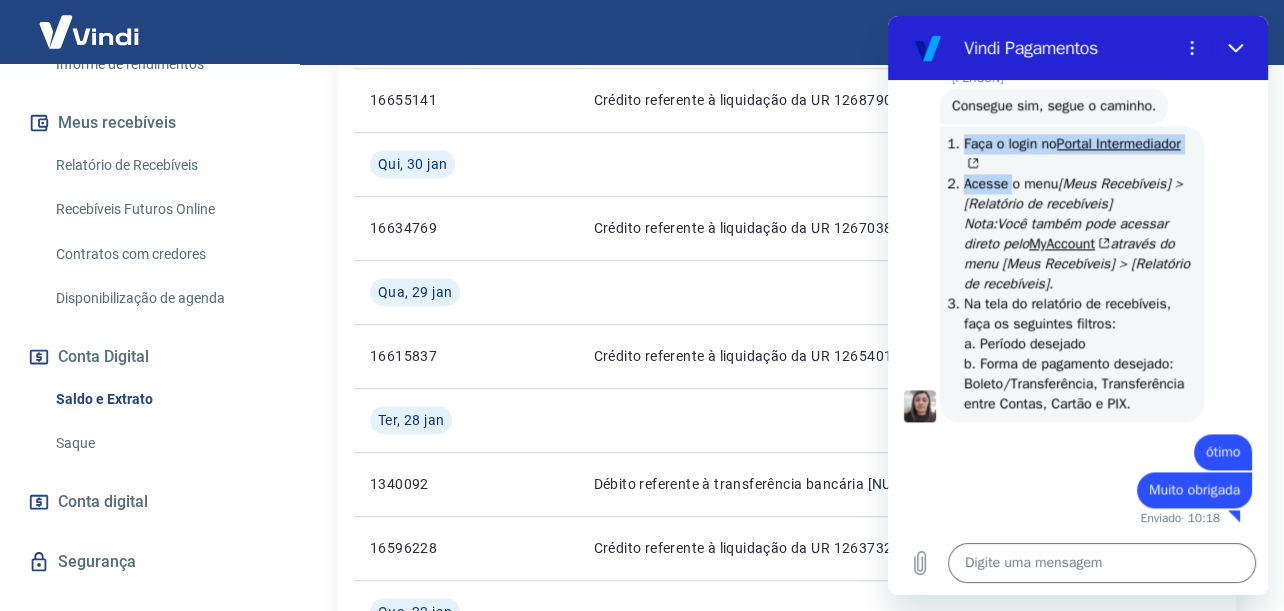 drag, startPoint x: 948, startPoint y: 121, endPoint x: 1006, endPoint y: 156, distance: 67.74216 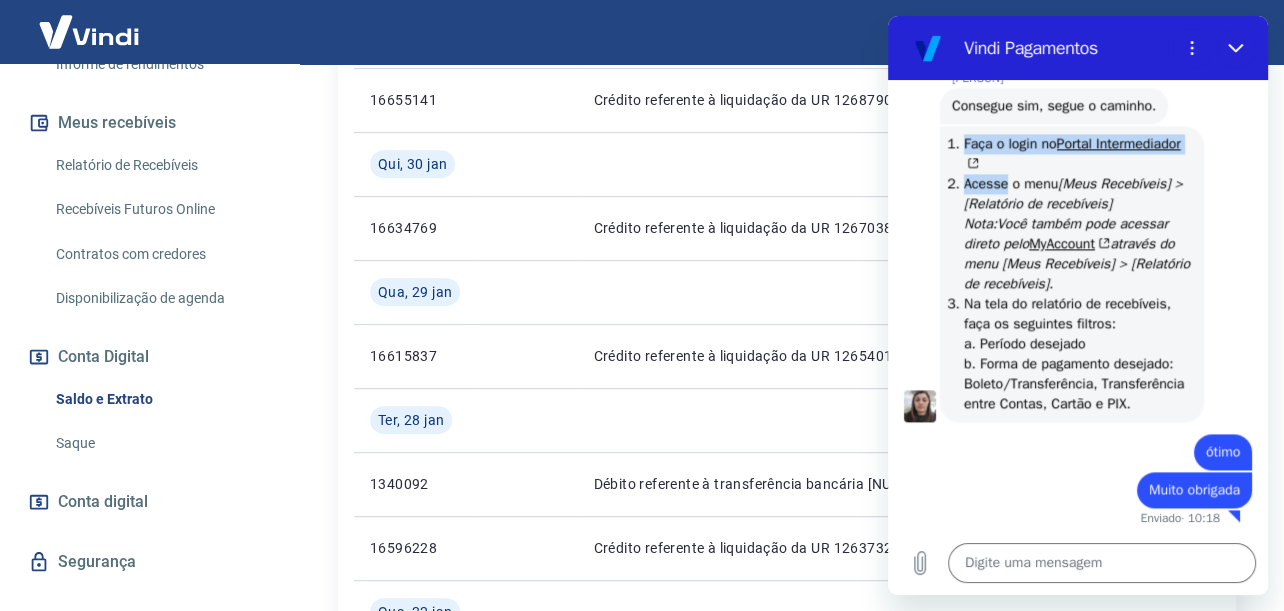 click on "10:03  diz:  recuperar minha conversa com silvana araujo Enviado  · 10:03 Vindi Vindi diz:  Olá, Lucas Santos Correa!
Qual a sua dúvida? 🤔 10:03  diz:  recuperar minha conversa com silvana araujo Enviado  · 10:03 Vindi Vindi diz:  Desculpe, não reconheci o valor inserido. Por favor, selecione um valor da lista. 10:03  diz:  recuperar minha conversa com silvana araujo Enviado  · 10:03 Vindi Vindi diz:  Desculpe, não reconheci o valor inserido. Por favor, selecione um valor da lista. 10:03  diz:  falar com atendente silvana araujo Enviado  · 10:03  diz:  Um momento, um de nossos especialistas já vai te atender! 10:03 Mariana Postelhone Centamori Mariana Postelhone Centamori diz:  Olá! Meu nome é Mariana. Como posso te ajudar?😊️ 10:04  diz:  Oi Mariana Enviado  · 10:04  diz:  Eu estava em uma conversa com a Silvana Araujo e fechei sem querer  Enviado  · 10:04  diz:  Consigo voltar para o chat com ela ? Enviado  · 10:04  diz:  Ela já estava quase finalizando comigo  Enviado  · 10:04" at bounding box center (1078, 305) 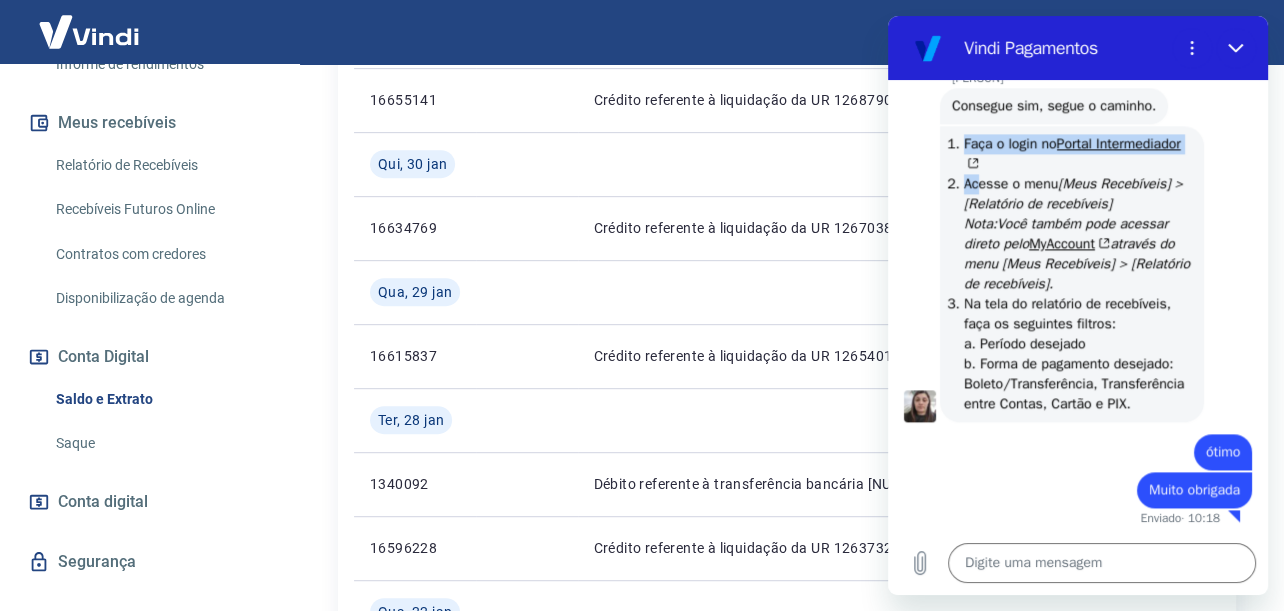 drag, startPoint x: 948, startPoint y: 121, endPoint x: 981, endPoint y: 158, distance: 49.57822 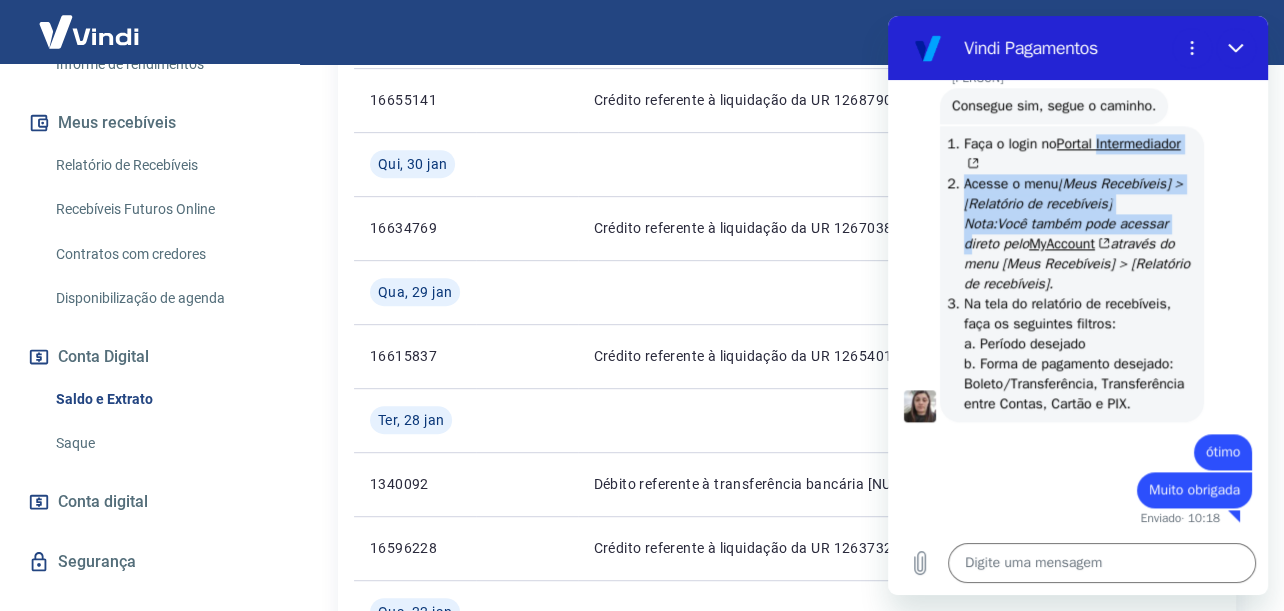 drag, startPoint x: 1126, startPoint y: 130, endPoint x: 911, endPoint y: 227, distance: 235.8686 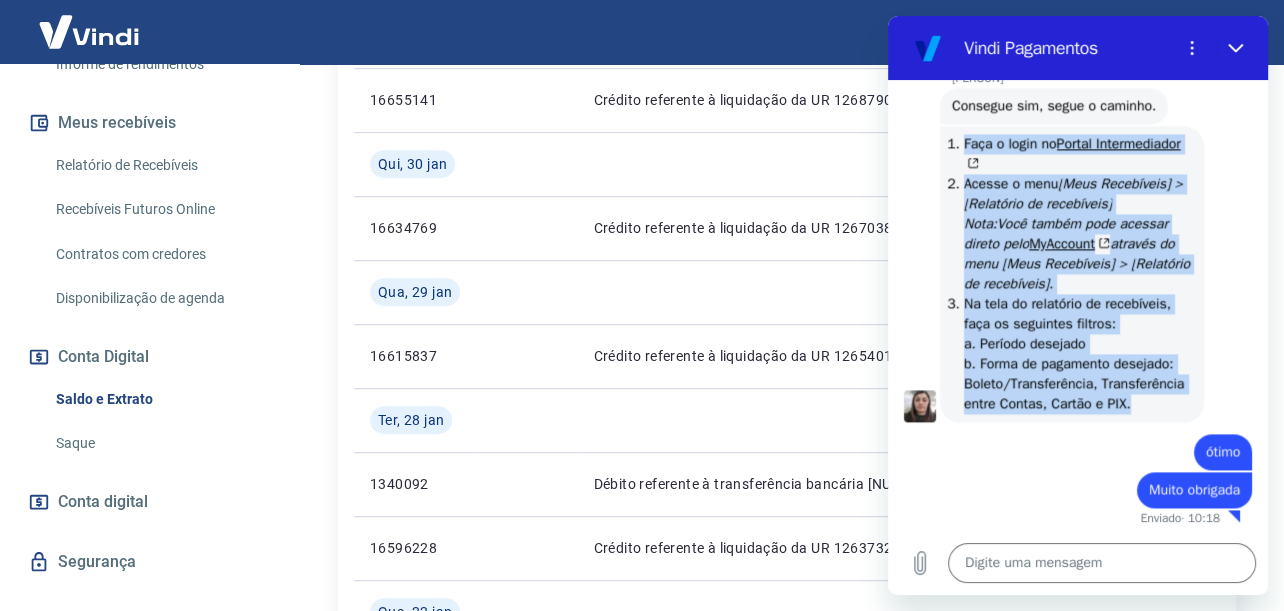 drag, startPoint x: 941, startPoint y: 126, endPoint x: 1088, endPoint y: 408, distance: 318.01416 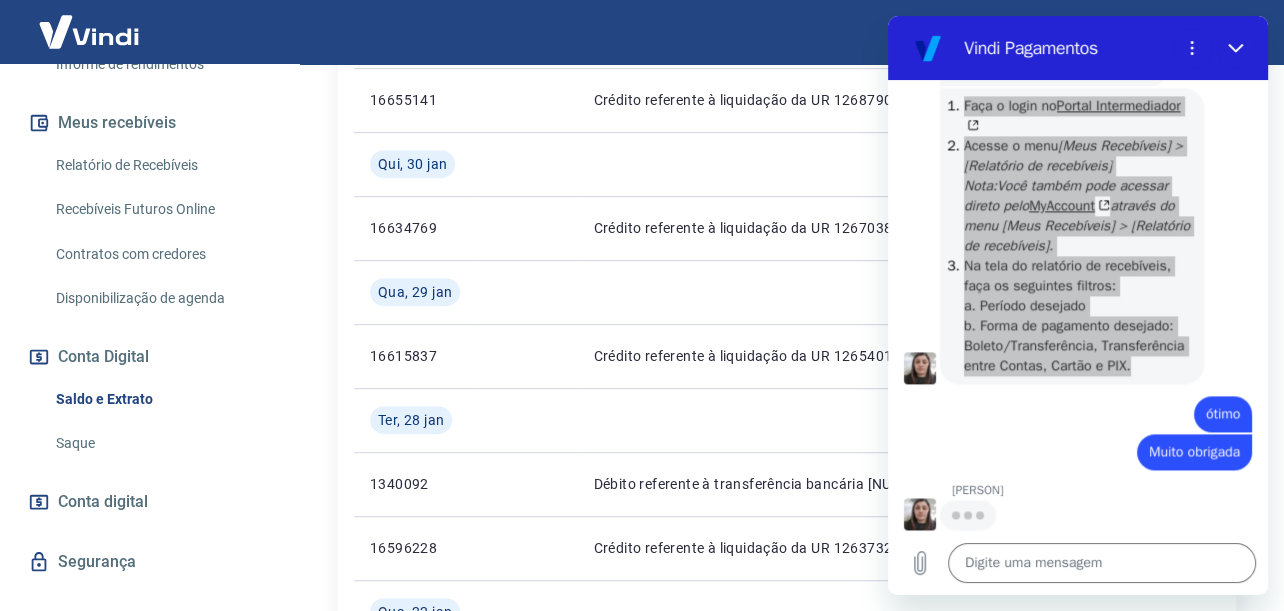 scroll, scrollTop: 2052, scrollLeft: 0, axis: vertical 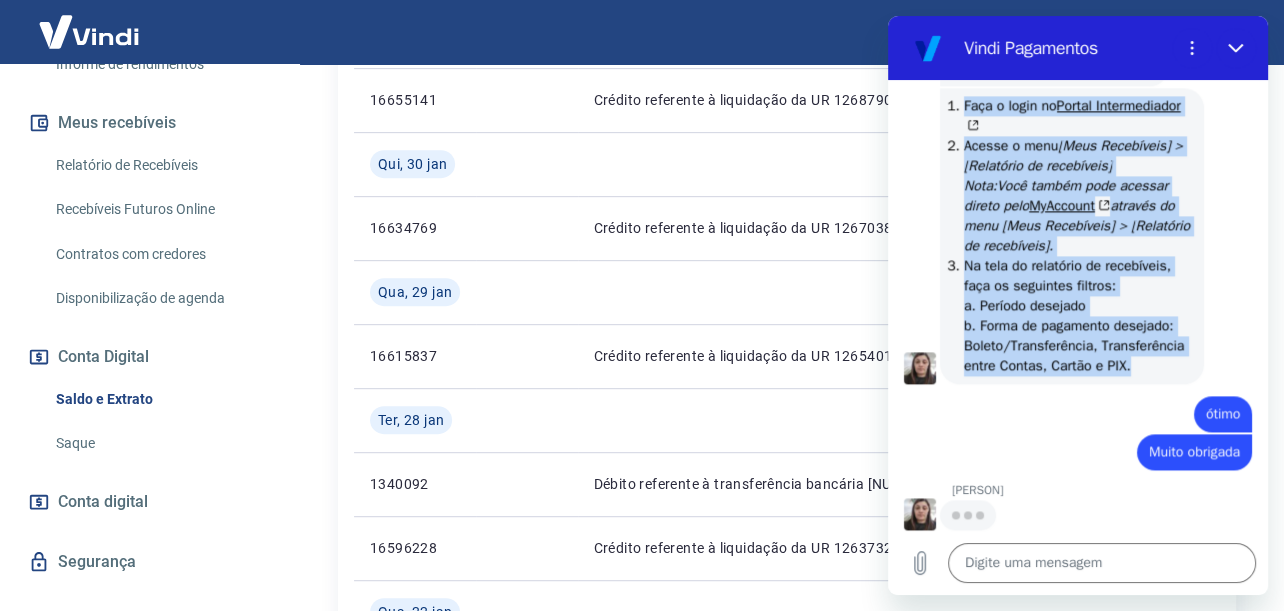 copy on "Faça o login no  Portal Intermediador Acesse o menu  [ Meus Recebíveis ] > [ Relatório de recebíveis ] Nota:  Você também pode acessar direto pelo  MyAccount  através do menu [ Meus Recebíveis ] > [ Relatório de recebíveis ]. Na tela do relatório de recebíveis, faça os seguintes filtros: a. Período desejado b. Forma de pagamento desejado: Boleto/Transferência, Transferência entre Contas, Cartão e PIX." 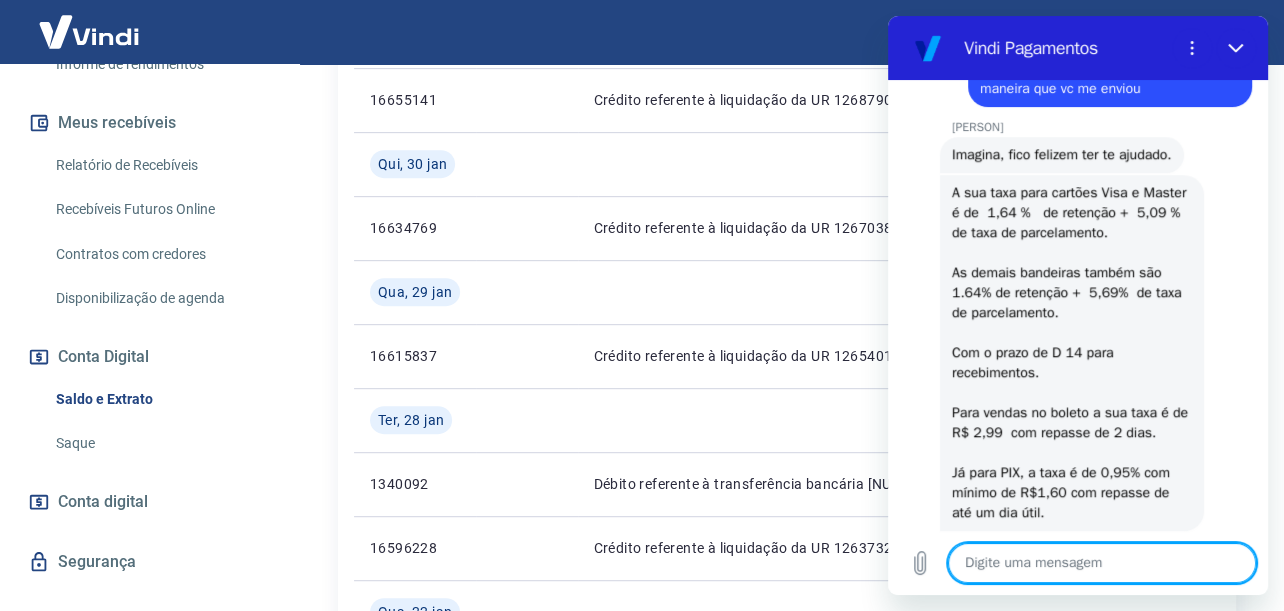 scroll, scrollTop: 1285, scrollLeft: 0, axis: vertical 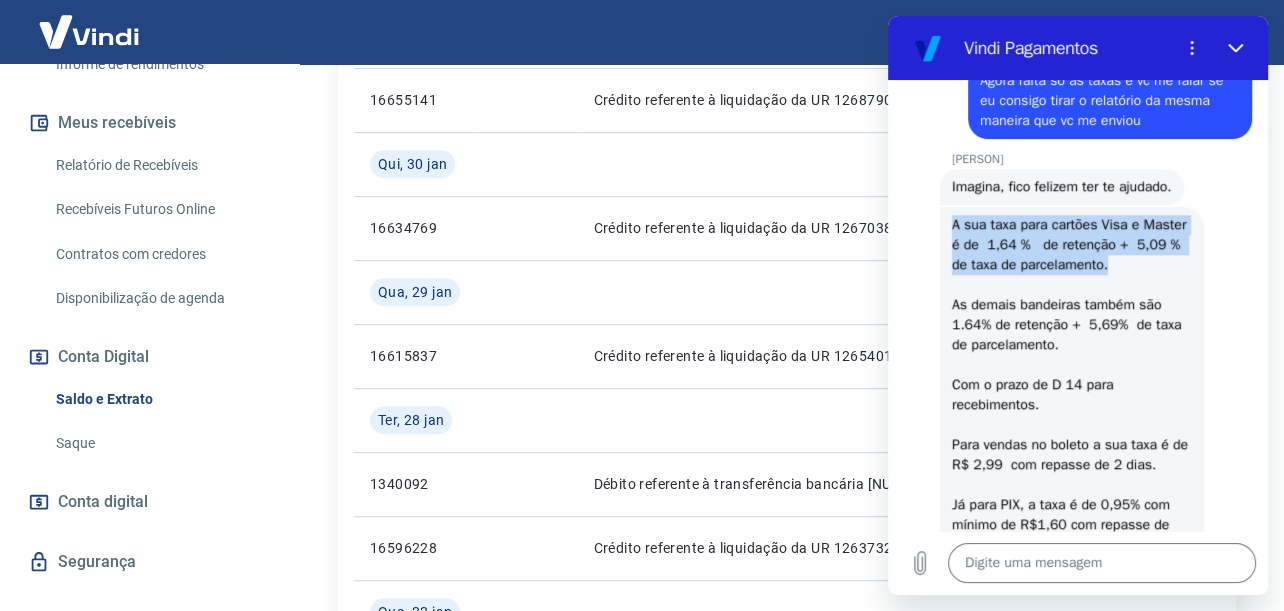 drag, startPoint x: 952, startPoint y: 308, endPoint x: 1167, endPoint y: 337, distance: 216.94699 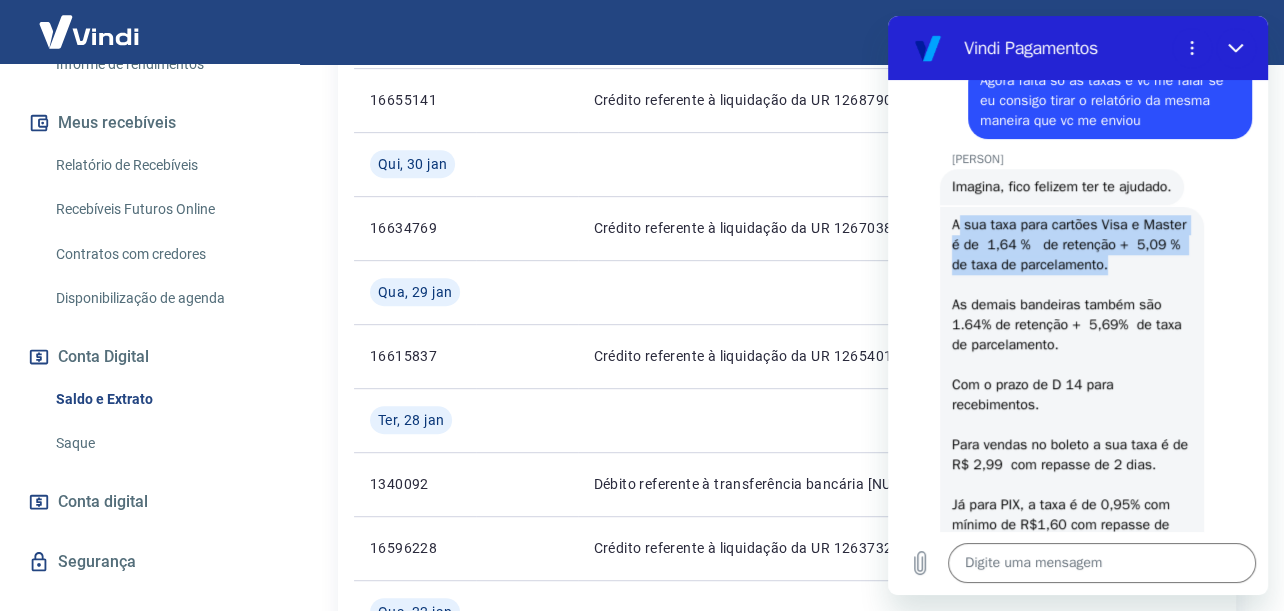 drag, startPoint x: 959, startPoint y: 304, endPoint x: 1195, endPoint y: 341, distance: 238.88281 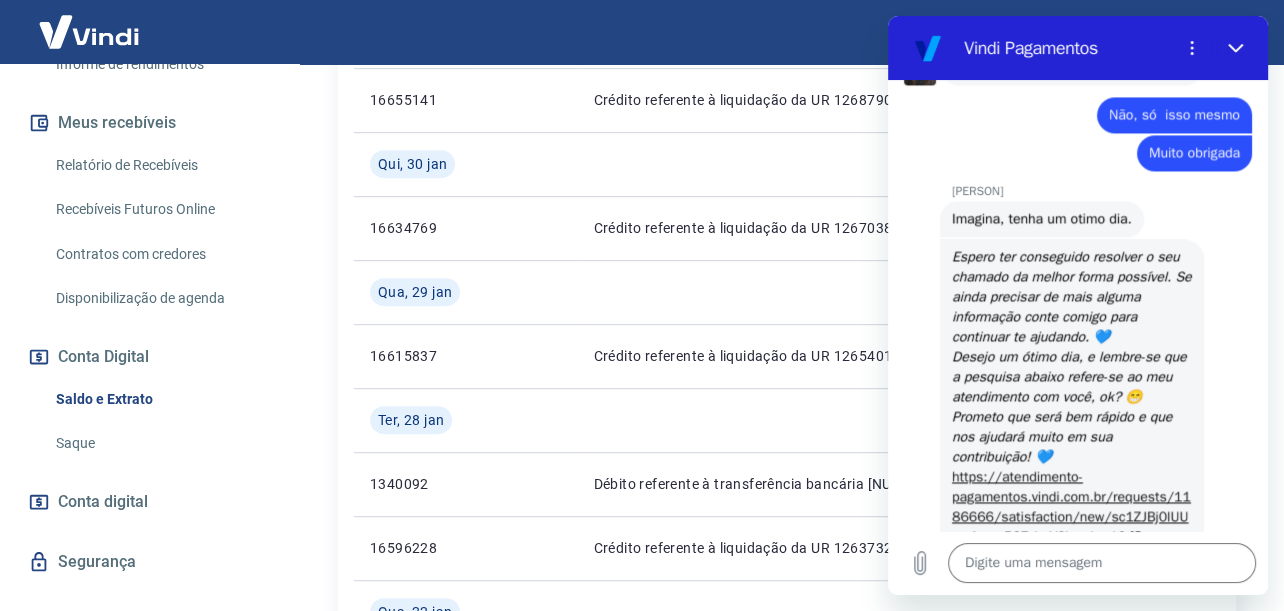 scroll, scrollTop: 2161, scrollLeft: 0, axis: vertical 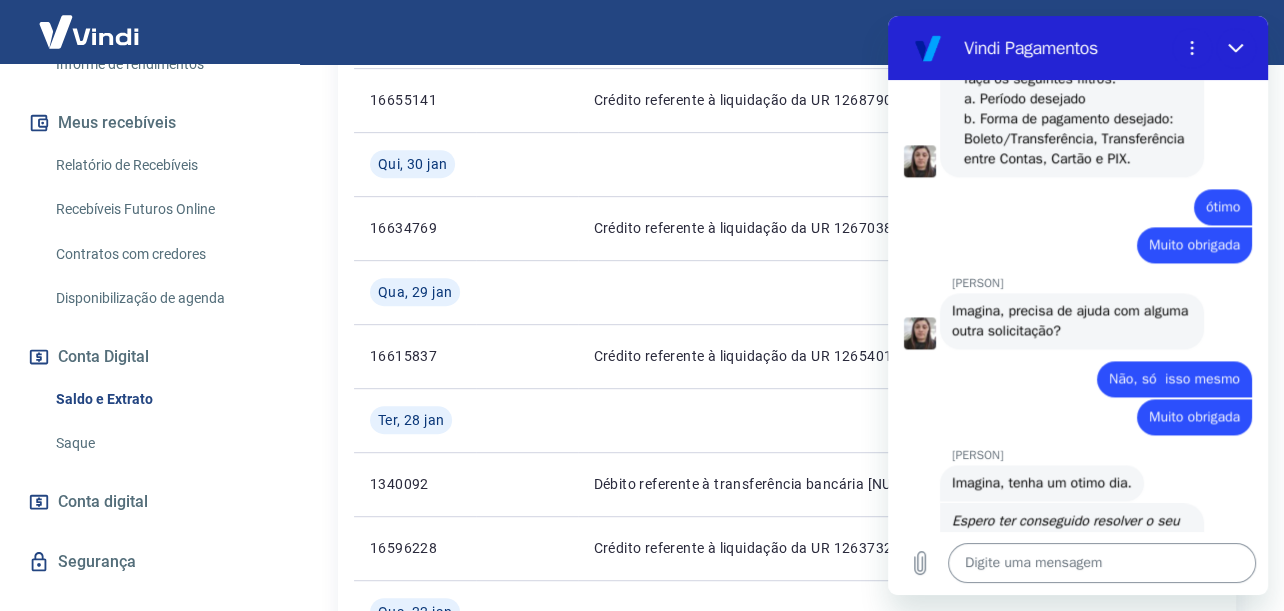 click at bounding box center [1102, 563] 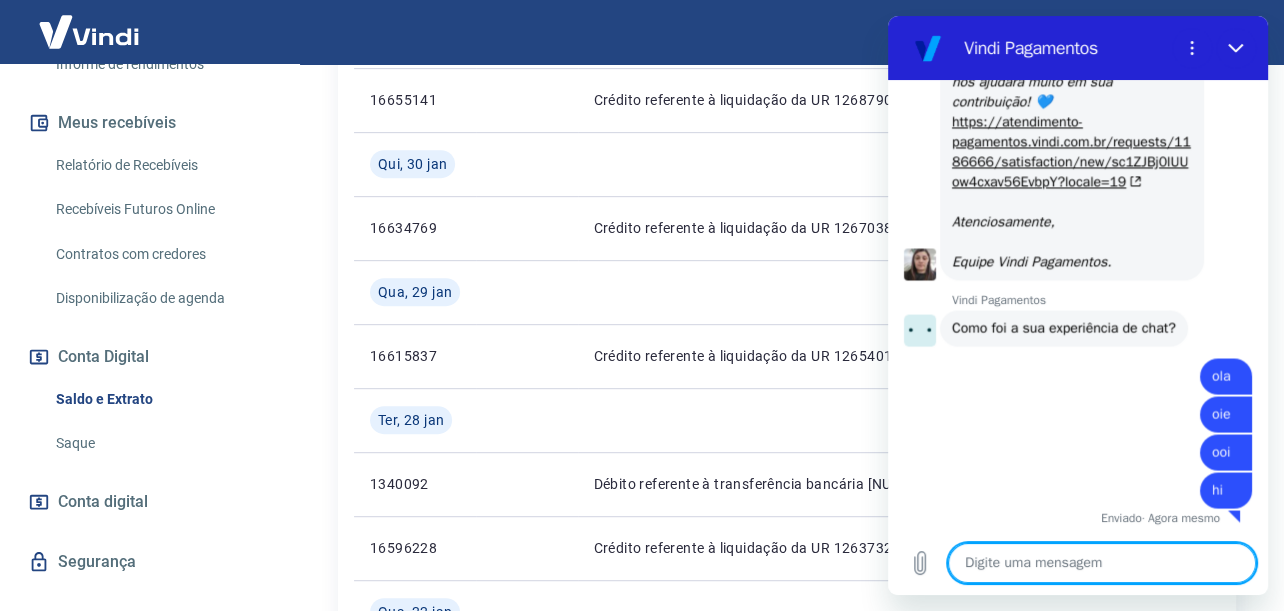 scroll, scrollTop: 2877, scrollLeft: 0, axis: vertical 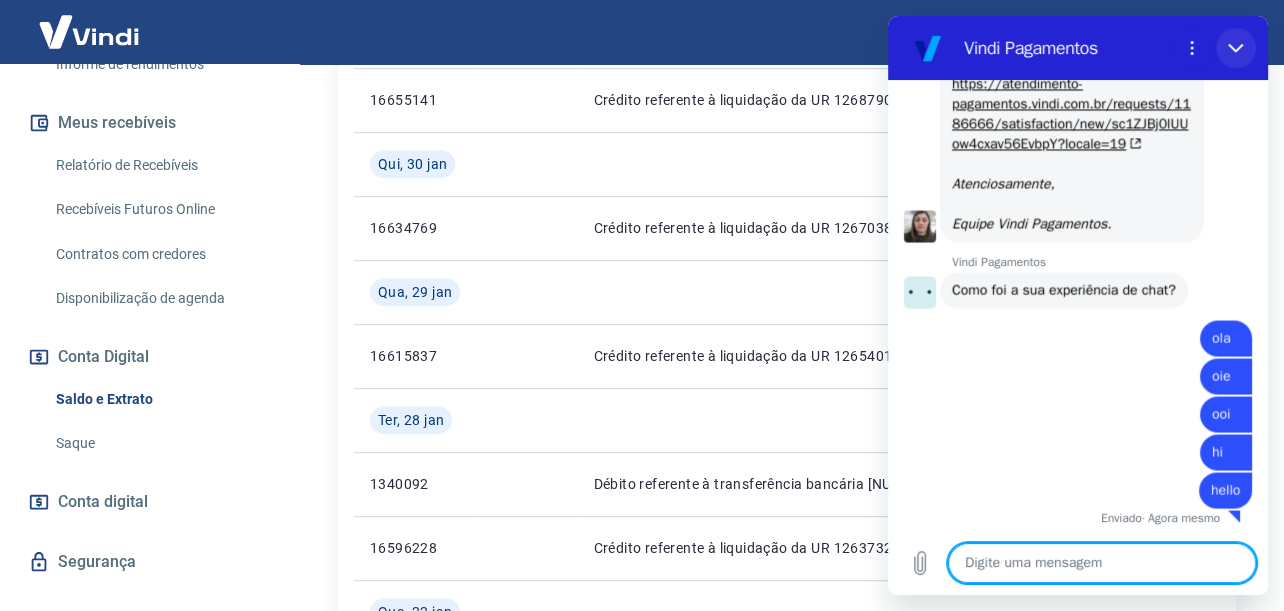 click 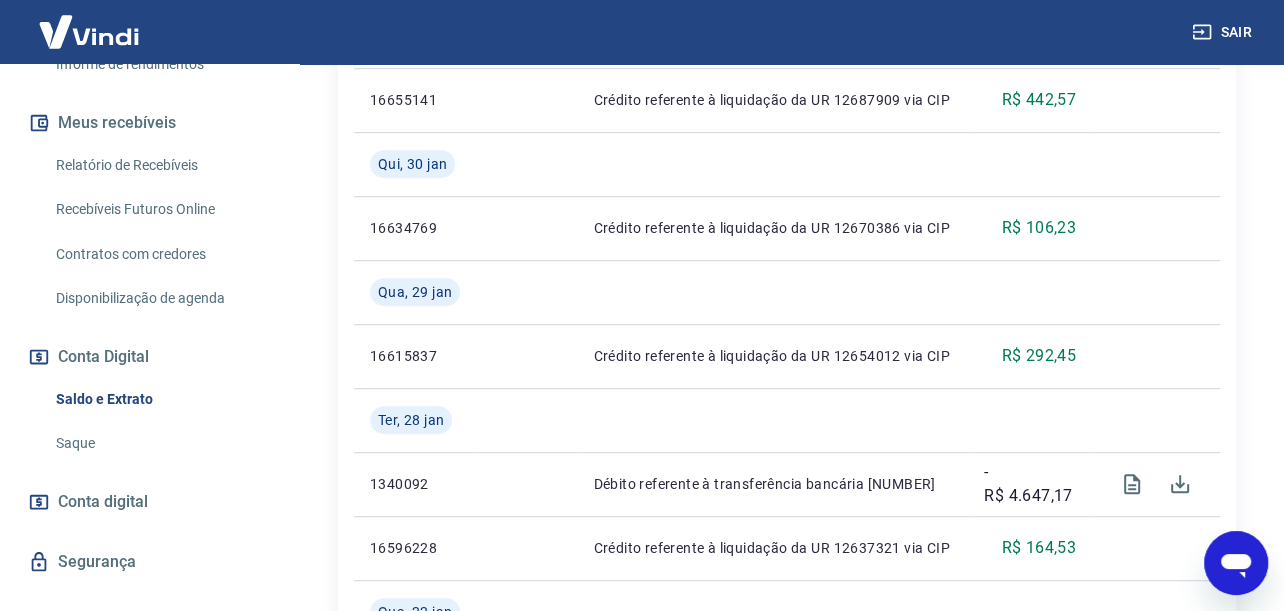 click 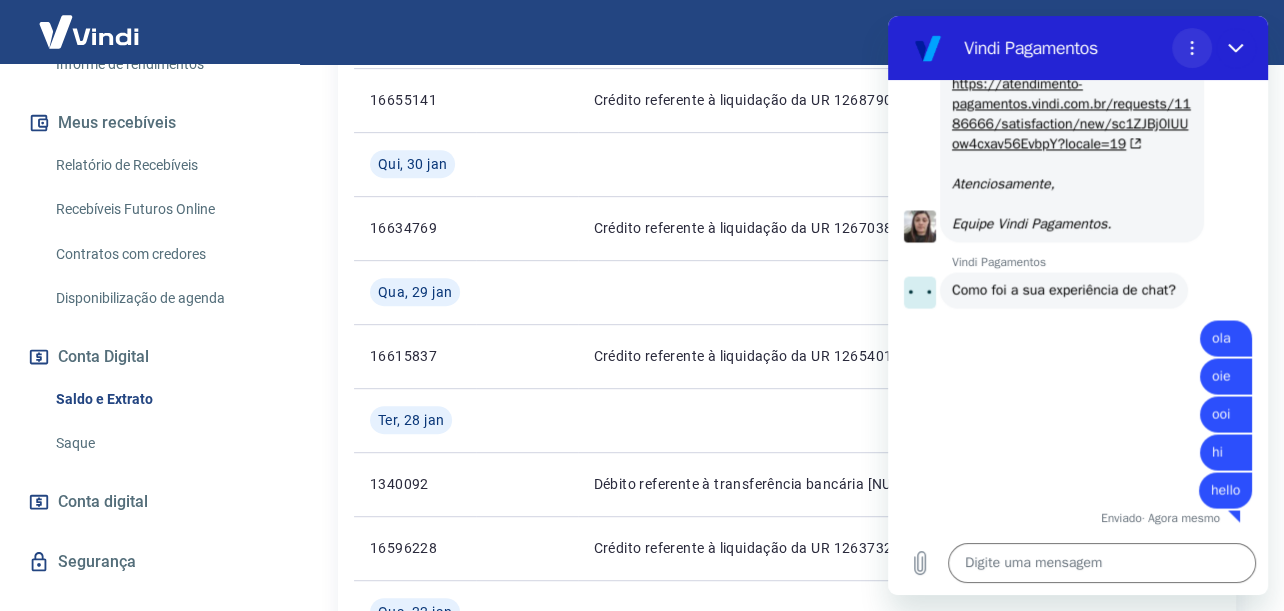 click 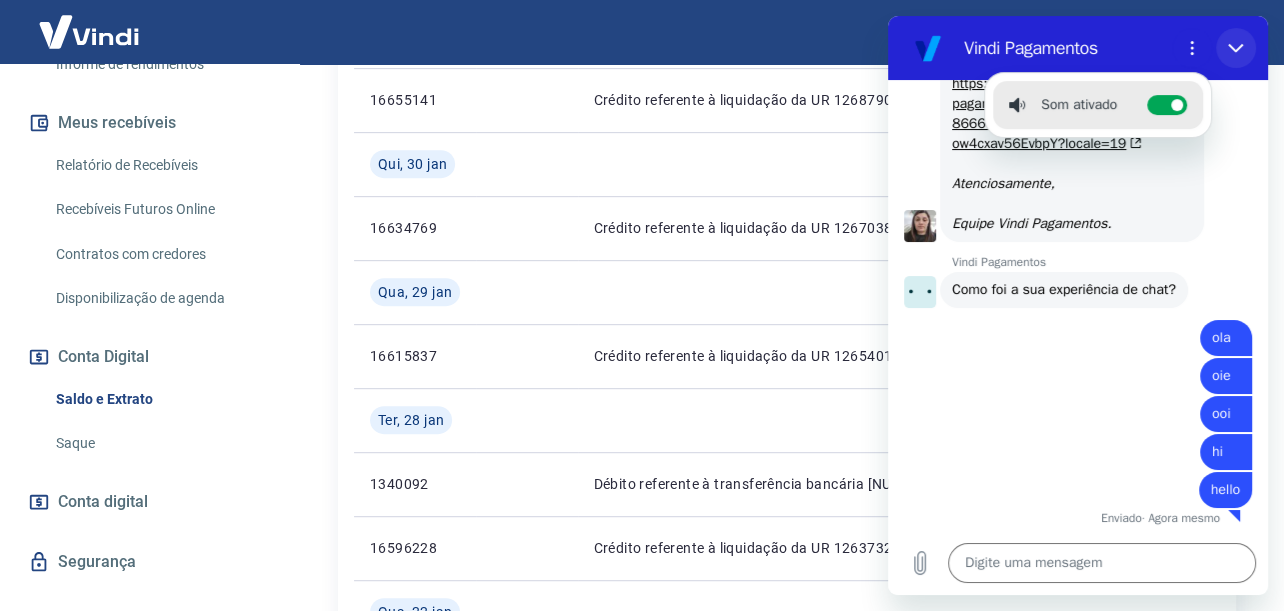 click 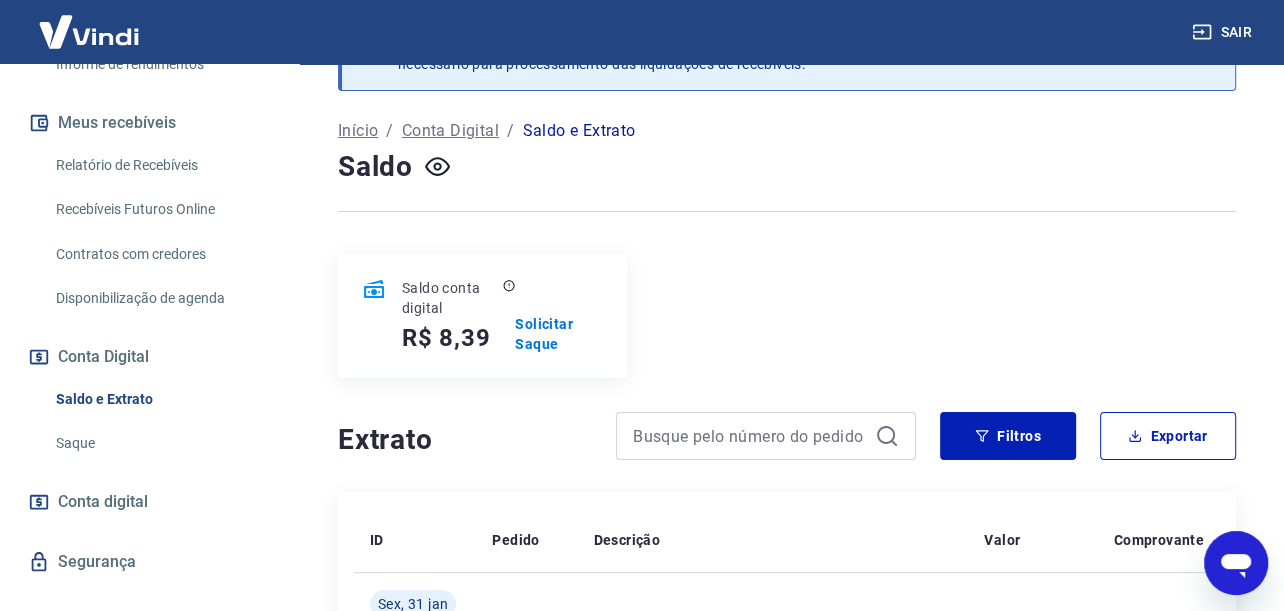 scroll, scrollTop: 0, scrollLeft: 0, axis: both 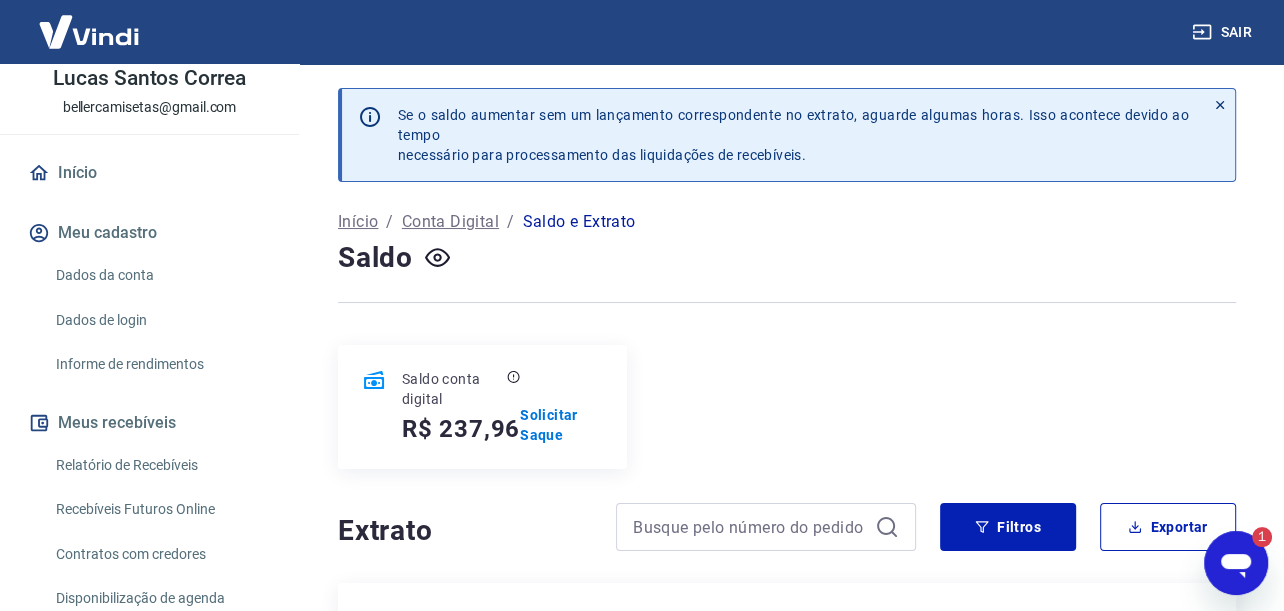 click 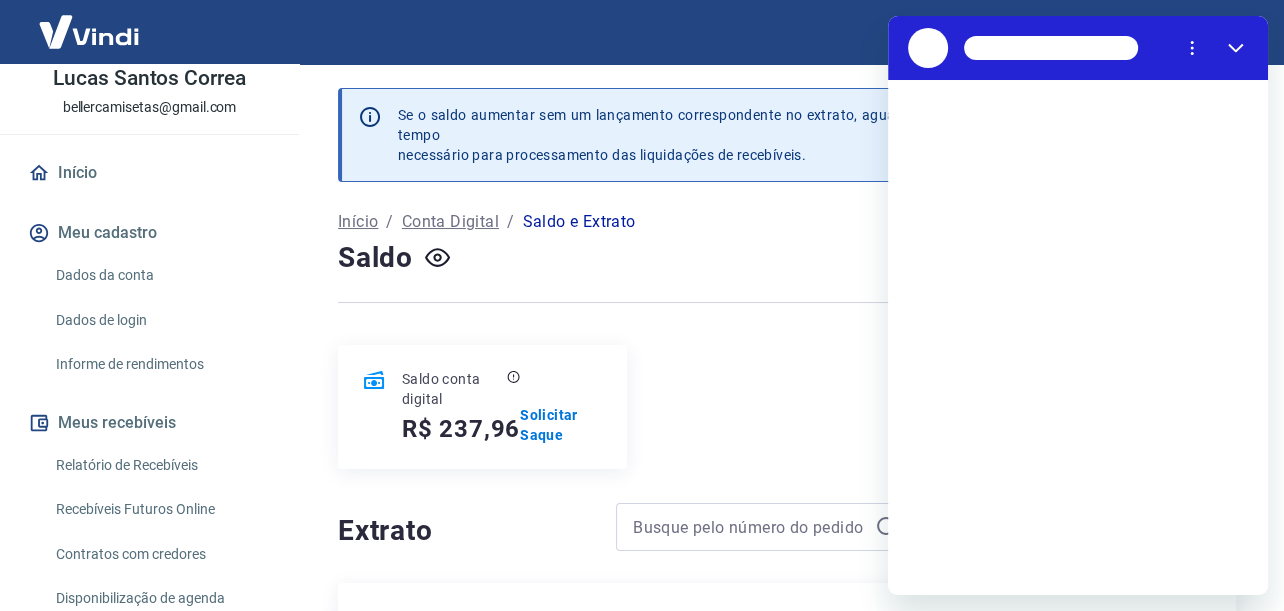 scroll, scrollTop: 0, scrollLeft: 0, axis: both 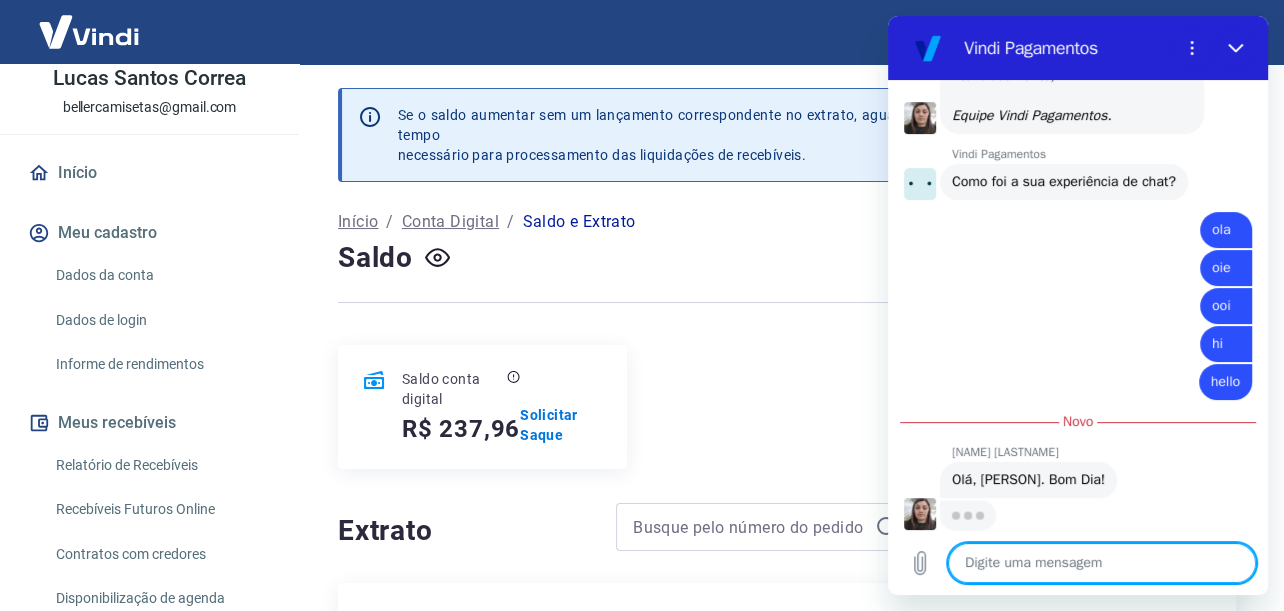 click at bounding box center (1102, 563) 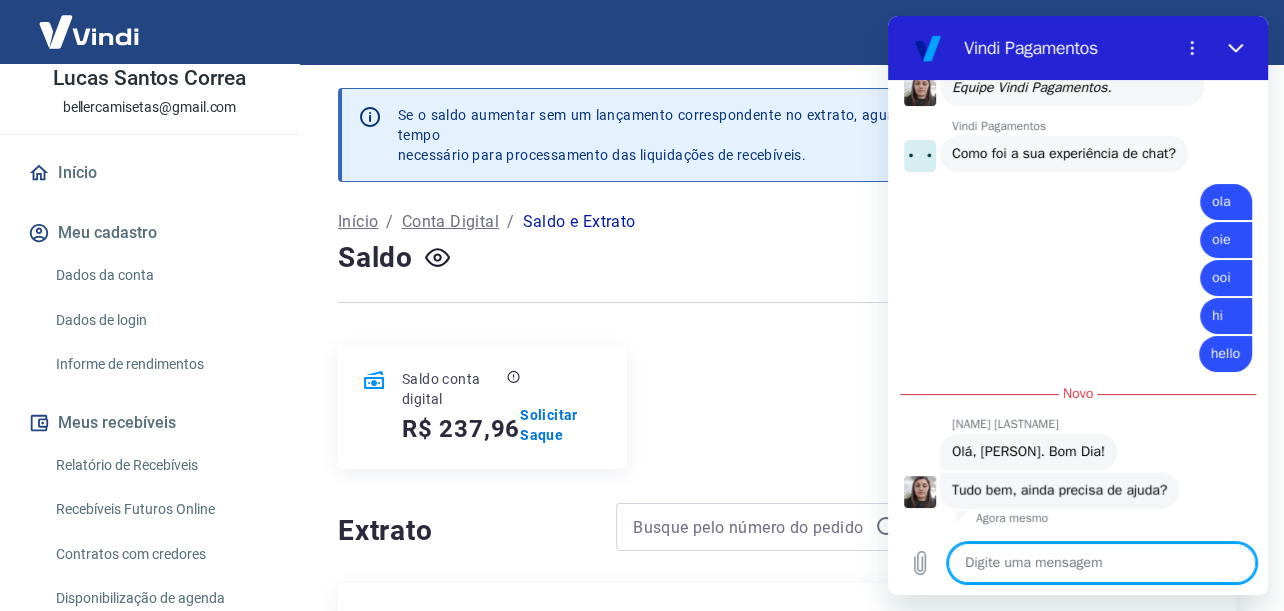 type on "x" 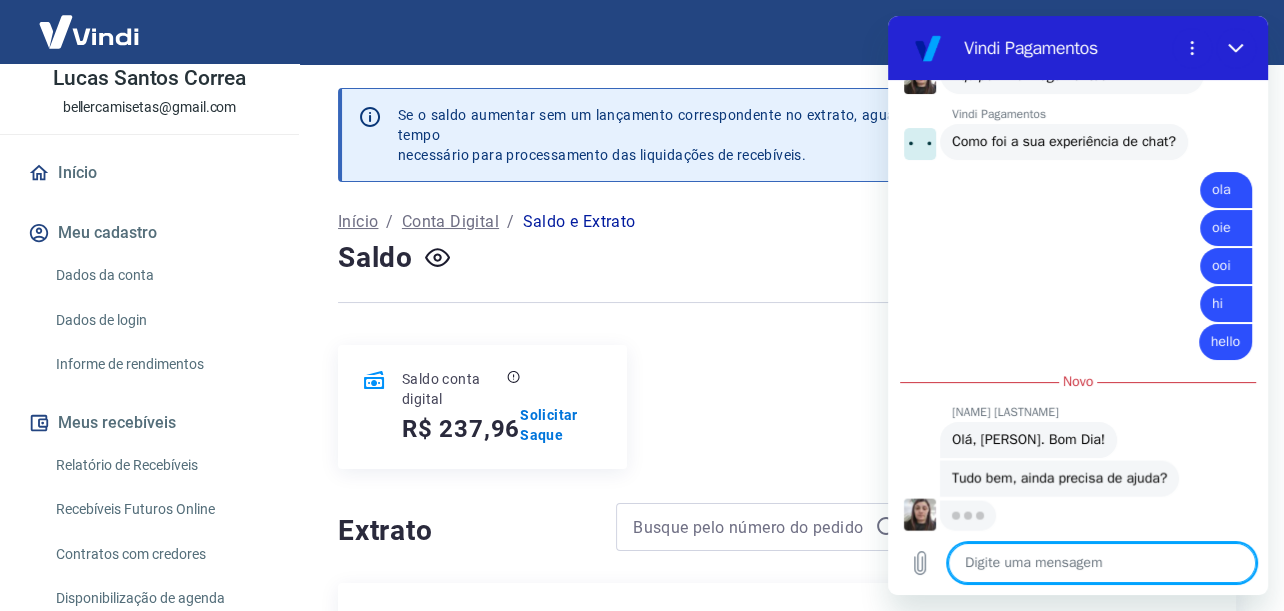 scroll, scrollTop: 3061, scrollLeft: 0, axis: vertical 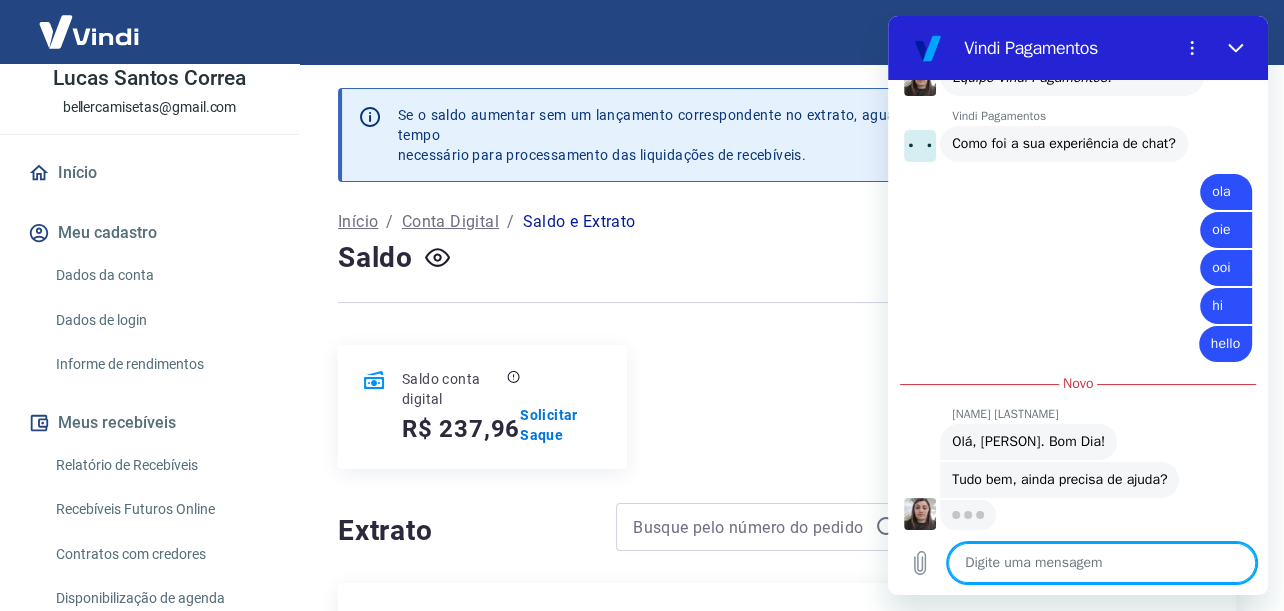 type on "A" 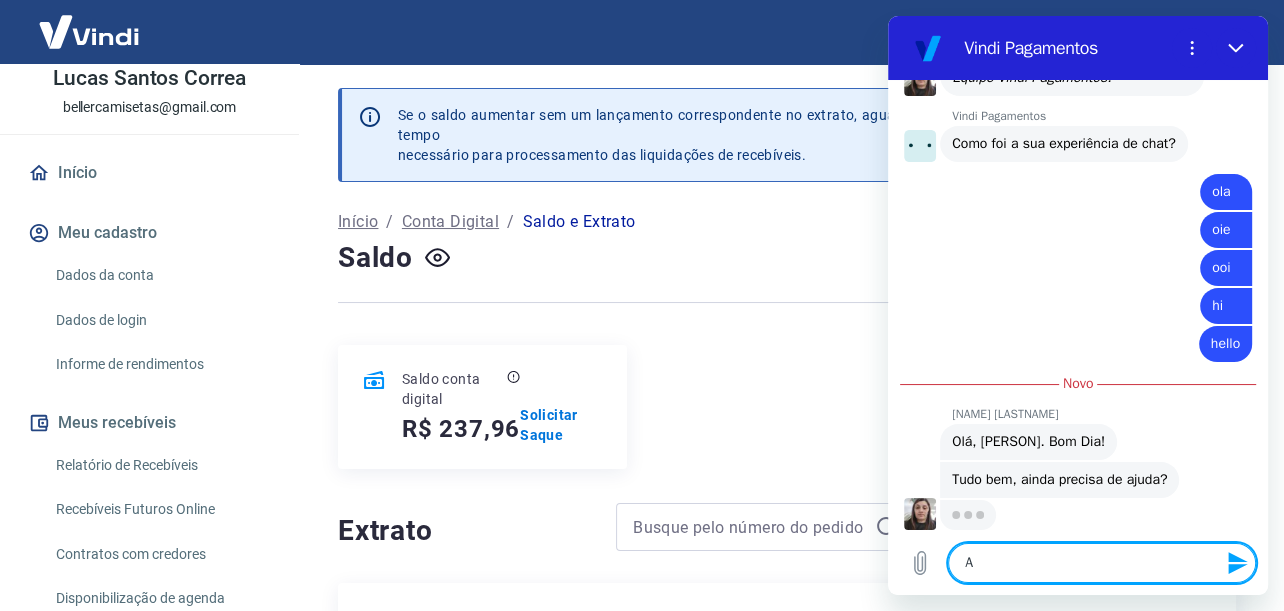type on "Ag" 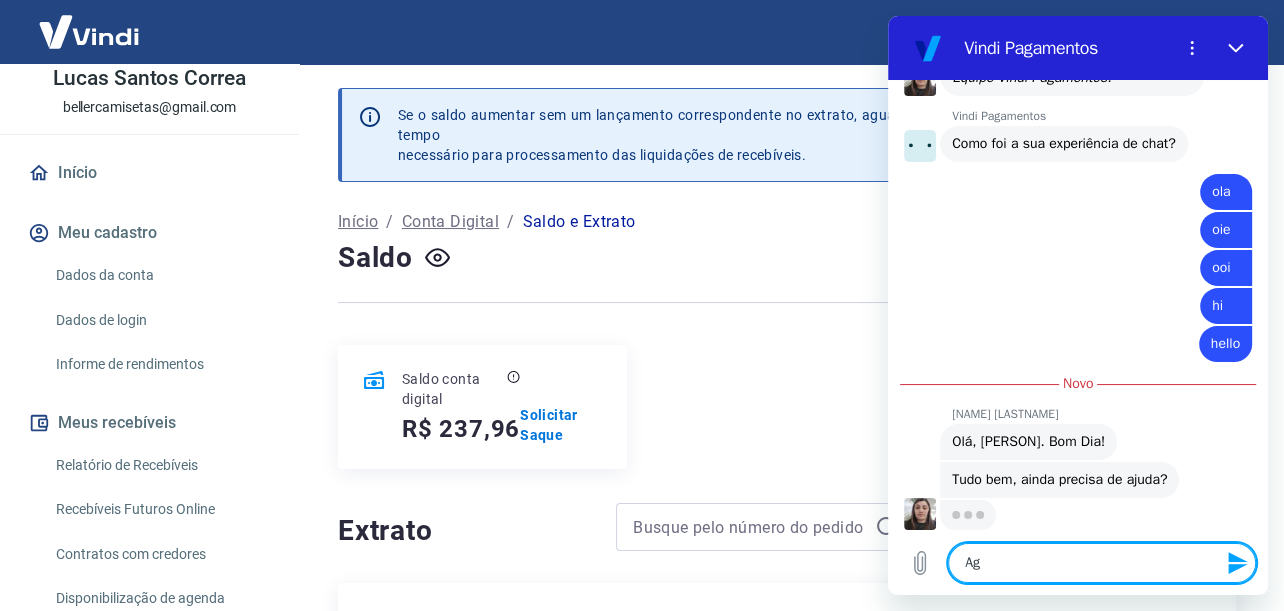 type on "Ago" 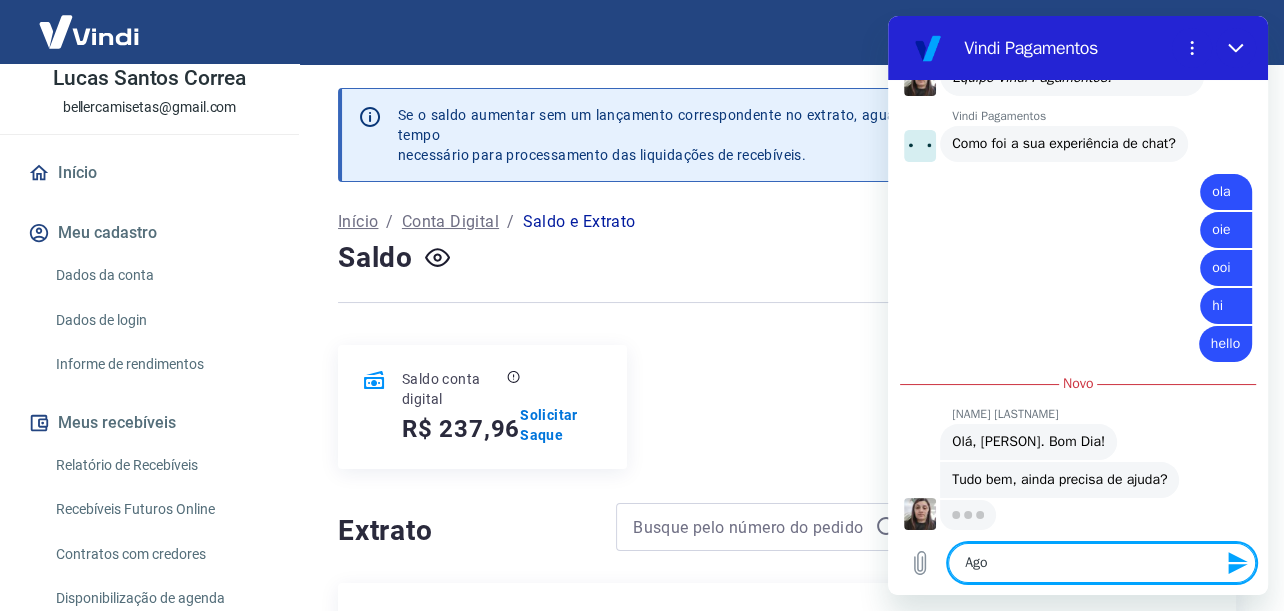 type on "Agor" 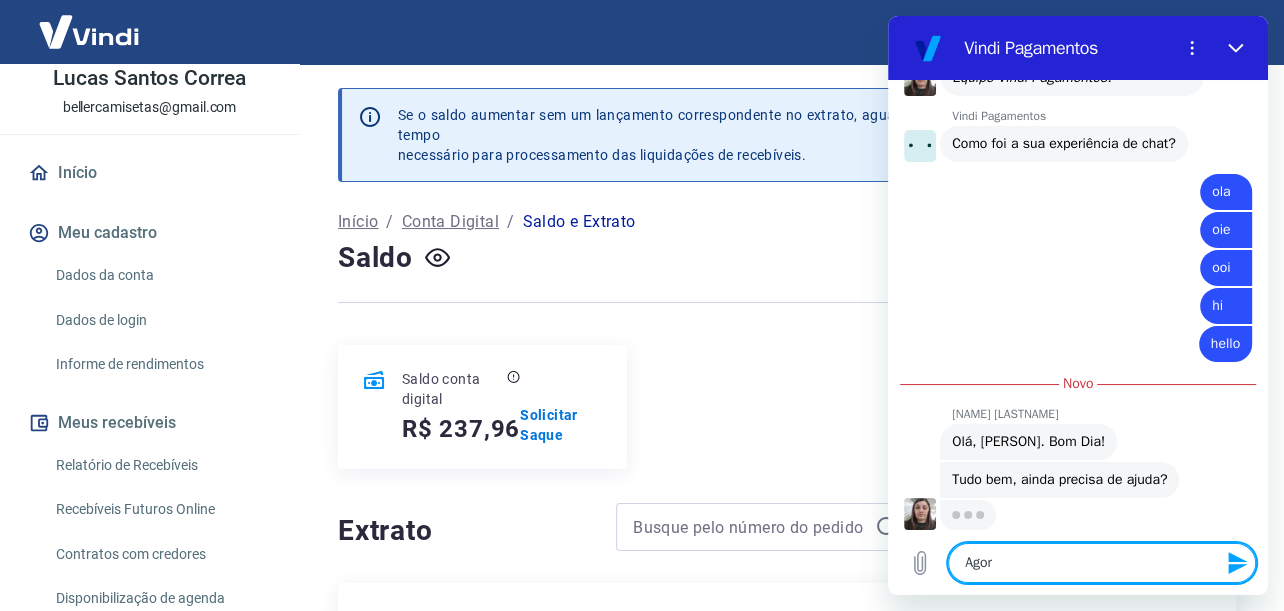 type on "Agora" 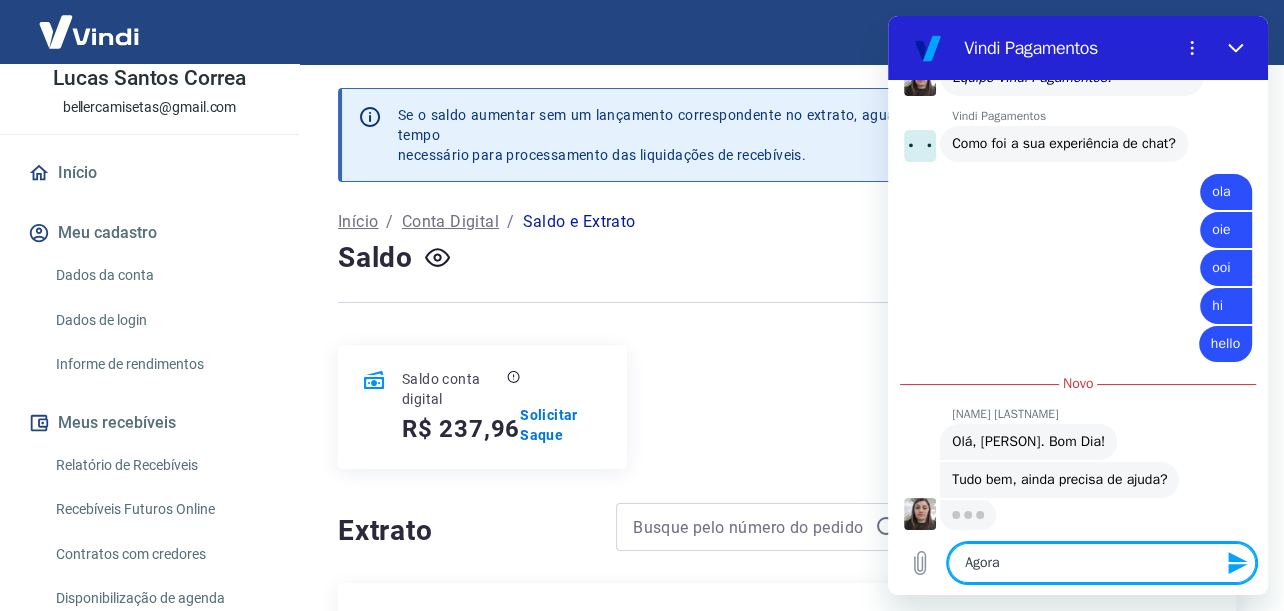 type on "Agora" 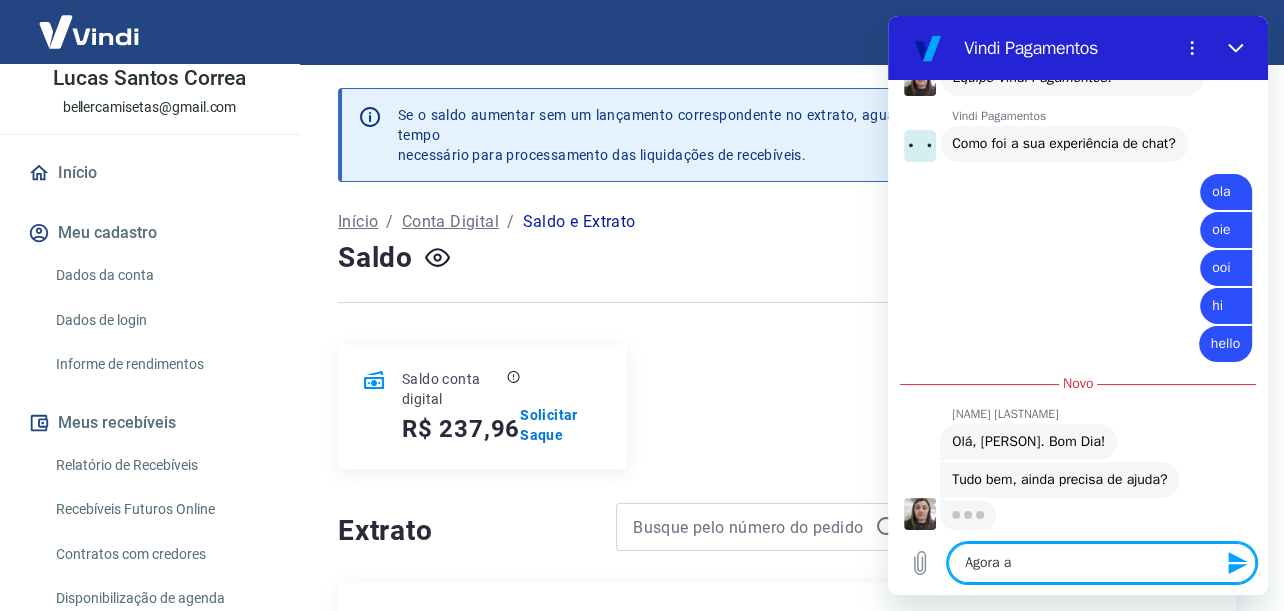 type on "x" 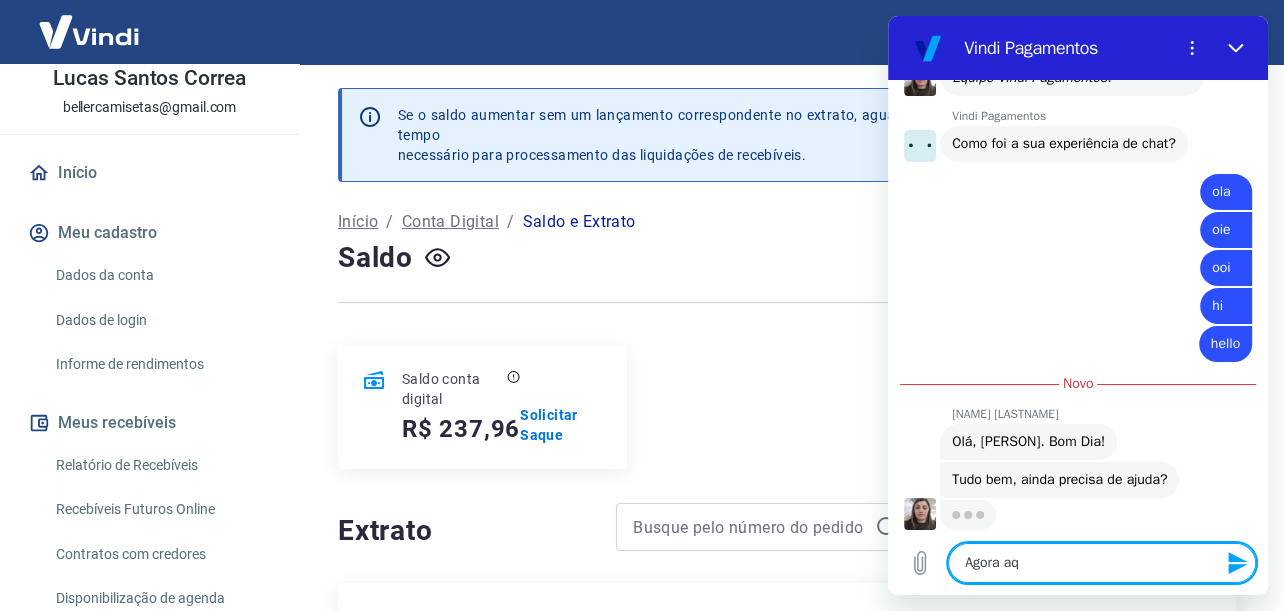 type on "Agora aqu" 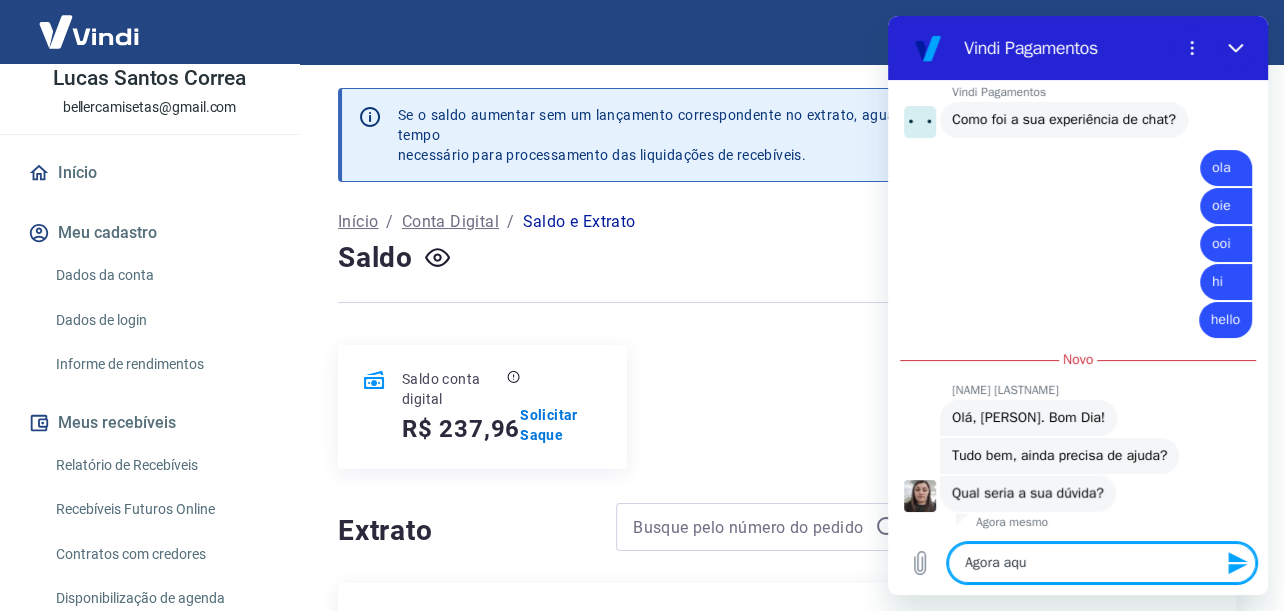type on "Agora aqui" 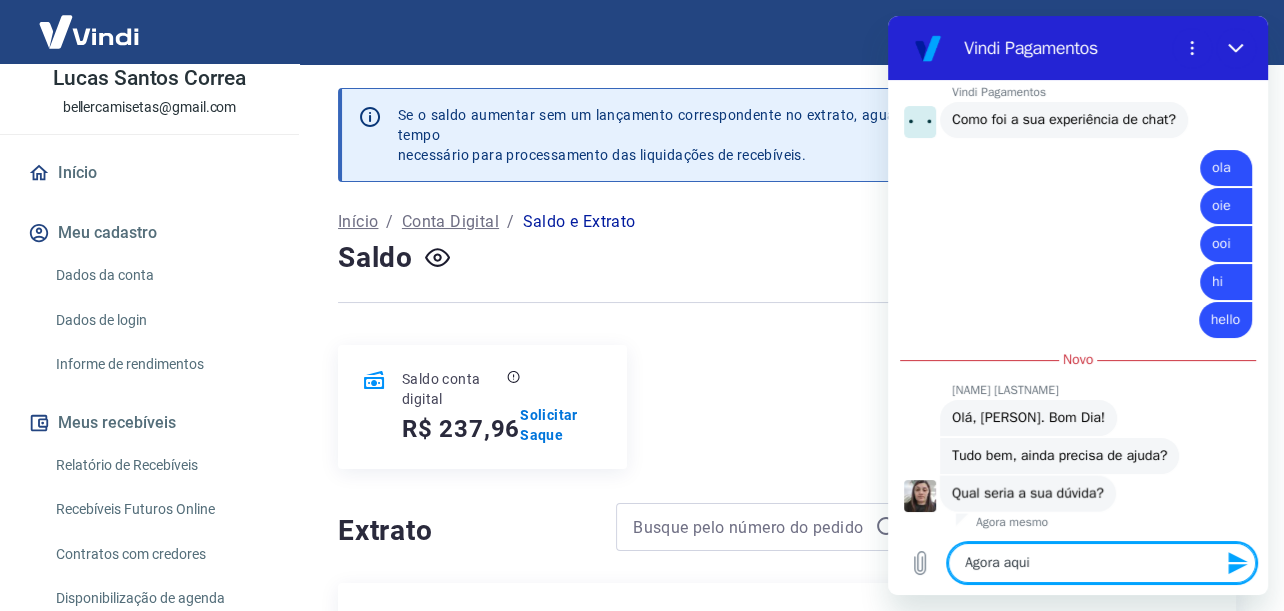 type on "Agora aqui" 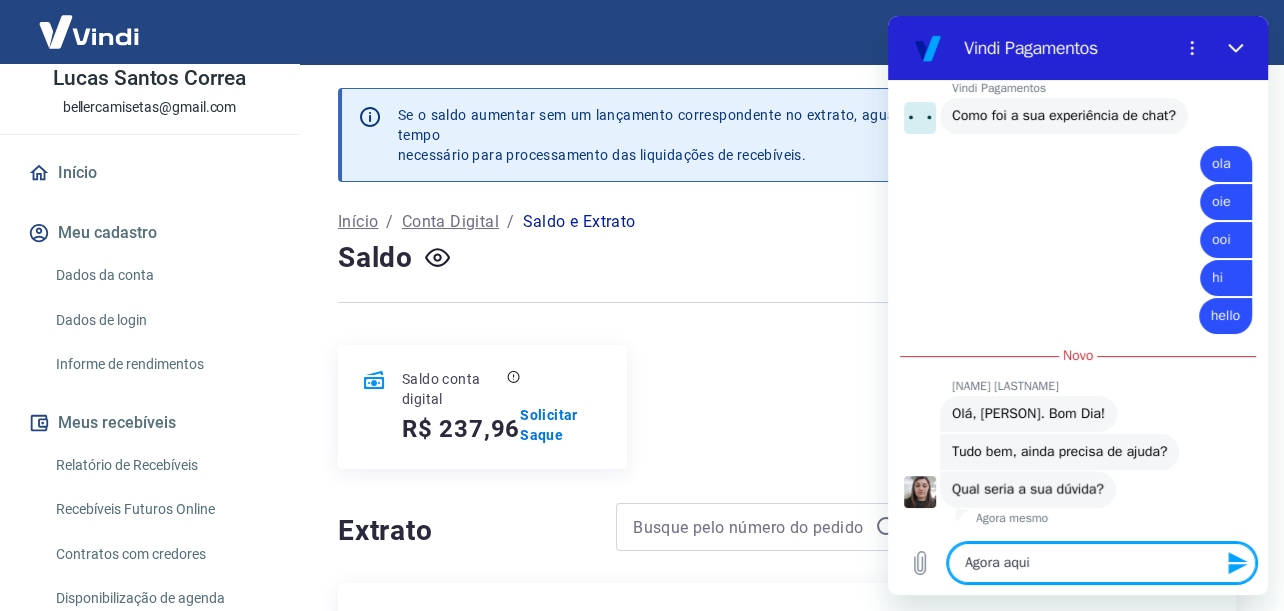 type on "Agora aqui é" 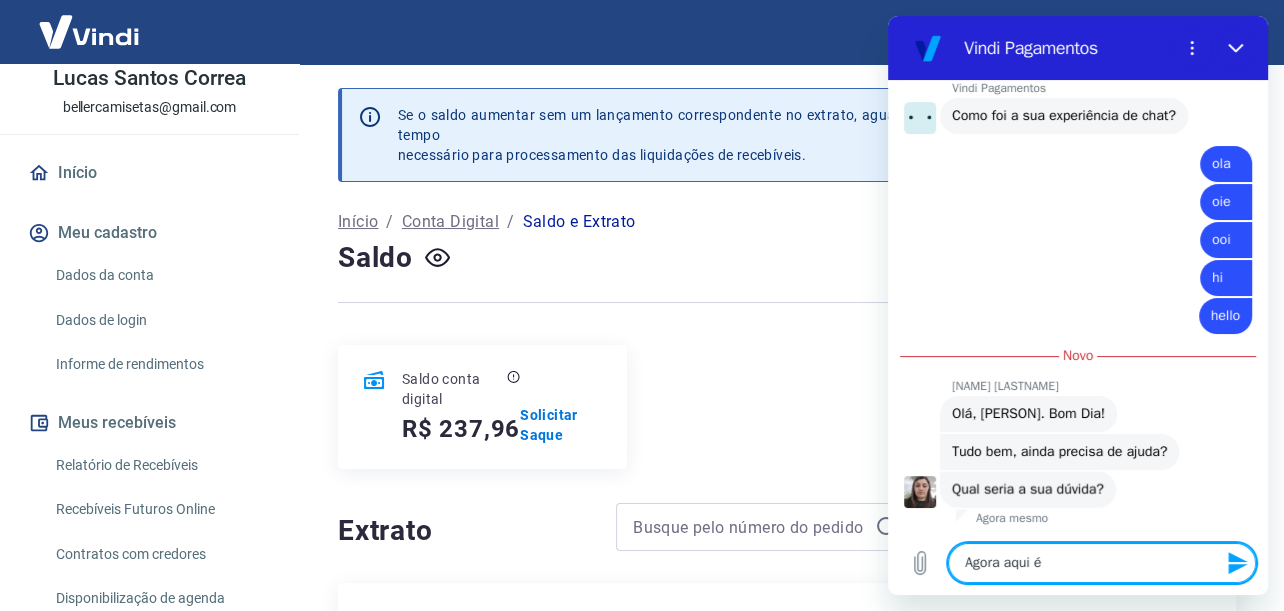type on "Agora aqui é" 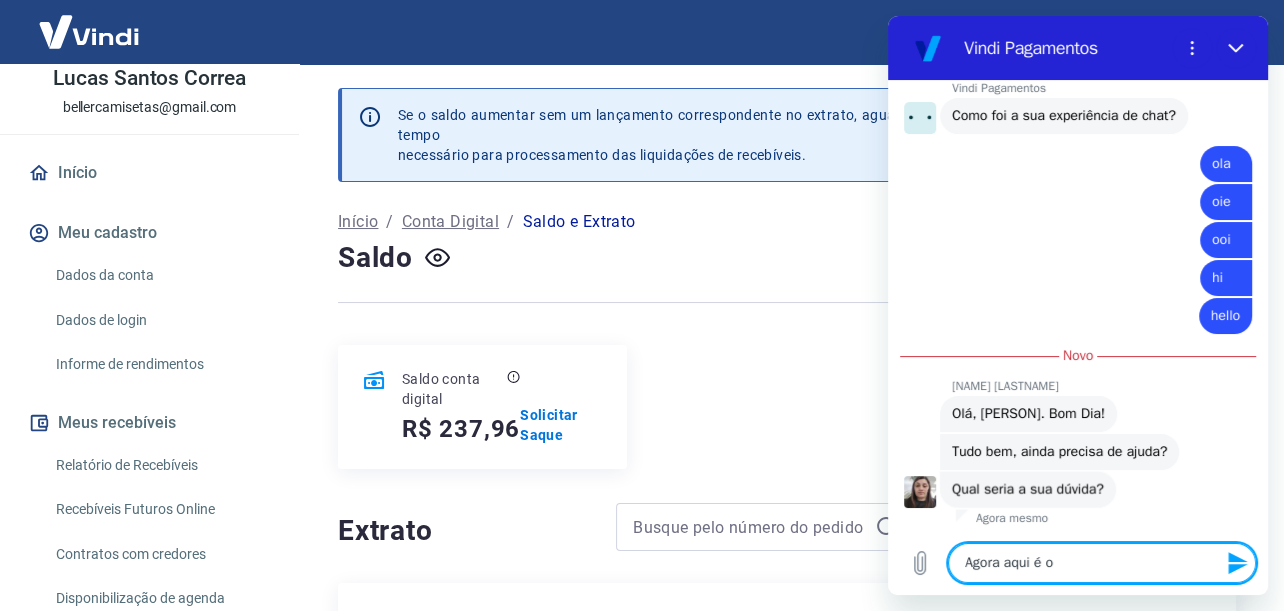type on "Agora aqui é o" 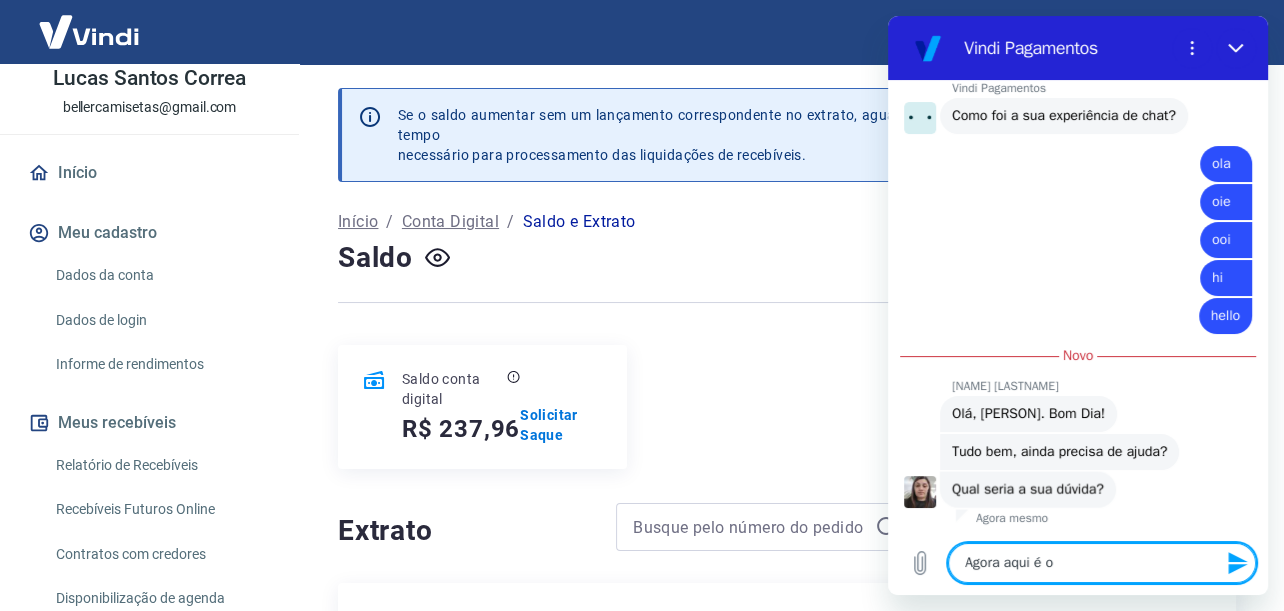 type on "x" 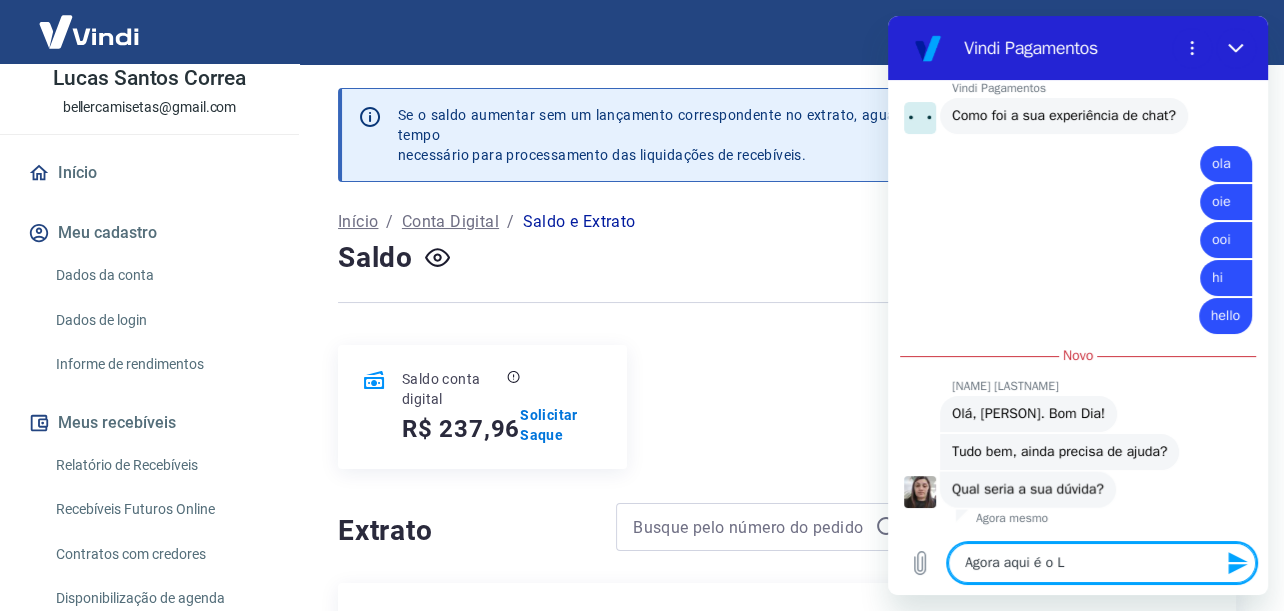 type on "Agora aqui é o Lu" 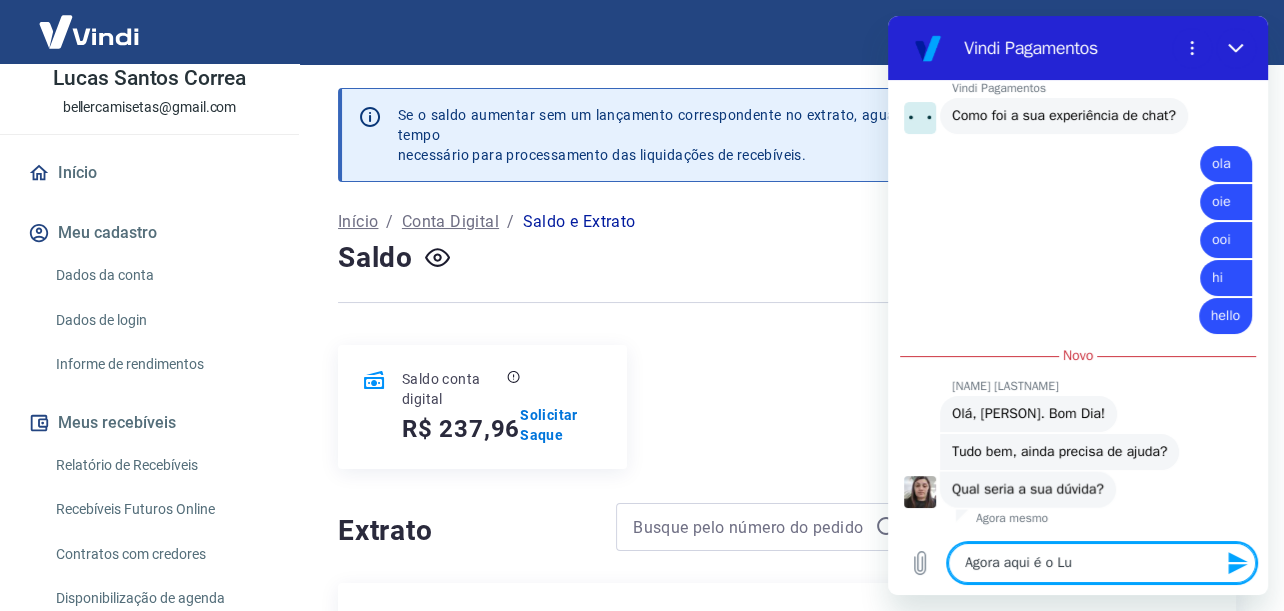 type on "Agora aqui é o Luc" 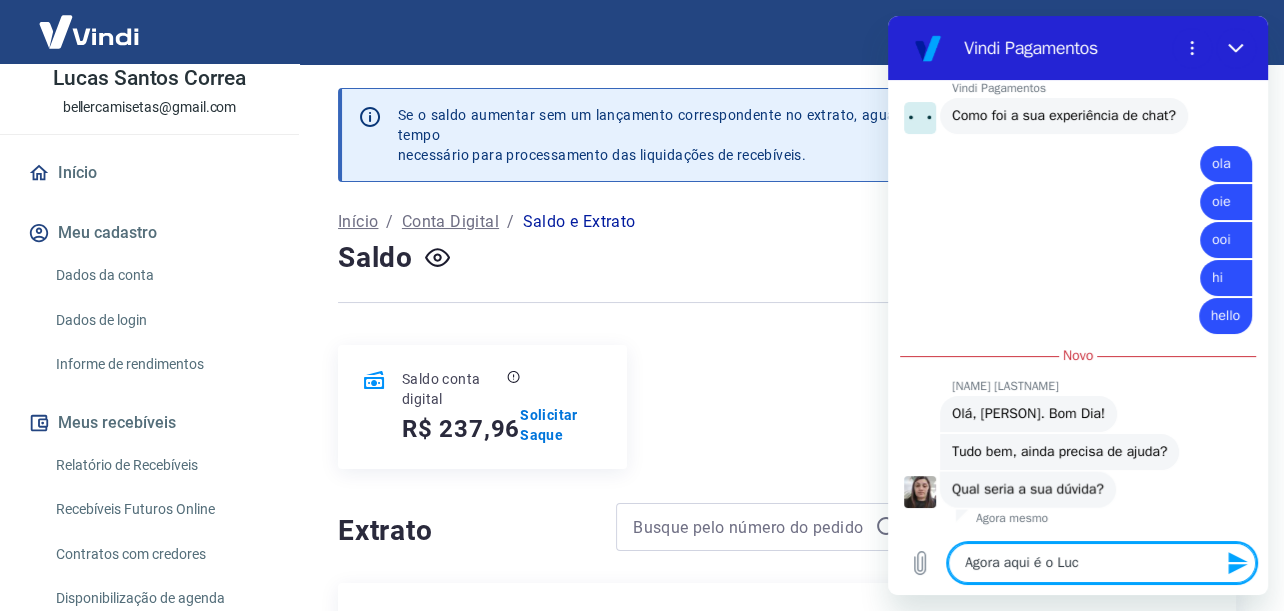 type on "Agora aqui é o Luca" 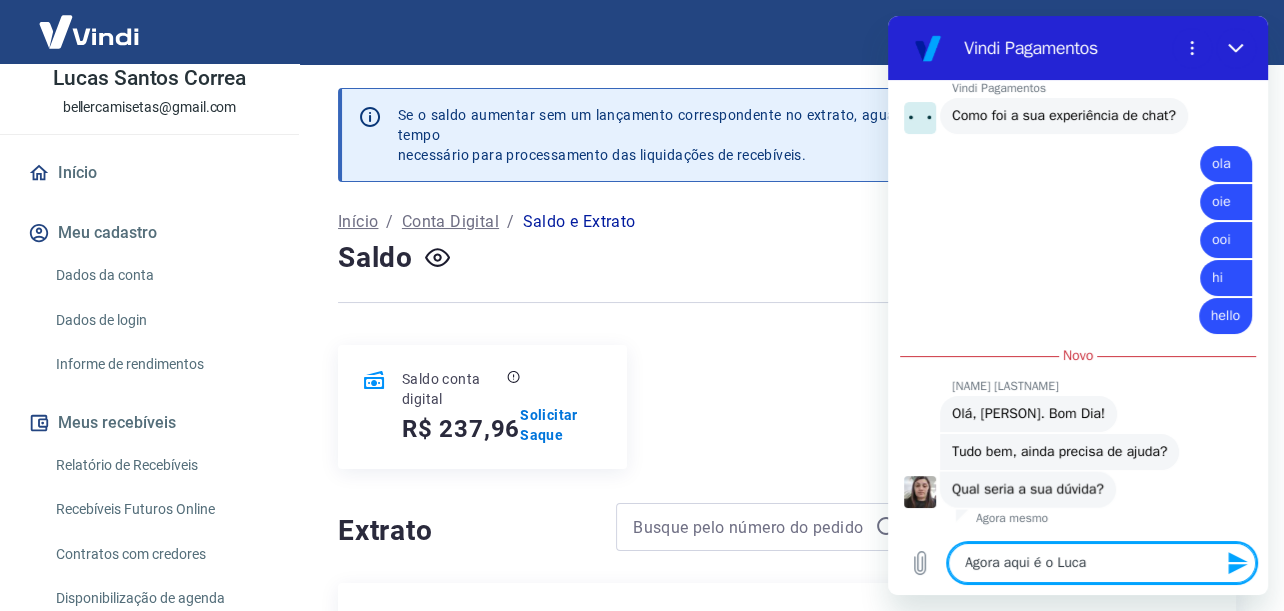type on "Agora aqui é o Lucas" 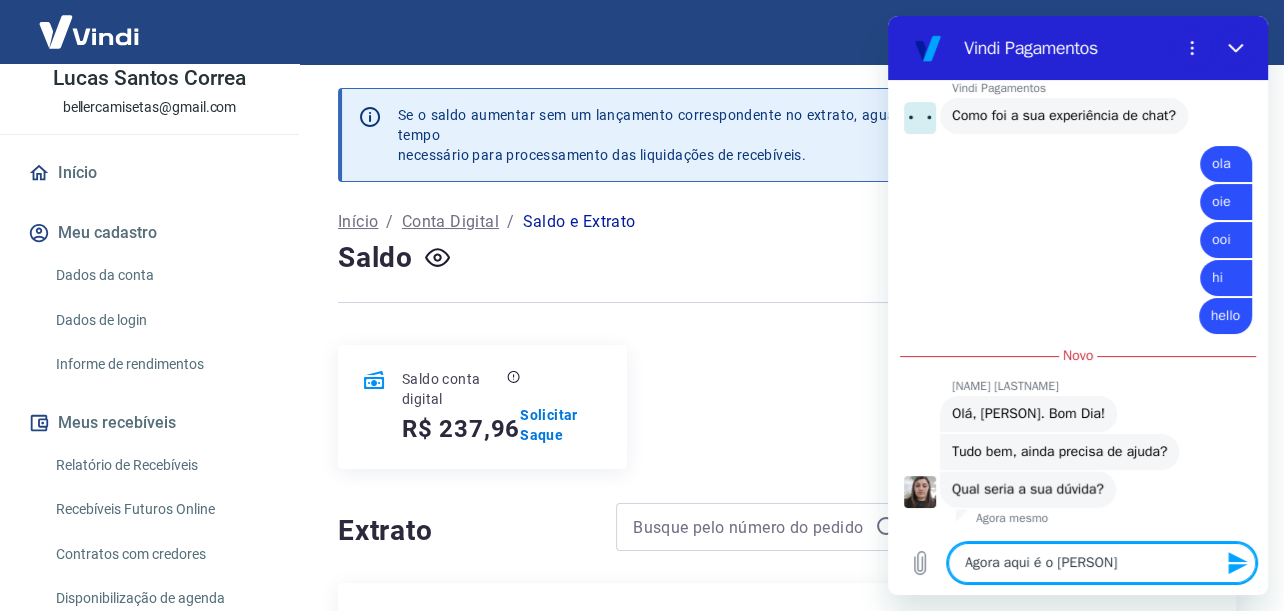 type on "Agora aqui é o Lucas" 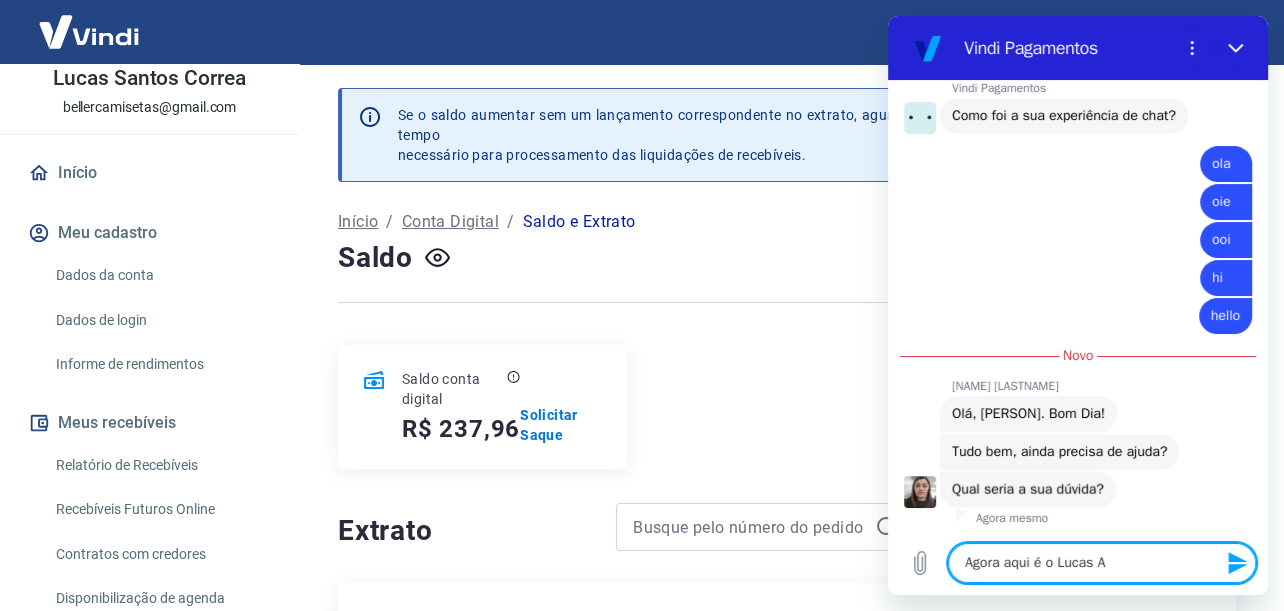 type on "Agora aqui é o Lucas Ar" 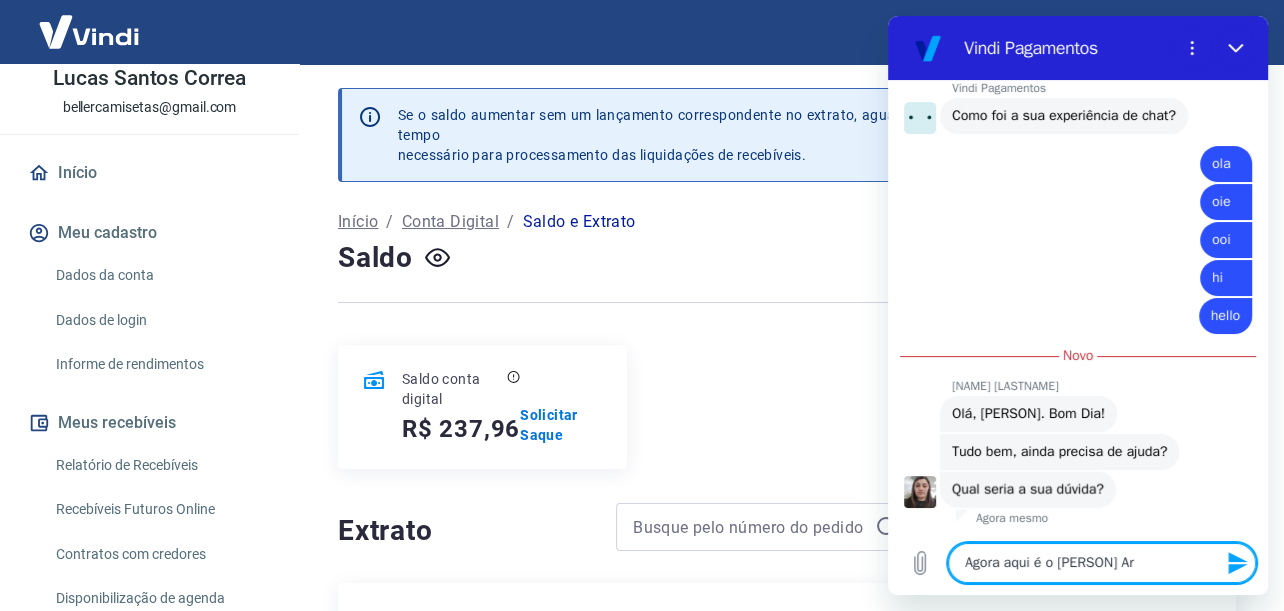 type on "Agora aqui é o Lucas Ars" 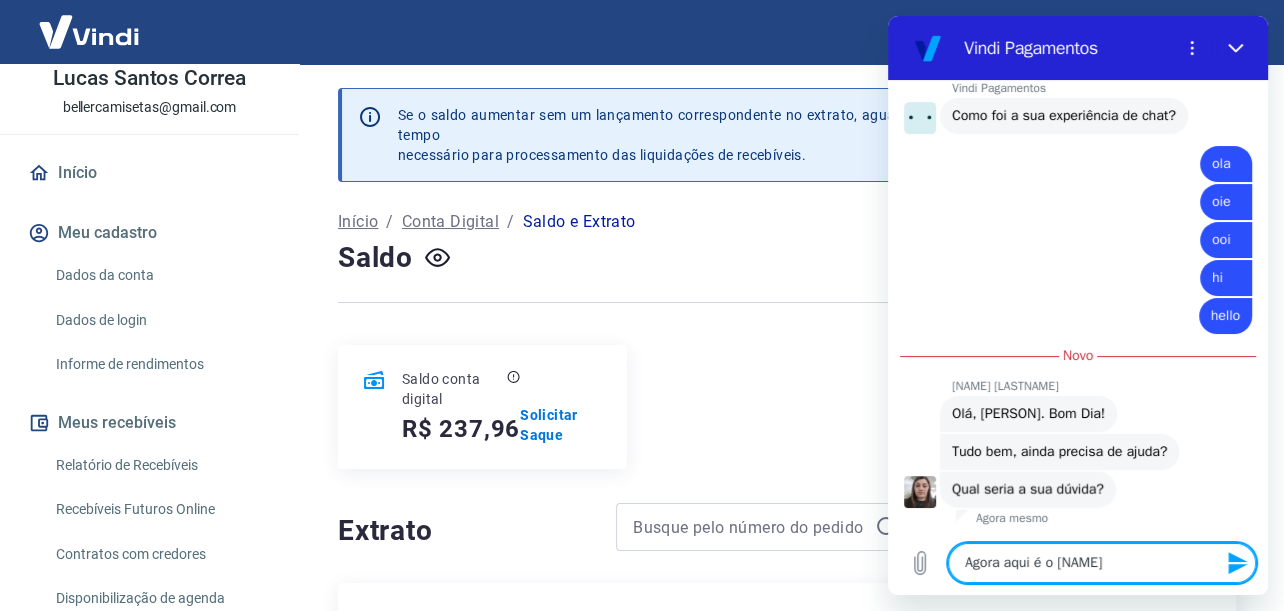 type on "Agora aqui é o Lucas Ar" 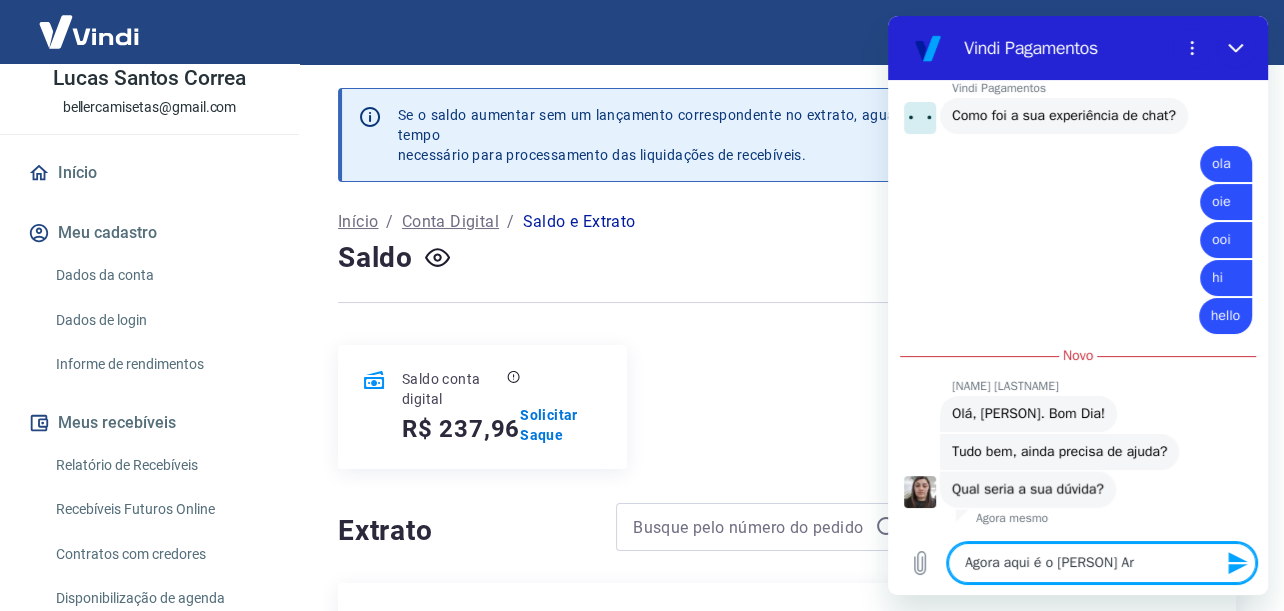 type on "Agora aqui é o Lucas Ara" 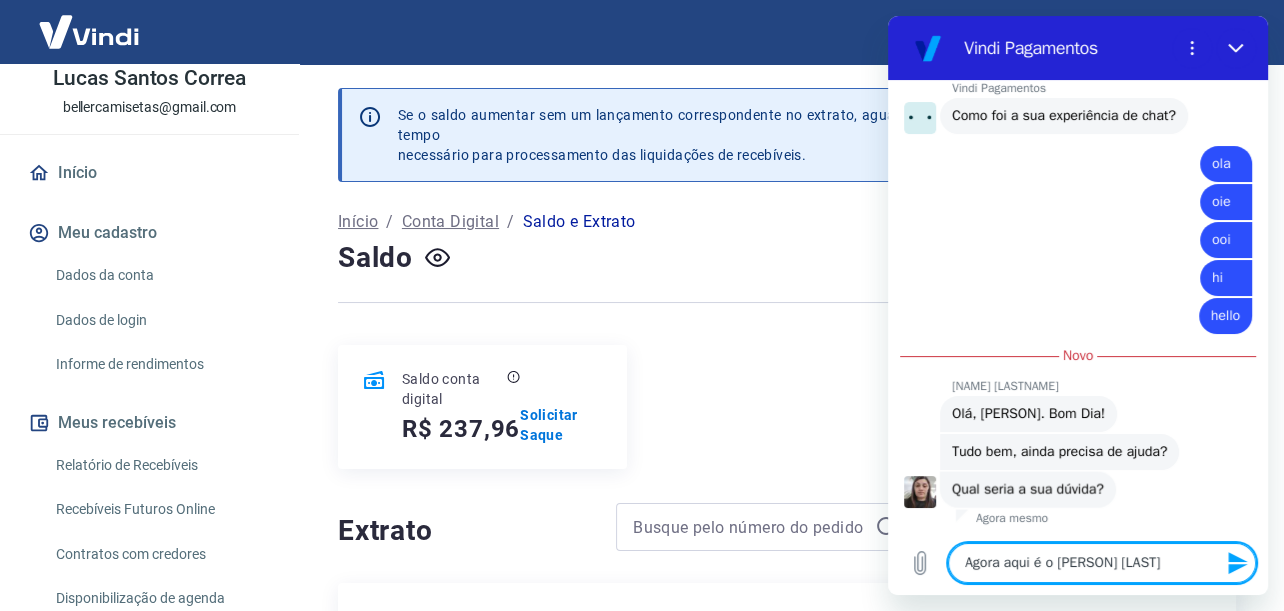 type on "Agora aqui é o Lucas Araú" 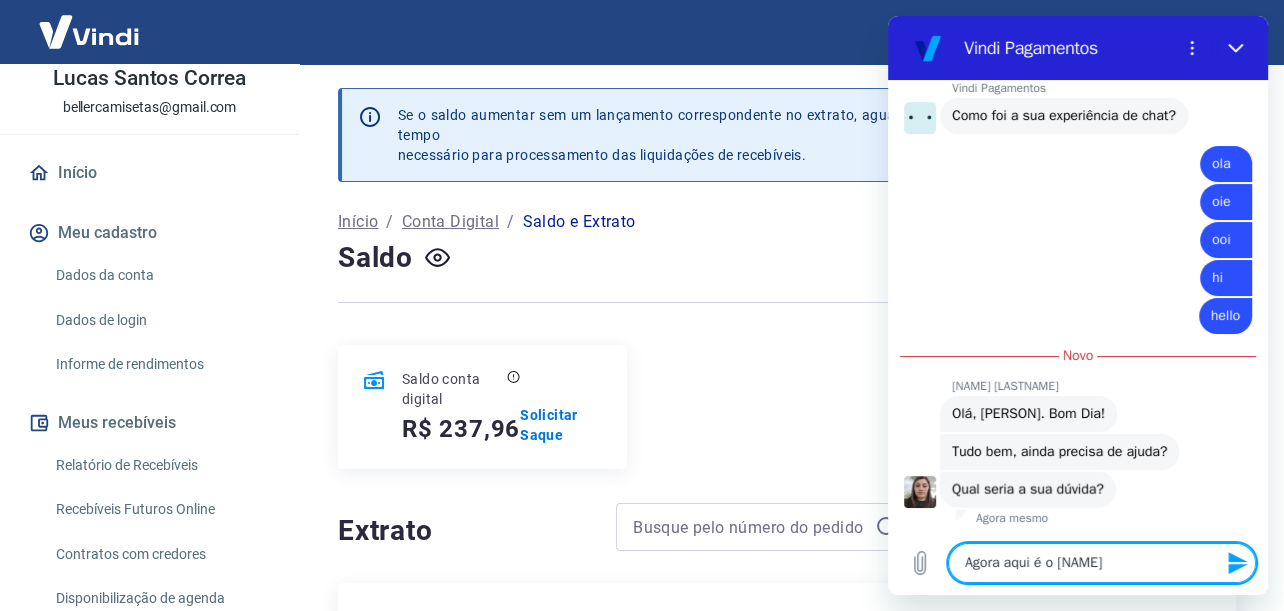 type on "Agora aqui é o Lucas Araúj" 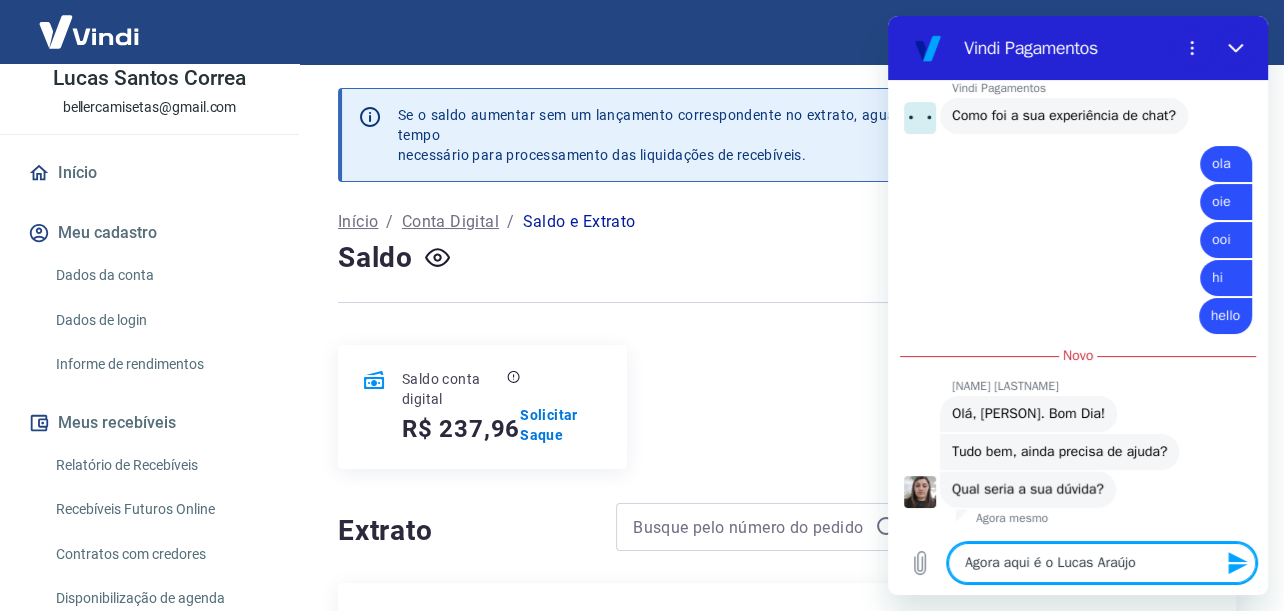 type on "Agora aqui é o Lucas Araújjo" 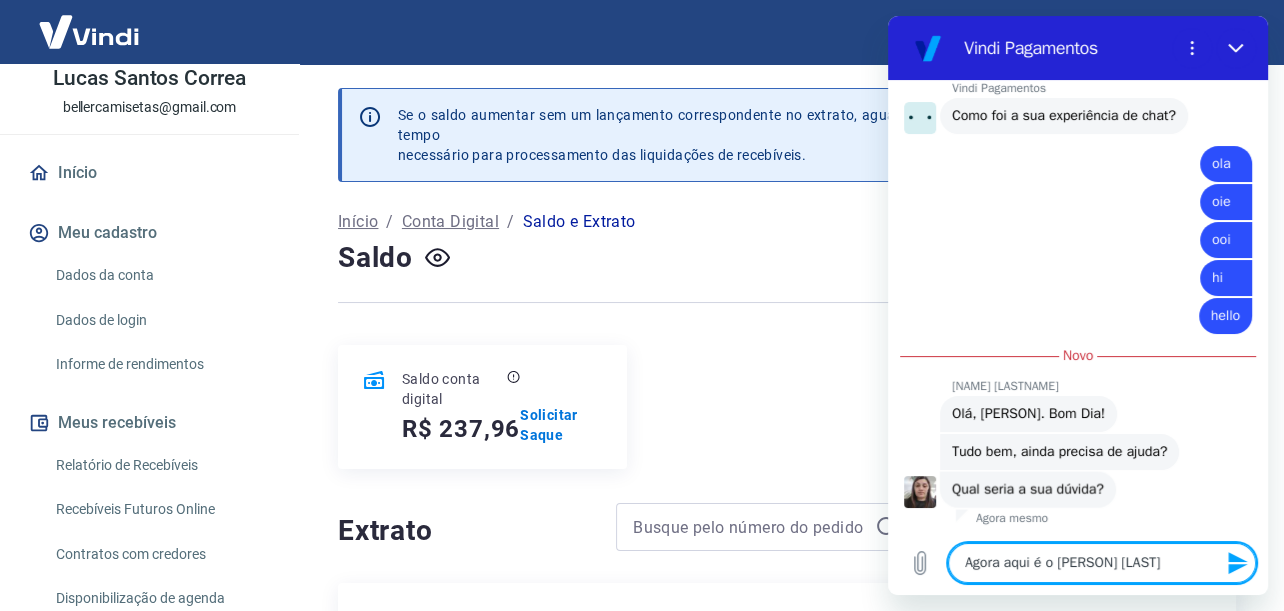 type on "Agora aqui é o Lucas Araújjo" 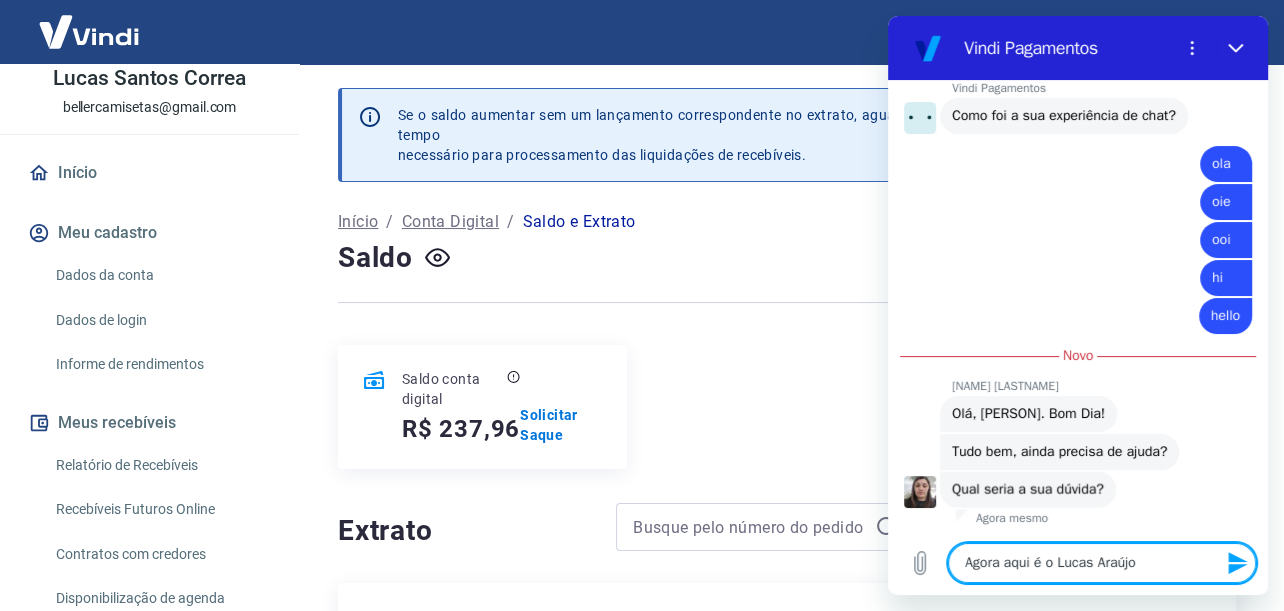 type on "Agora aqui é o Lucas Araúj" 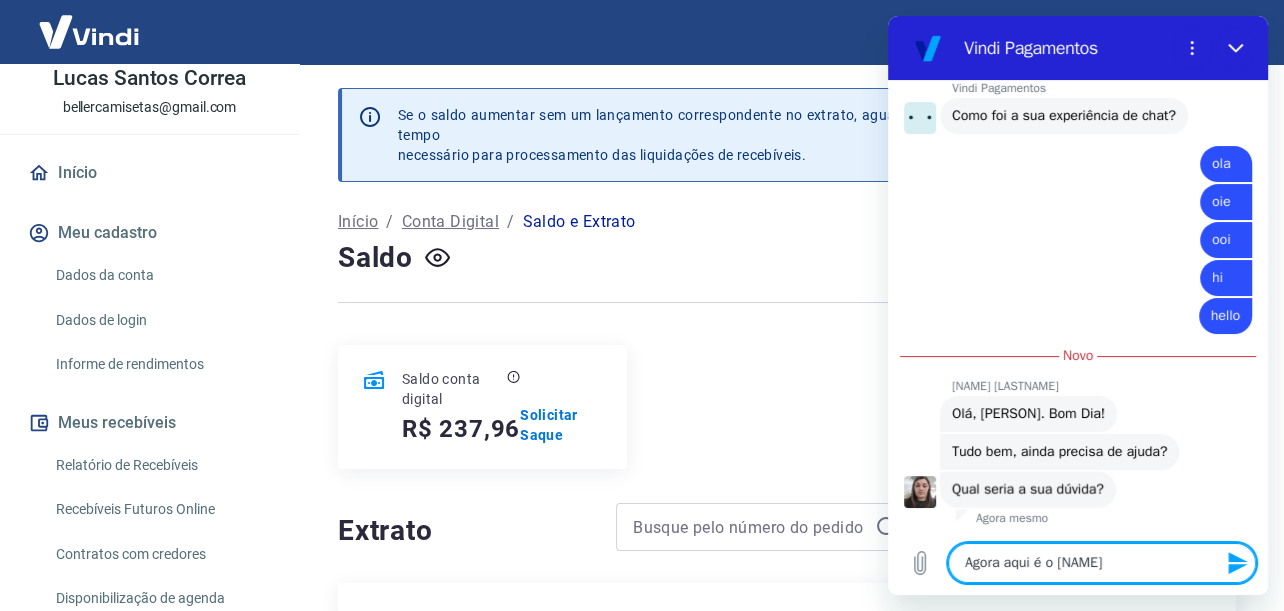type on "Agora aqui é o Lucas Araújo" 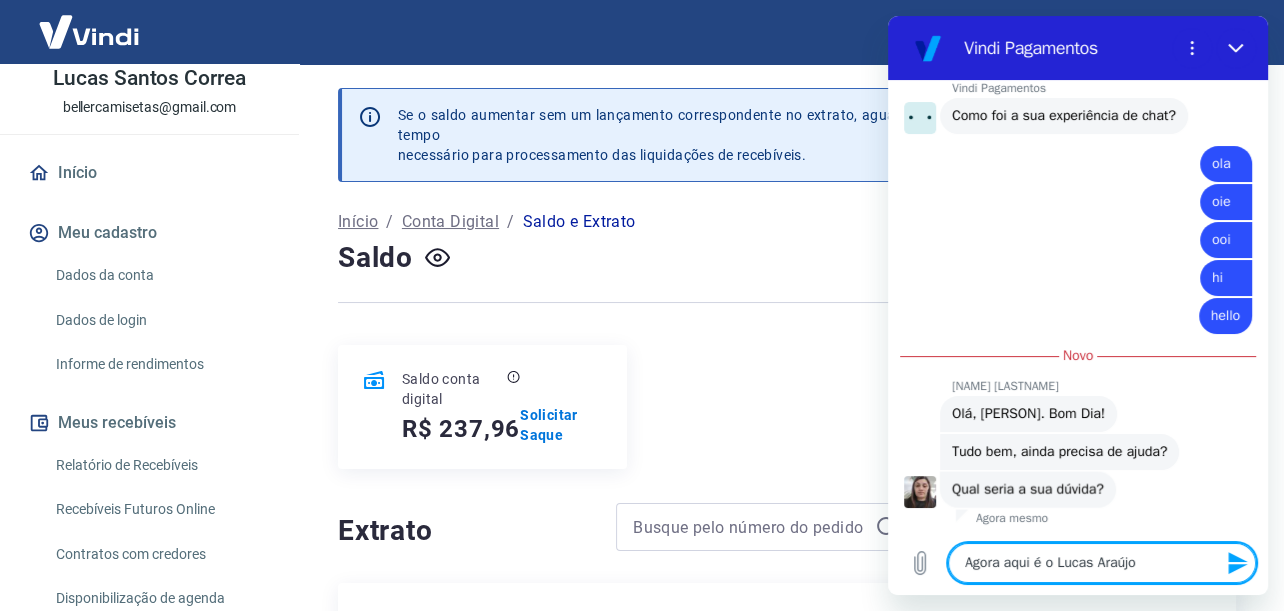 type on "Agora aqui é o Lucas Araújo" 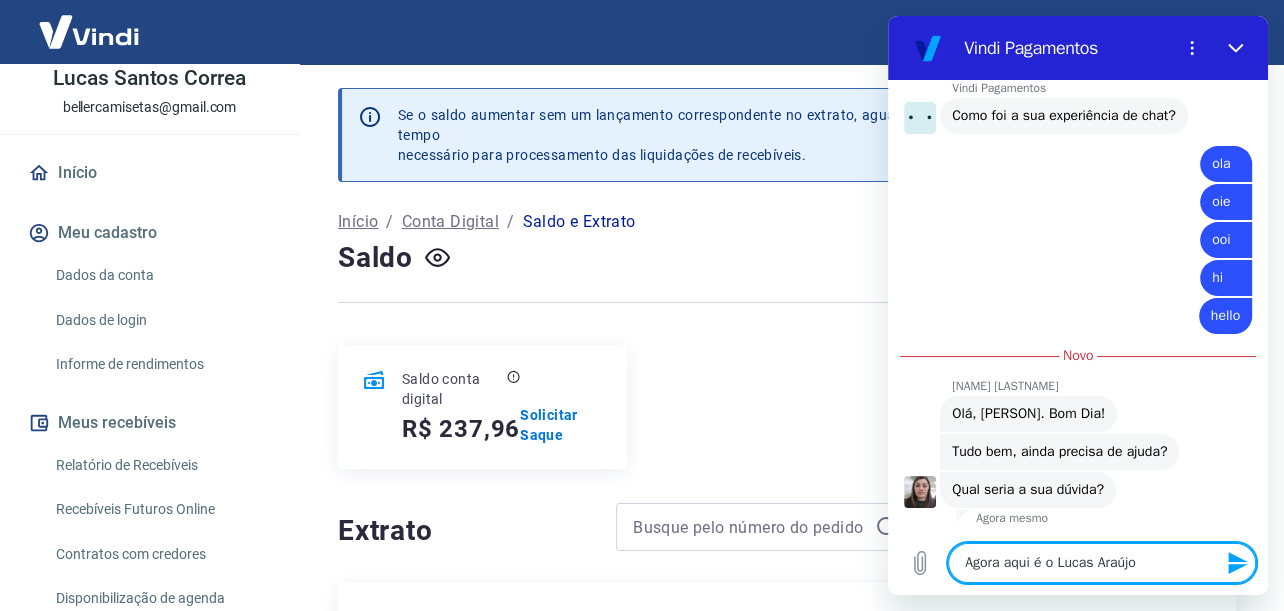 type 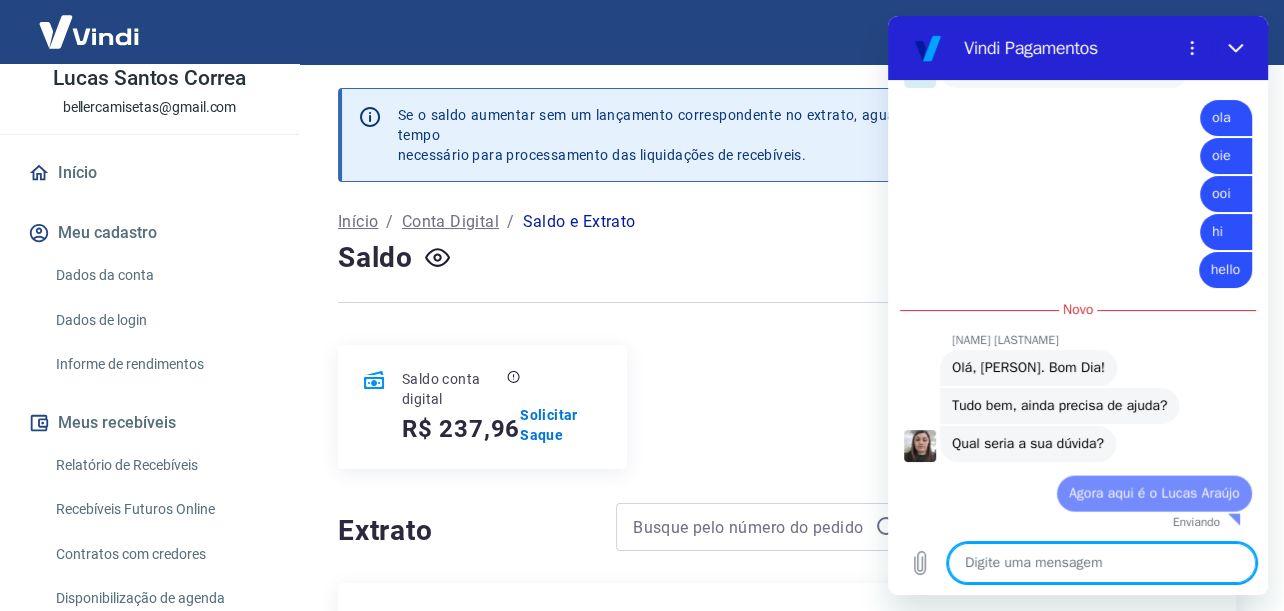 type on "x" 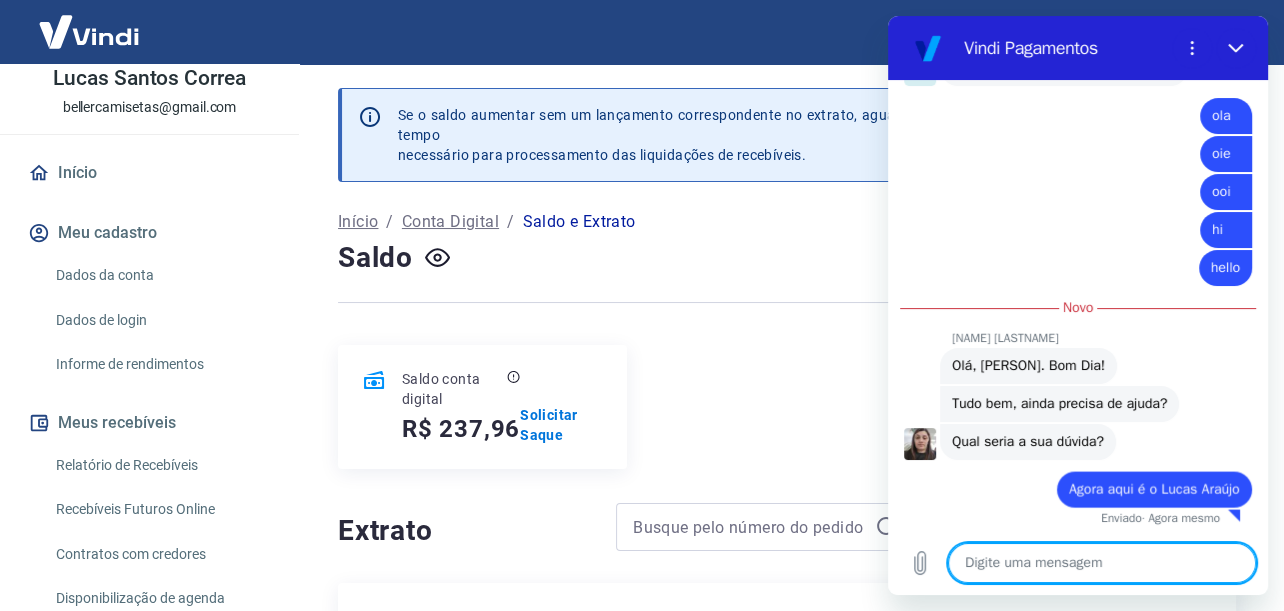 scroll, scrollTop: 3137, scrollLeft: 0, axis: vertical 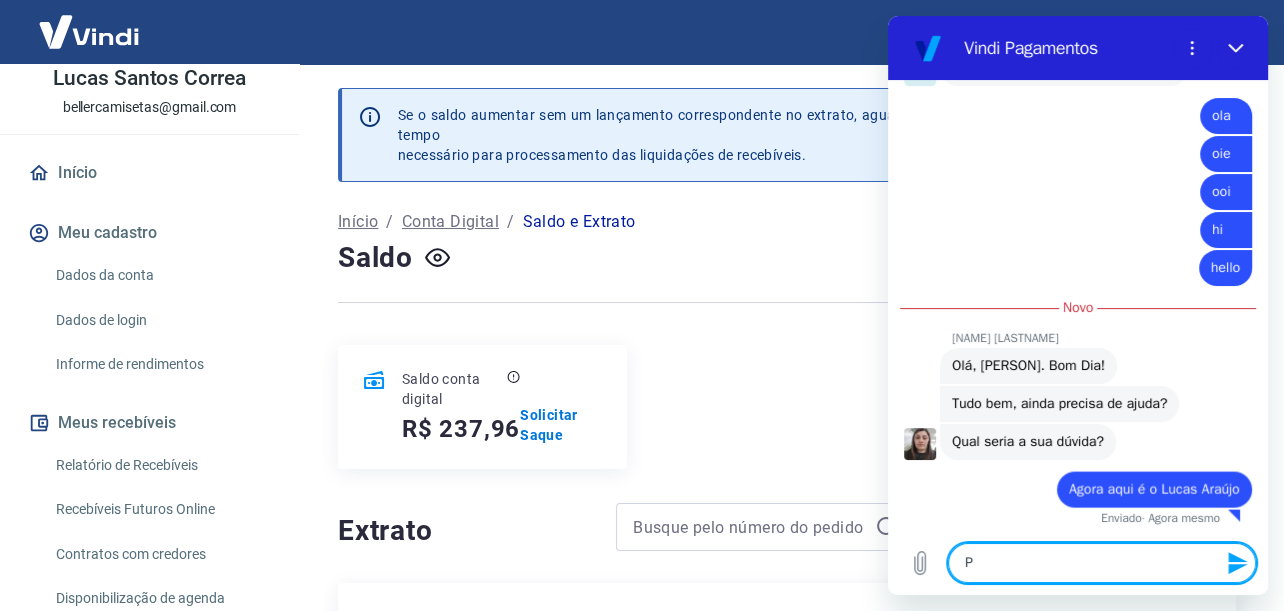 type on "Pr" 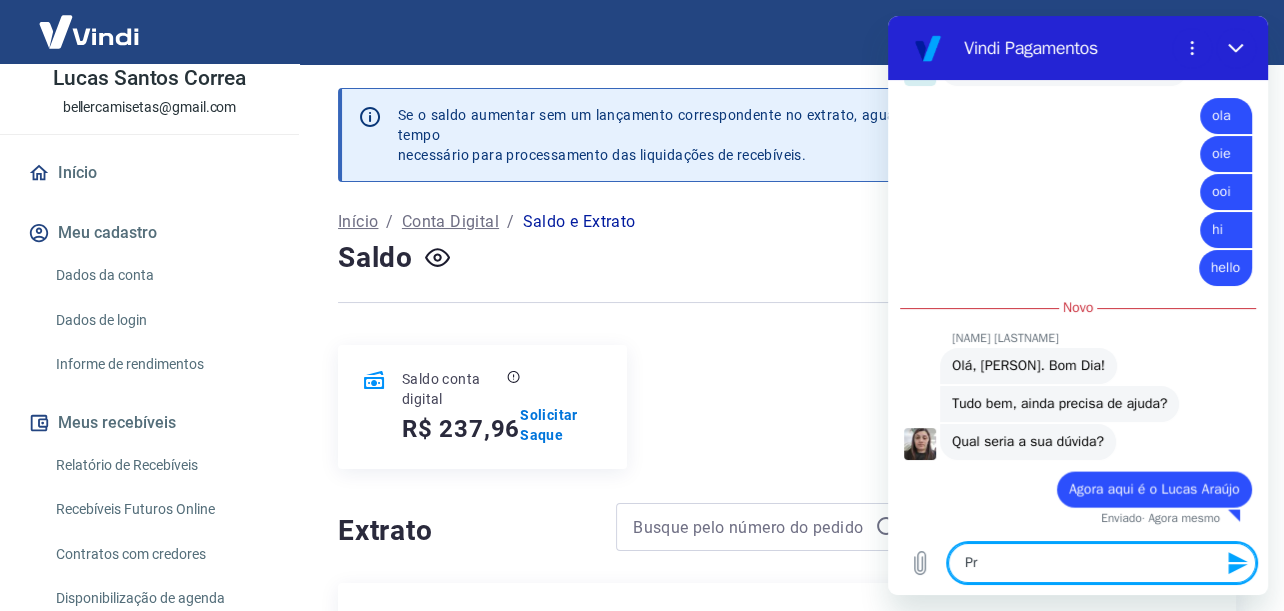 type on "Pra" 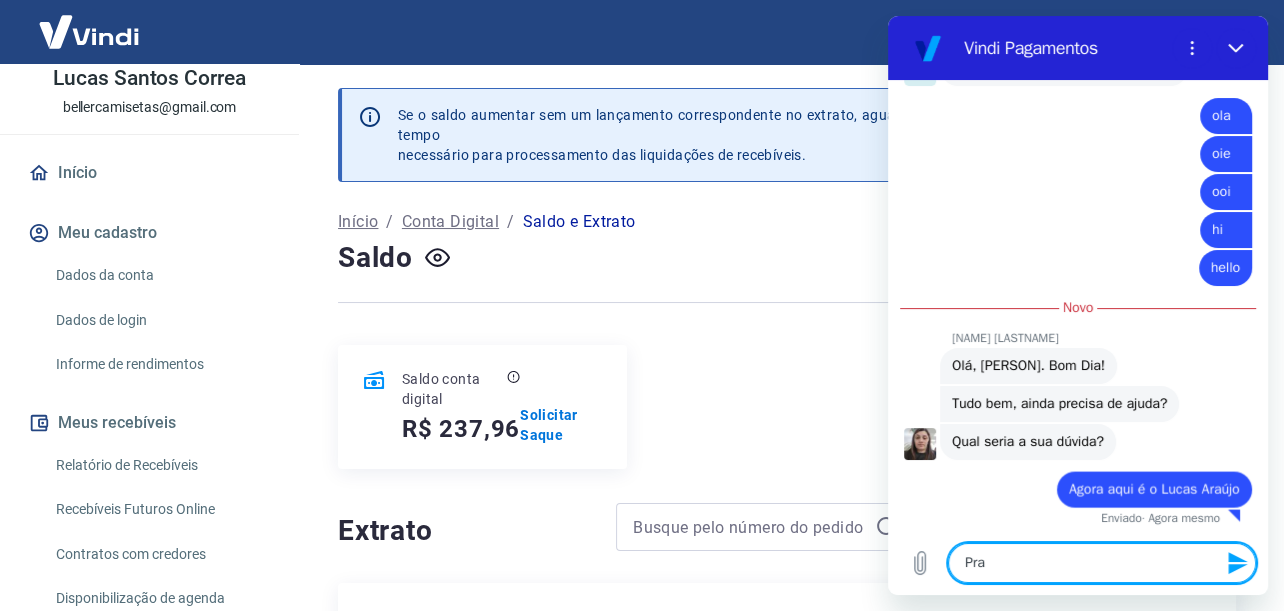type on "Praz" 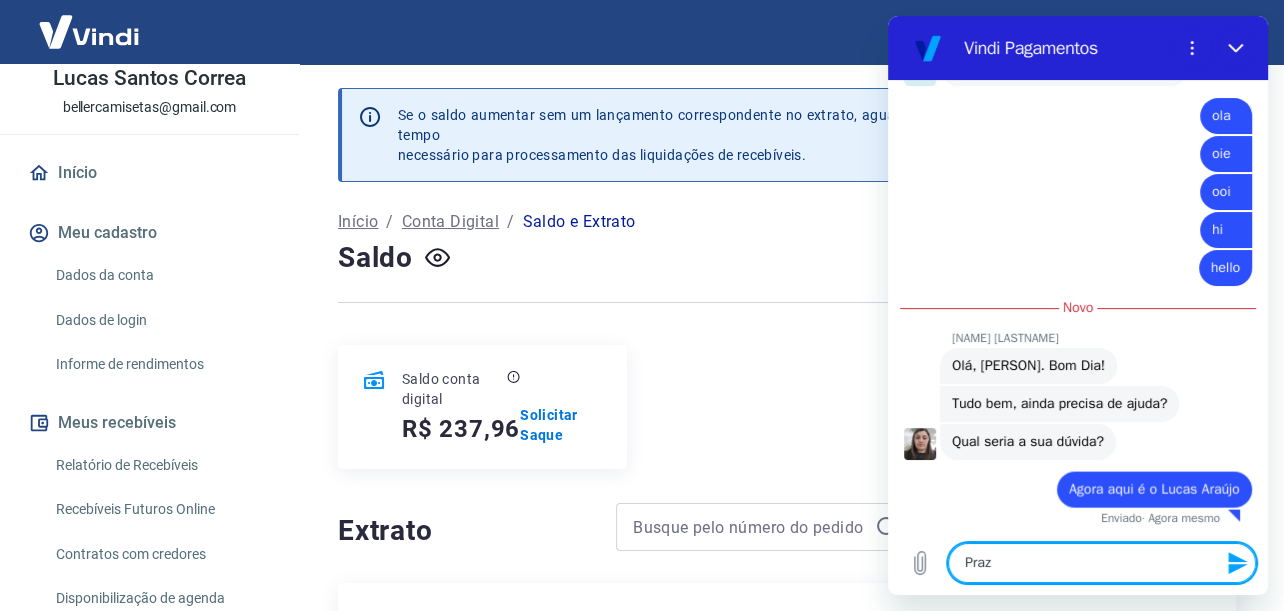 type on "Praze" 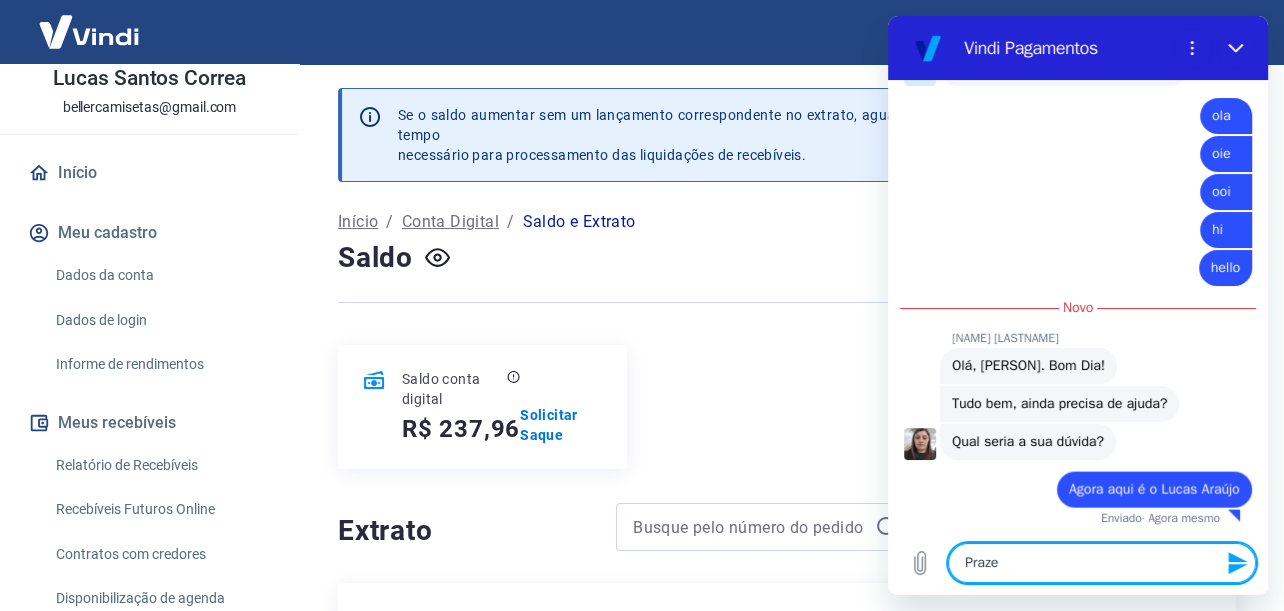 type on "Prazer" 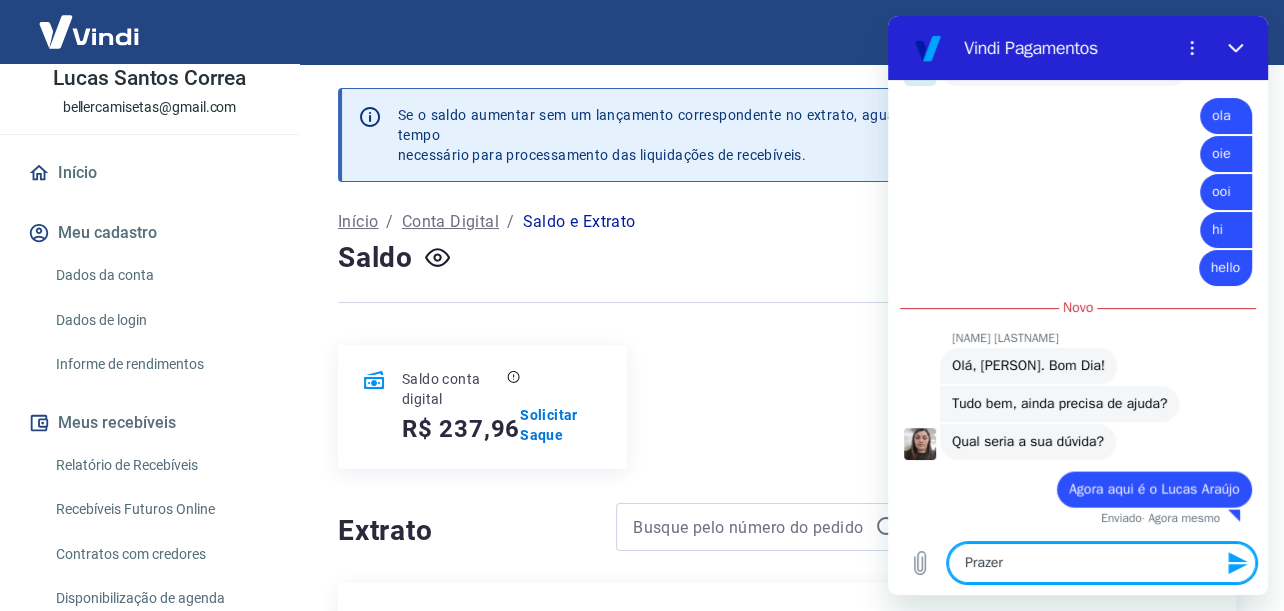 type on "Prazer" 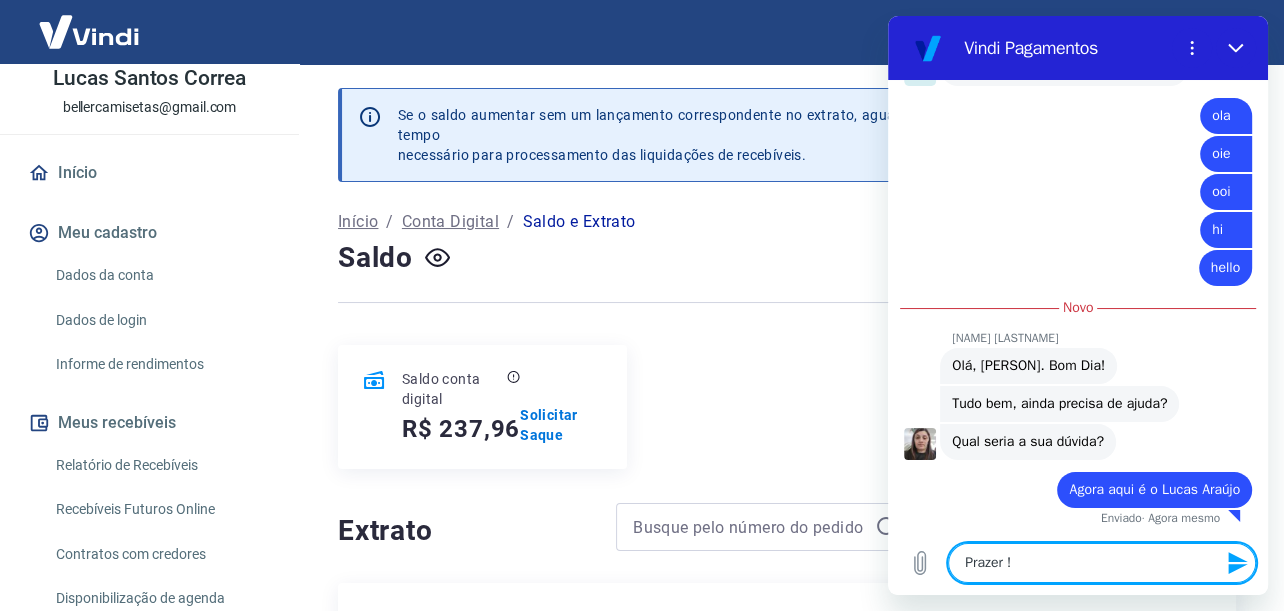type 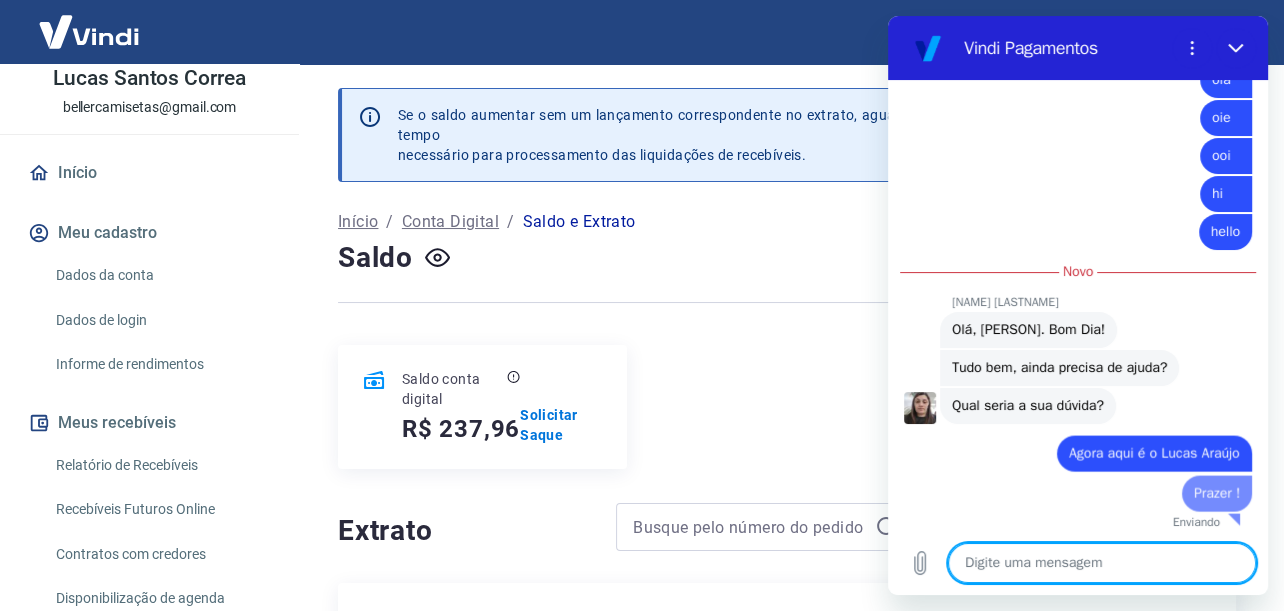 type on "x" 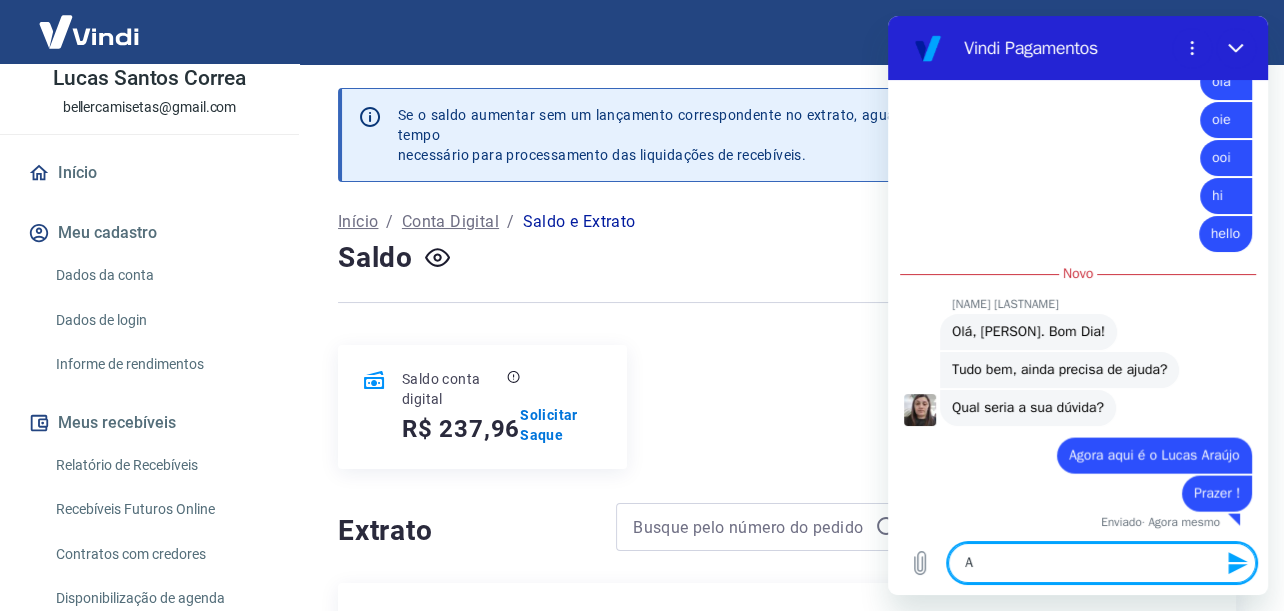 type on "A" 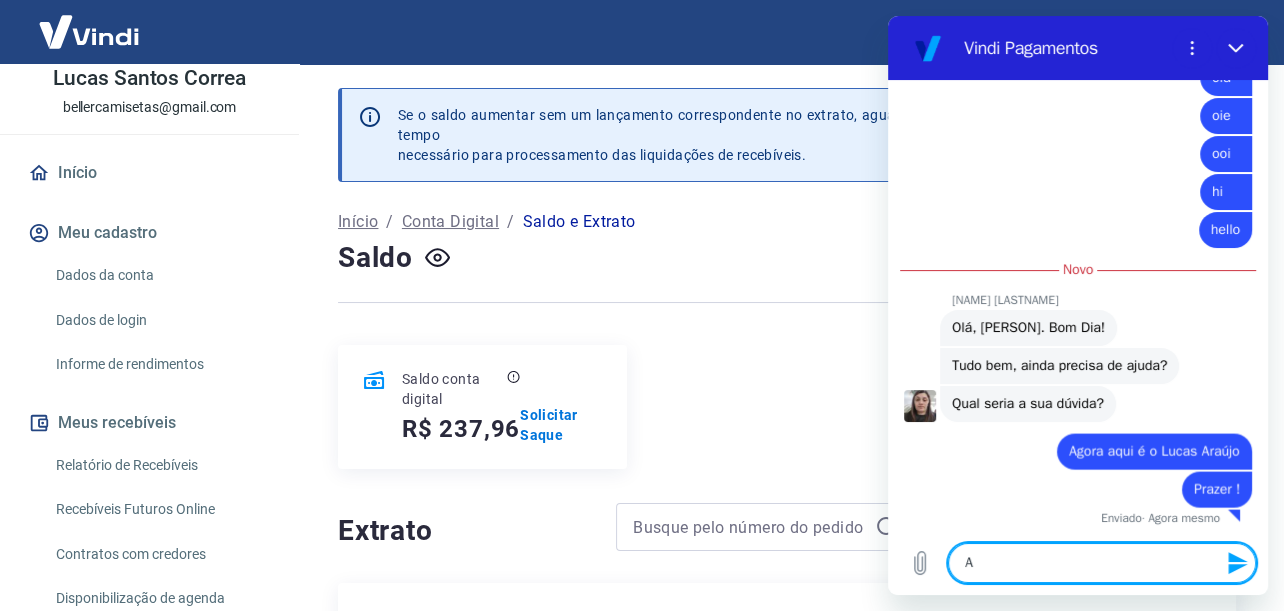 type on "A c" 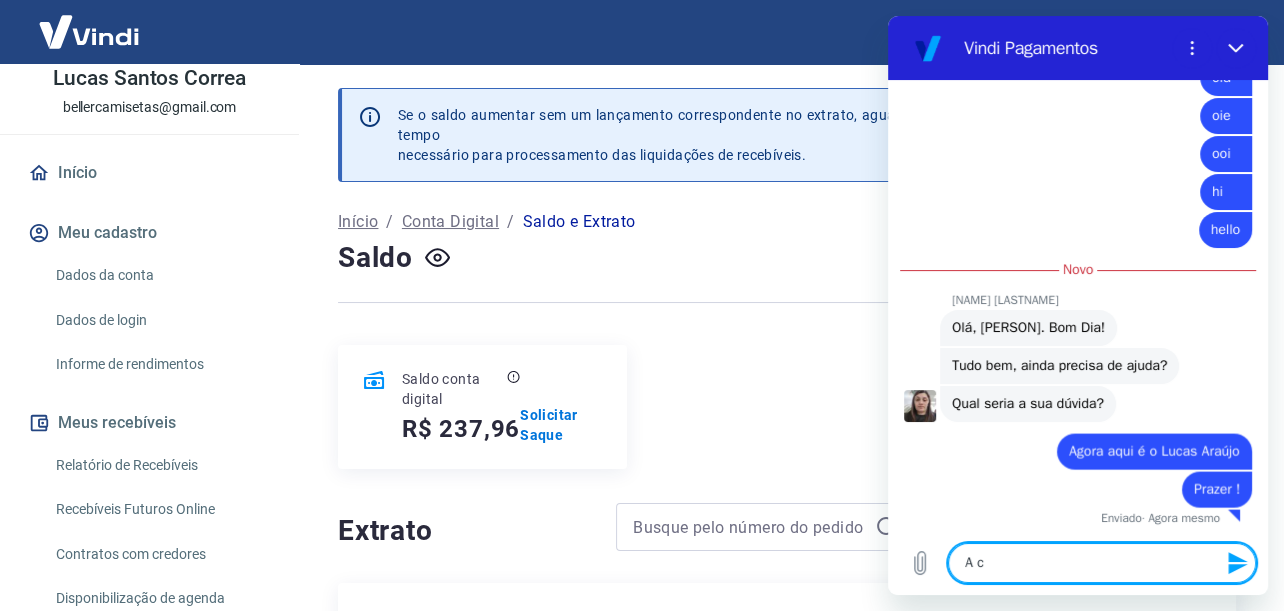 type on "A" 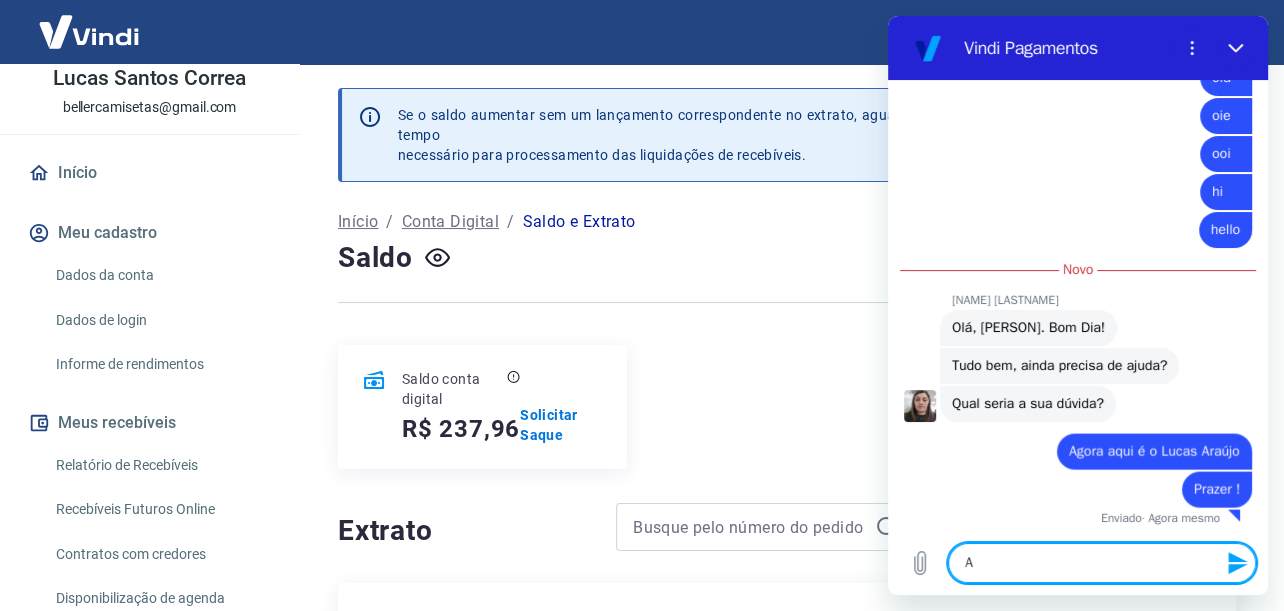 type on "A C" 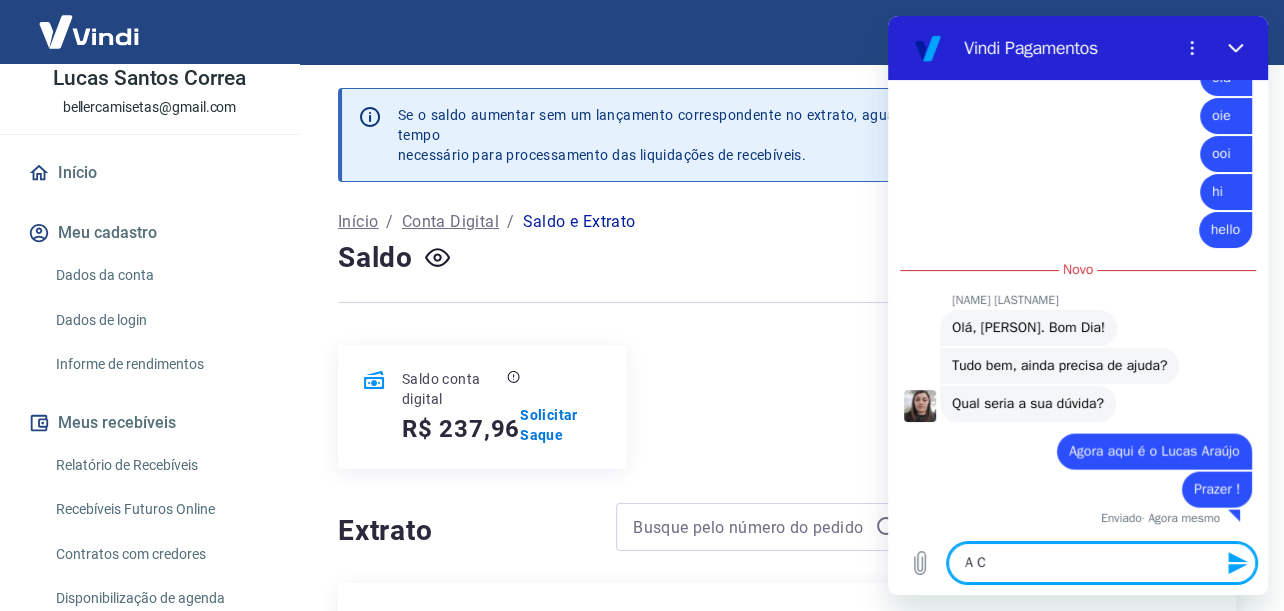 type on "A Ce" 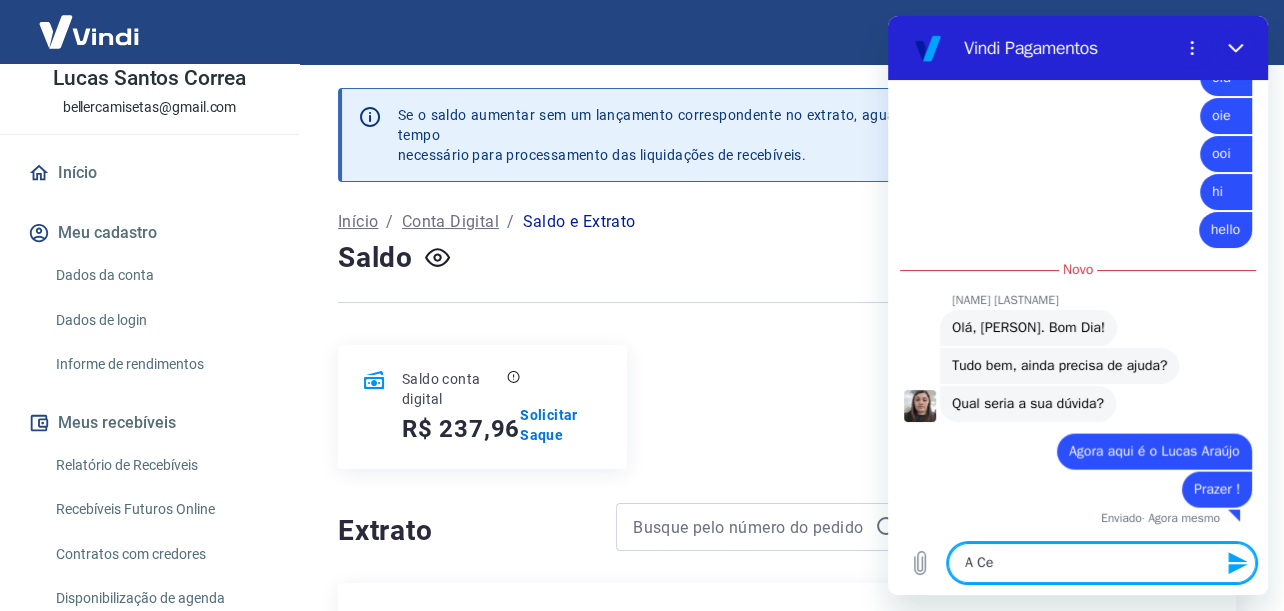 type on "A Cec" 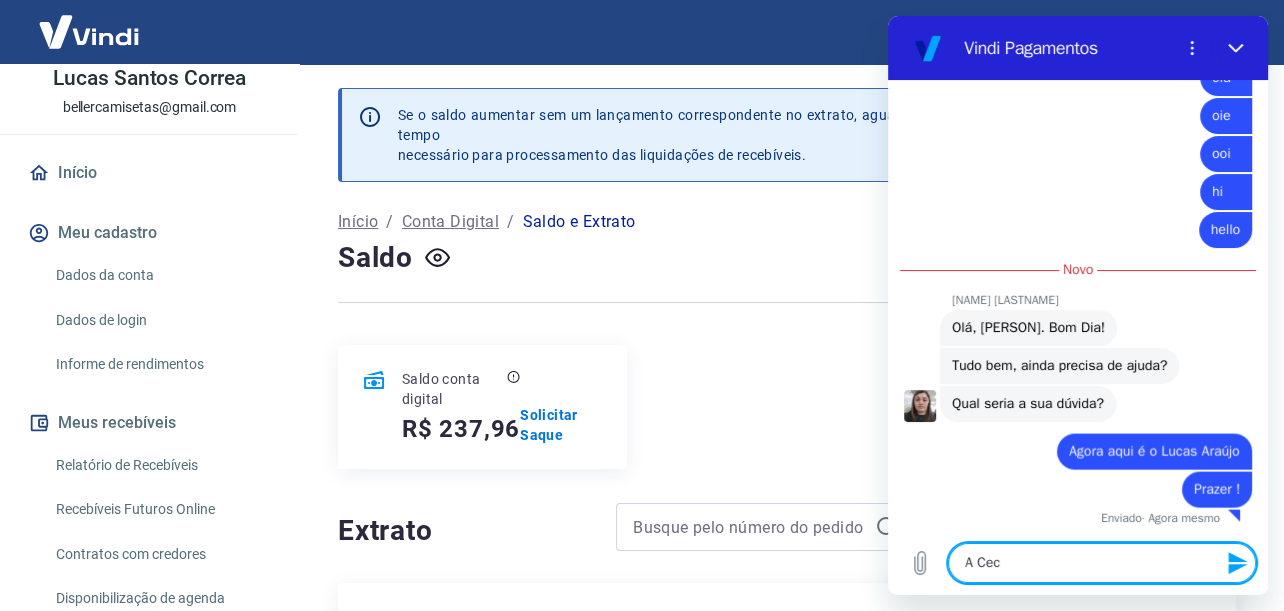 type on "A Cecí" 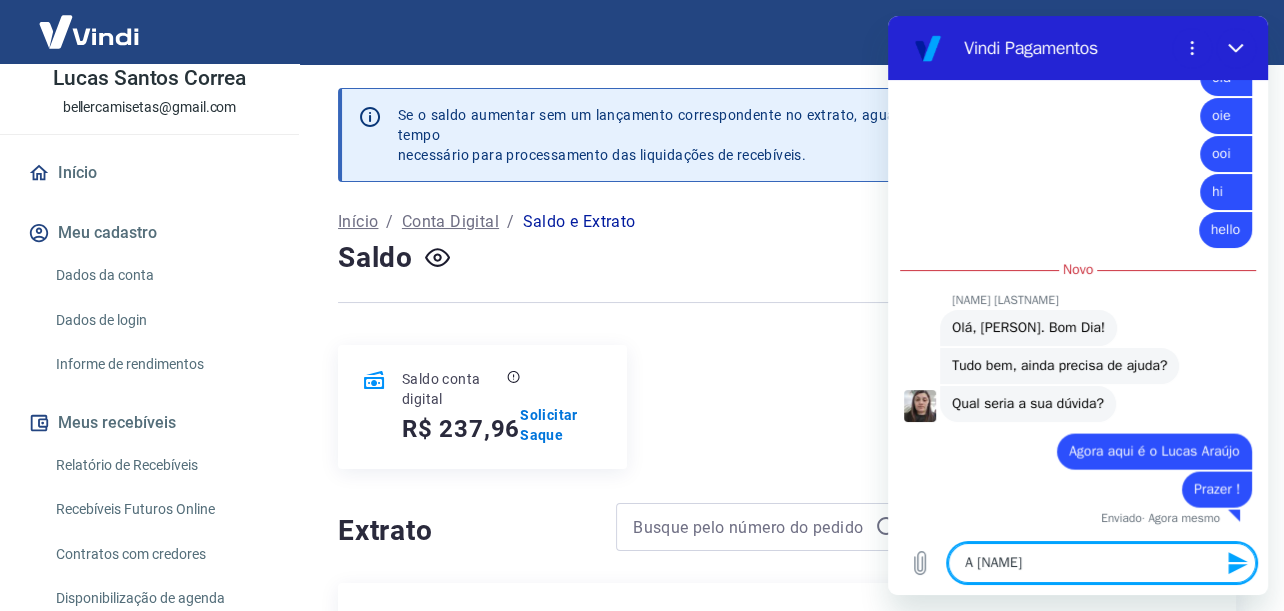 type on "A Cecíl" 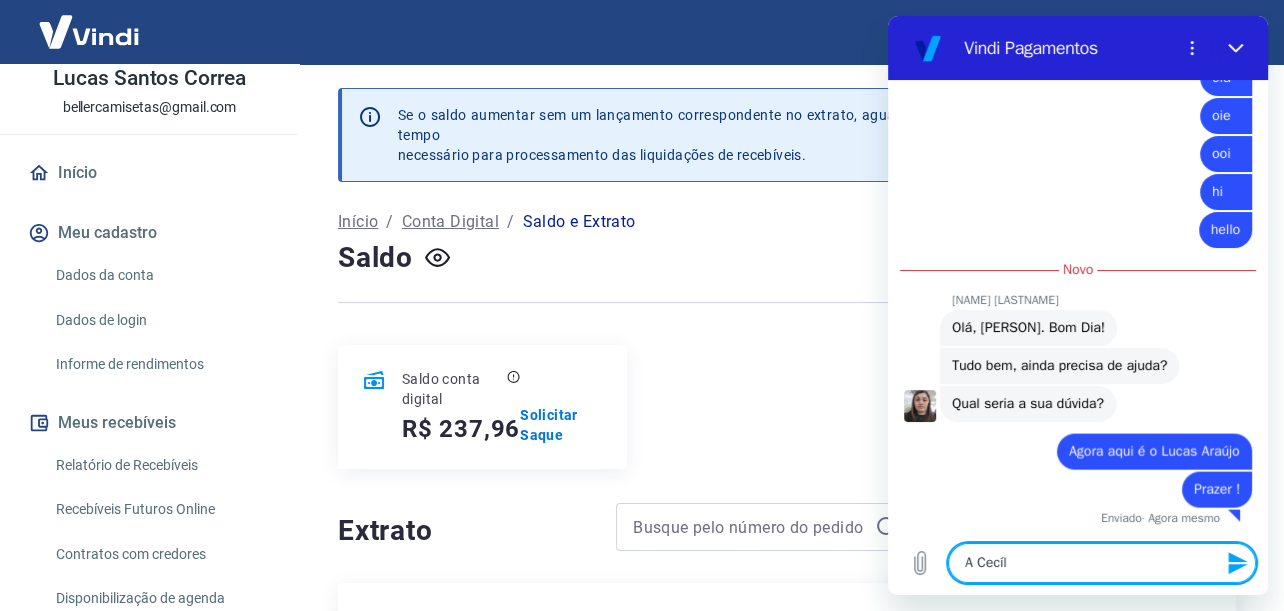 type on "A Cecíli" 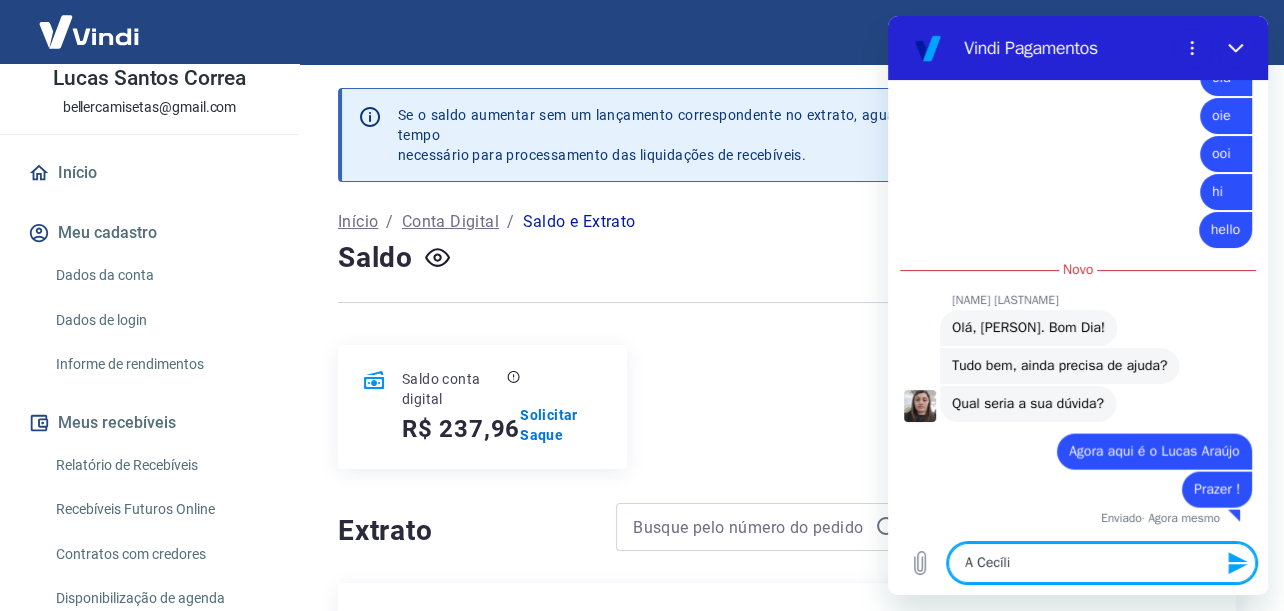 type on "A Cecília" 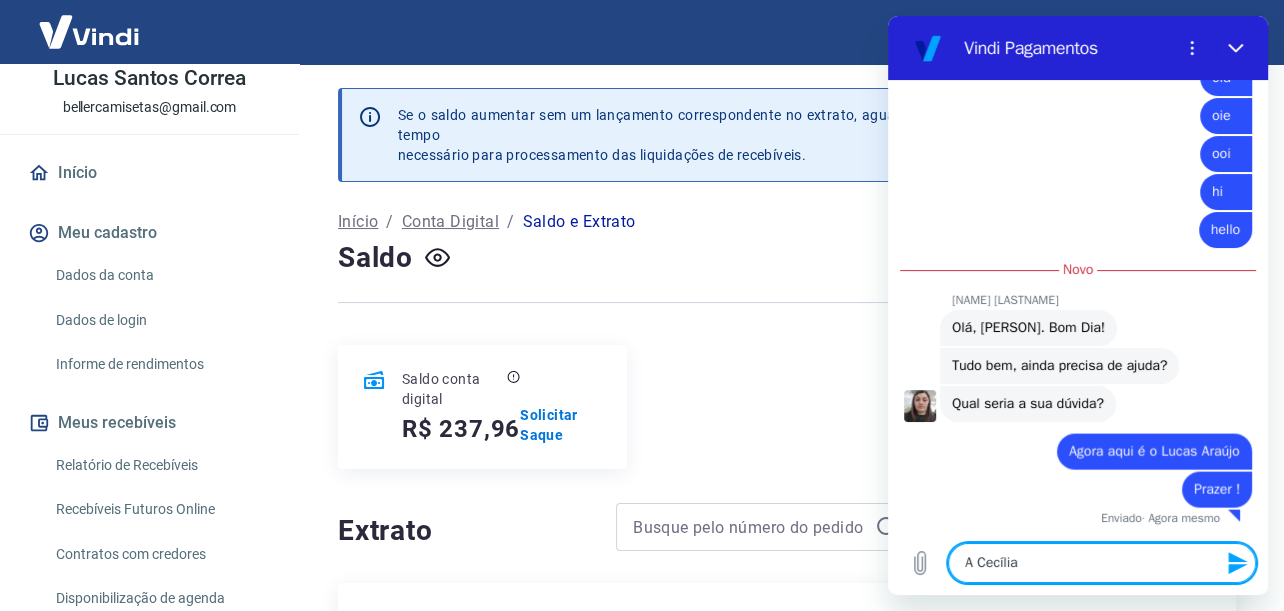 type on "A Cecília" 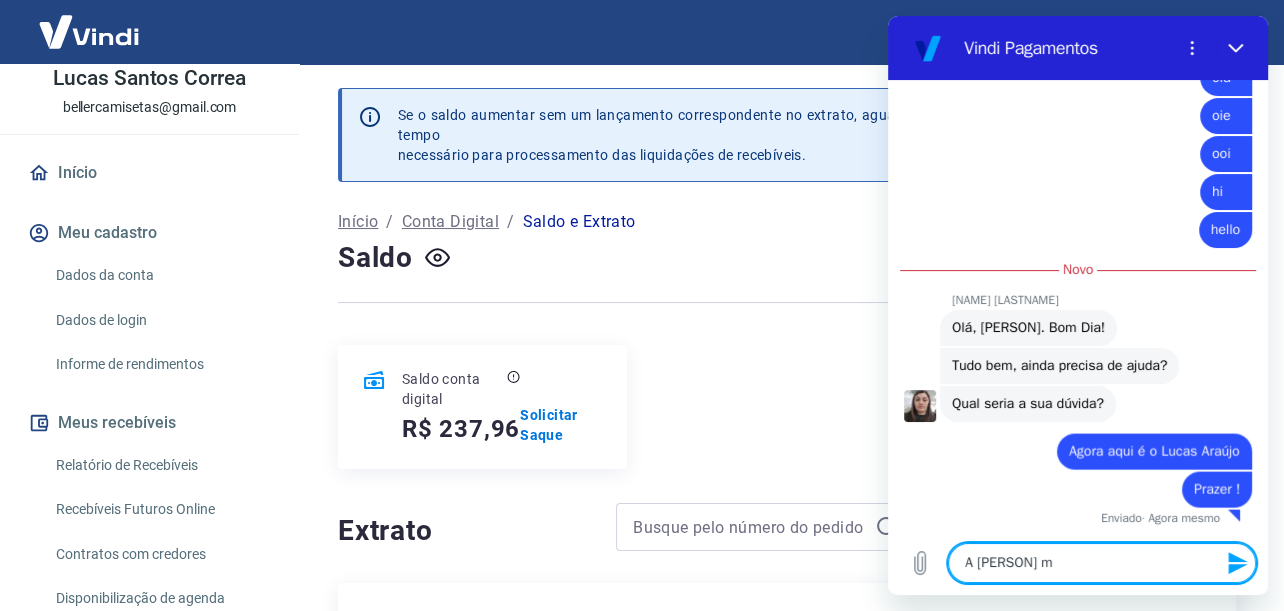 type on "A Cecília me" 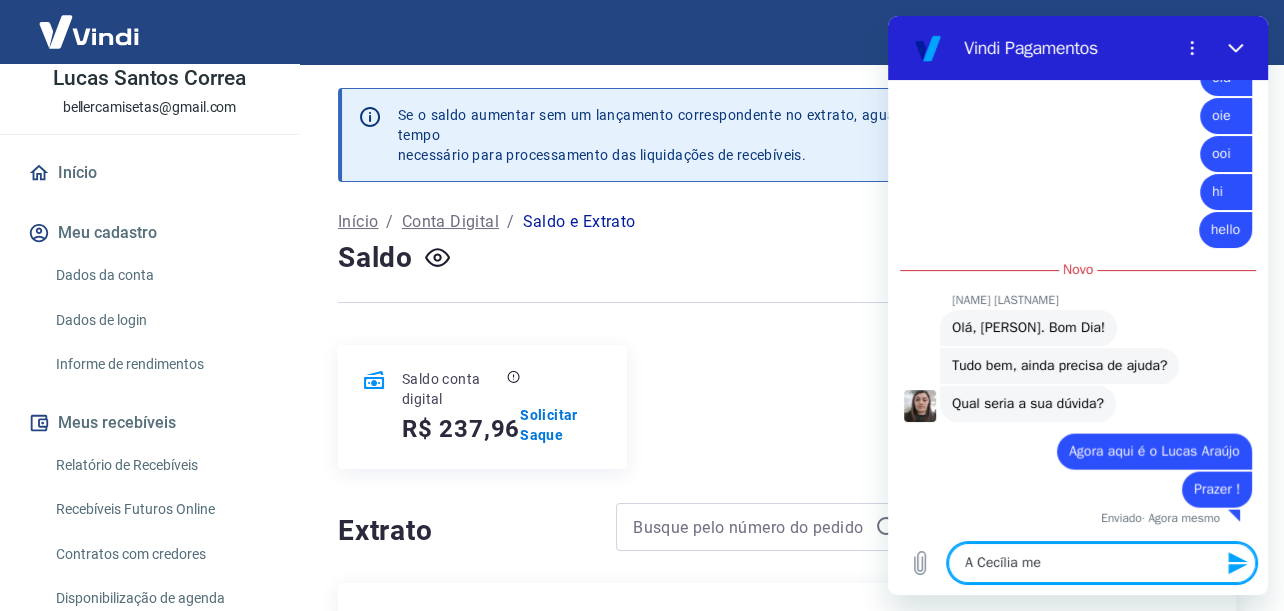 type on "x" 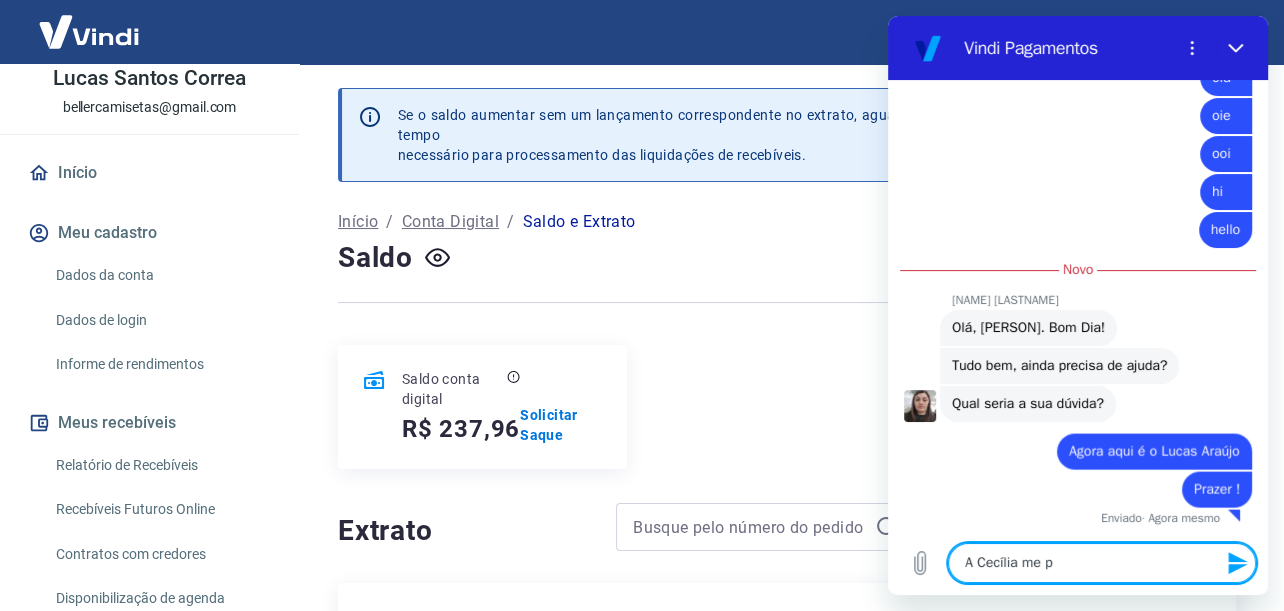 type on "A Cecília me pe" 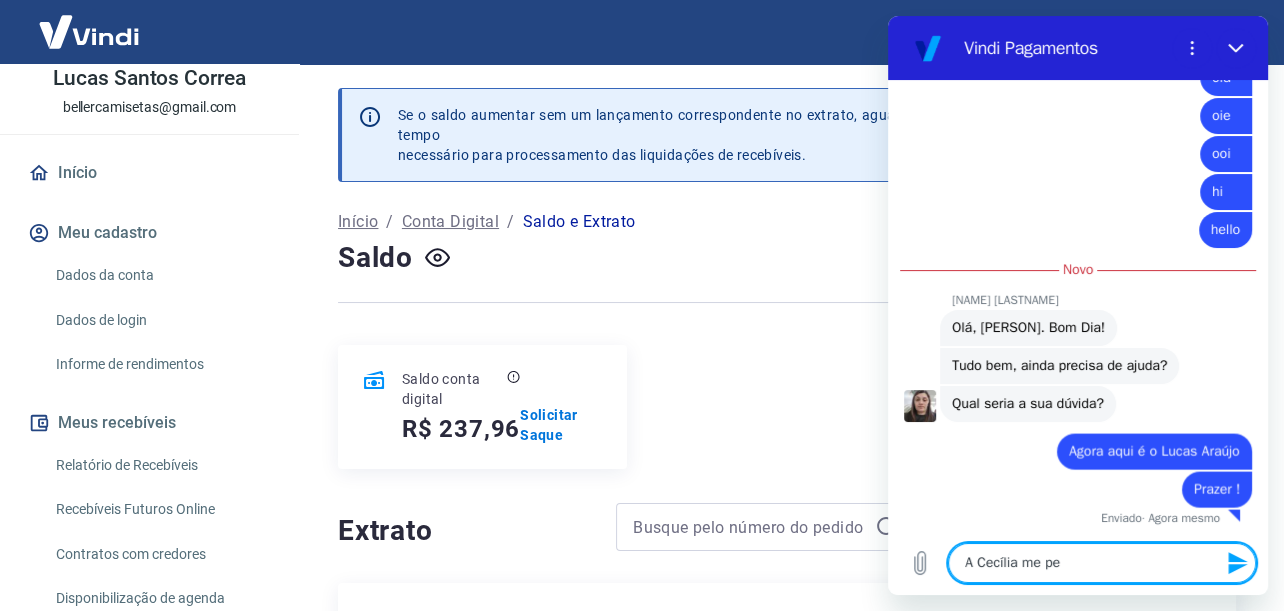 type on "A Cecília me ped" 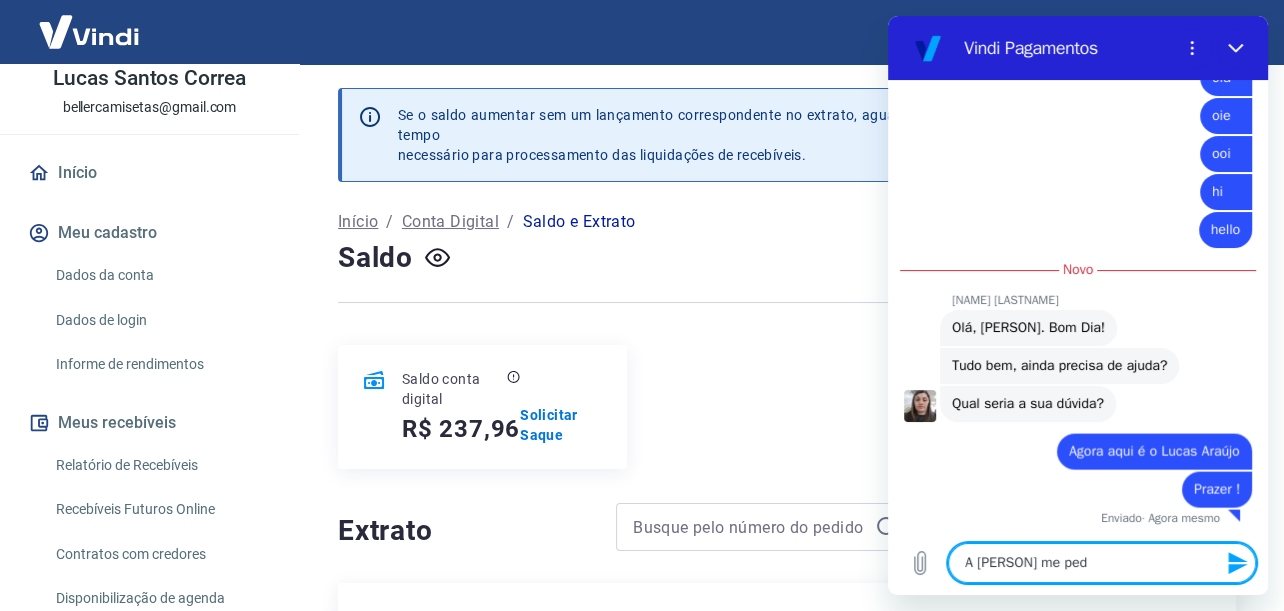 type on "A Cecília me pedi" 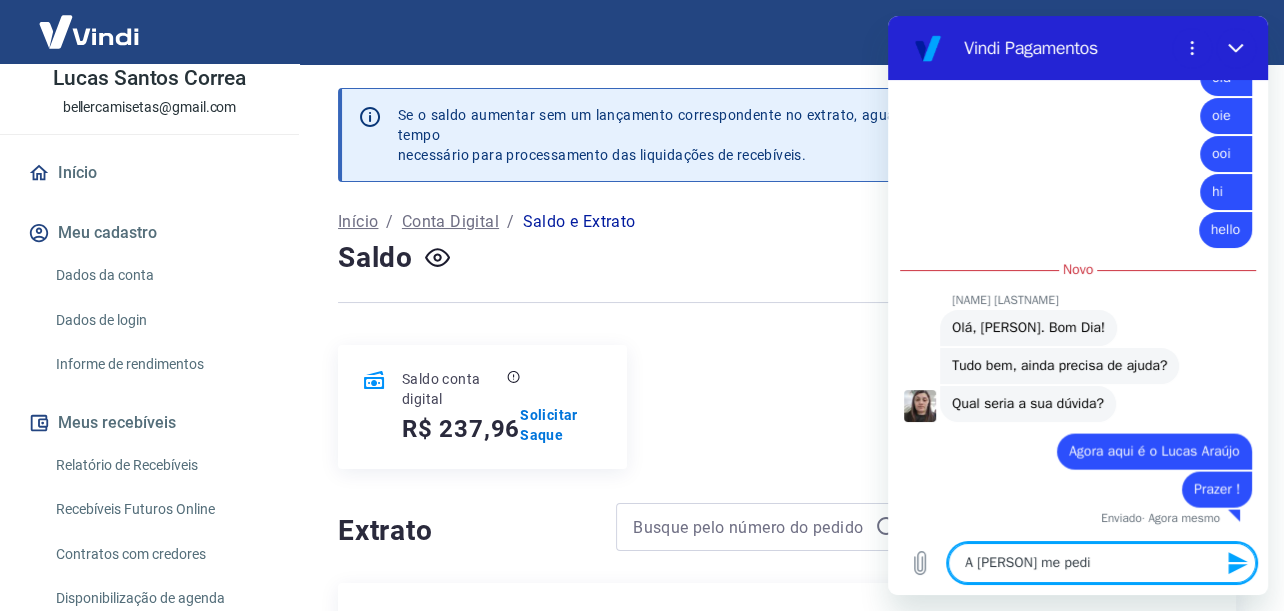 type on "A Cecília me pediu" 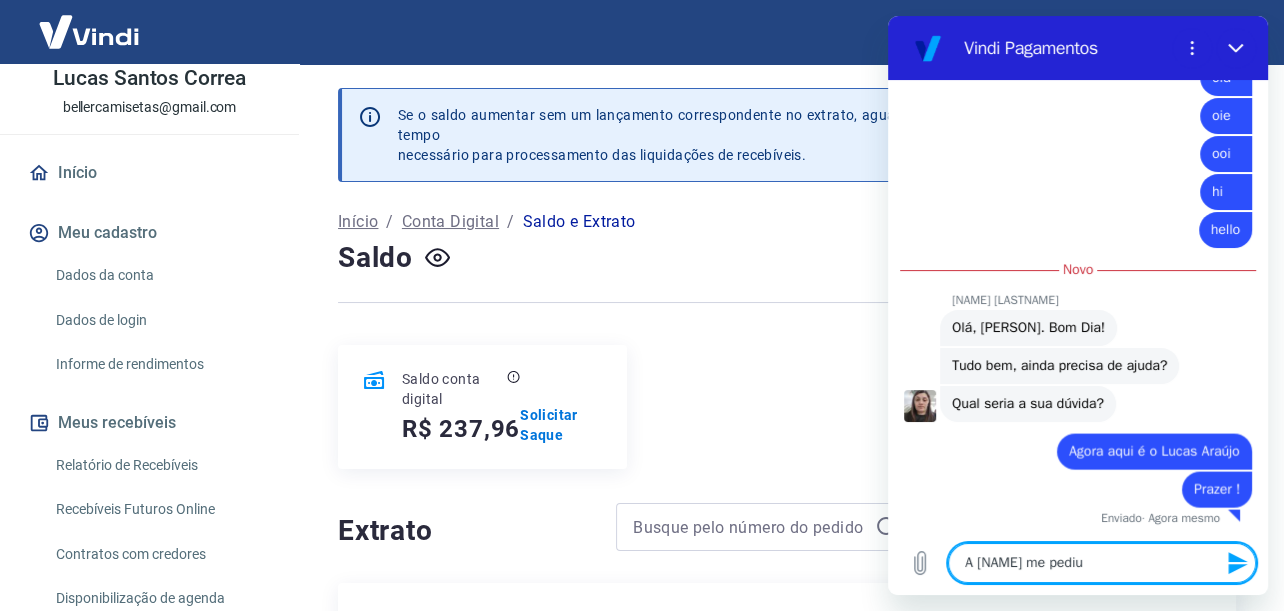 type on "A Cecília me pediu" 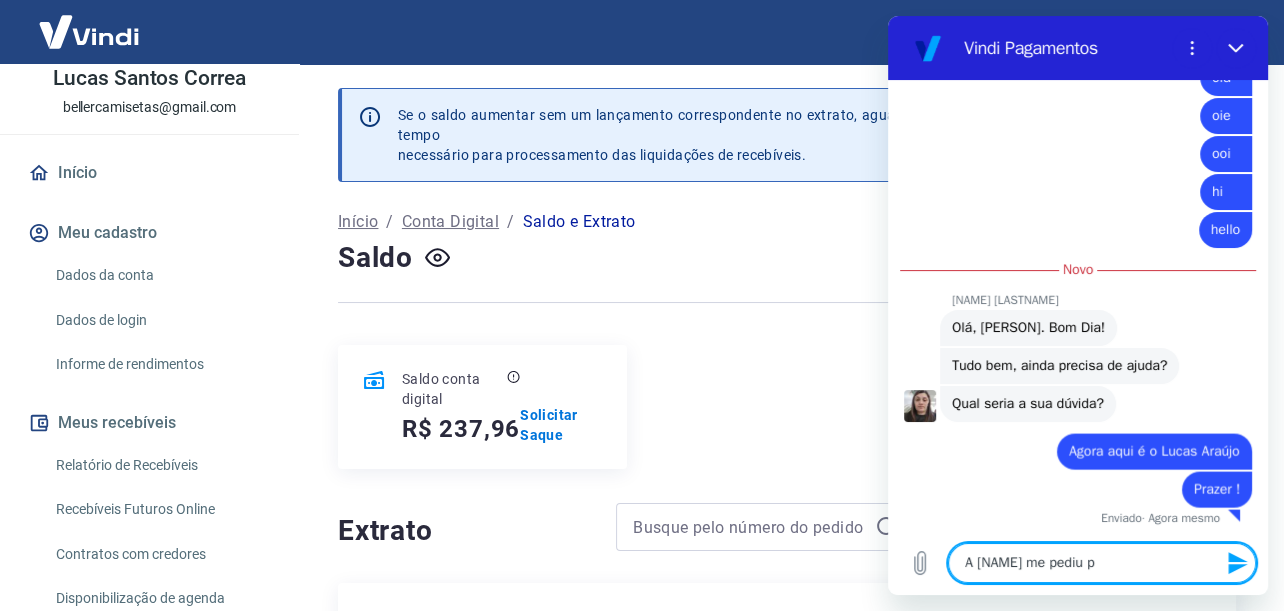type on "A Cecília me pediu pa" 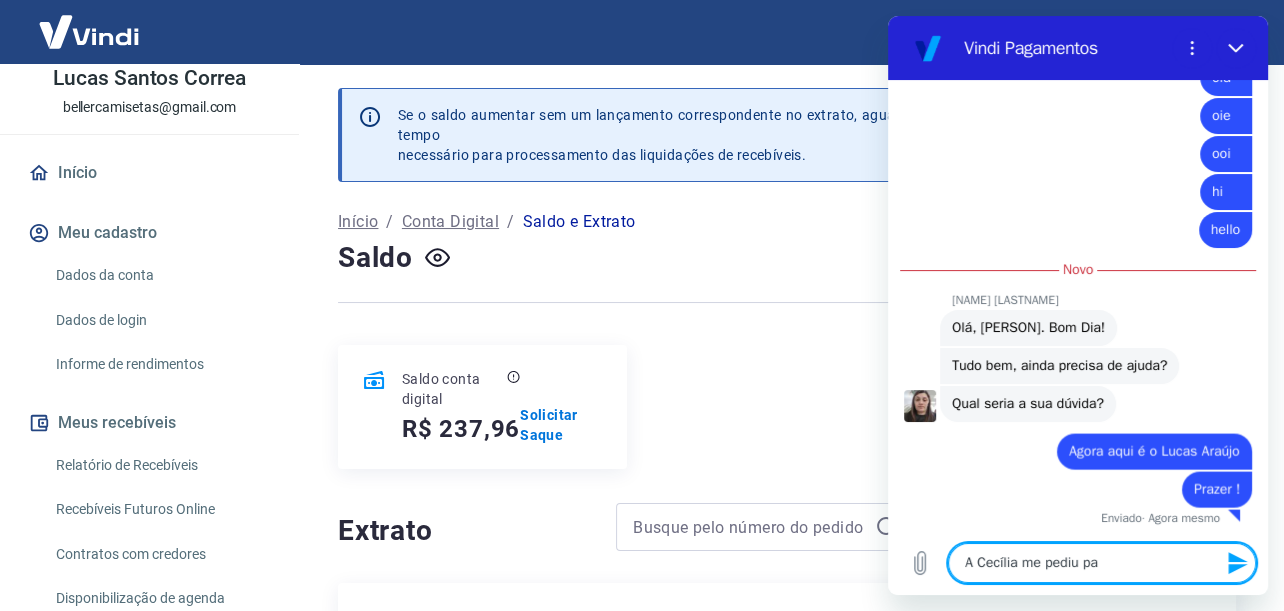 type on "A Cecília me pediu par" 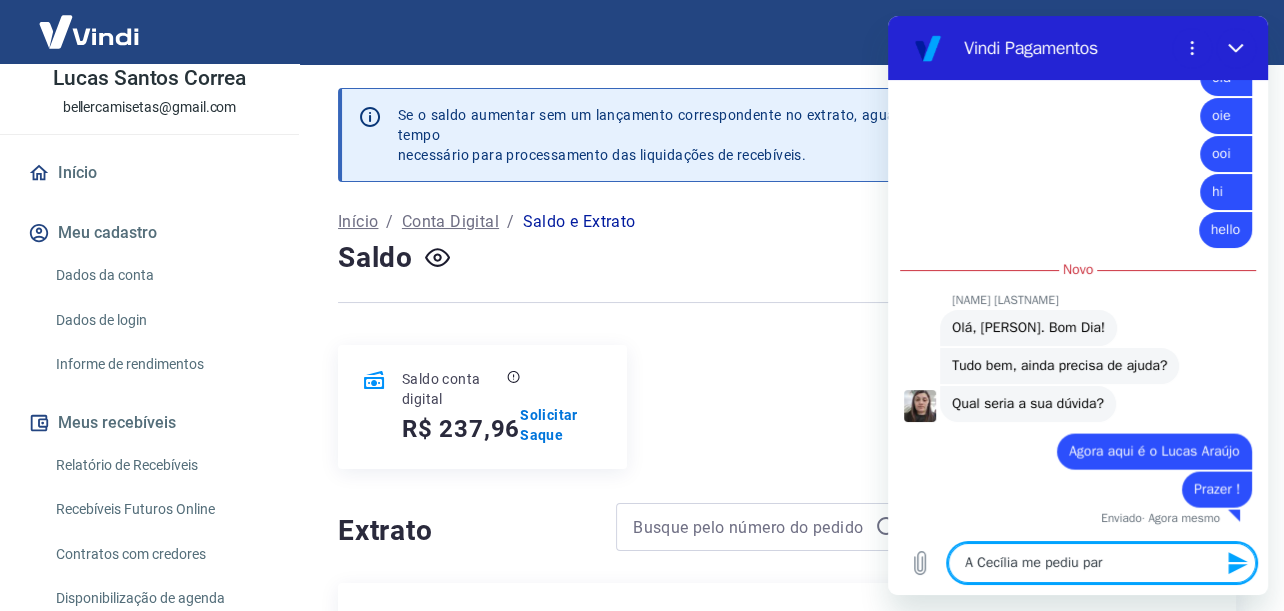 type on "A Cecília me pediu para" 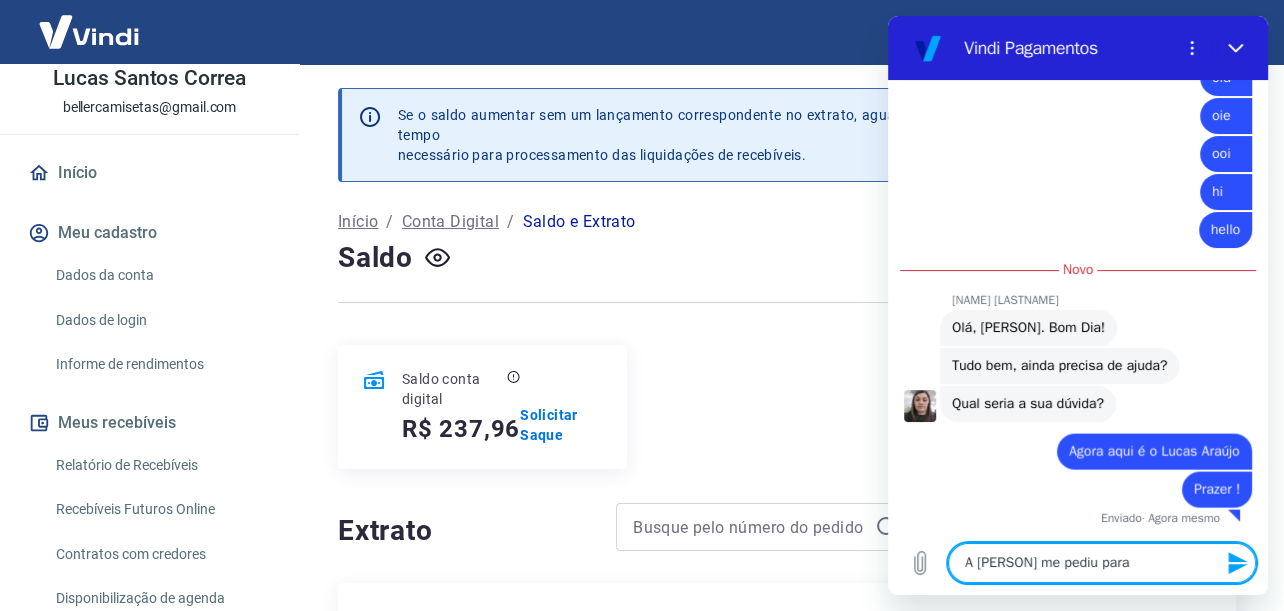 type on "A Cecília me pediu para" 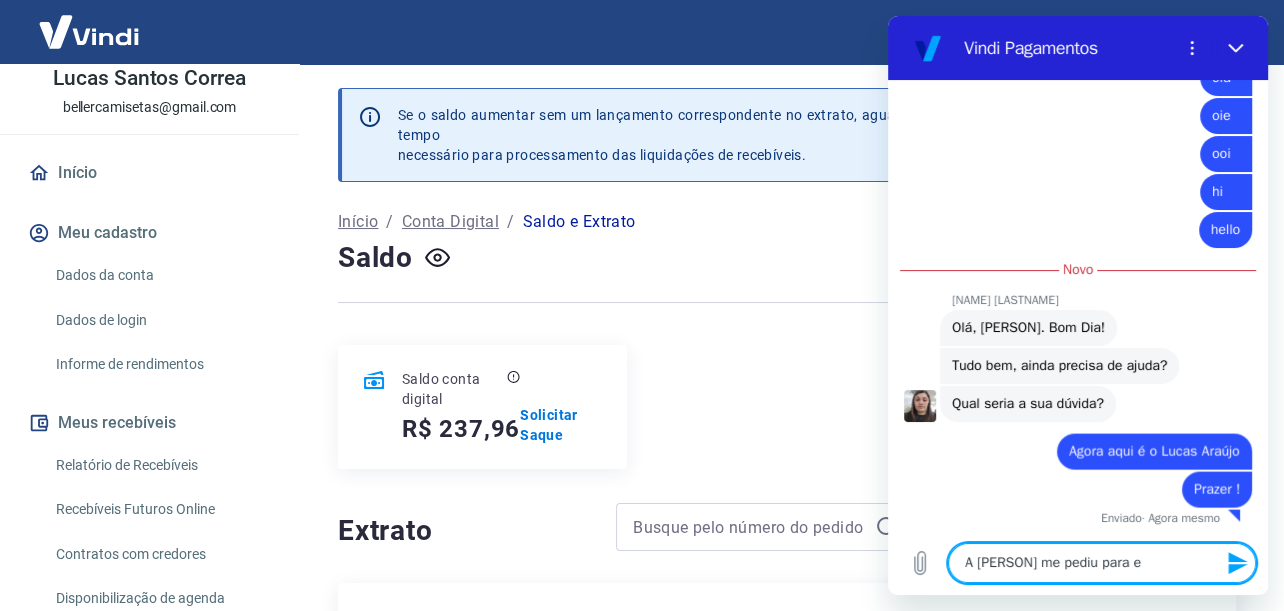 type on "A Cecília me pediu para es" 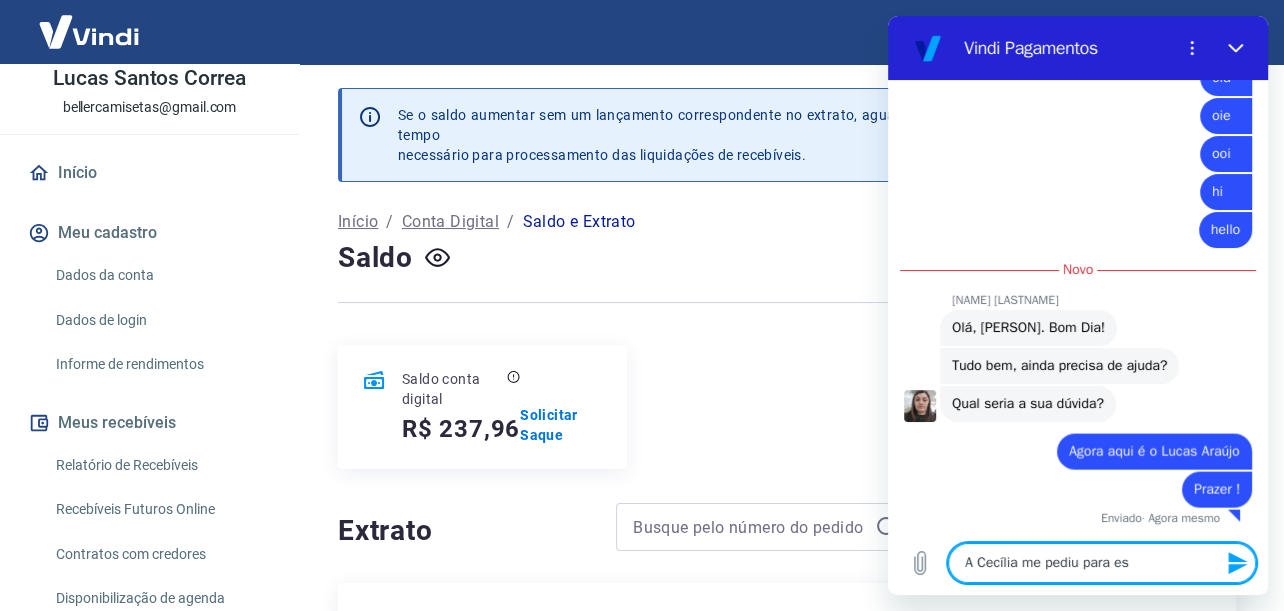 type on "A Cecília me pediu para esc" 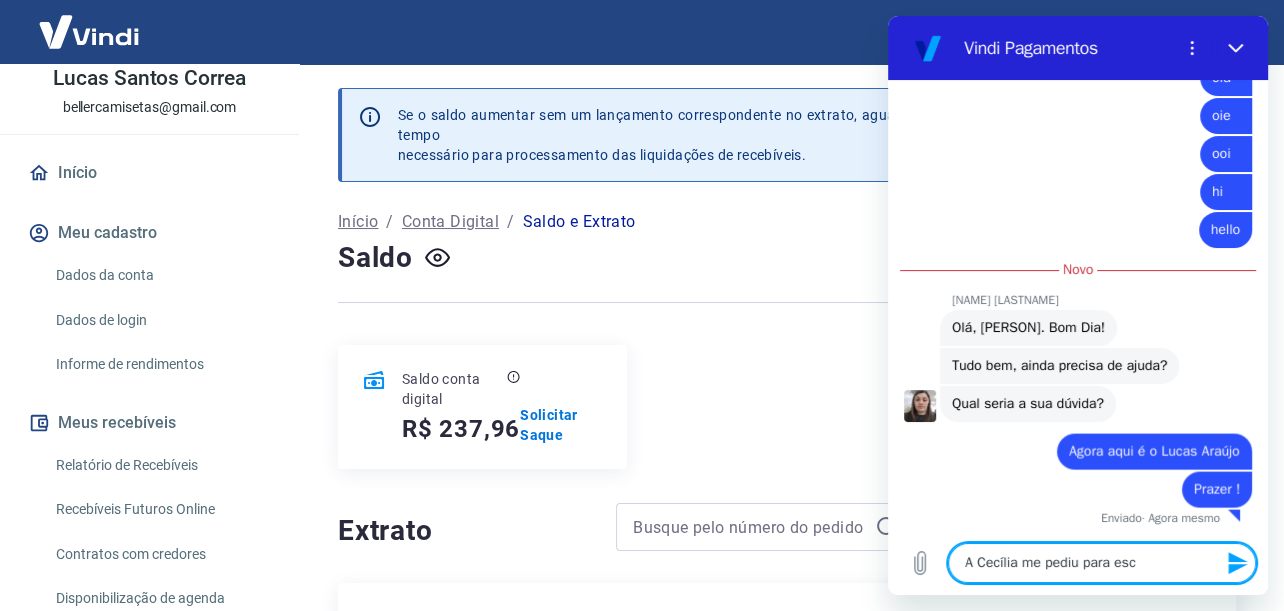 type on "A Cecília me pediu para escl" 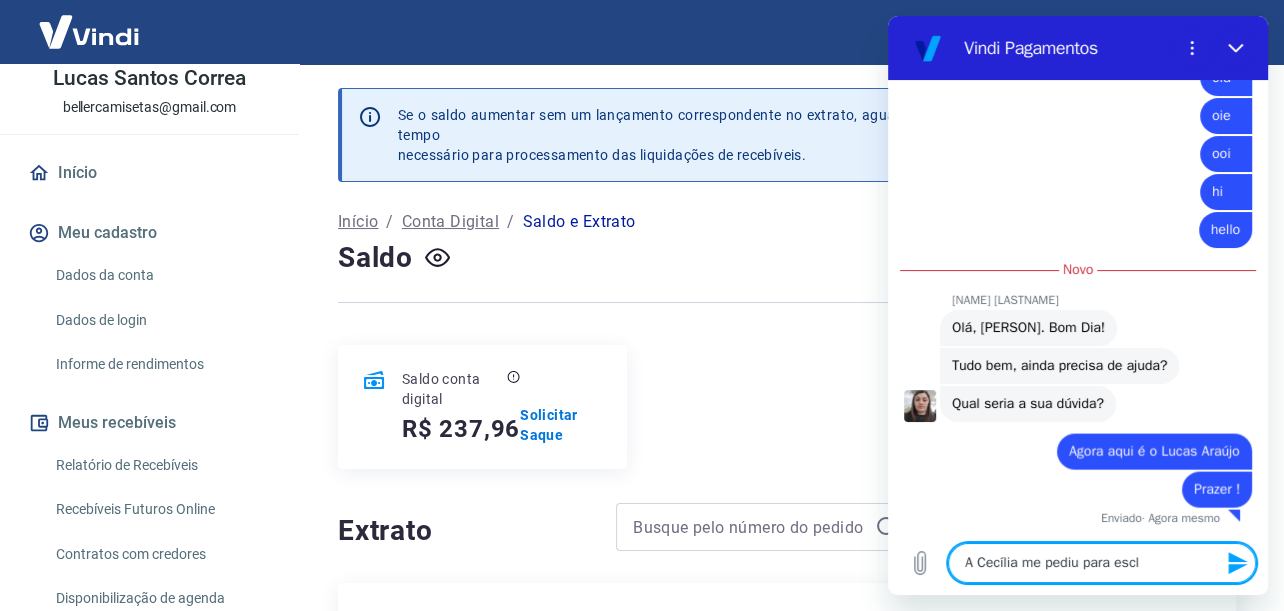 type on "A Cecília me pediu para escll" 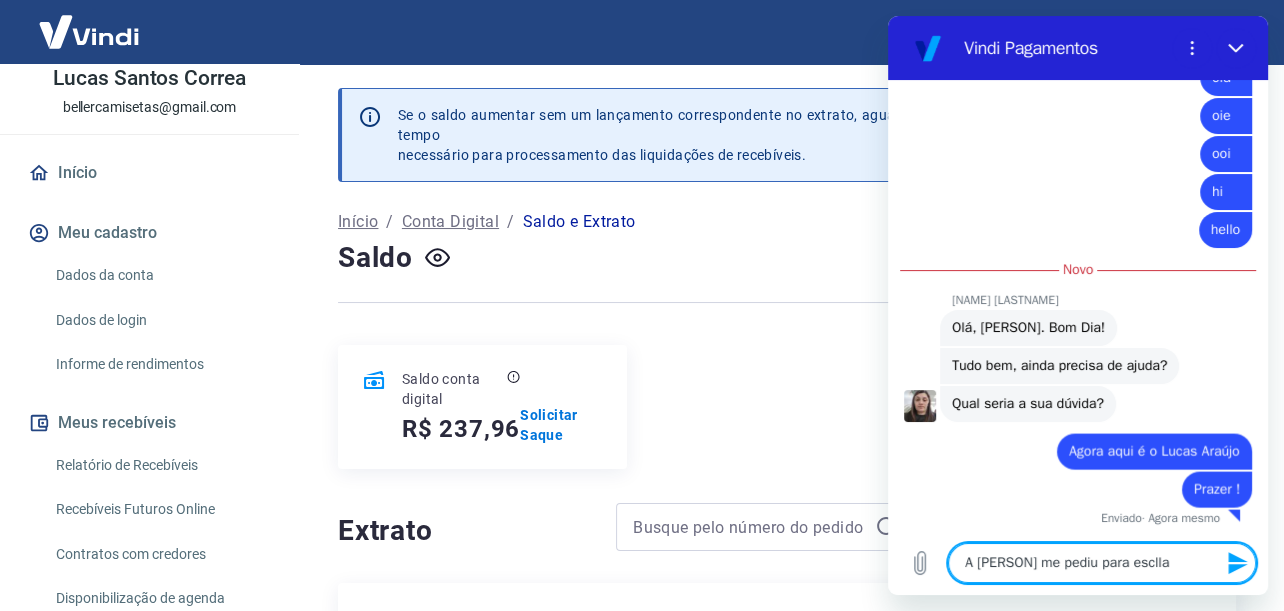 type on "A Cecília me pediu para escllar" 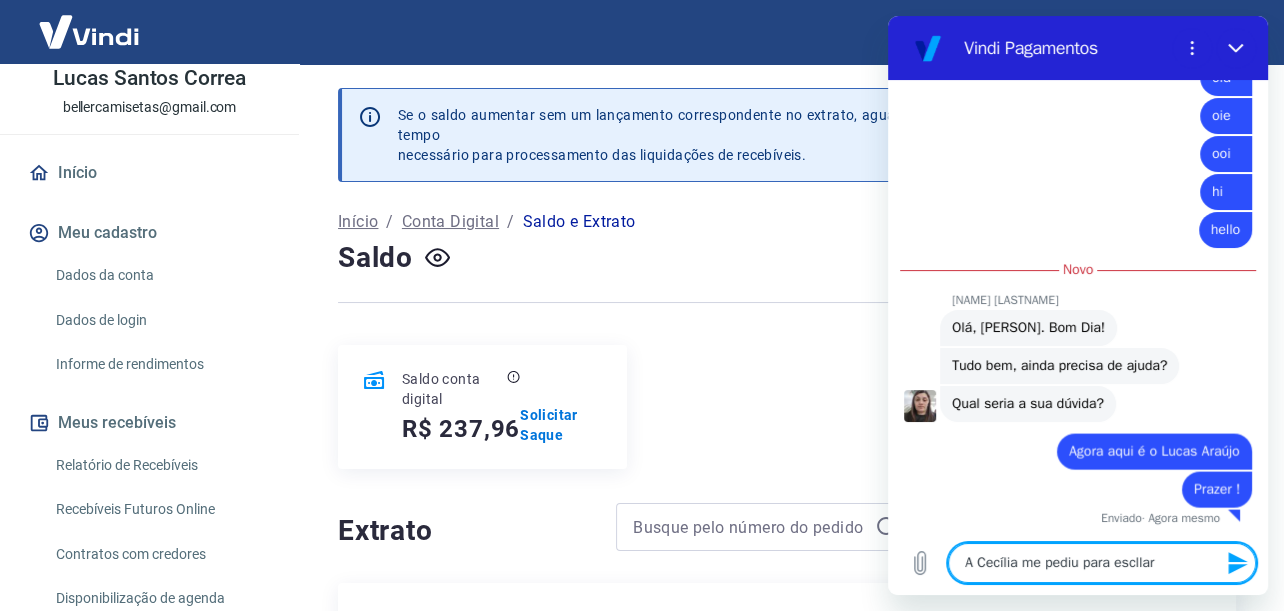 type on "x" 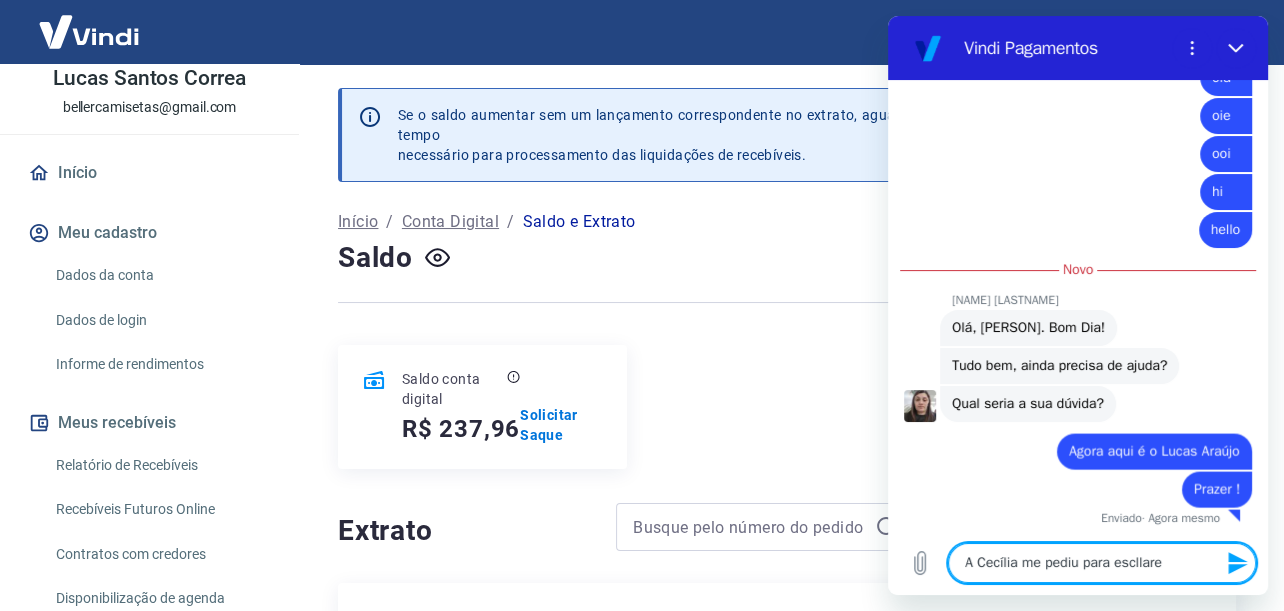 type on "A Cecília me pediu para escllarec" 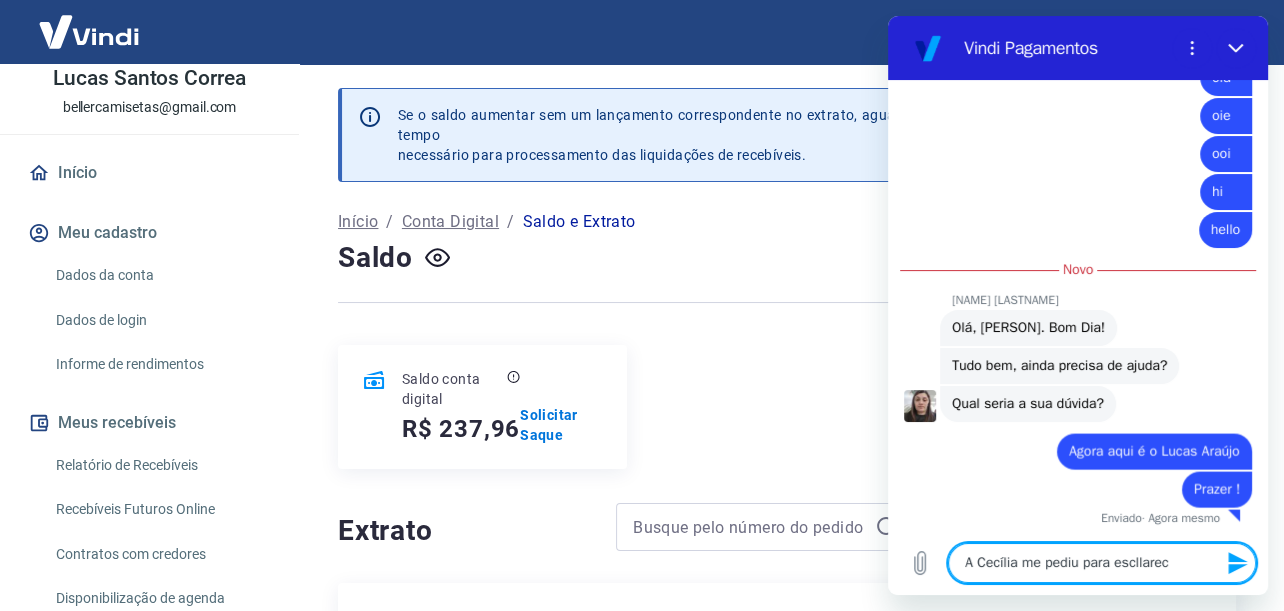 type on "A Cecília me pediu para escllarece" 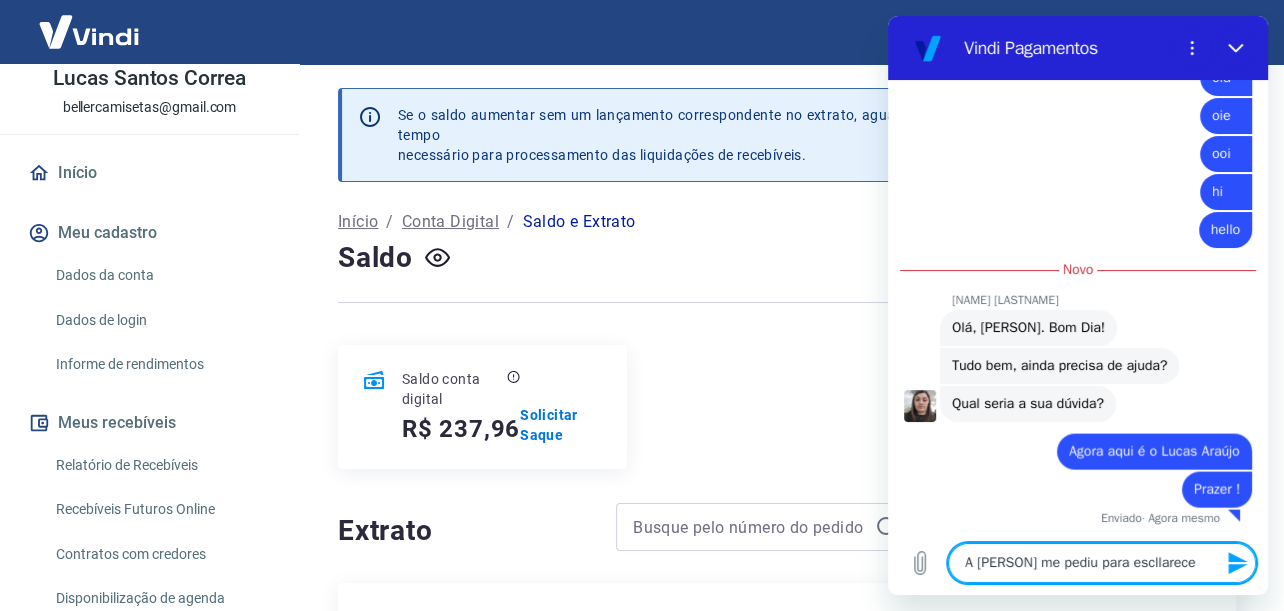 type on "A Cecília me pediu para escllarecer" 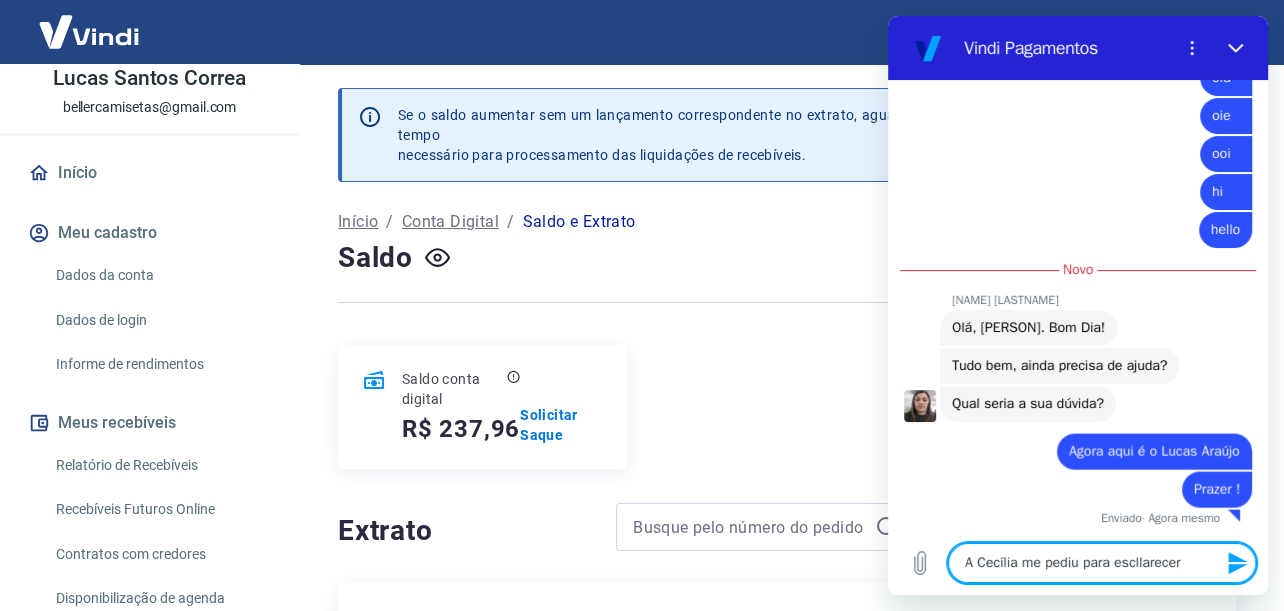 type on "A Cecília me pediu para escllarecer" 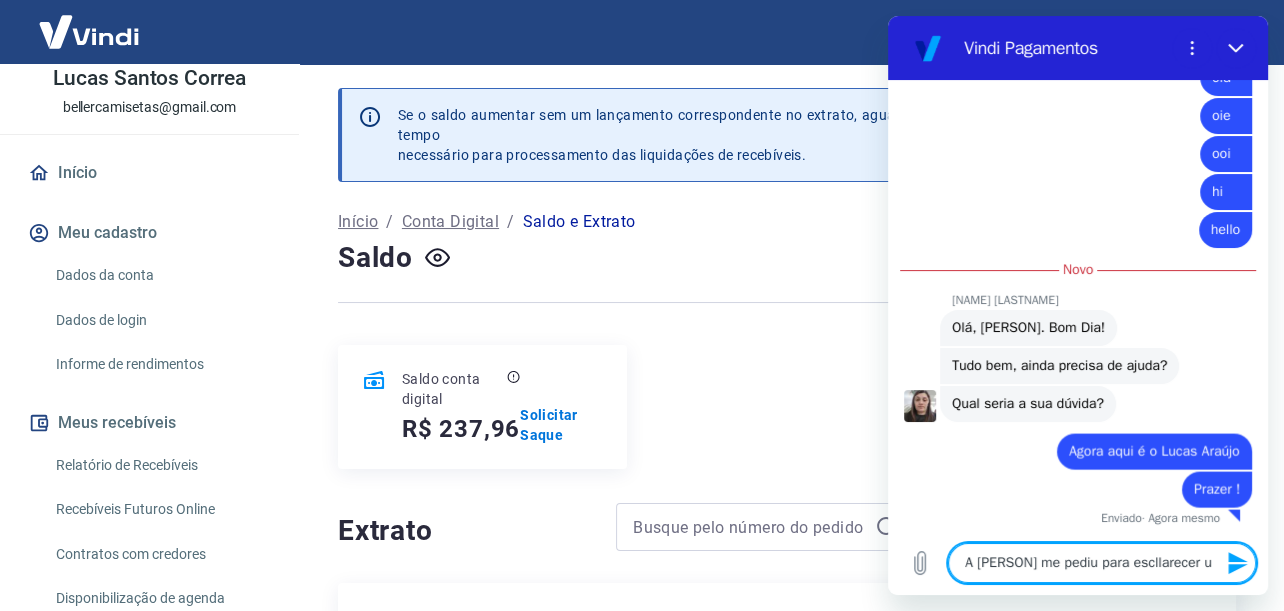 type on "A Cecília me pediu para escllarecer um" 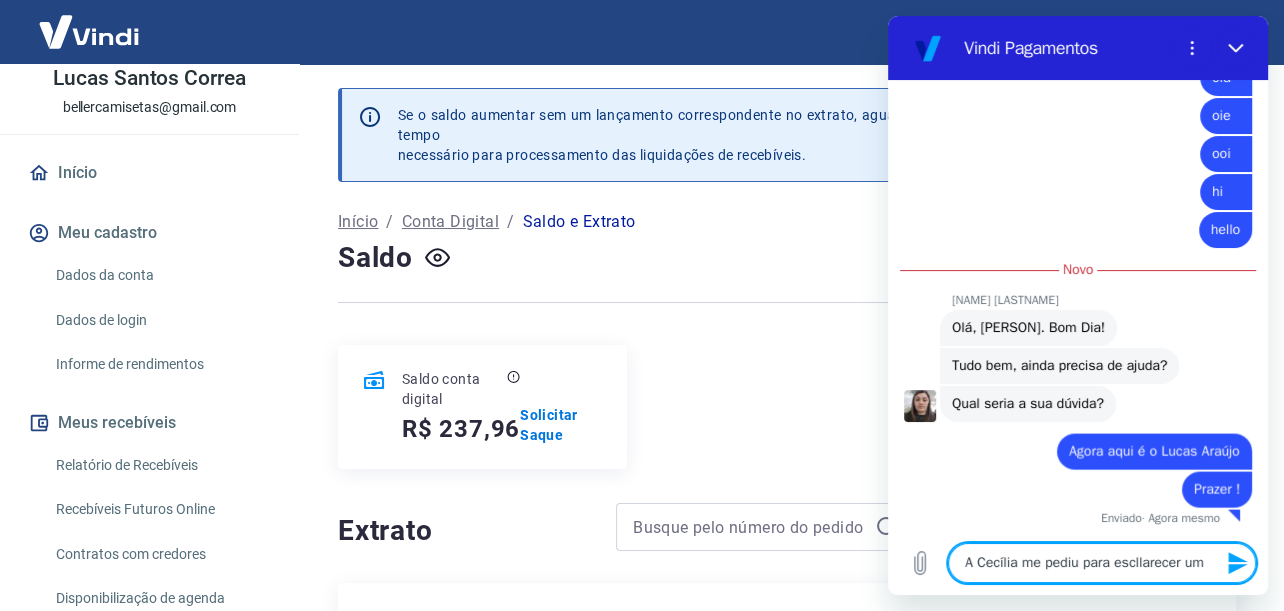 type on "A Cecília me pediu para escllarecer uma" 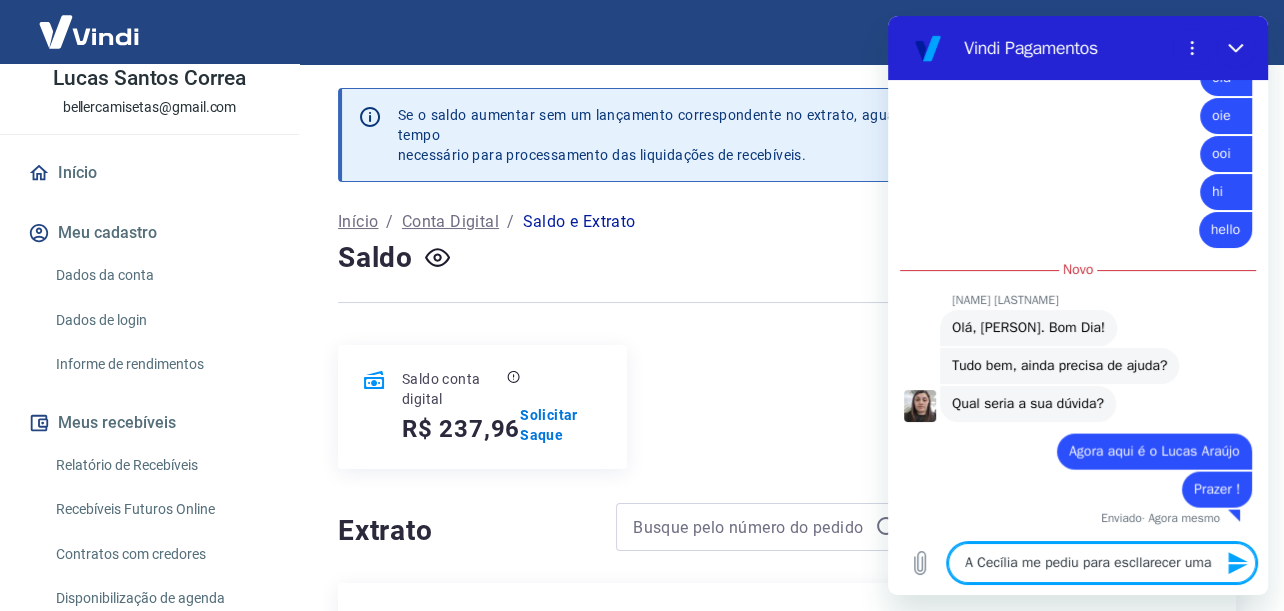 type on "A Cecília me pediu para escllarecer uma" 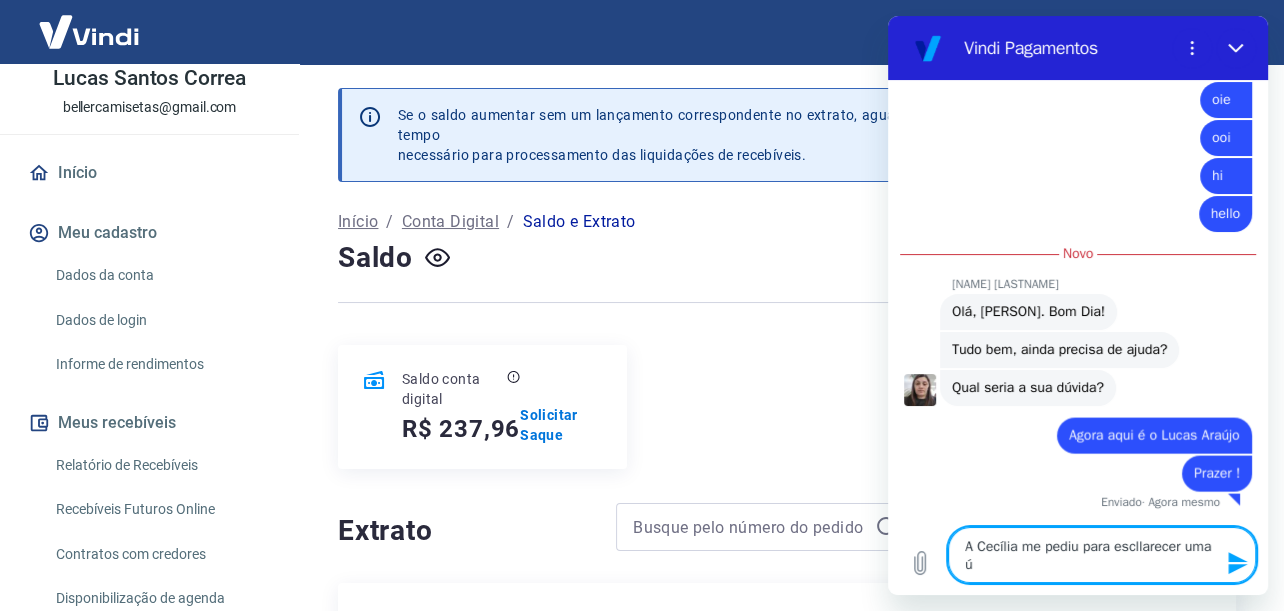 type on "A Cecília me pediu para escllarecer uma úl" 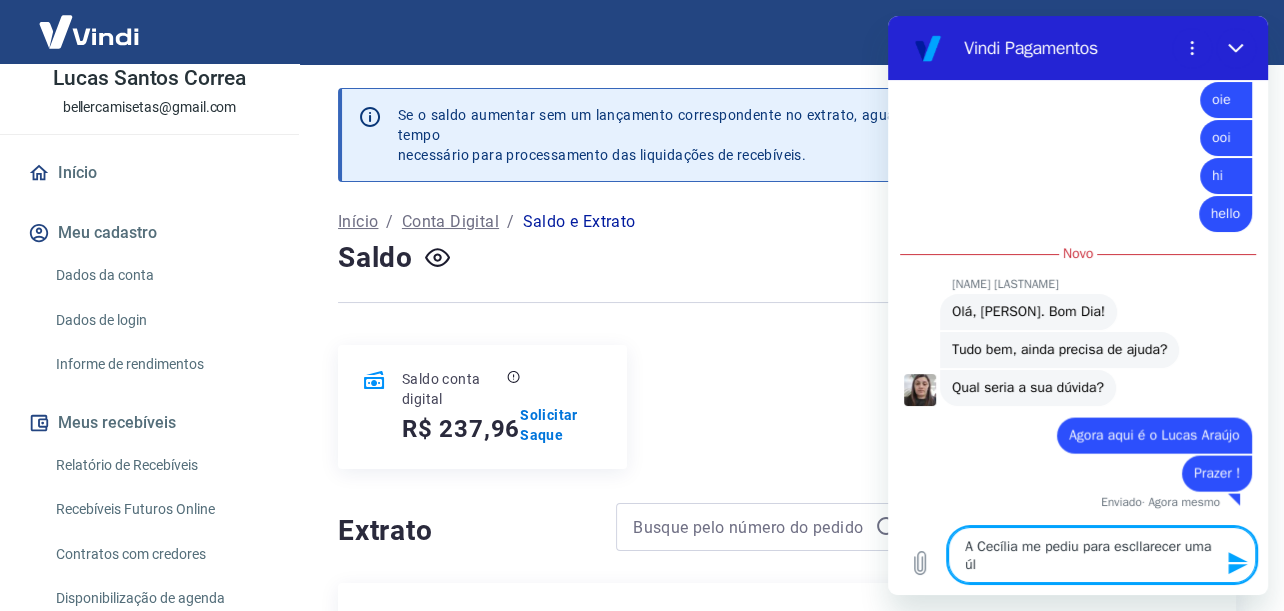 type on "A Cecília me pediu para escllarecer uma últ" 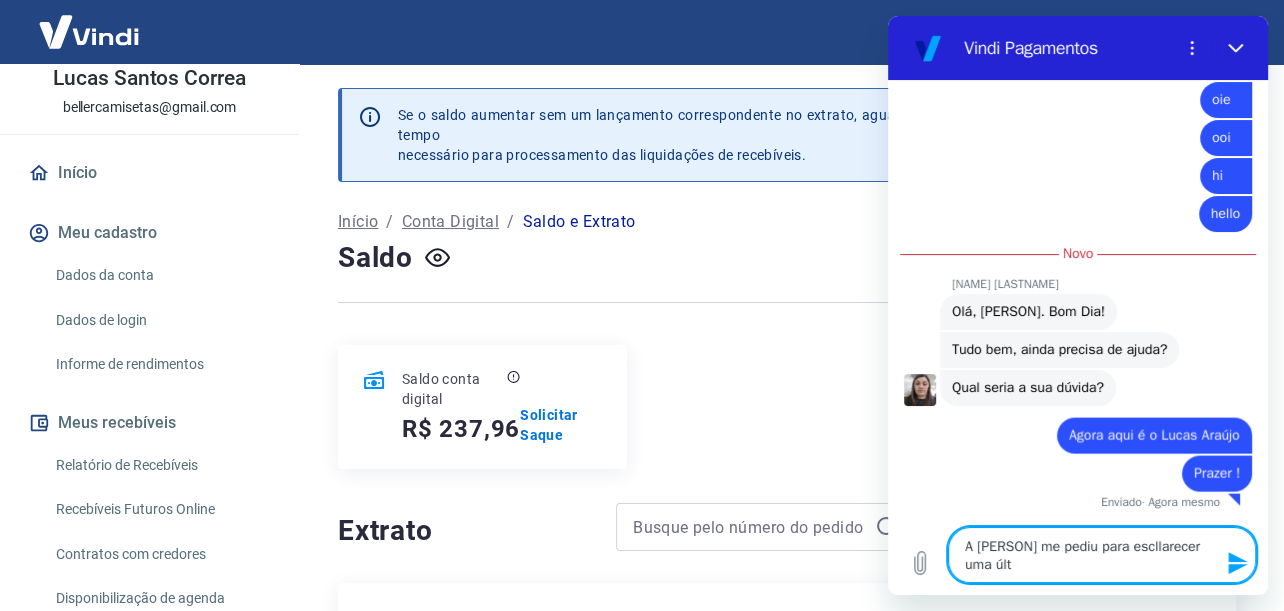 type on "A Cecília me pediu para escllarecer uma últi" 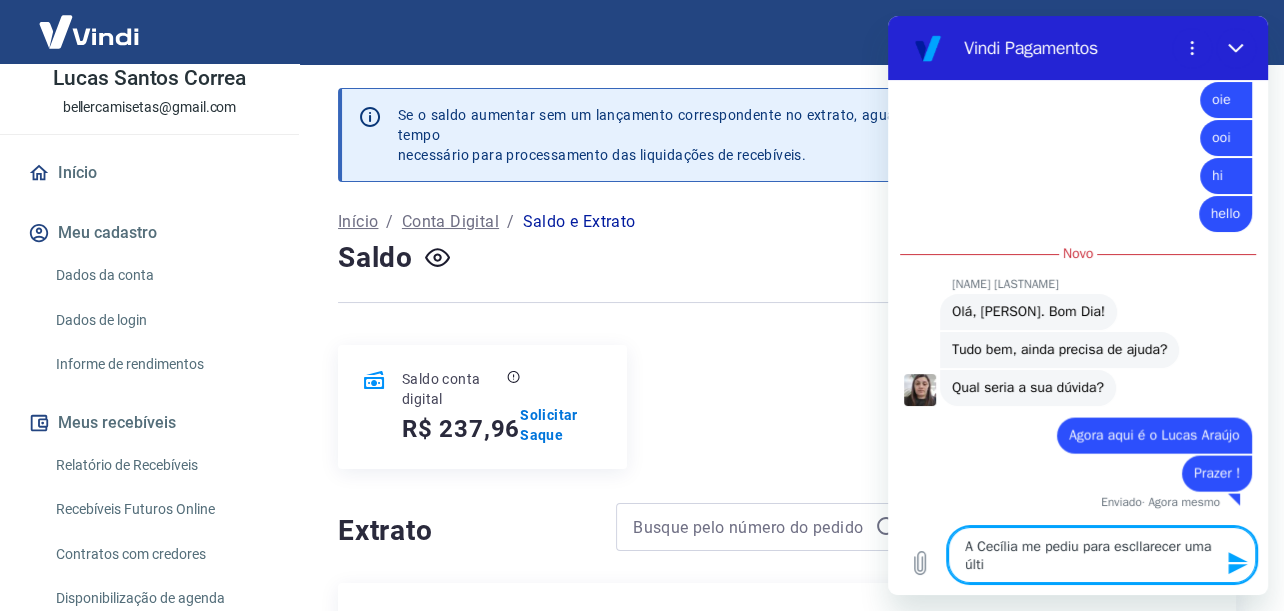type on "A Cecília me pediu para escllarecer uma últim" 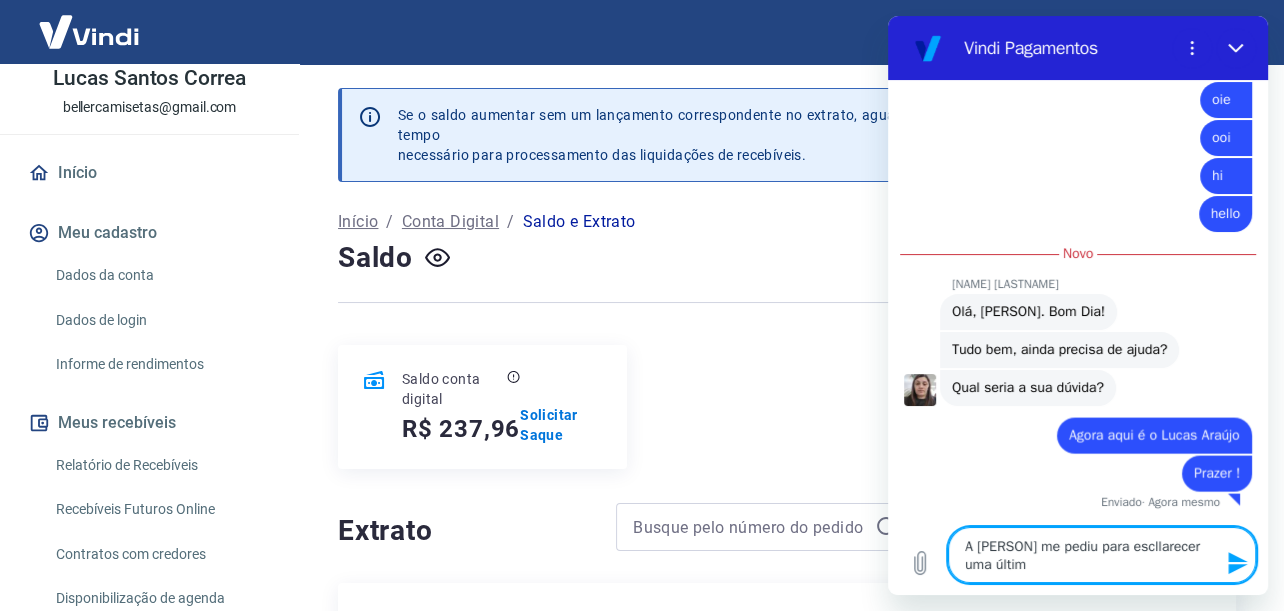 type on "A Cecília me pediu para escllarecer uma última" 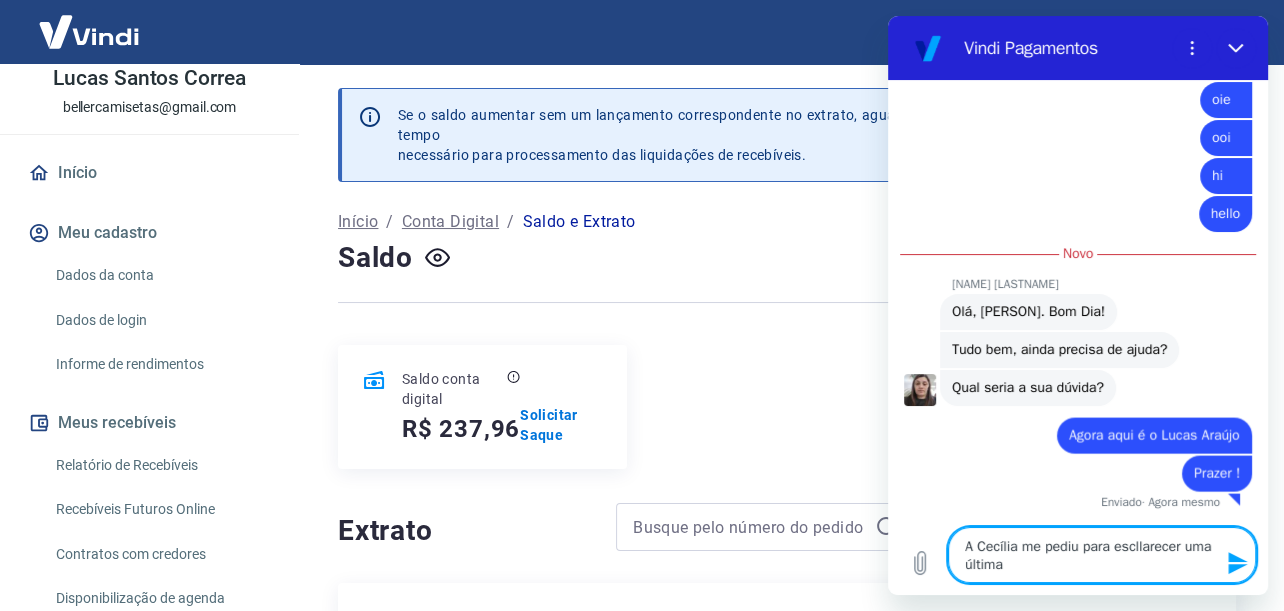 type on "A Cecília me pediu para escllarecer uma última" 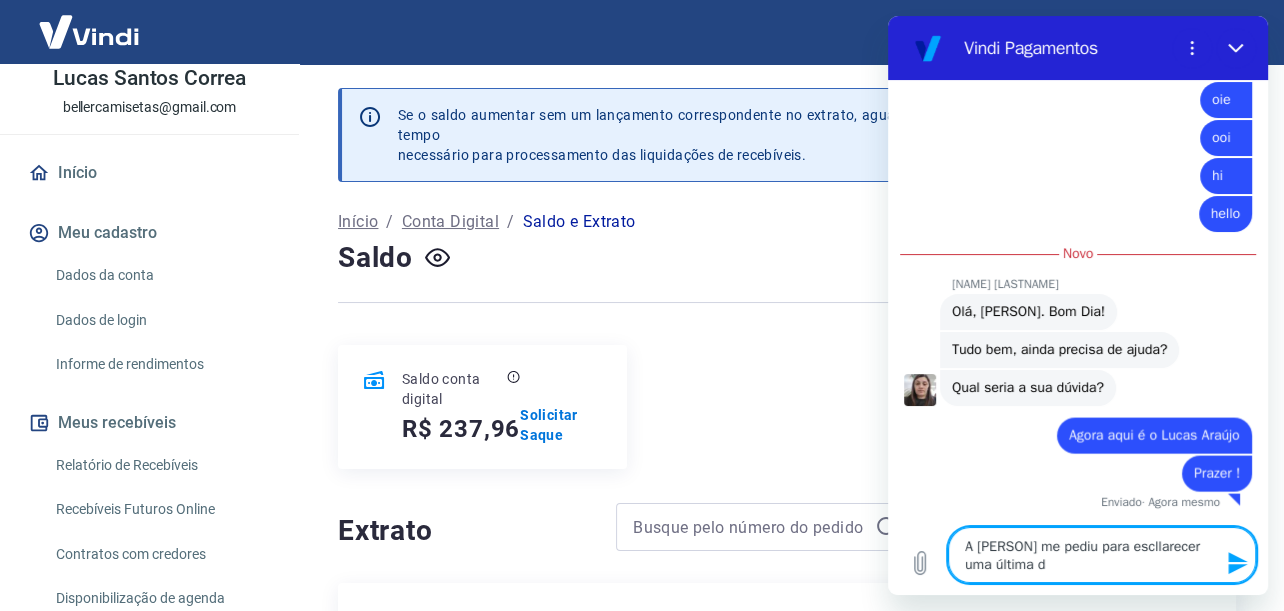 type on "A Cecília me pediu para escllarecer uma última dú" 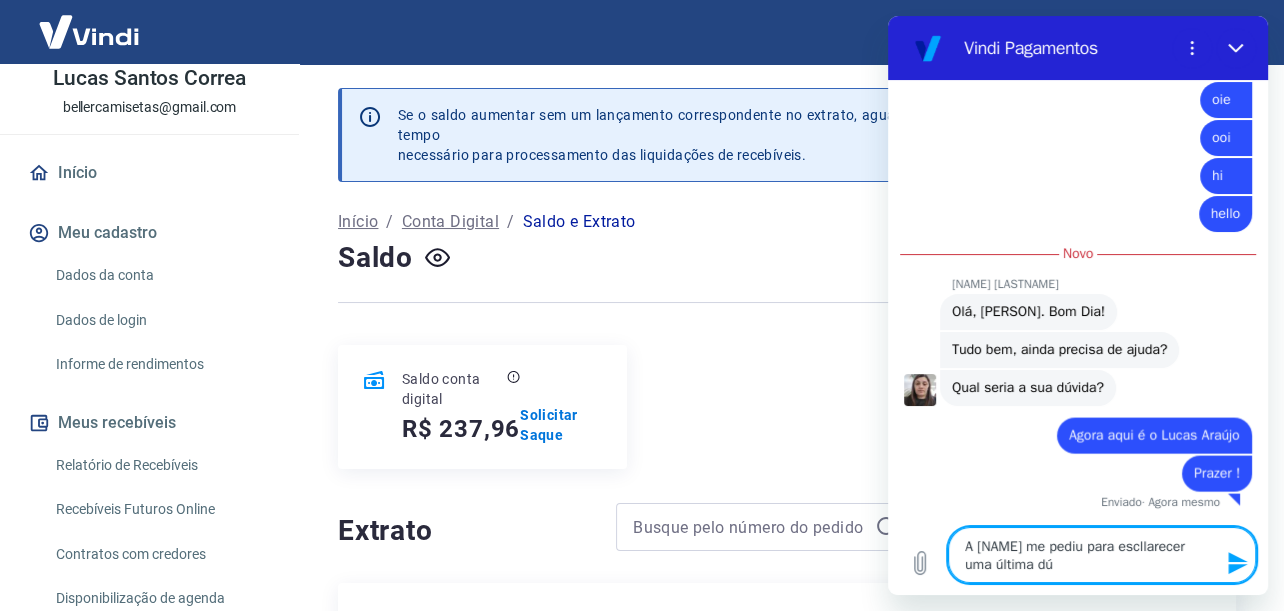 type on "A Cecília me pediu para escllarecer uma última dúv" 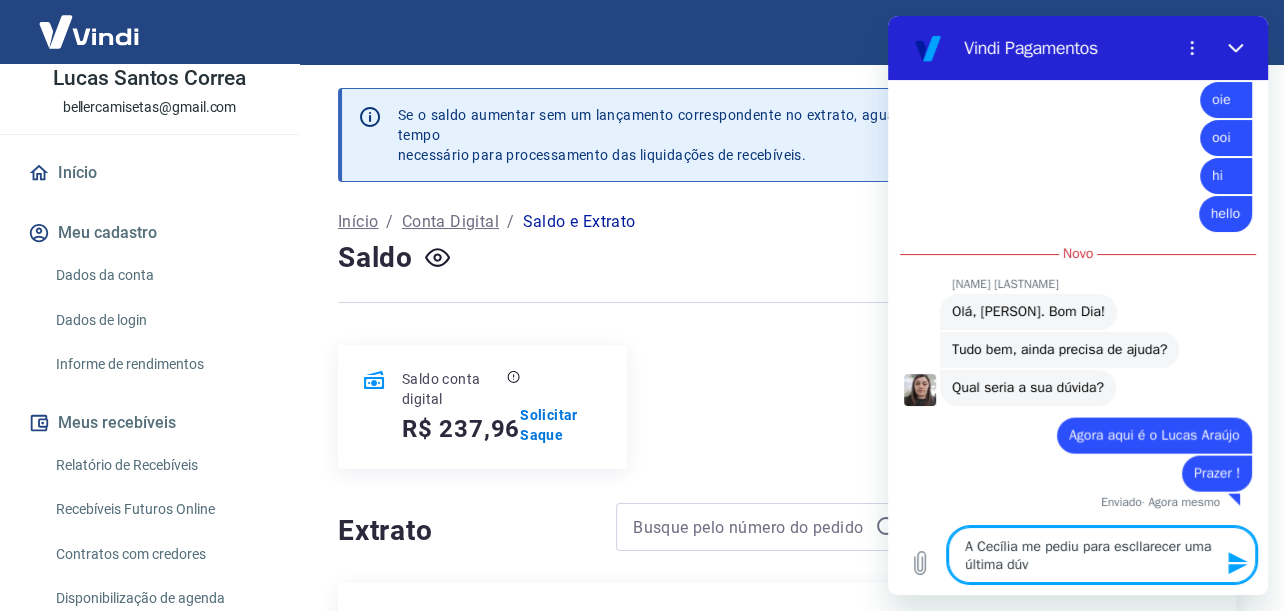type on "A Cecília me pediu para escllarecer uma última dúvi" 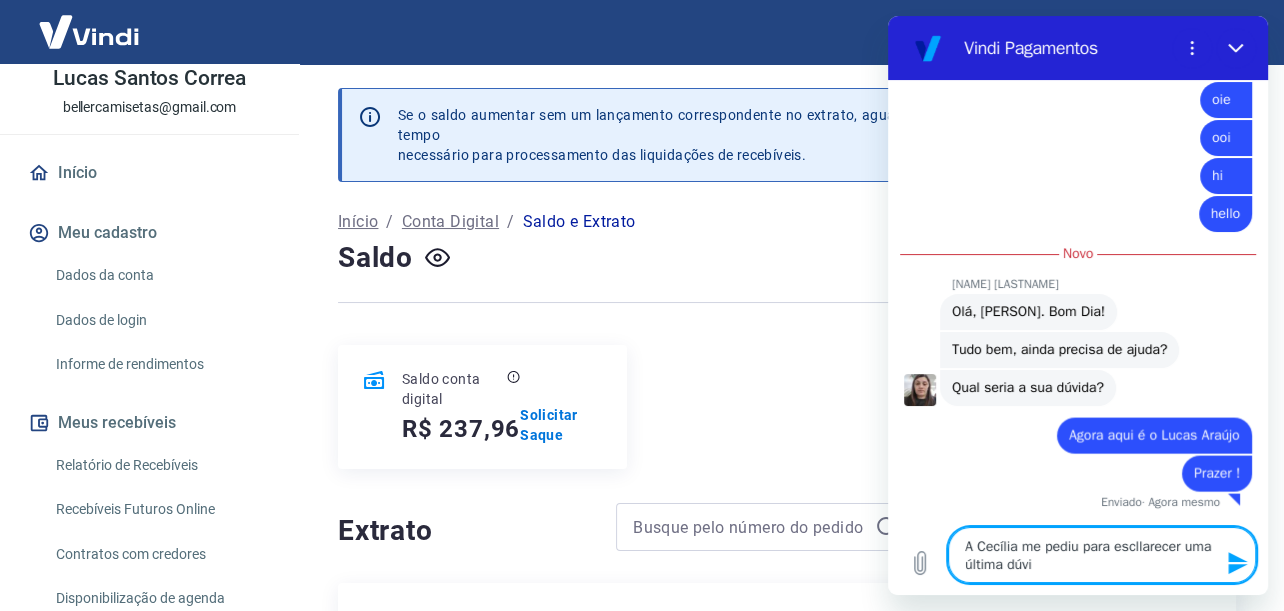 type on "A Cecília me pediu para escllarecer uma última dúvid" 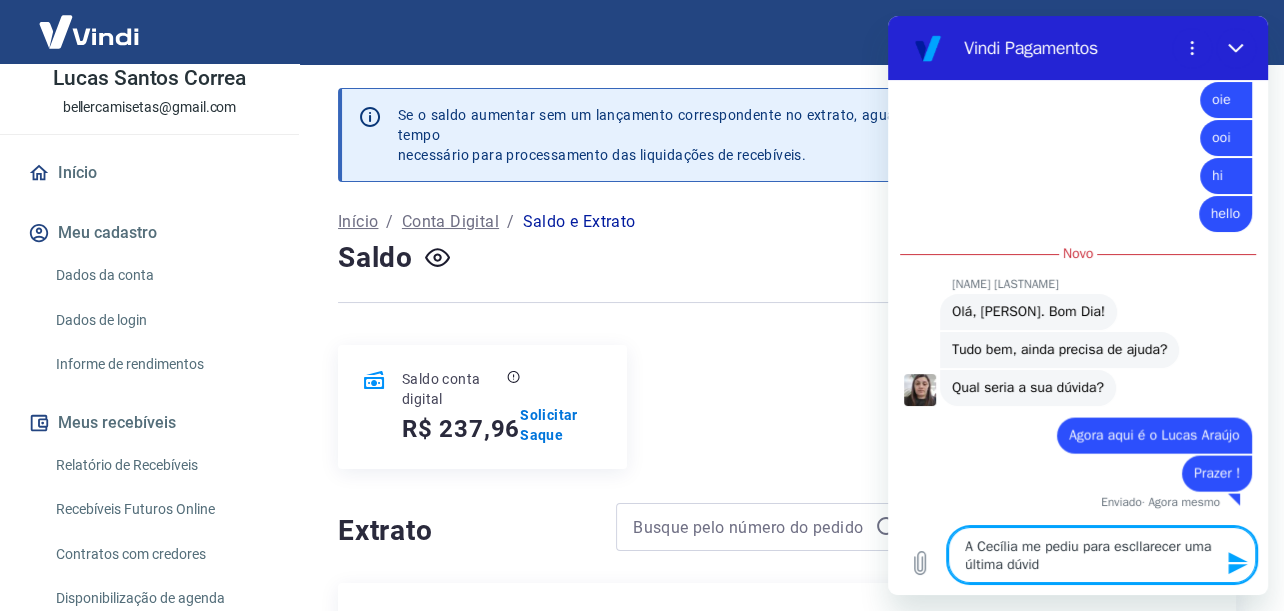 type on "A Cecília me pediu para escllarecer uma última dúvida" 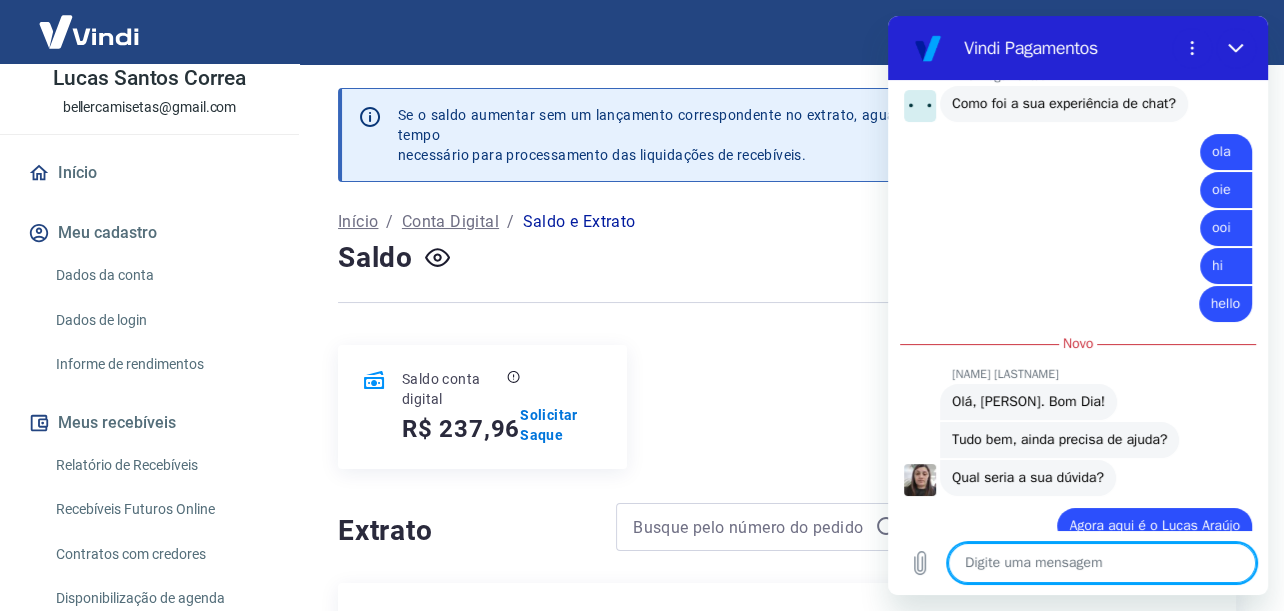 scroll, scrollTop: 3233, scrollLeft: 0, axis: vertical 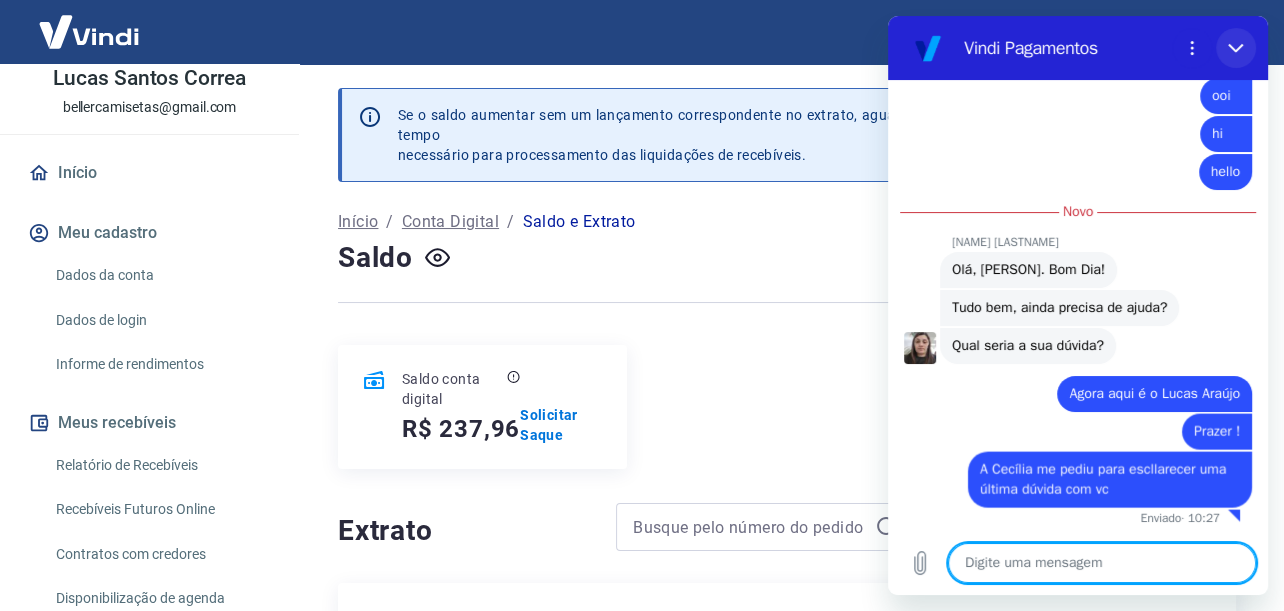 click 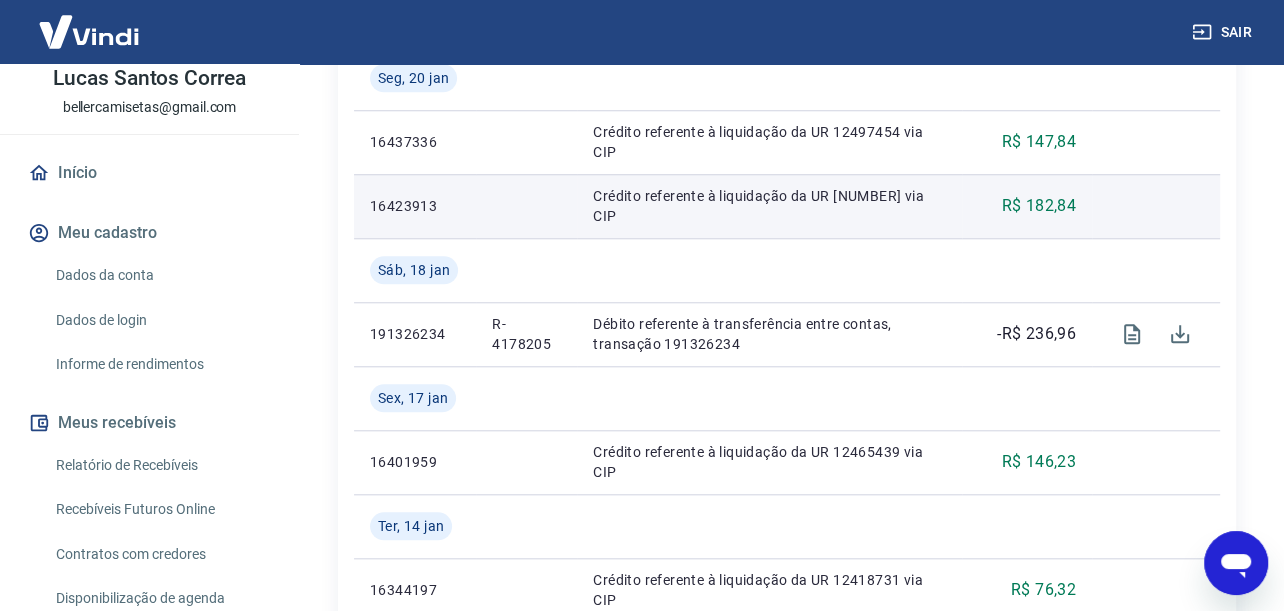 scroll, scrollTop: 1000, scrollLeft: 0, axis: vertical 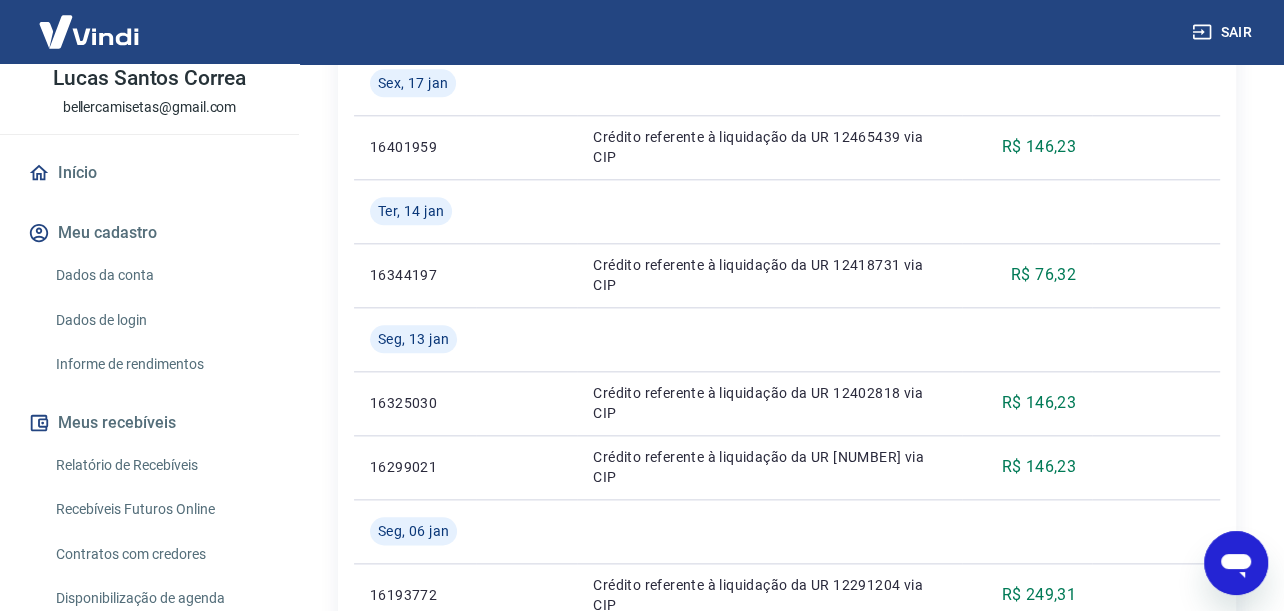 click at bounding box center (1236, 563) 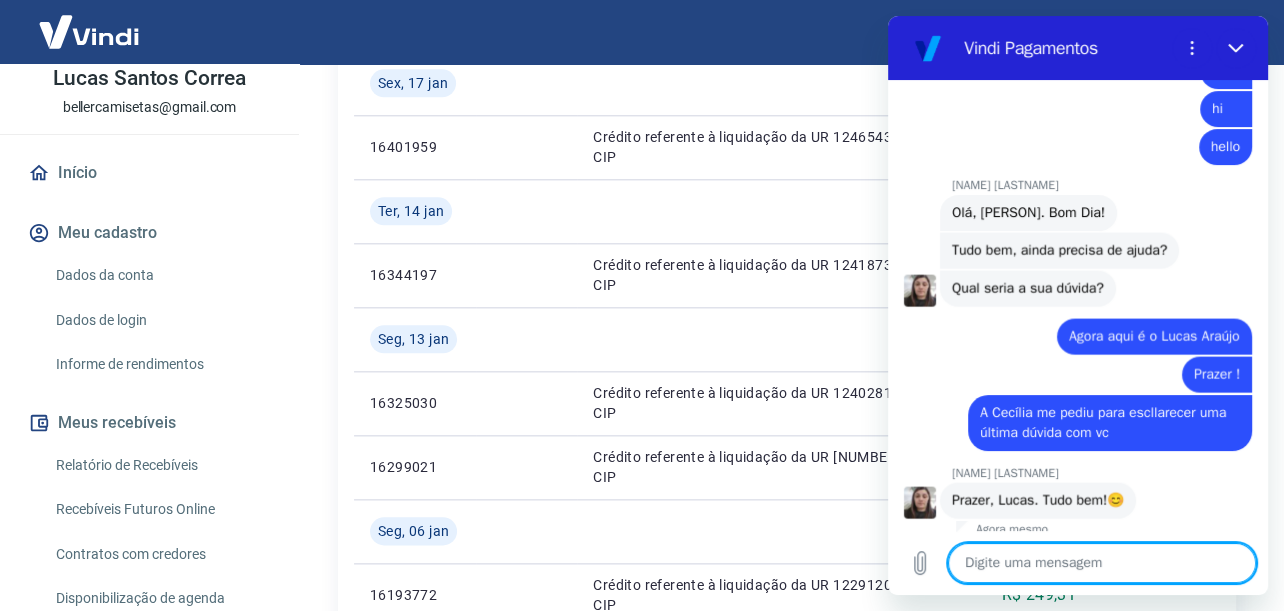 click at bounding box center [1102, 563] 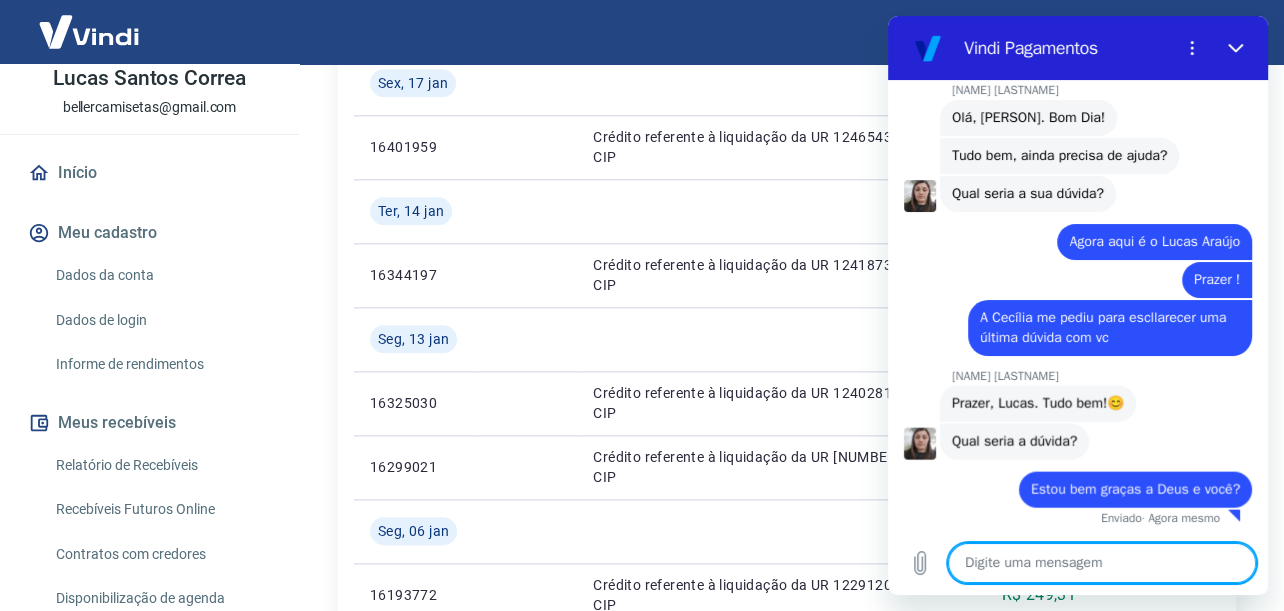 scroll, scrollTop: 3353, scrollLeft: 0, axis: vertical 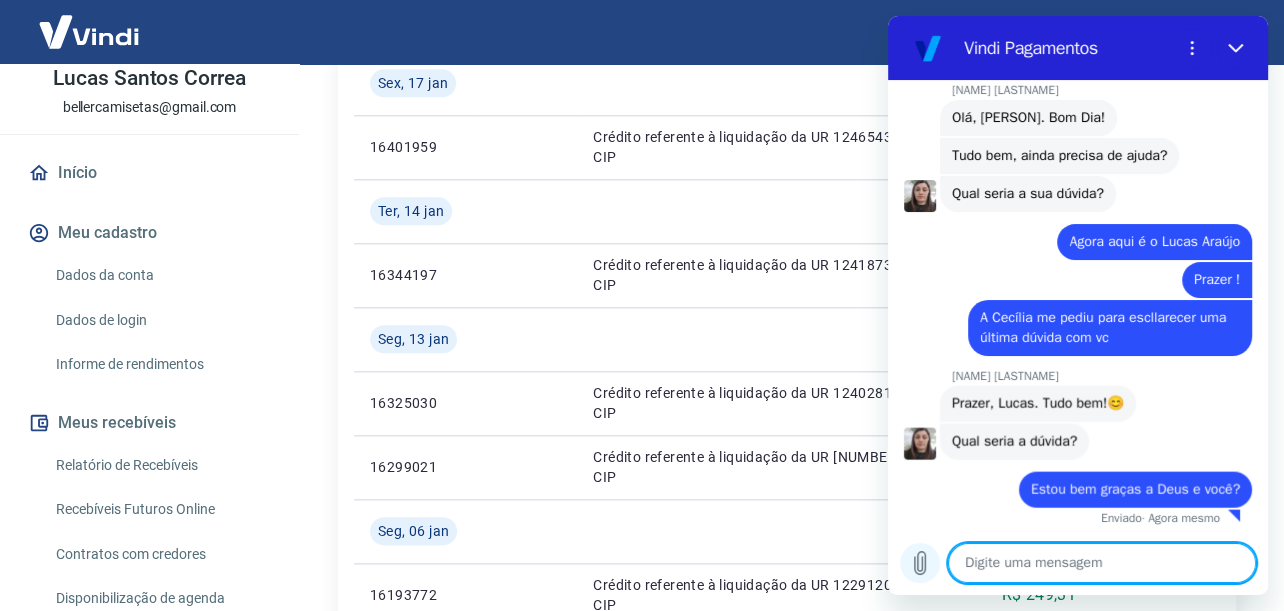 click at bounding box center (920, 563) 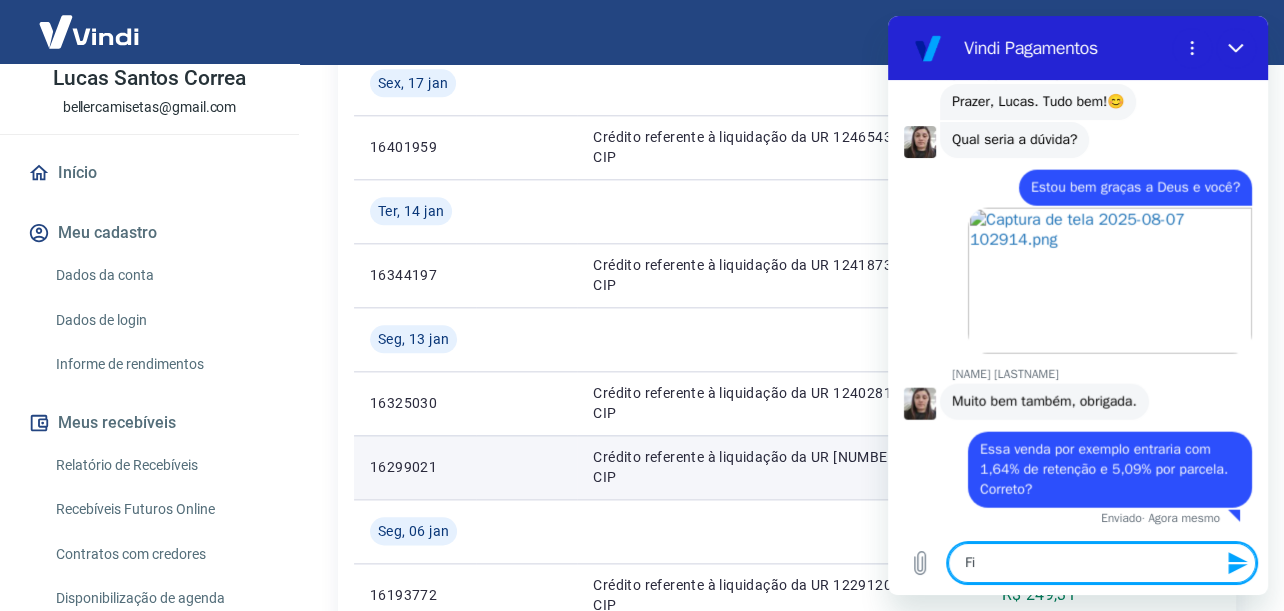 scroll, scrollTop: 3655, scrollLeft: 0, axis: vertical 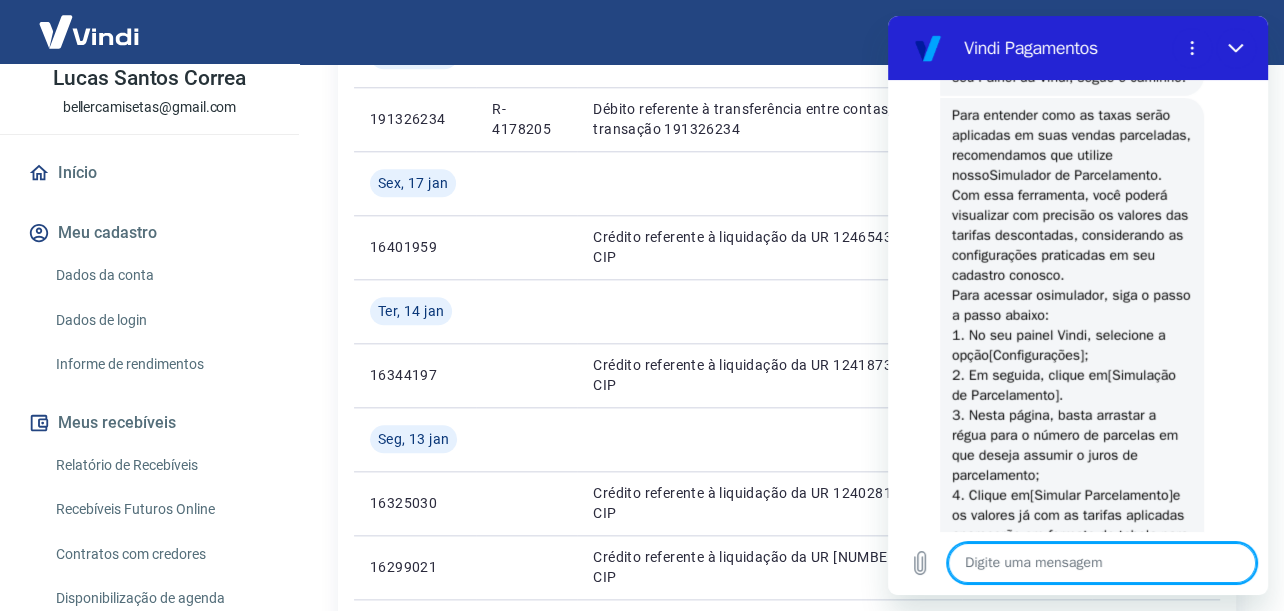 click on "Simulador de Parcelamento" at bounding box center (1073, 175) 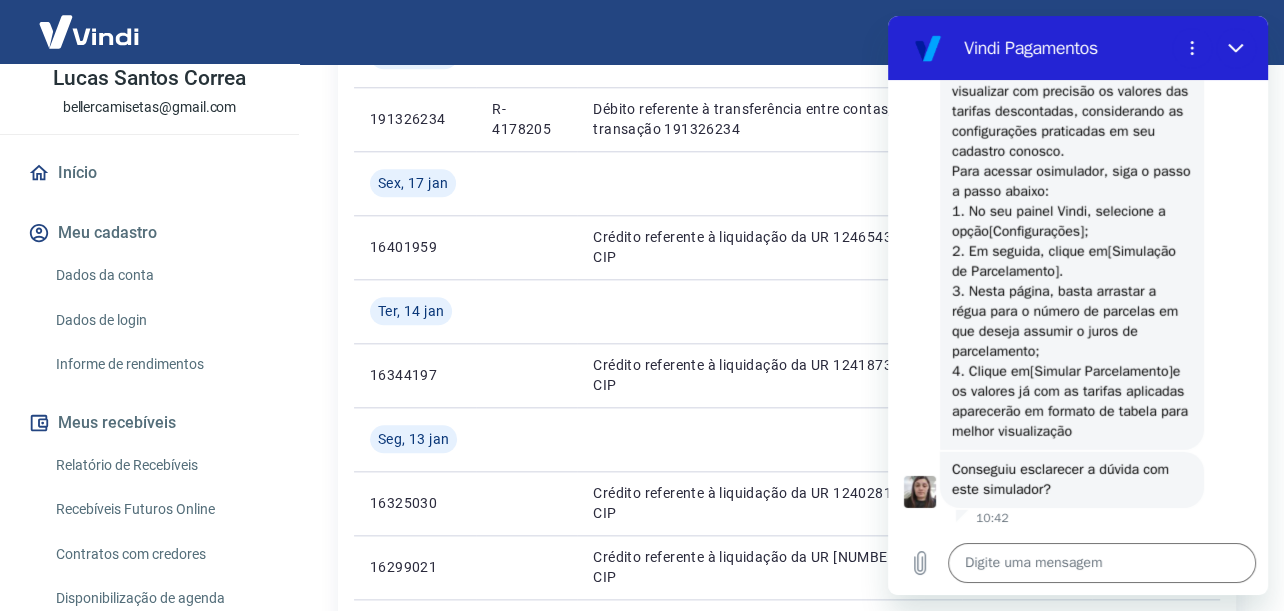 scroll, scrollTop: 4568, scrollLeft: 0, axis: vertical 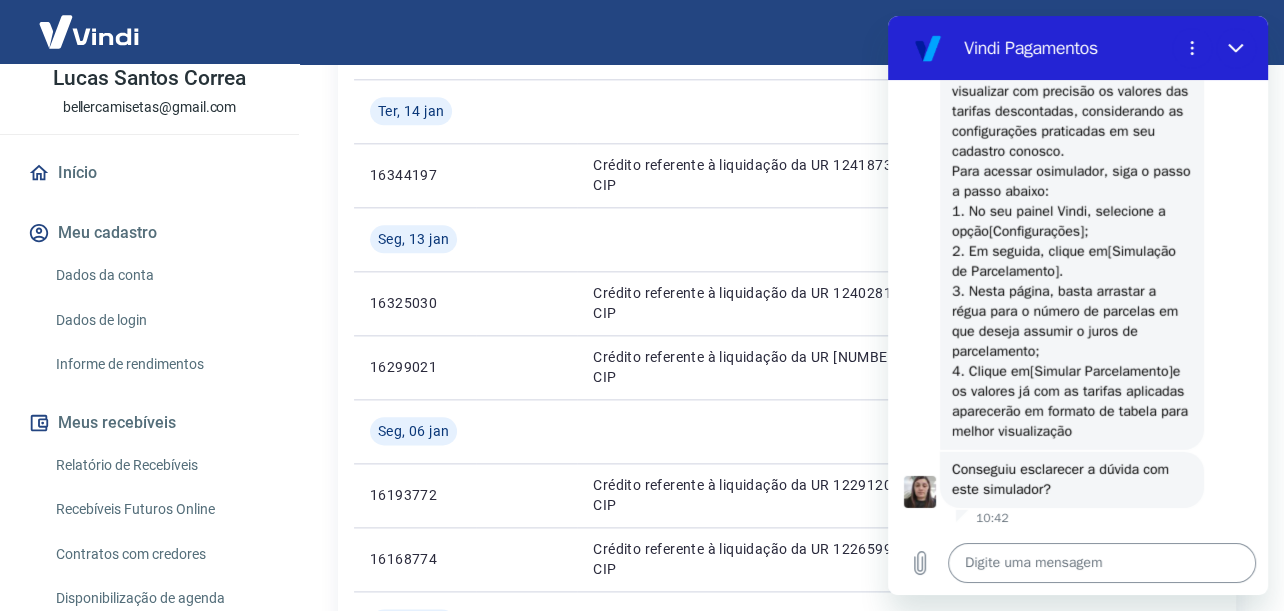 click at bounding box center (1102, 563) 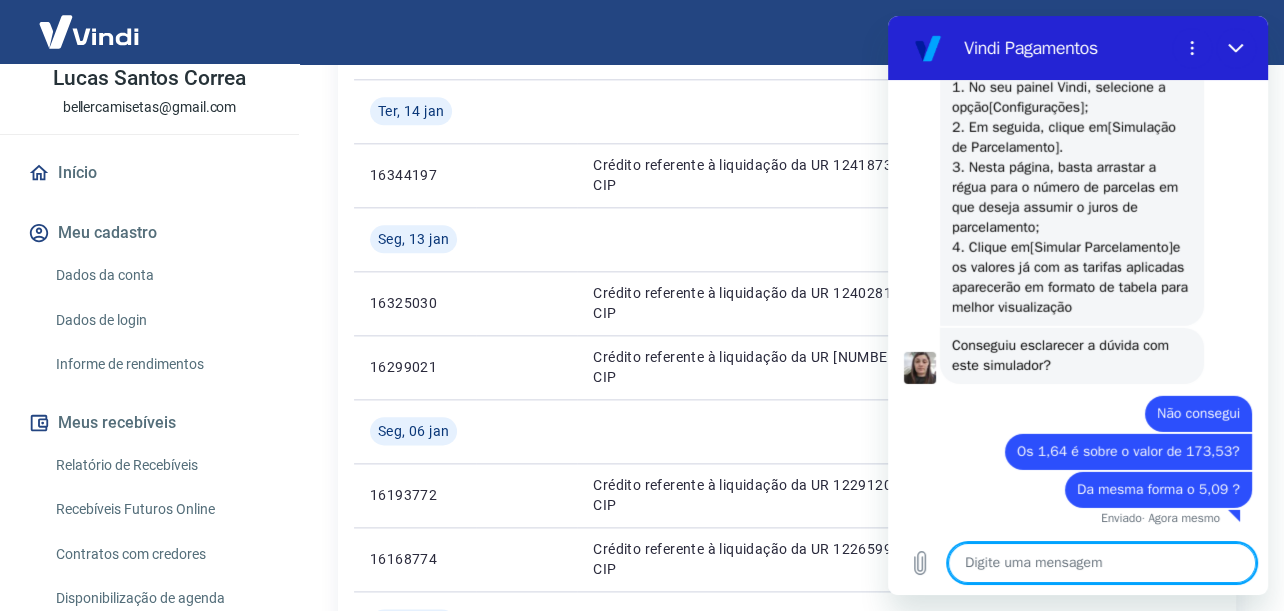 scroll, scrollTop: 4693, scrollLeft: 0, axis: vertical 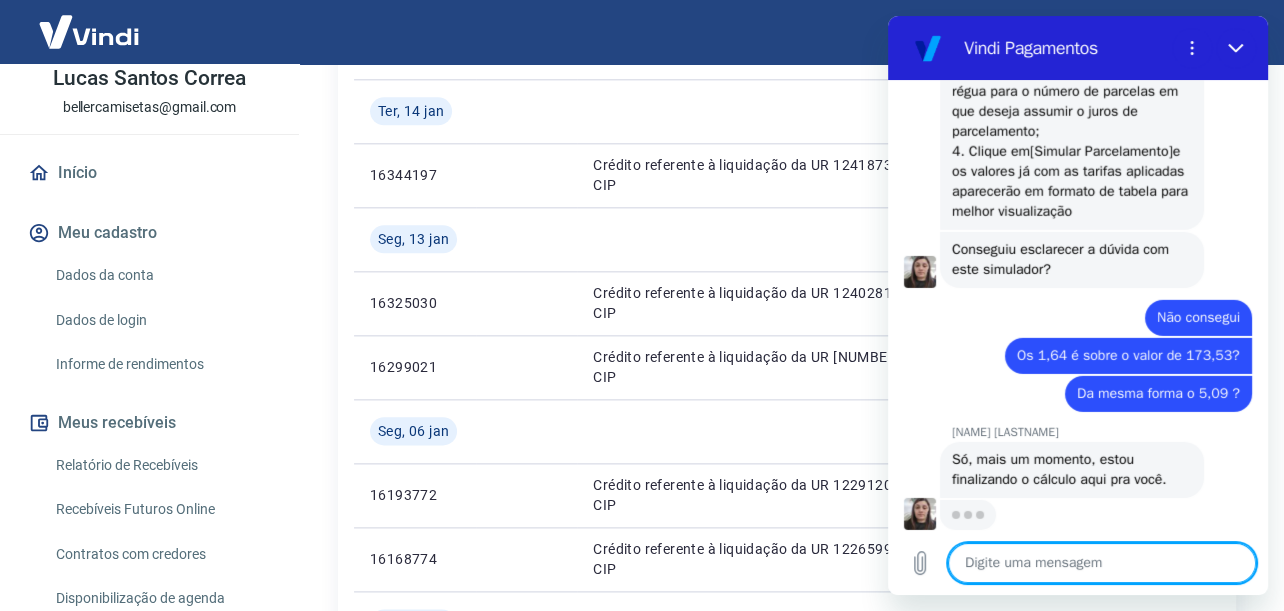 click at bounding box center [1102, 563] 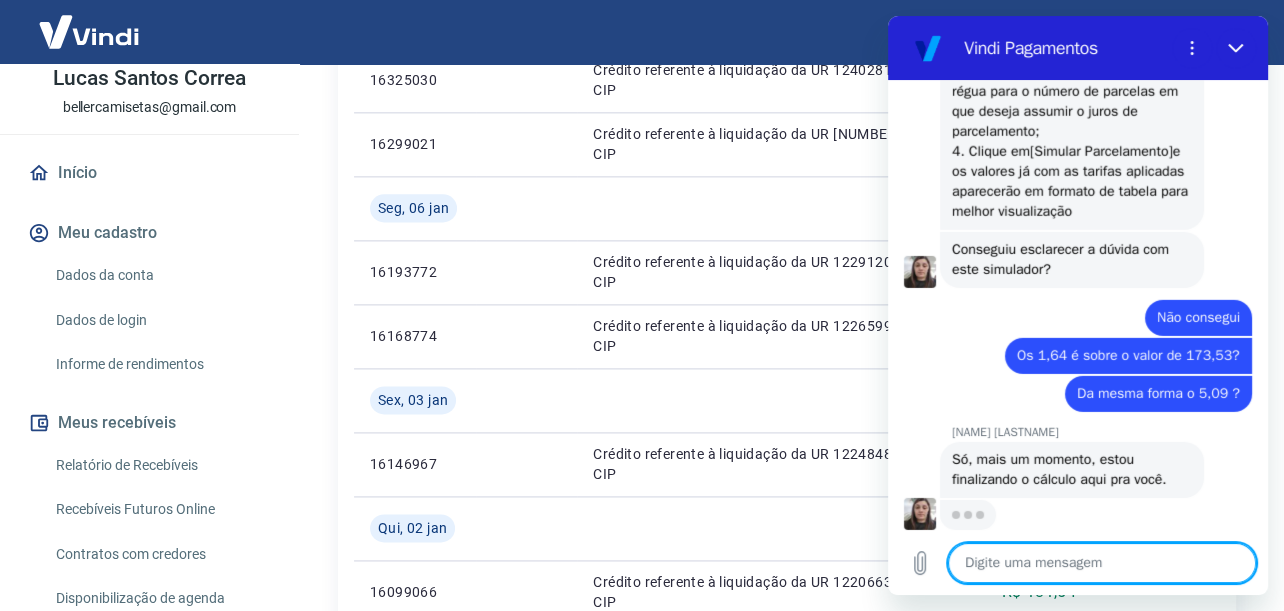 scroll, scrollTop: 2289, scrollLeft: 0, axis: vertical 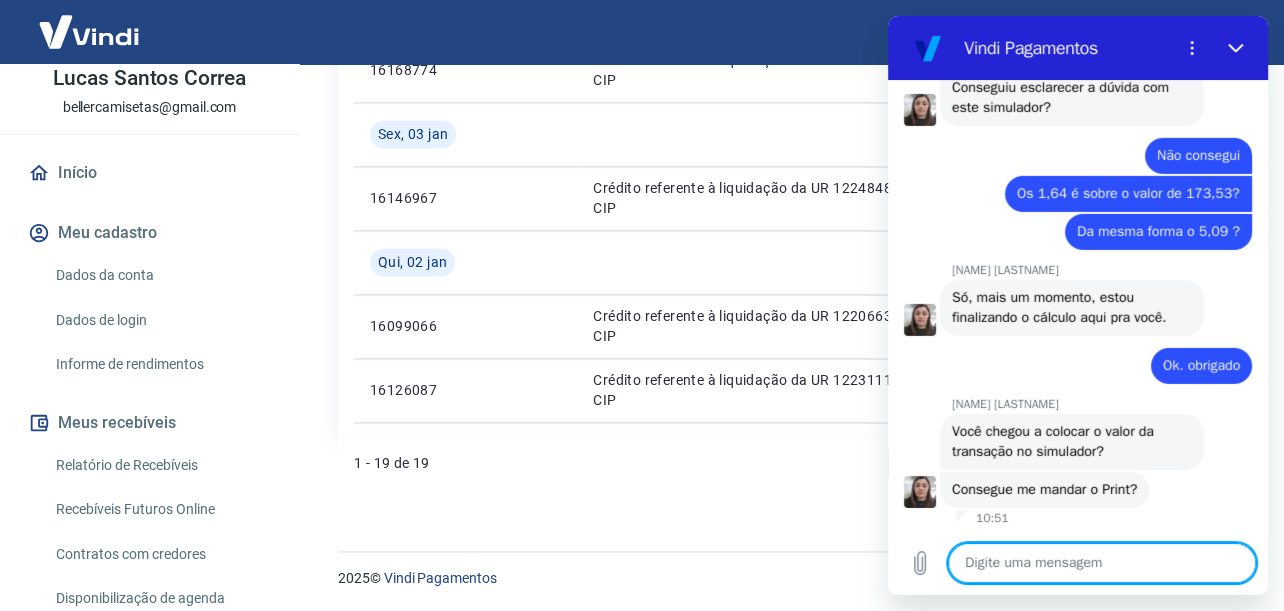 click at bounding box center (1102, 563) 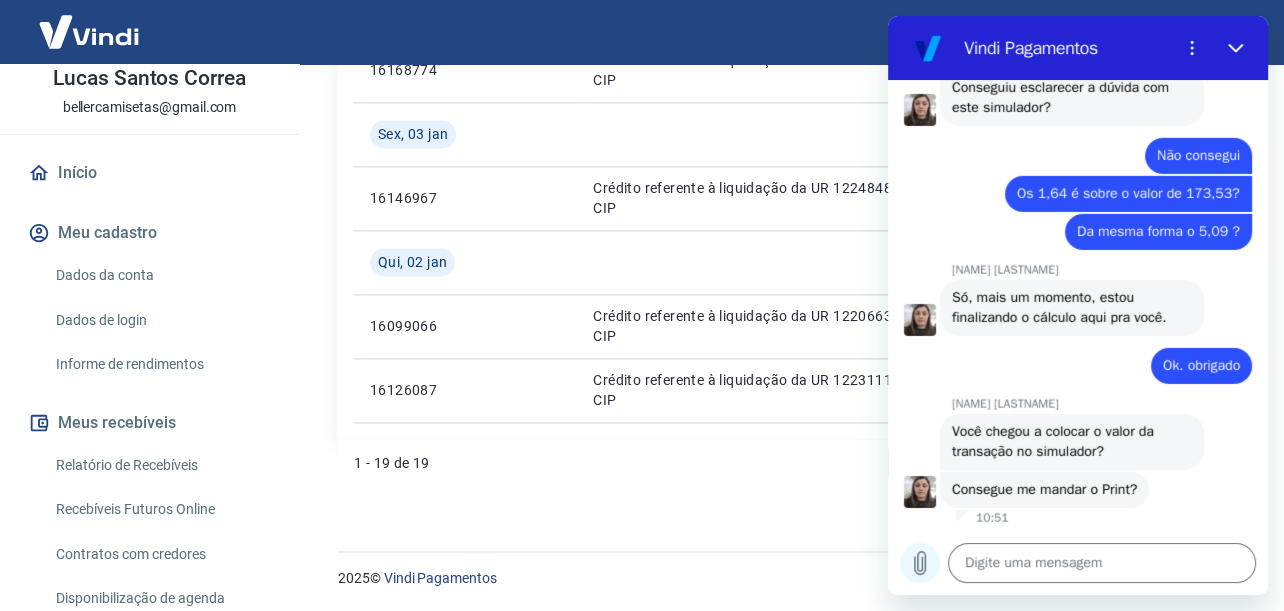 click 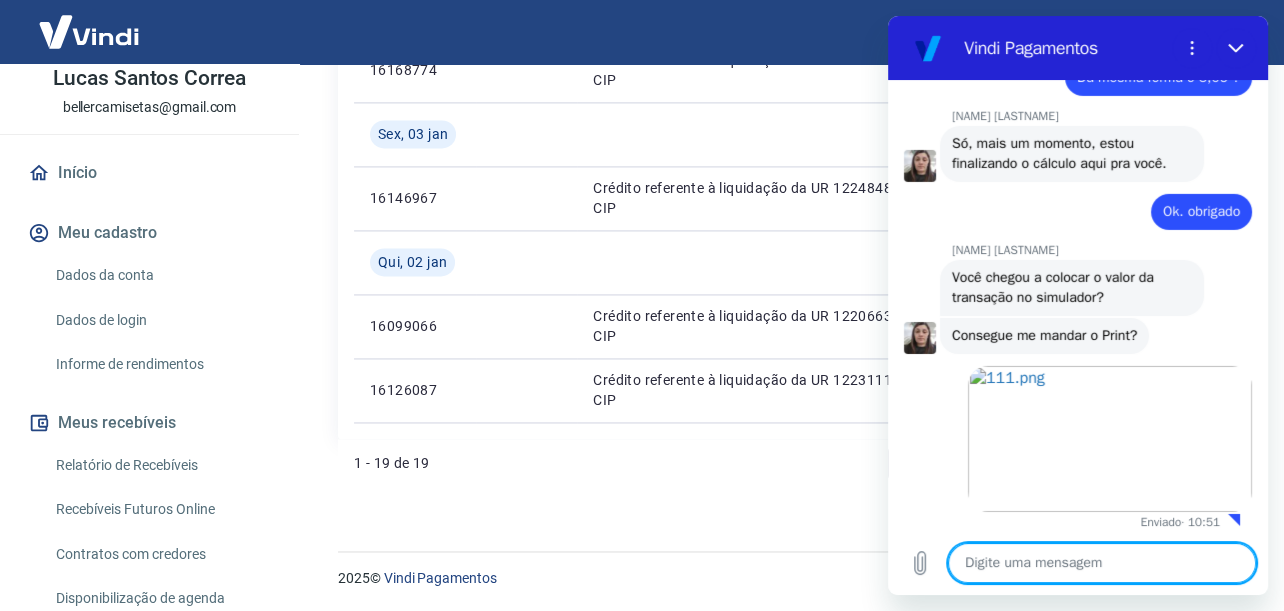 click at bounding box center [1102, 563] 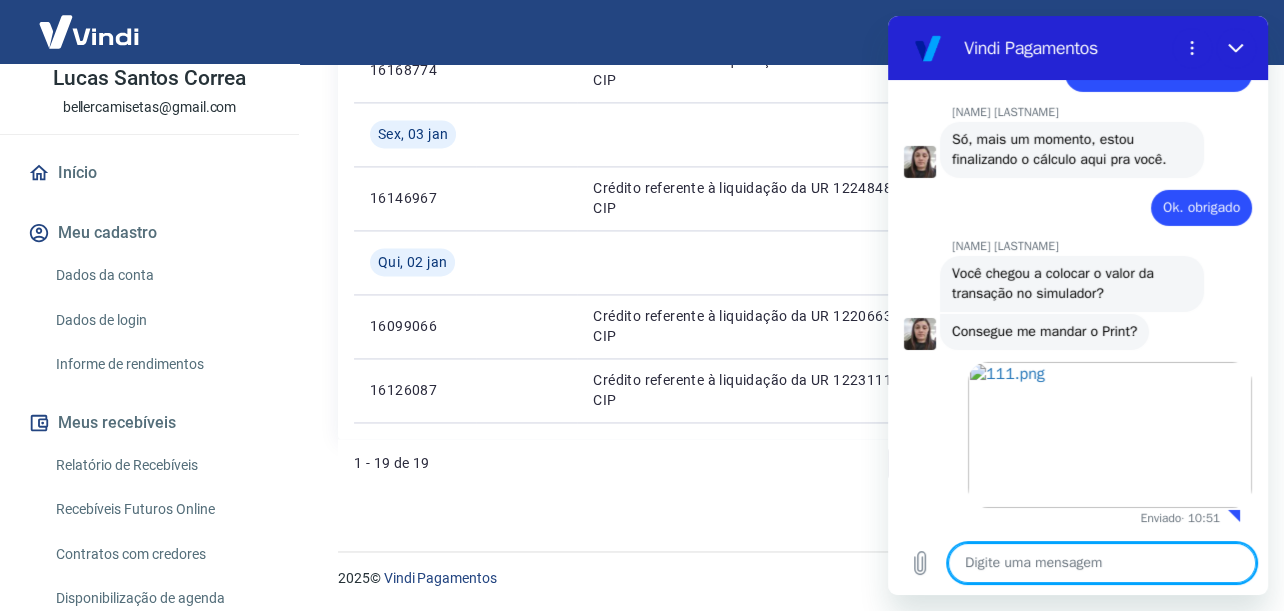 click at bounding box center (1102, 563) 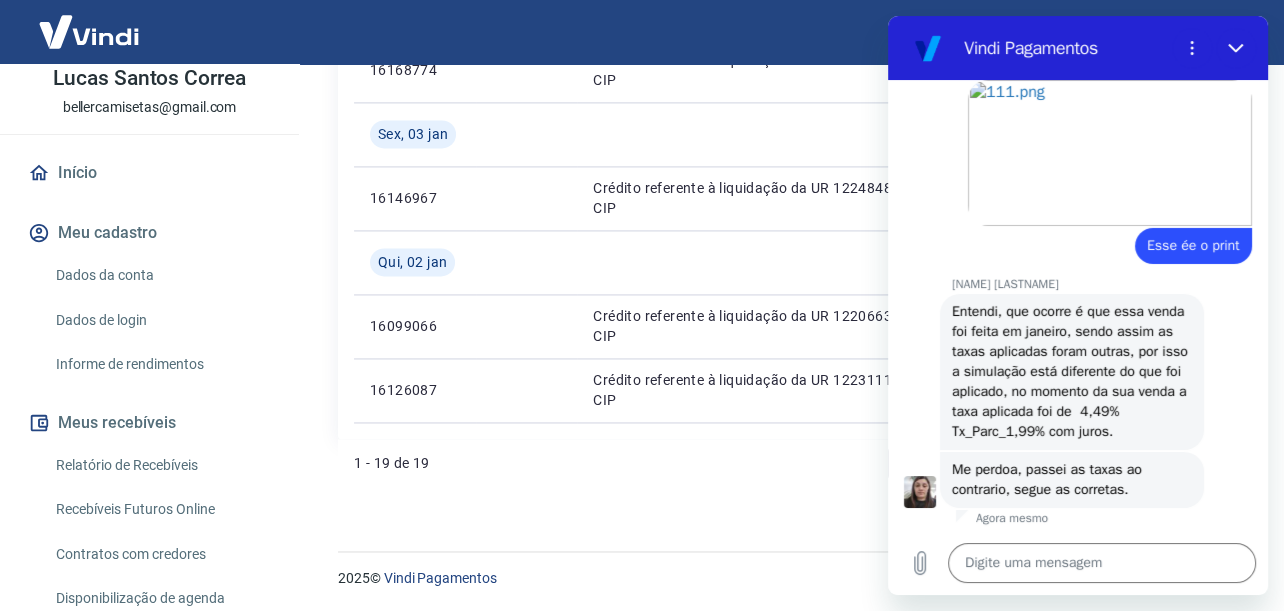 scroll, scrollTop: 5410, scrollLeft: 0, axis: vertical 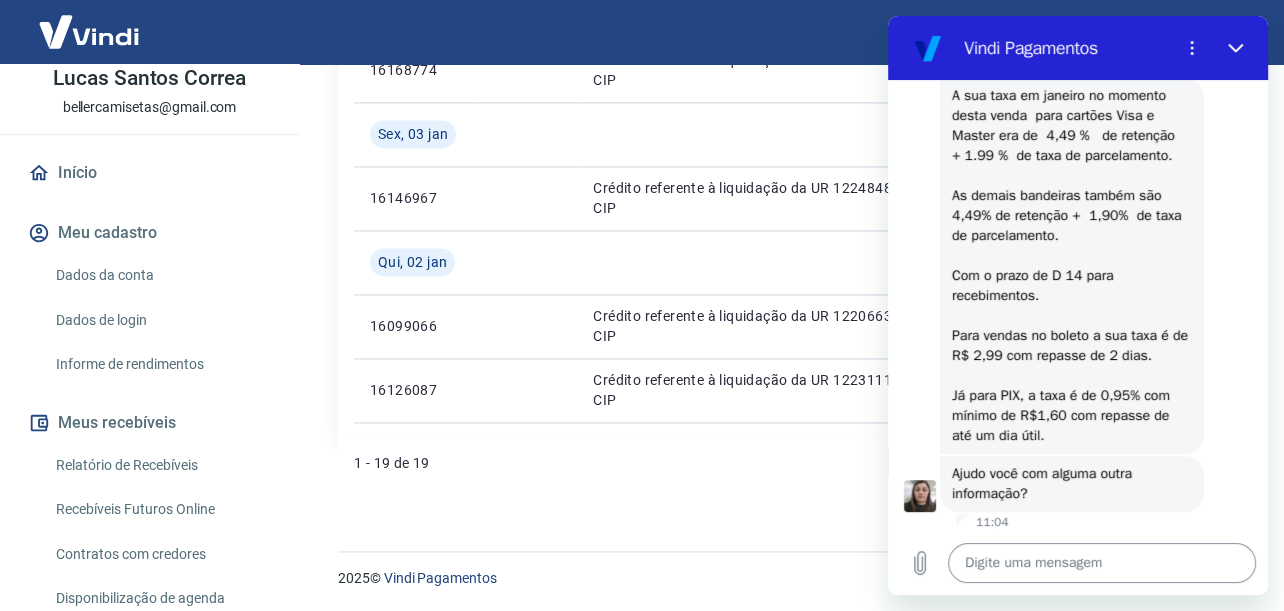 click at bounding box center [1102, 563] 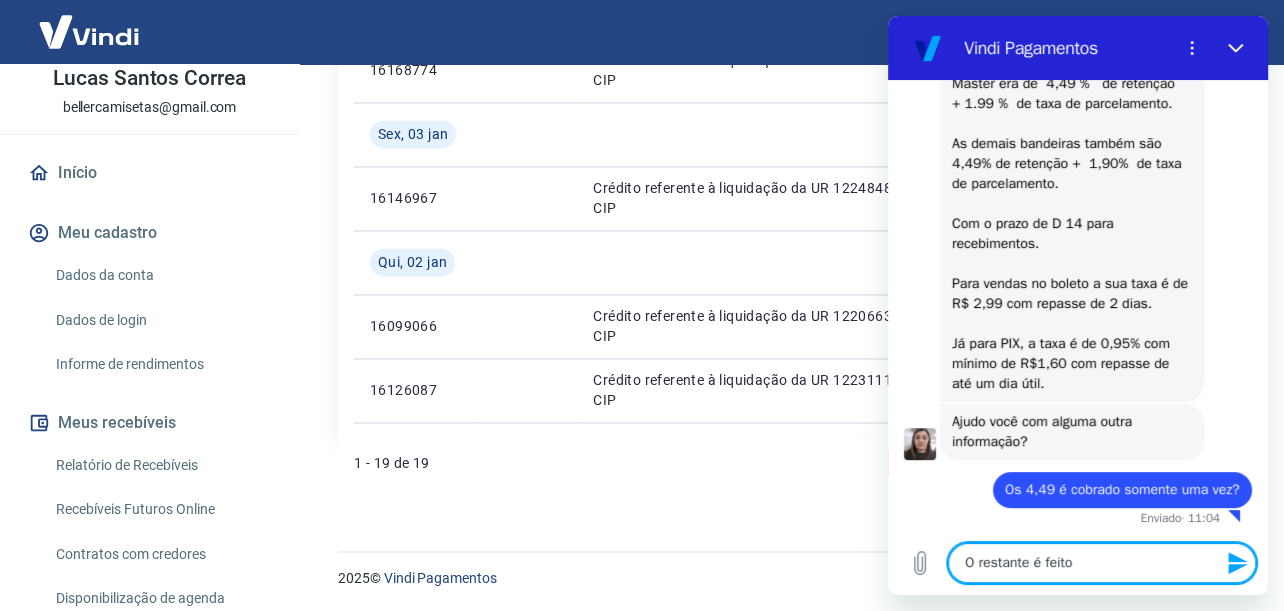 scroll, scrollTop: 6152, scrollLeft: 0, axis: vertical 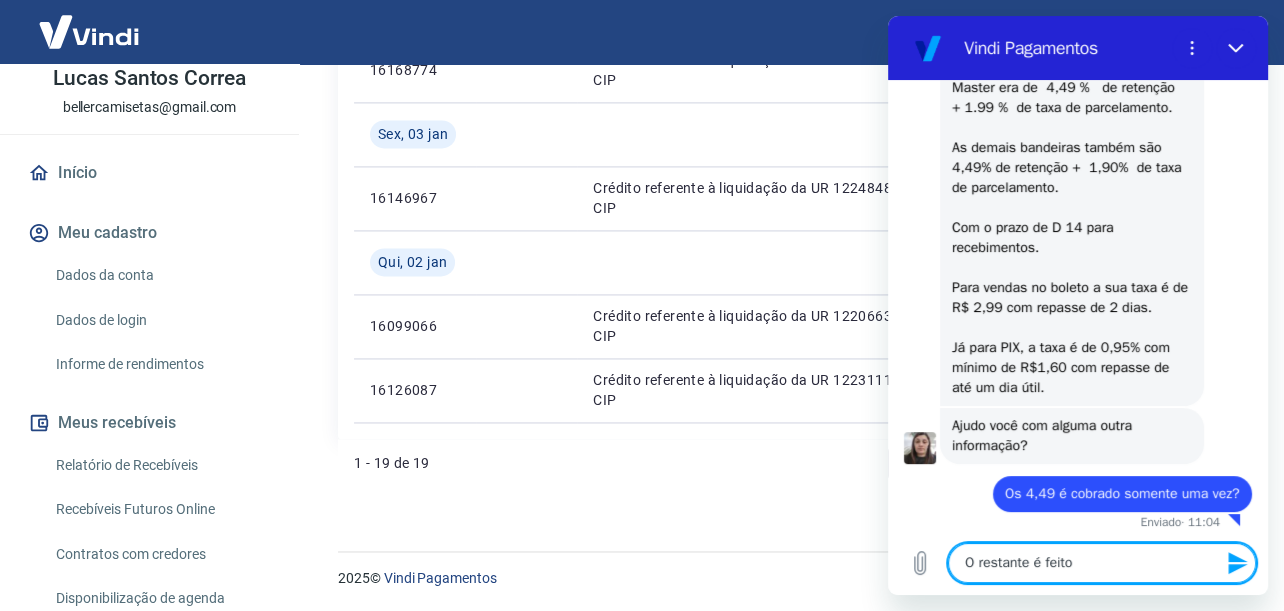 drag, startPoint x: 1036, startPoint y: 560, endPoint x: 1102, endPoint y: 589, distance: 72.09022 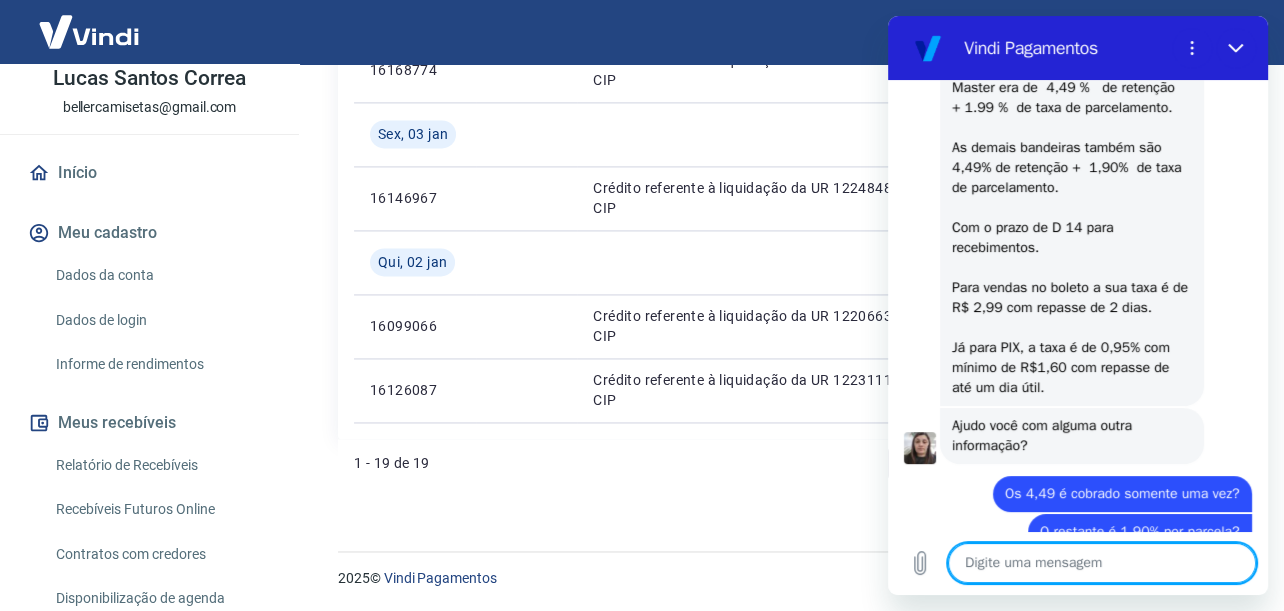 click on "Digite uma mensagem x" at bounding box center (1078, 563) 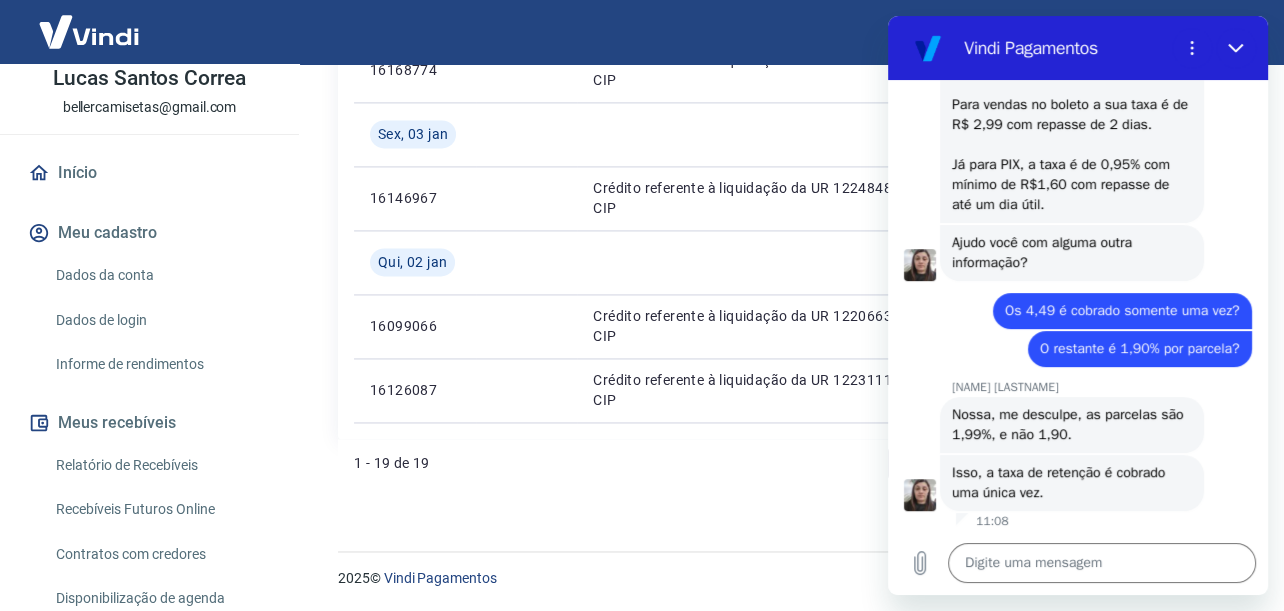 scroll, scrollTop: 6434, scrollLeft: 0, axis: vertical 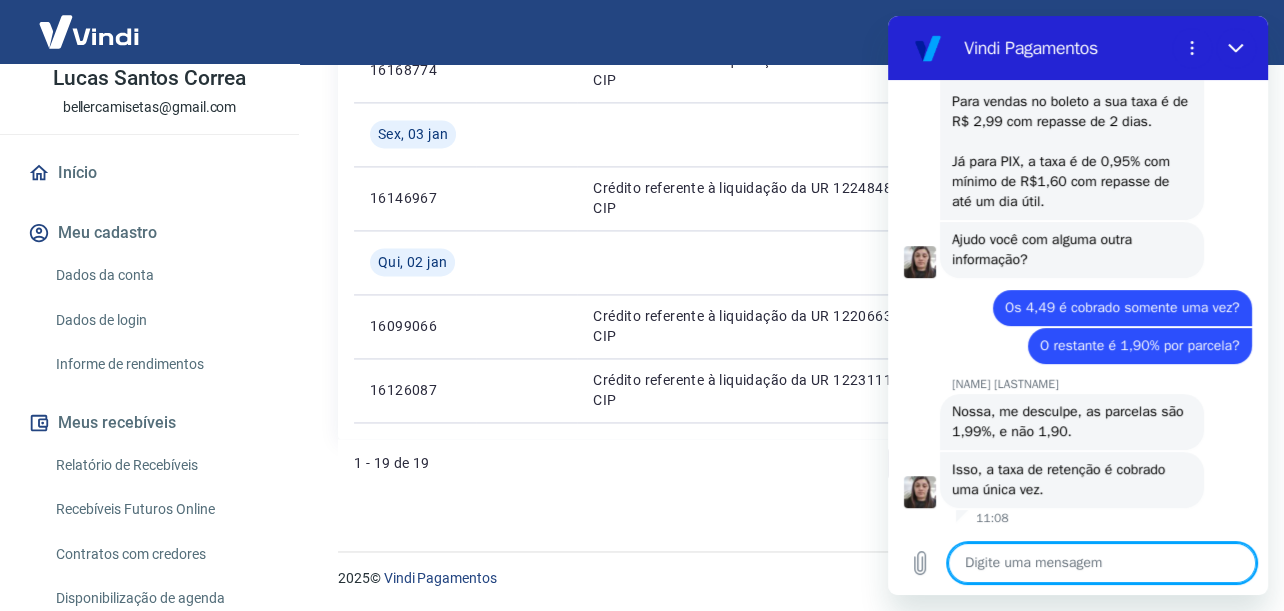click at bounding box center [1102, 563] 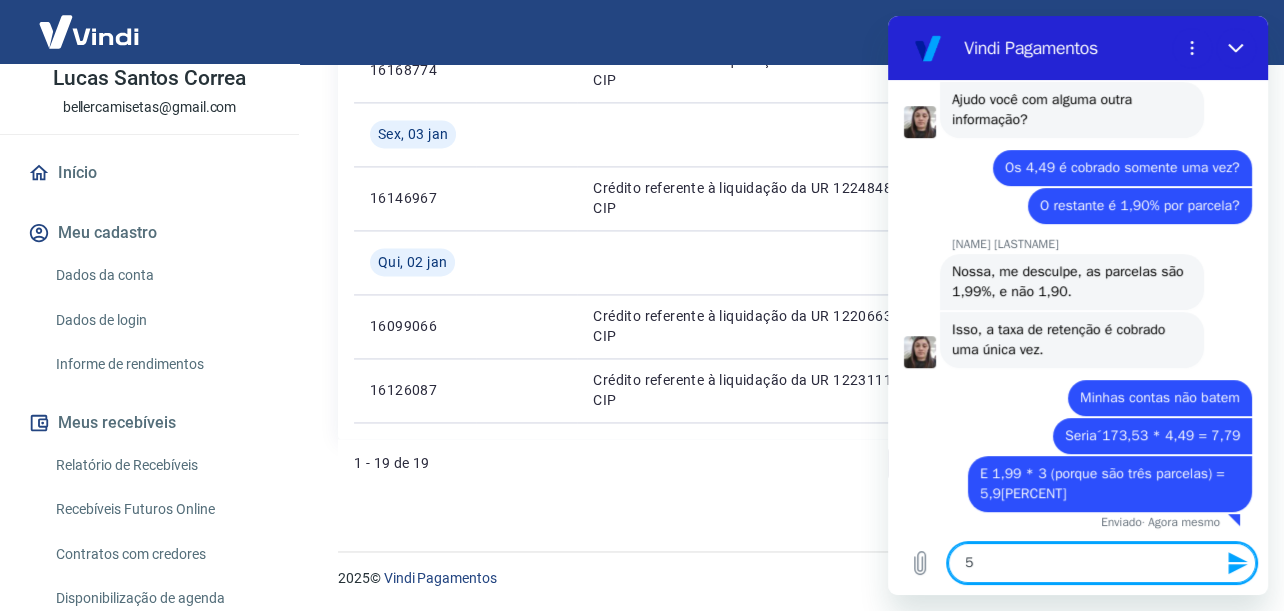 scroll, scrollTop: 6578, scrollLeft: 0, axis: vertical 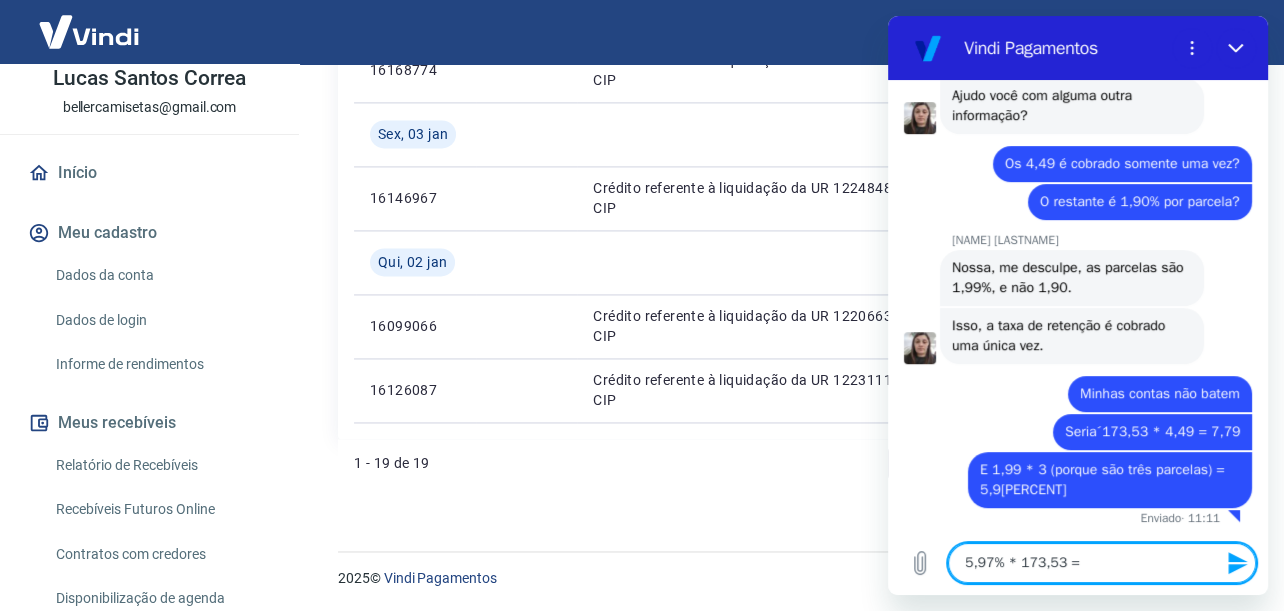 drag, startPoint x: 1008, startPoint y: 556, endPoint x: 952, endPoint y: 550, distance: 56.32051 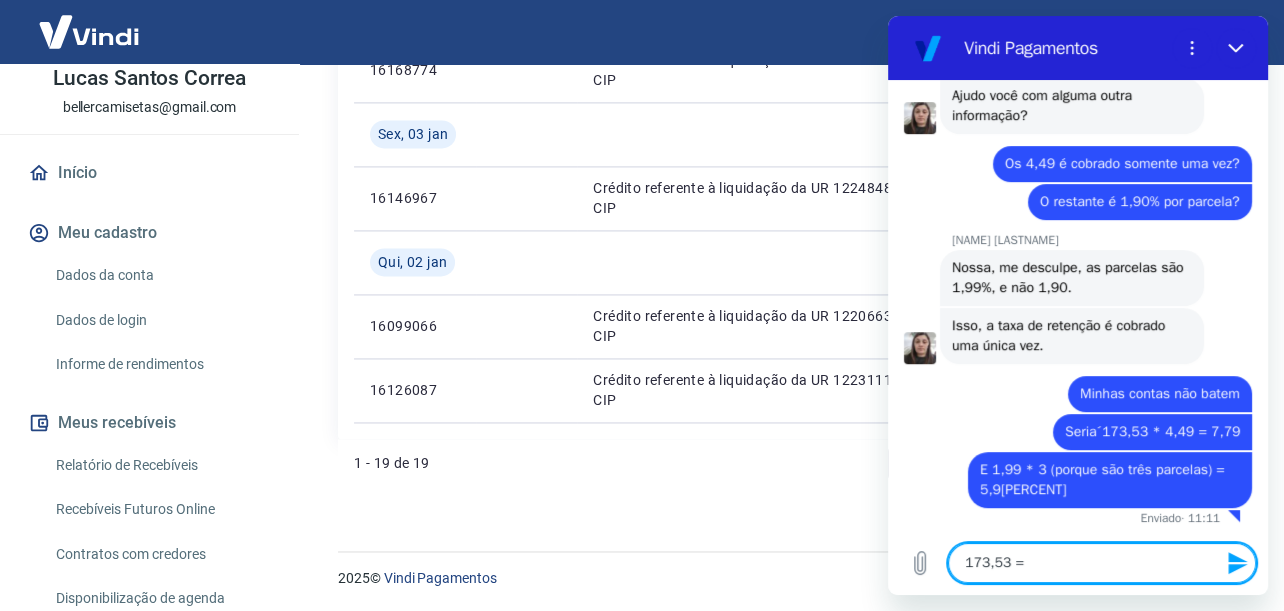 click on "173,53 =" at bounding box center (1102, 563) 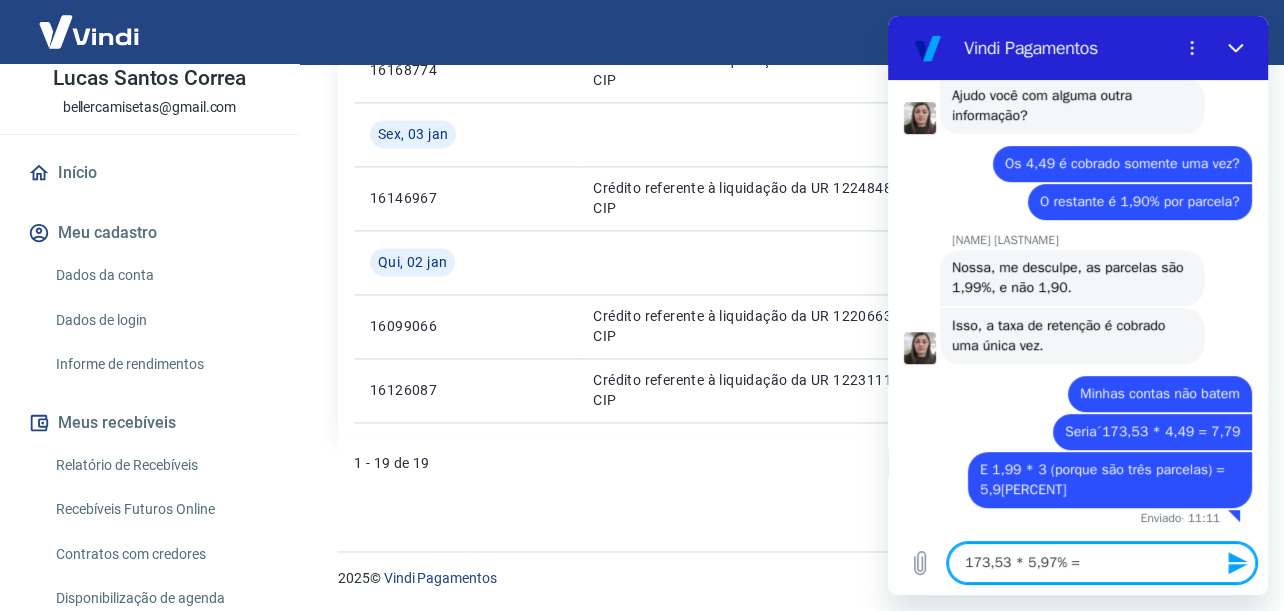 click on "173,53 * 5,97% =" at bounding box center (1102, 563) 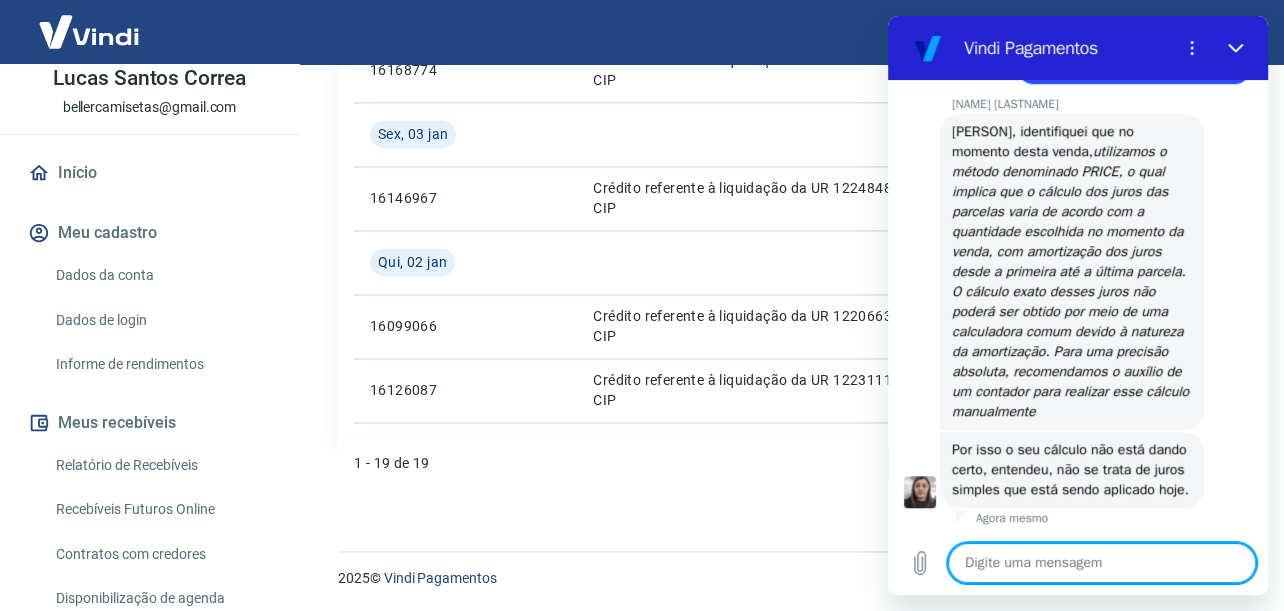 scroll, scrollTop: 7060, scrollLeft: 0, axis: vertical 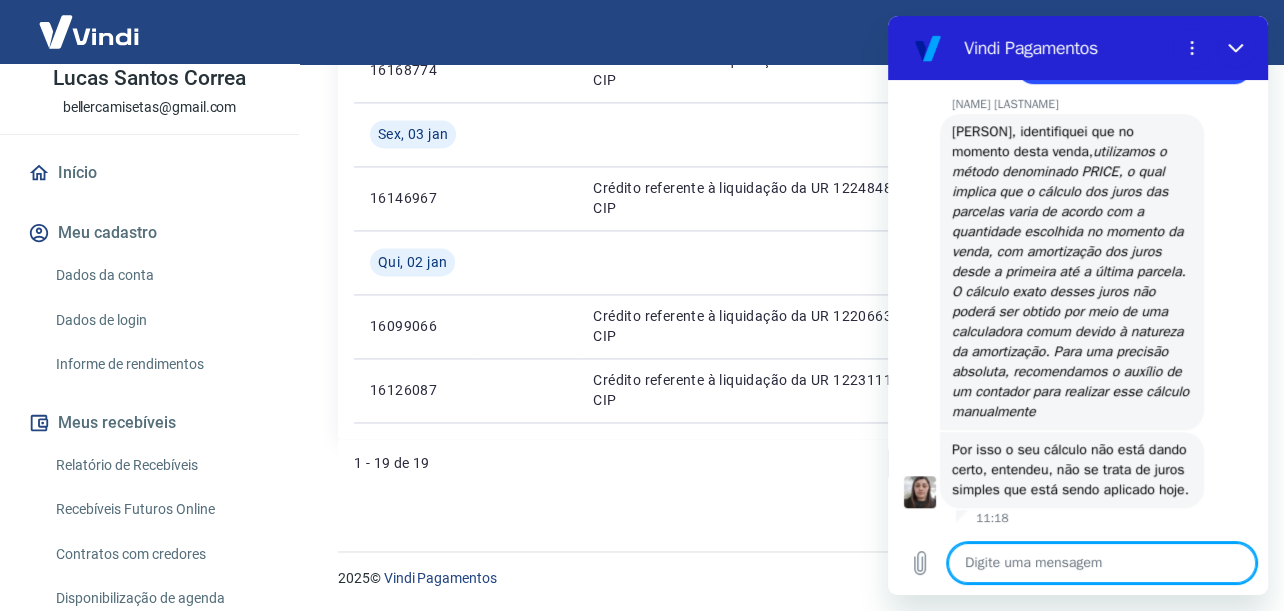 click at bounding box center (1102, 563) 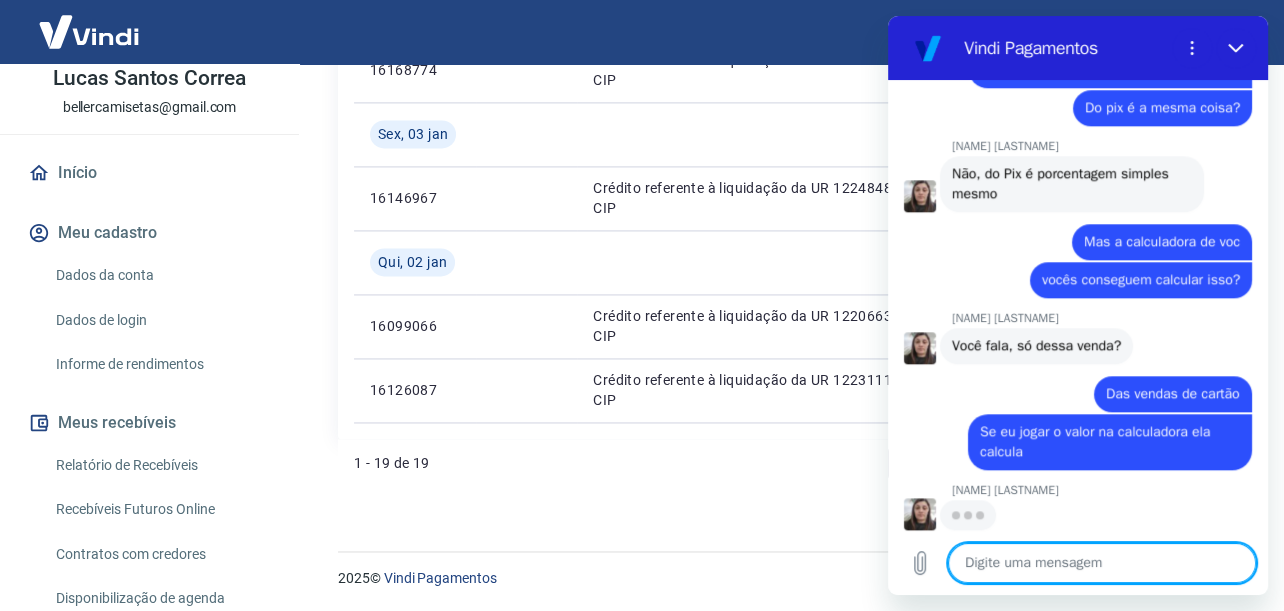 scroll, scrollTop: 7547, scrollLeft: 0, axis: vertical 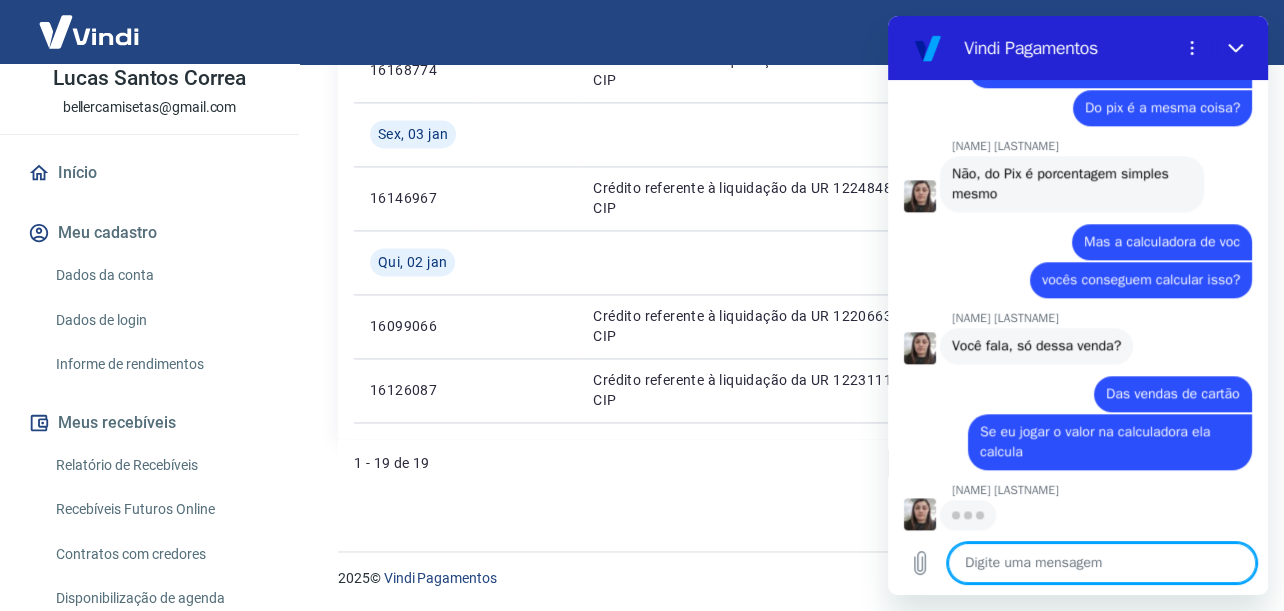 click at bounding box center (1102, 563) 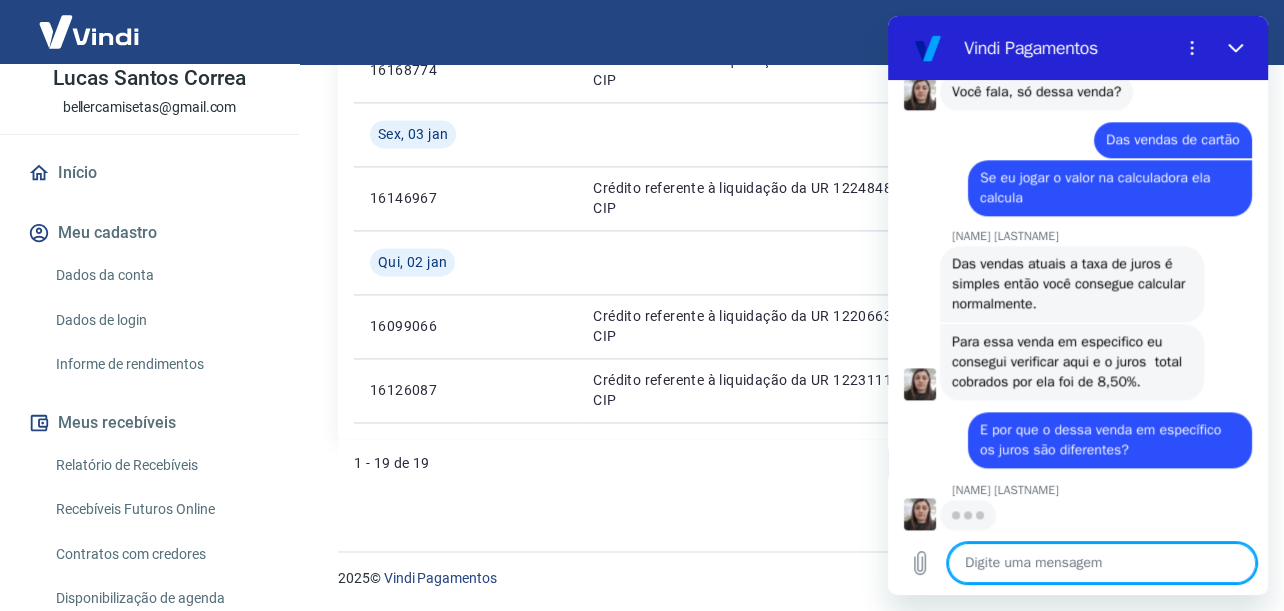 scroll, scrollTop: 7800, scrollLeft: 0, axis: vertical 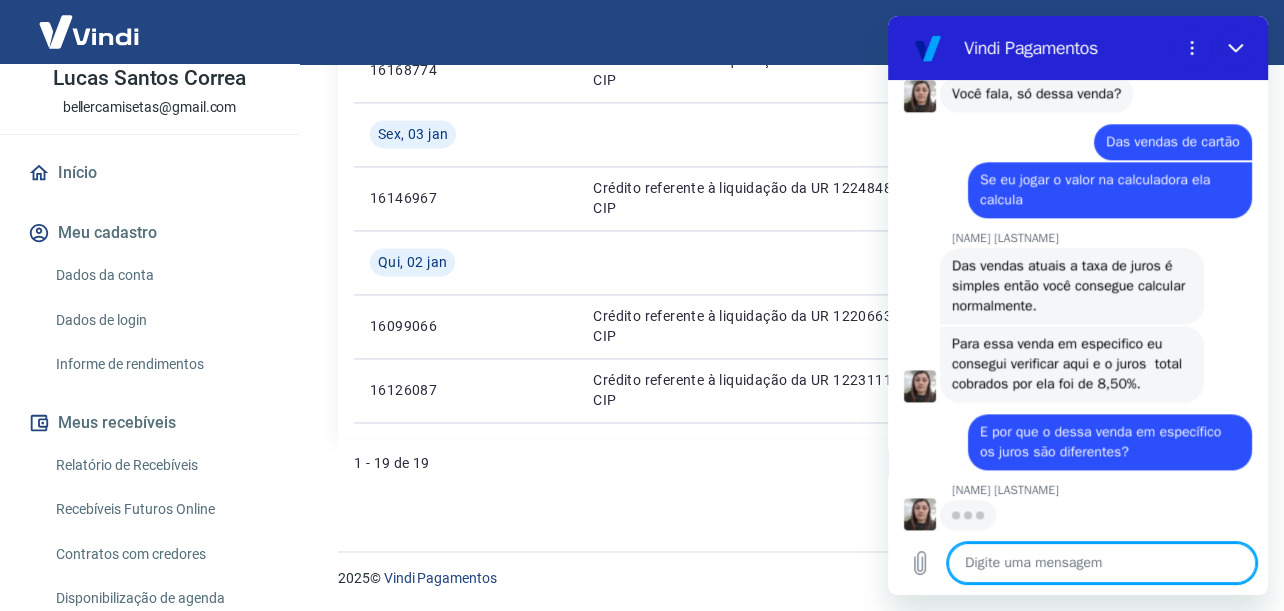 click at bounding box center (1102, 563) 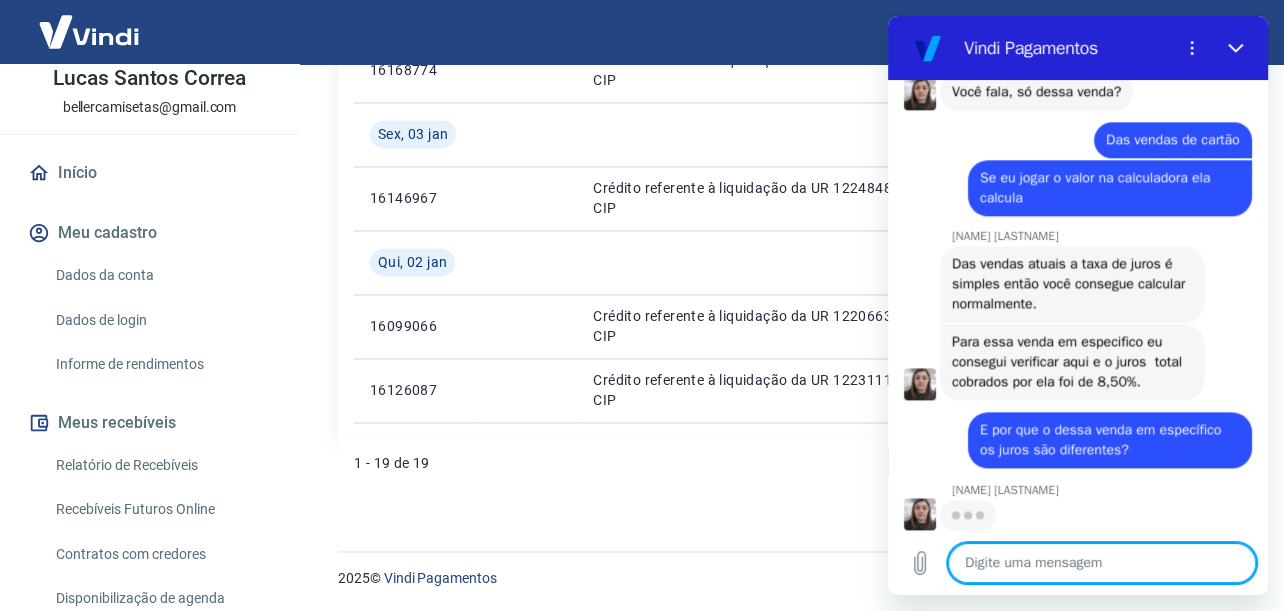 scroll, scrollTop: 7800, scrollLeft: 0, axis: vertical 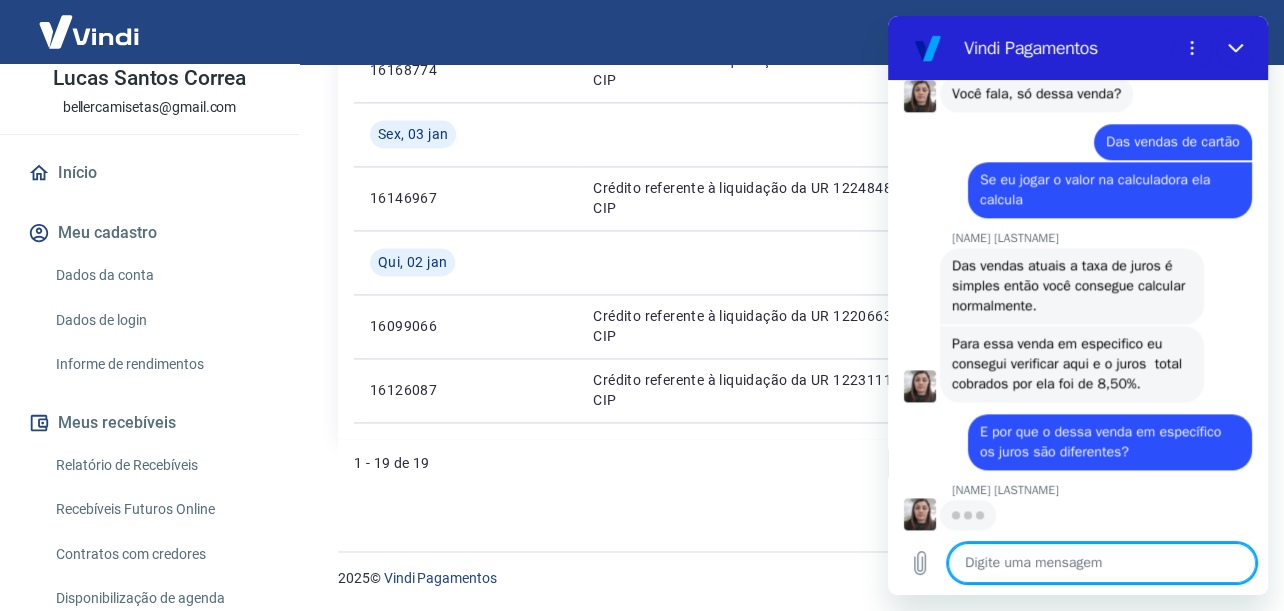 click at bounding box center [1102, 563] 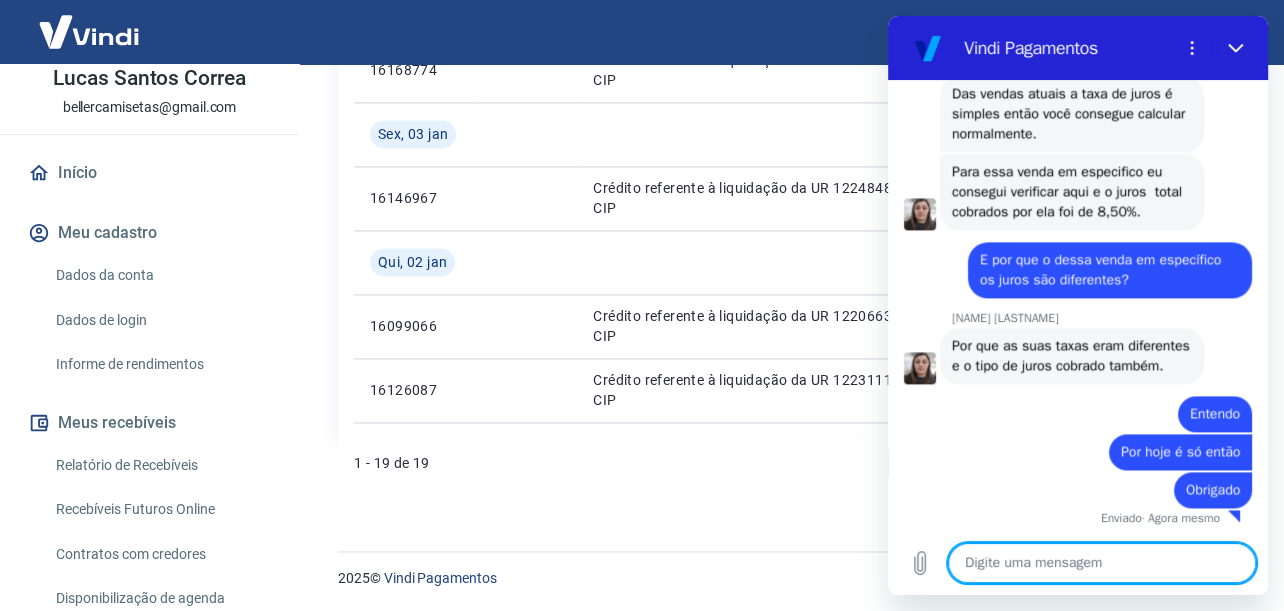 scroll, scrollTop: 7991, scrollLeft: 0, axis: vertical 